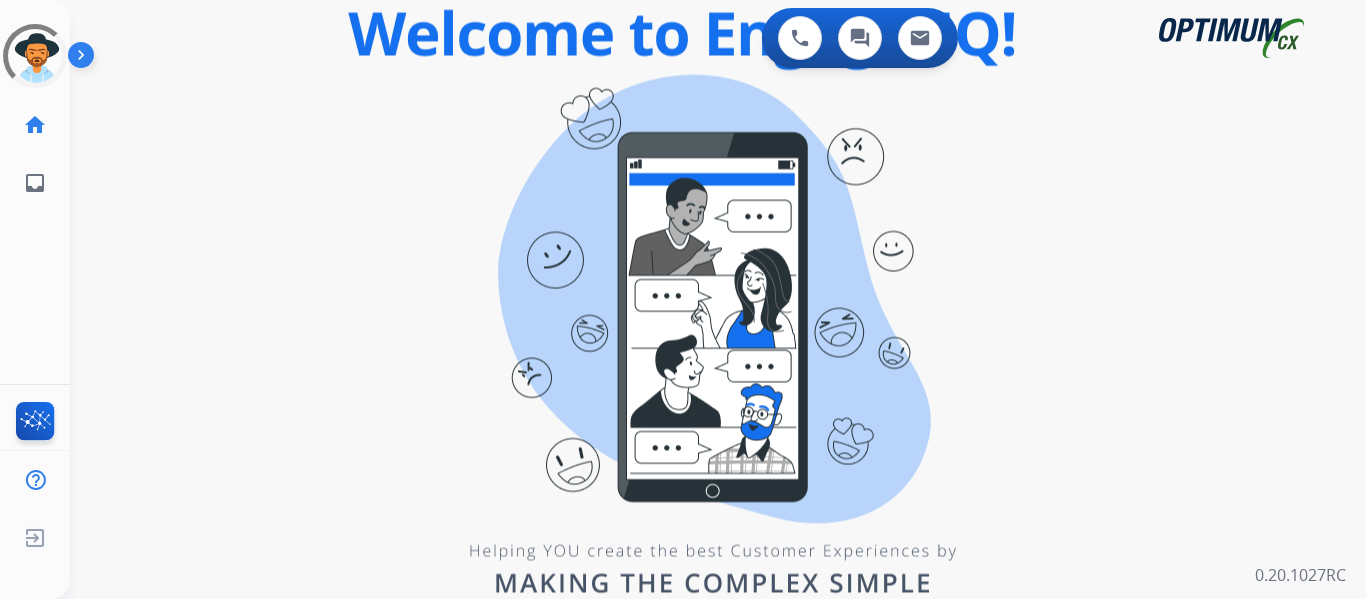 scroll, scrollTop: 0, scrollLeft: 0, axis: both 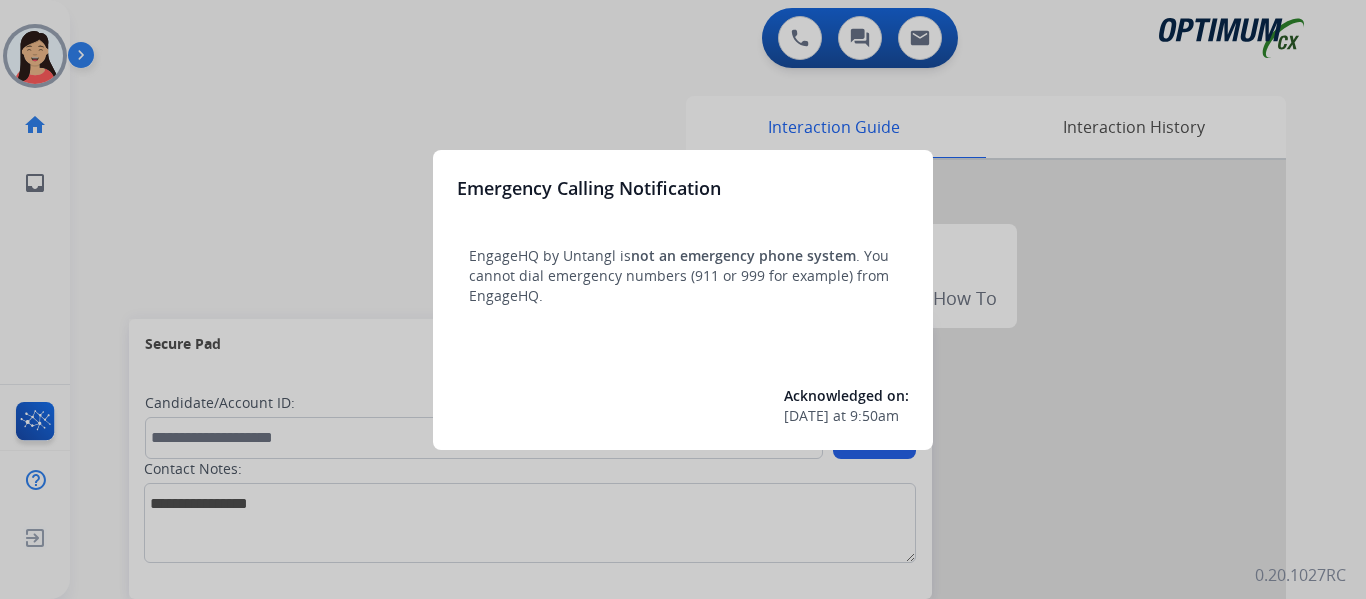 click at bounding box center [683, 299] 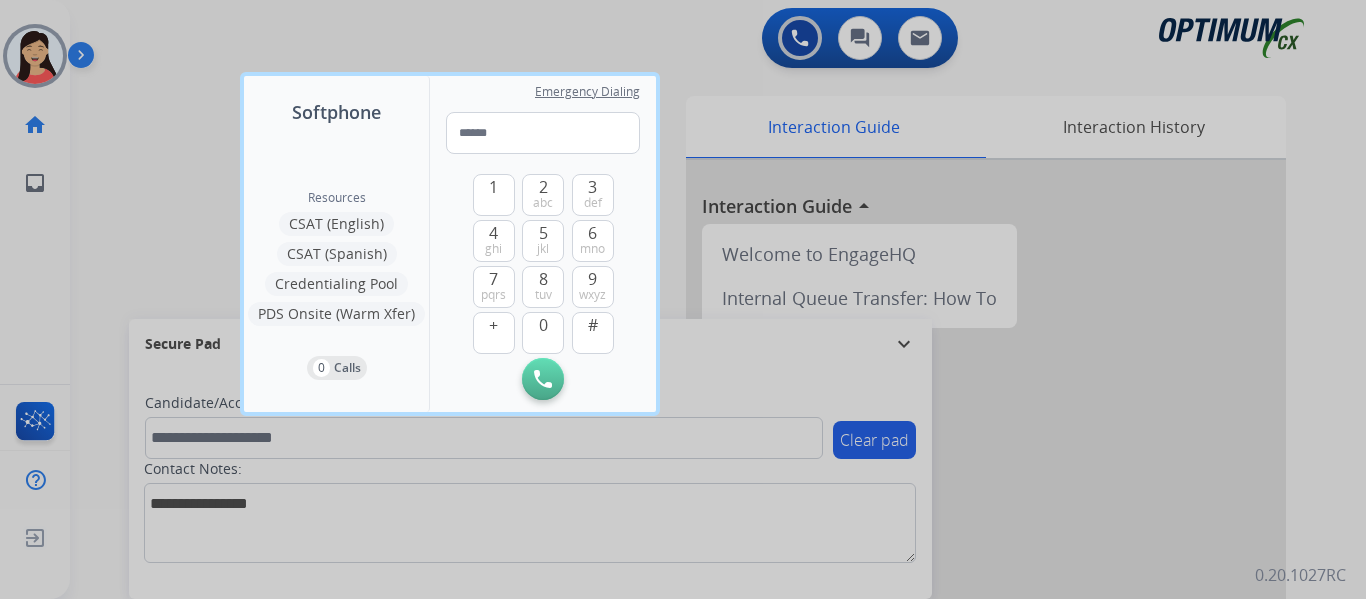 click at bounding box center (683, 299) 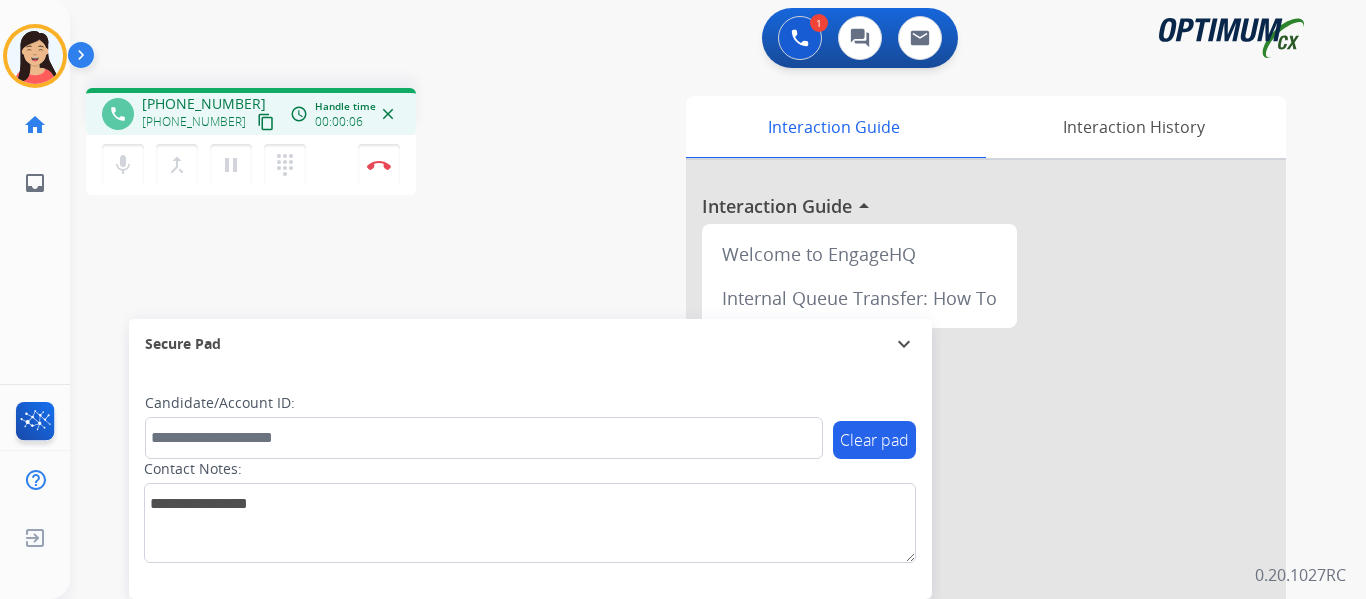 click on "content_copy" at bounding box center [266, 122] 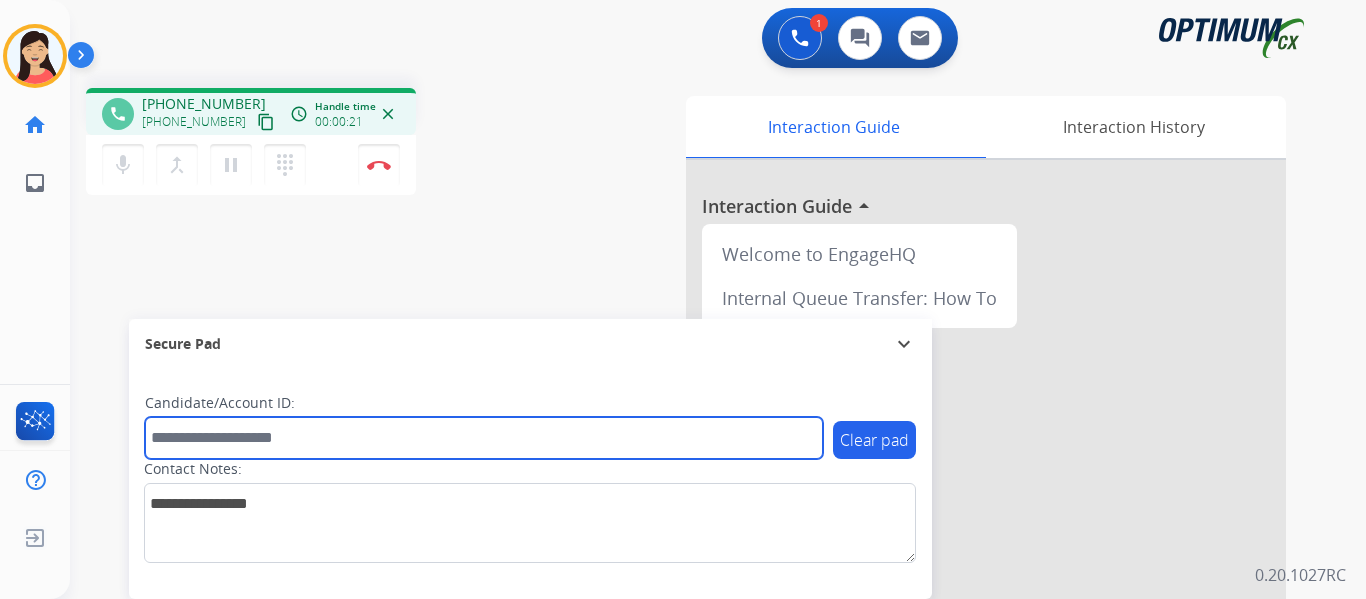 click at bounding box center [484, 438] 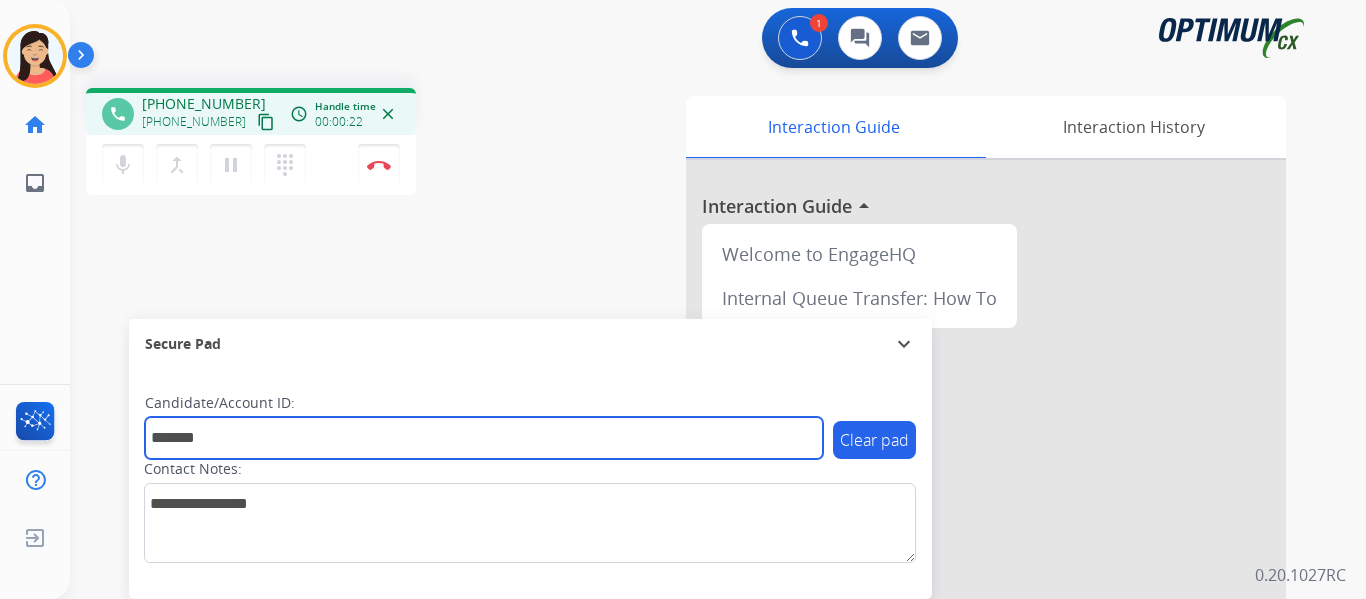 type on "*******" 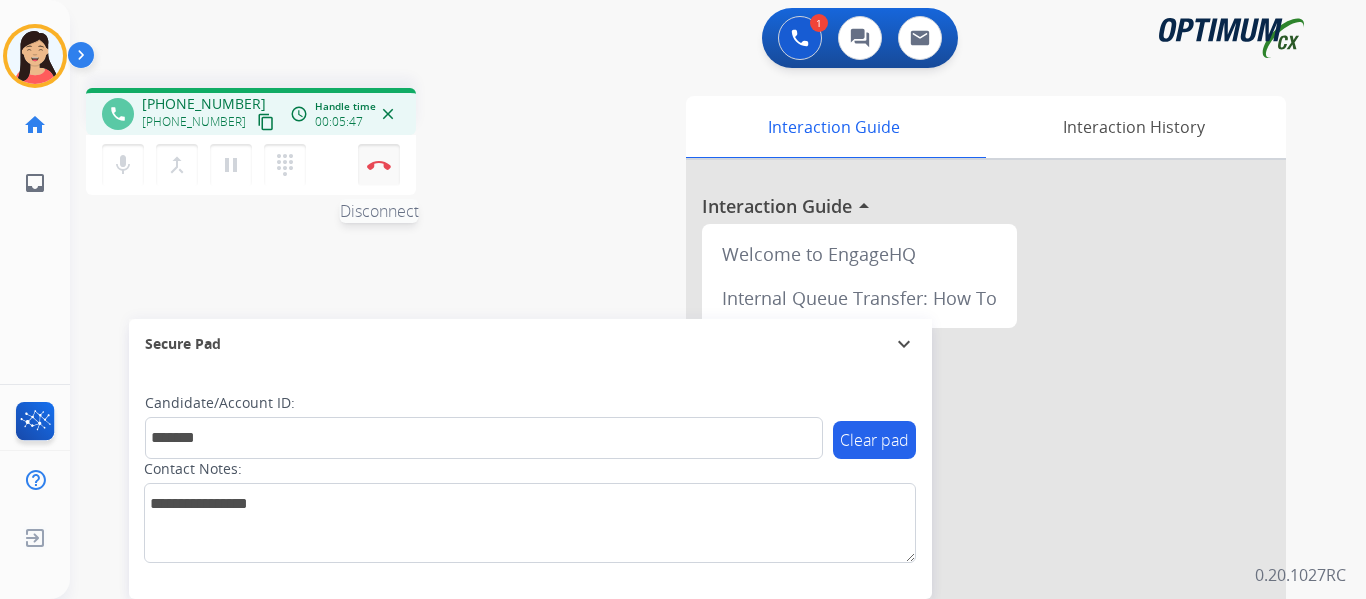 click at bounding box center (379, 165) 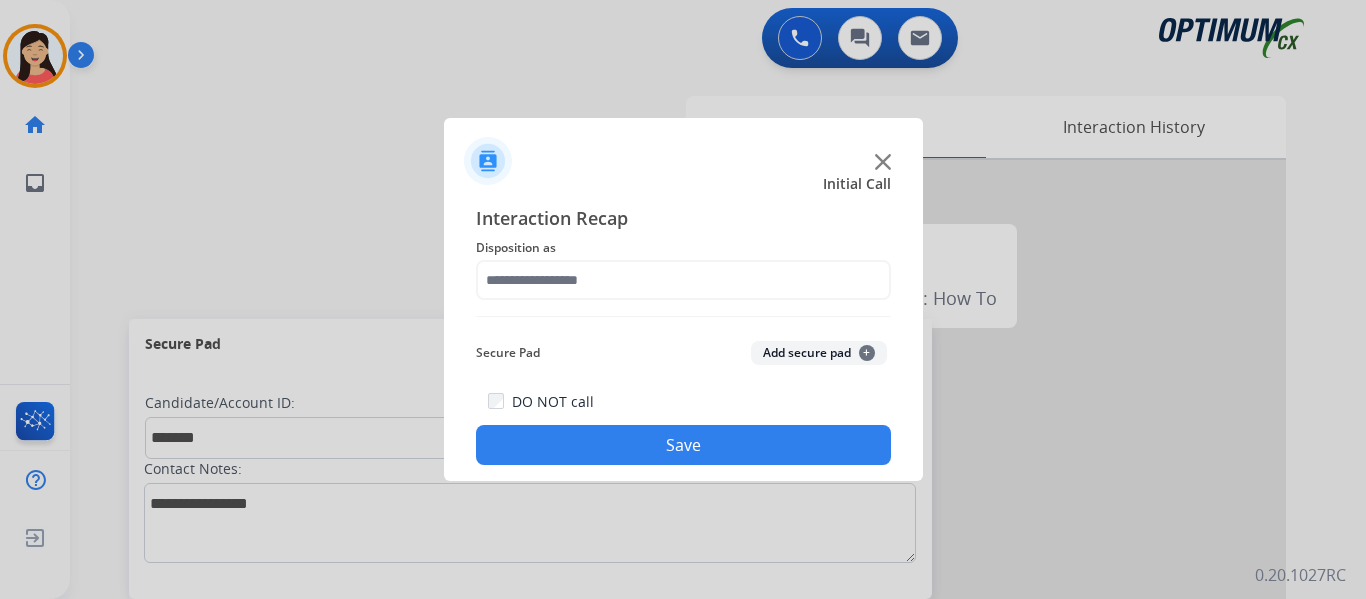 click on "Add secure pad  +" 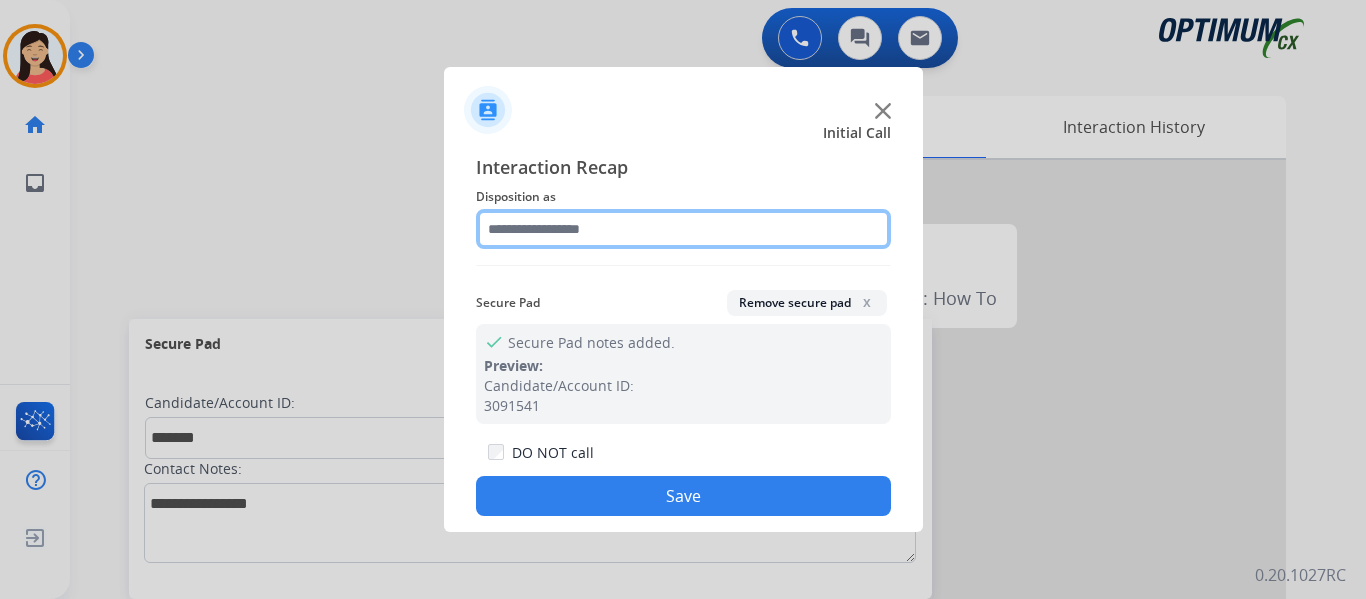 click 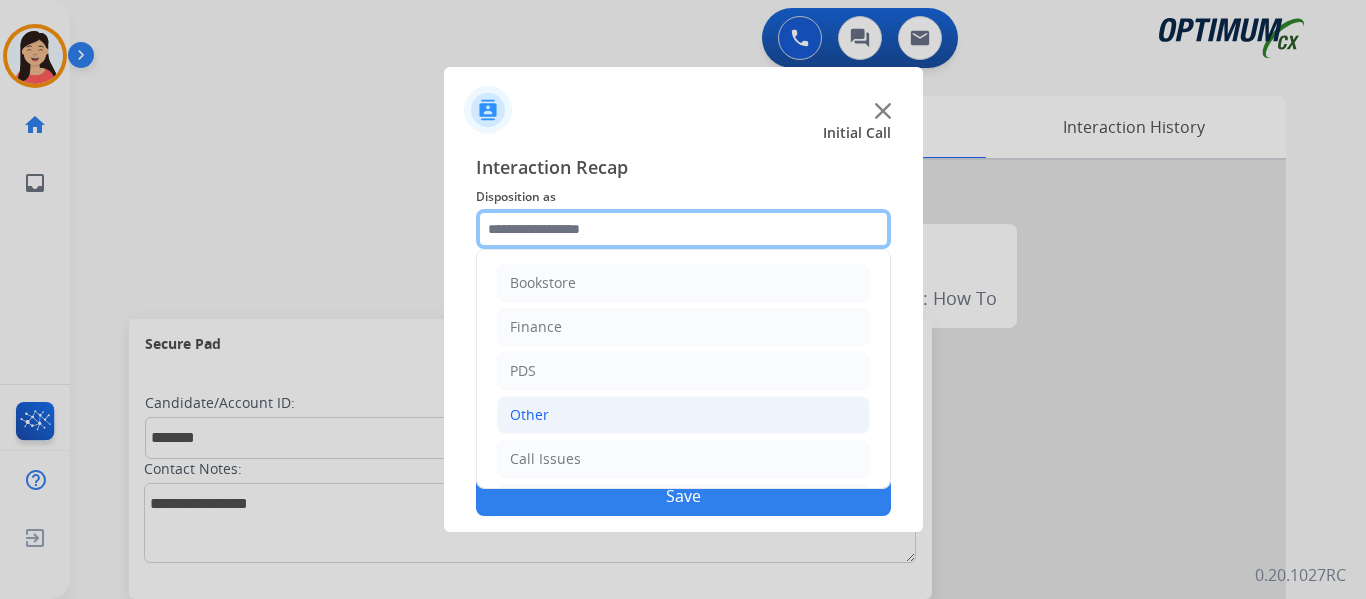 scroll, scrollTop: 136, scrollLeft: 0, axis: vertical 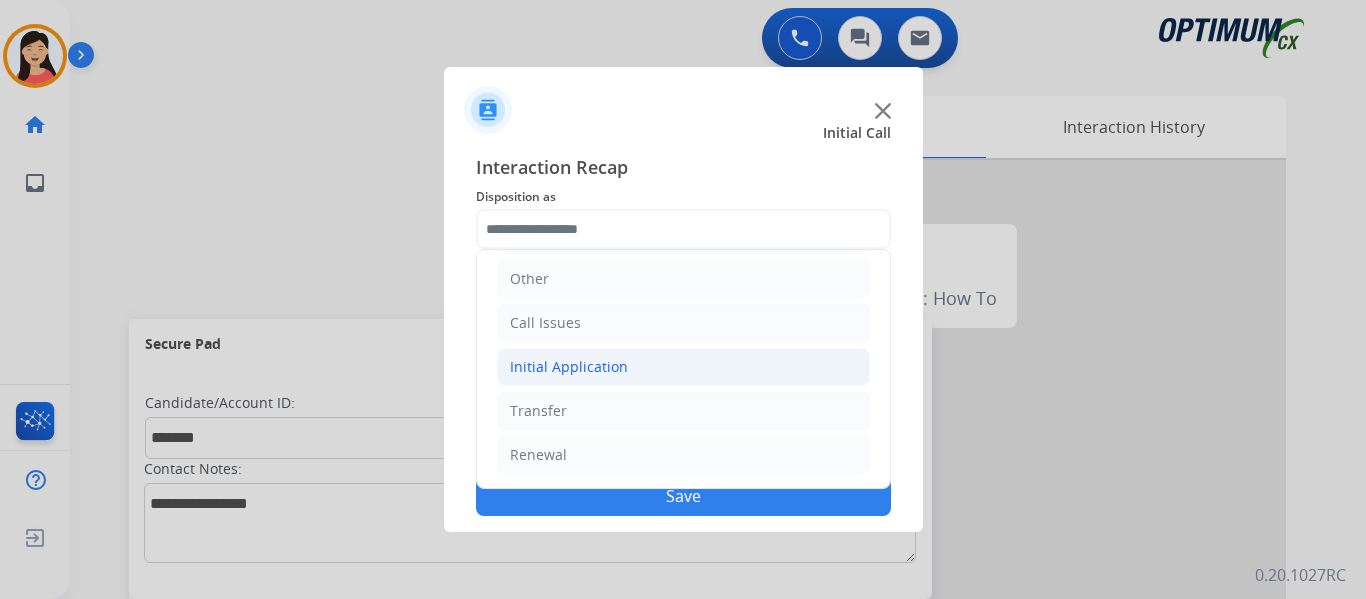 click on "Initial Application" 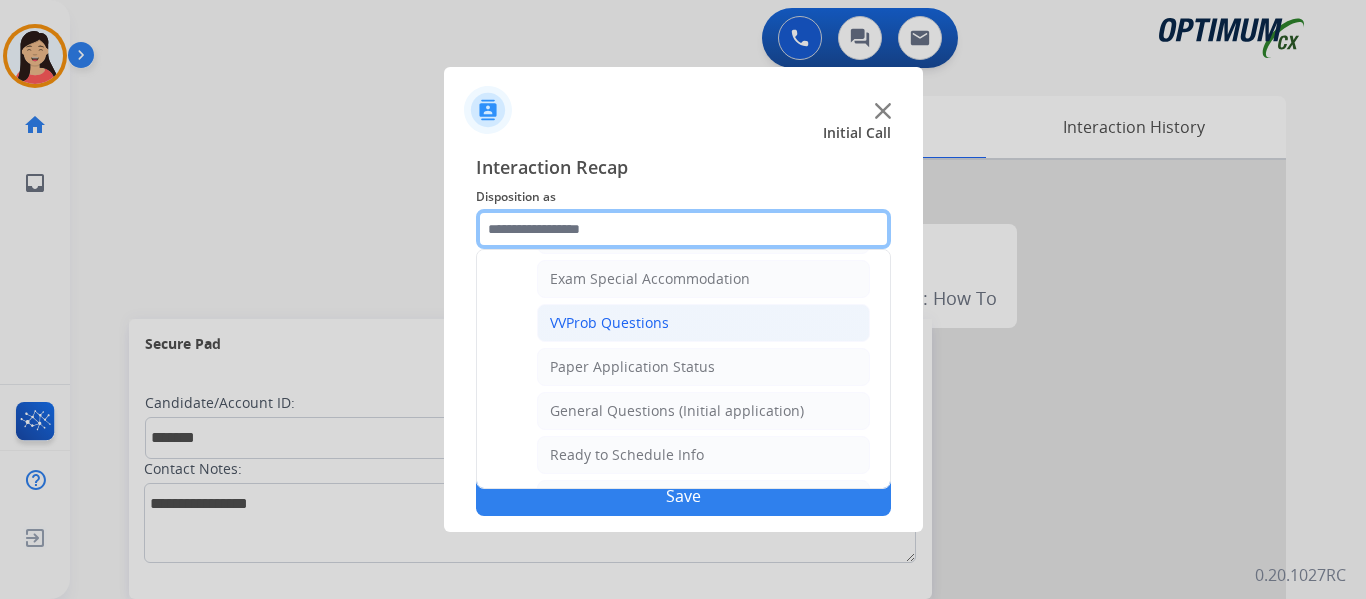 scroll, scrollTop: 1136, scrollLeft: 0, axis: vertical 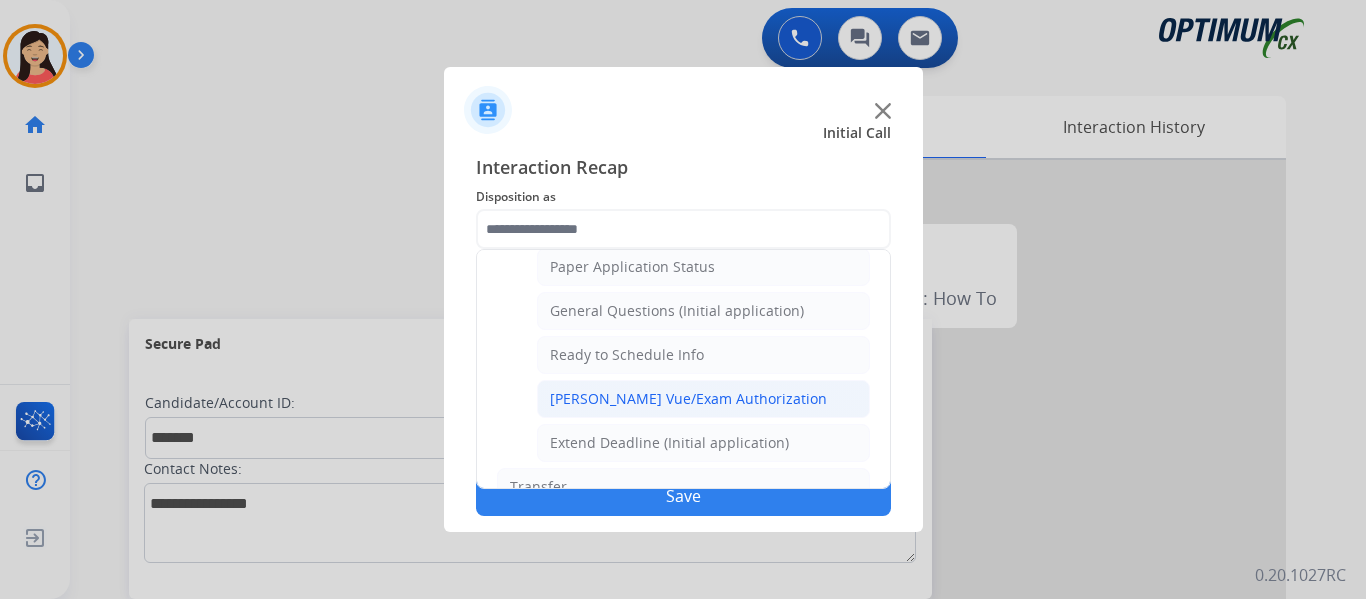 click on "[PERSON_NAME] Vue/Exam Authorization" 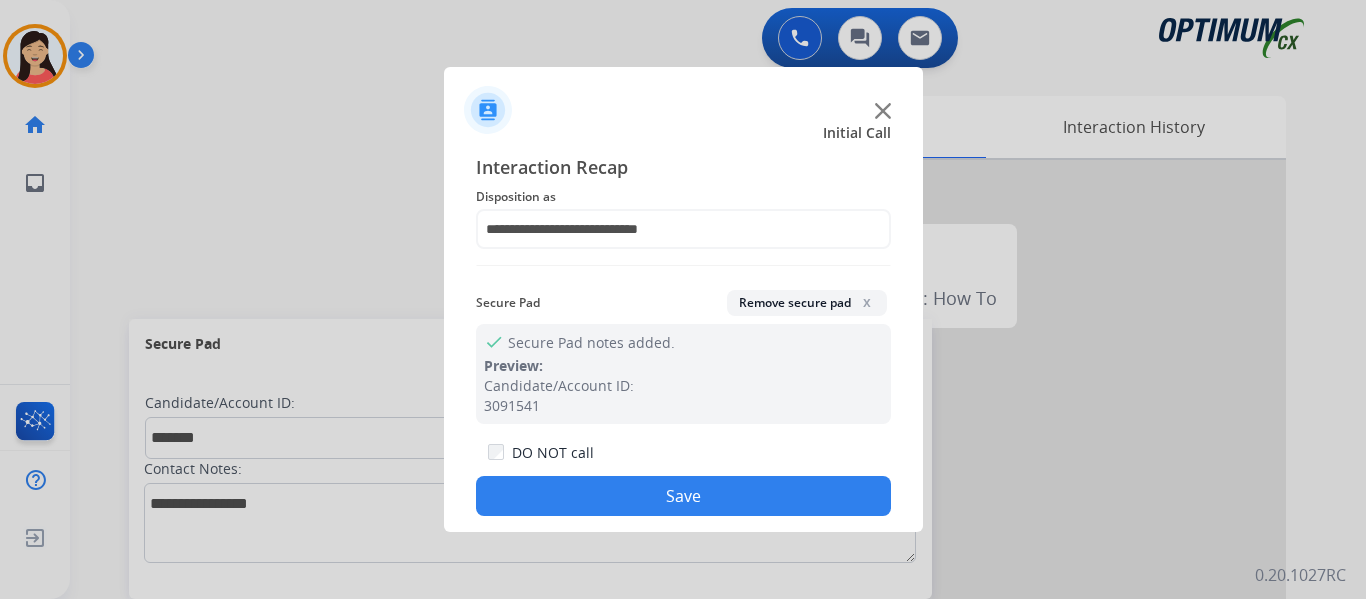 click on "Save" 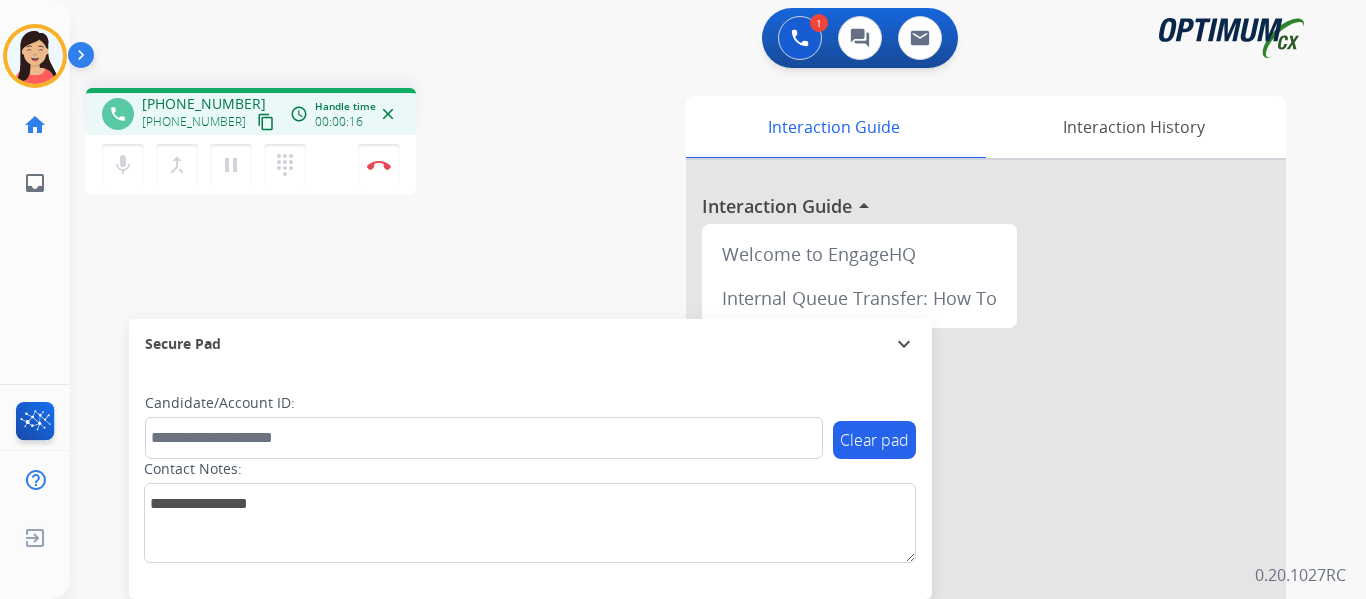 click on "content_copy" at bounding box center (266, 122) 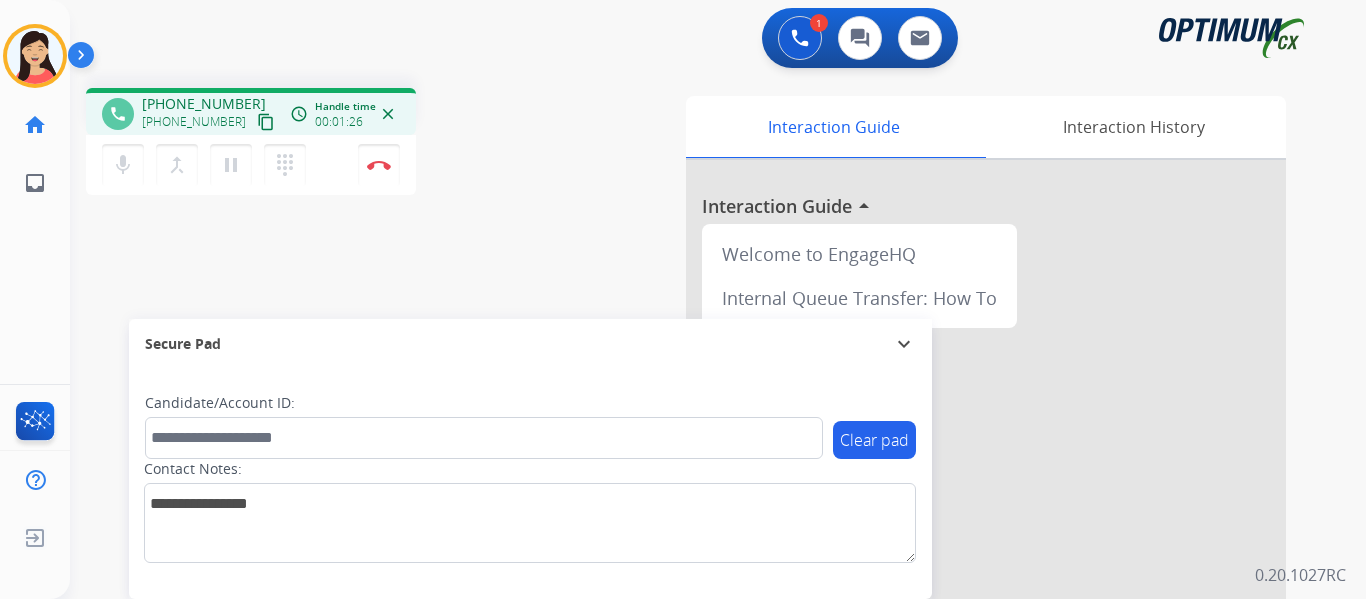 click on "content_copy" at bounding box center [266, 122] 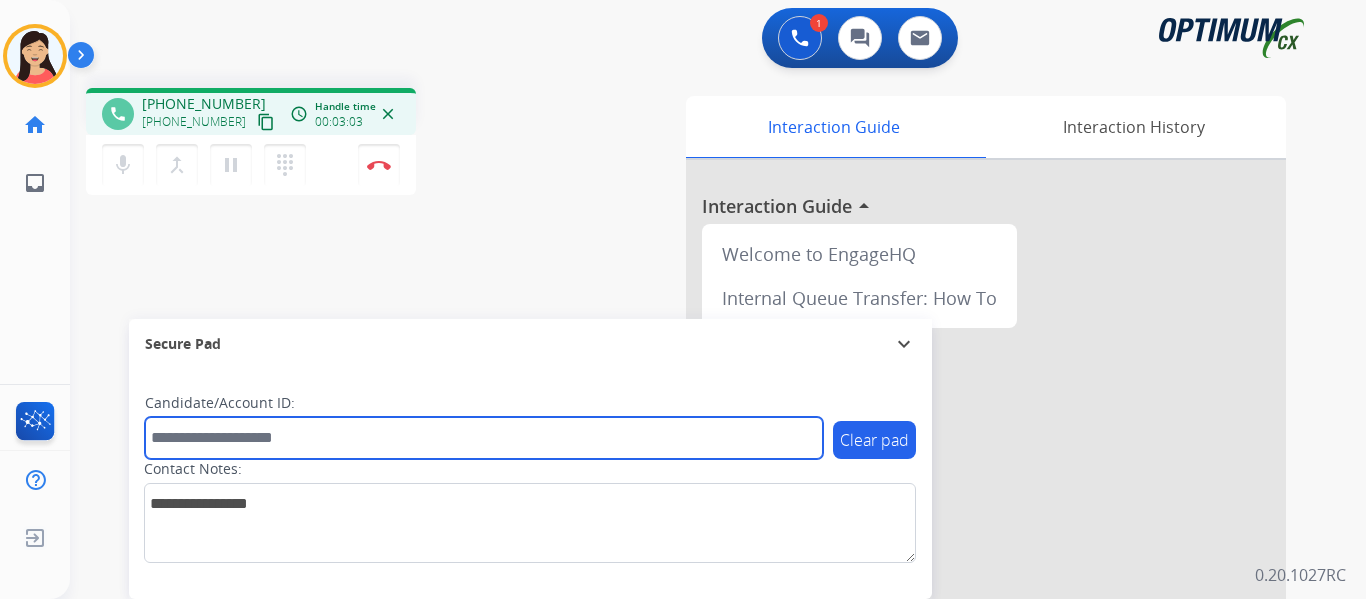 click at bounding box center [484, 438] 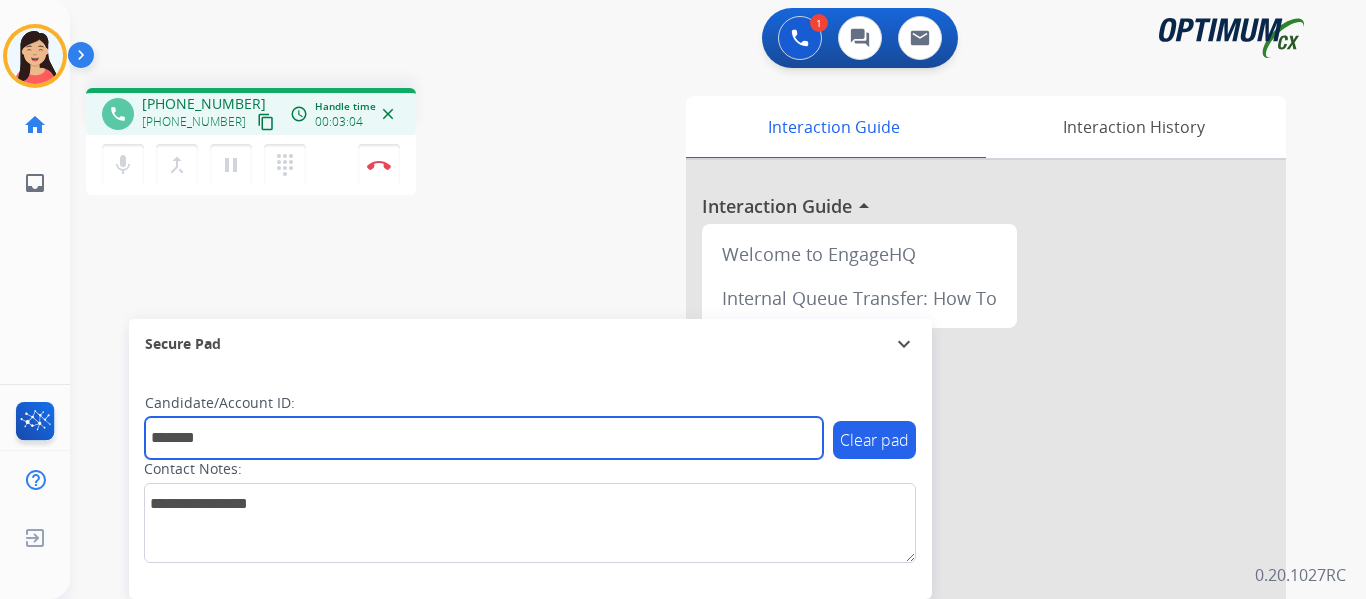 type on "*******" 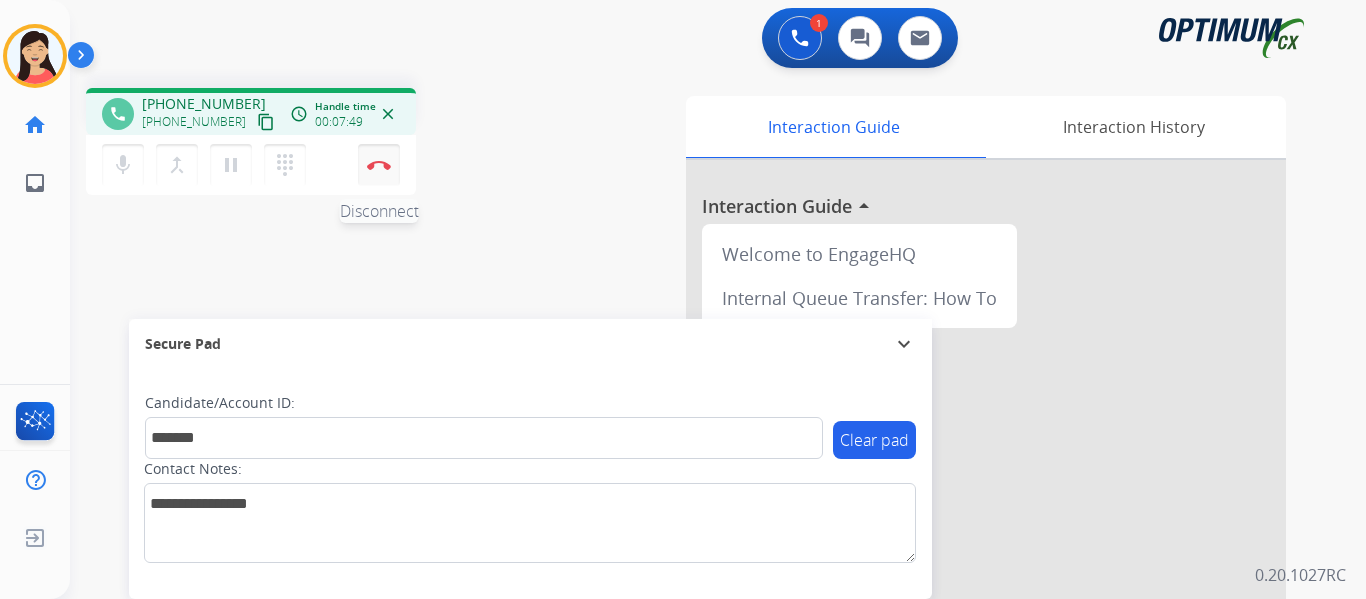 click at bounding box center (379, 165) 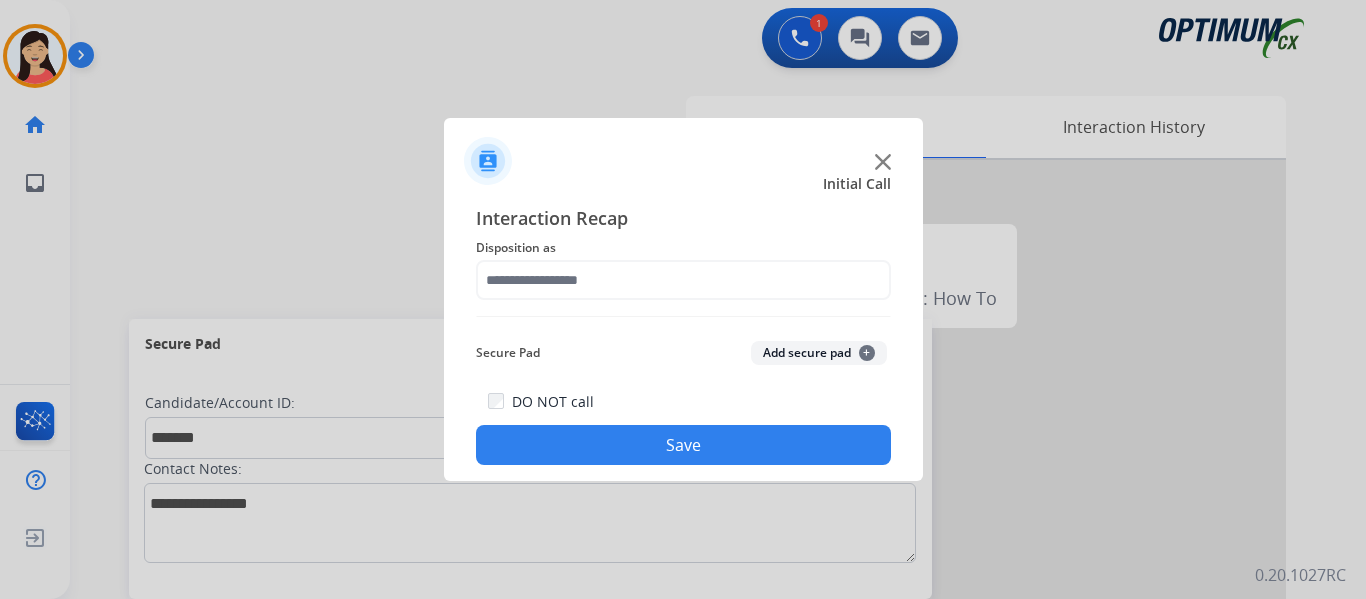 click on "Add secure pad  +" 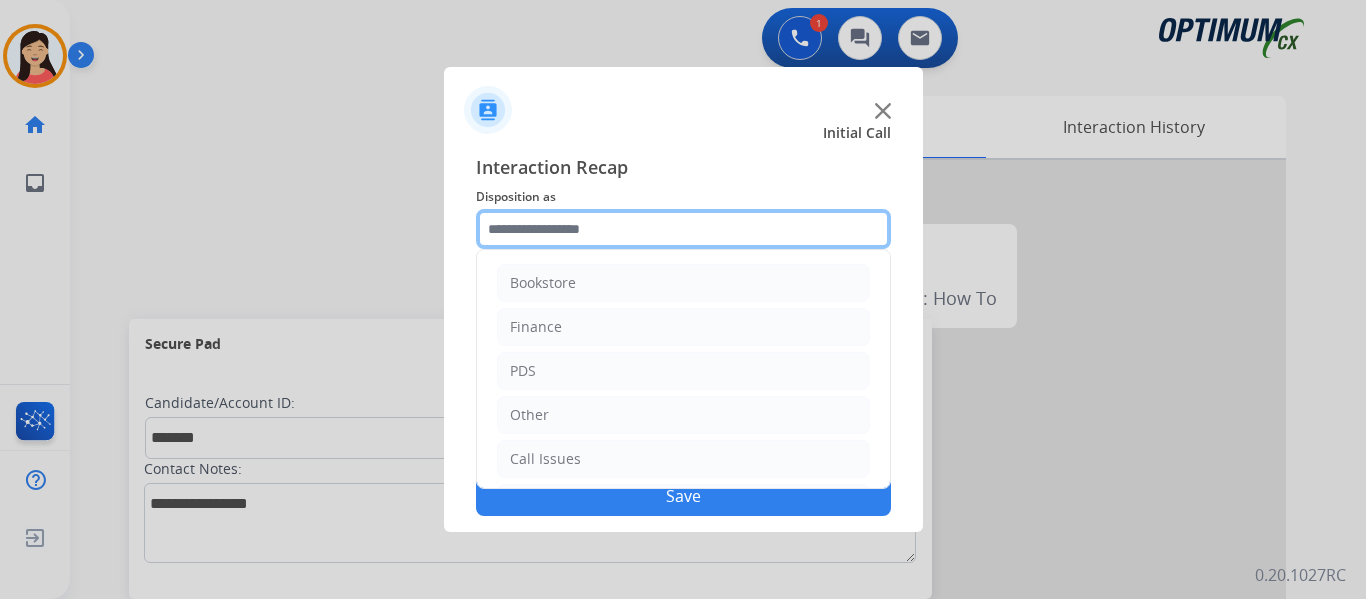 click 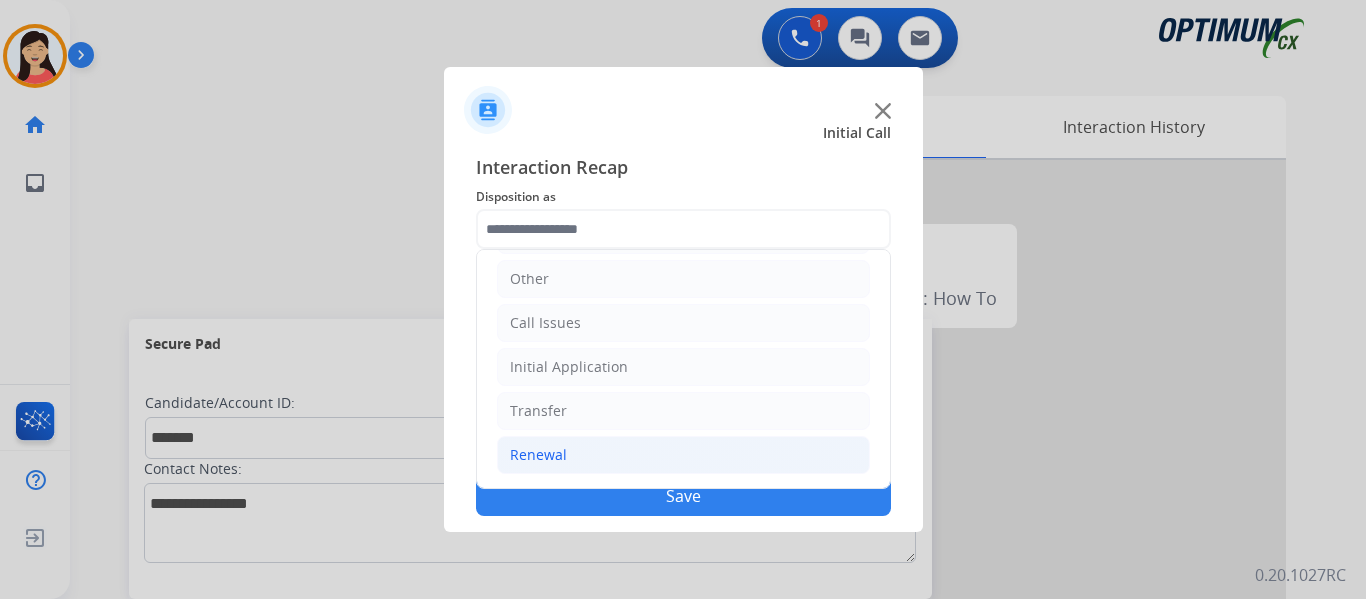 click on "Renewal" 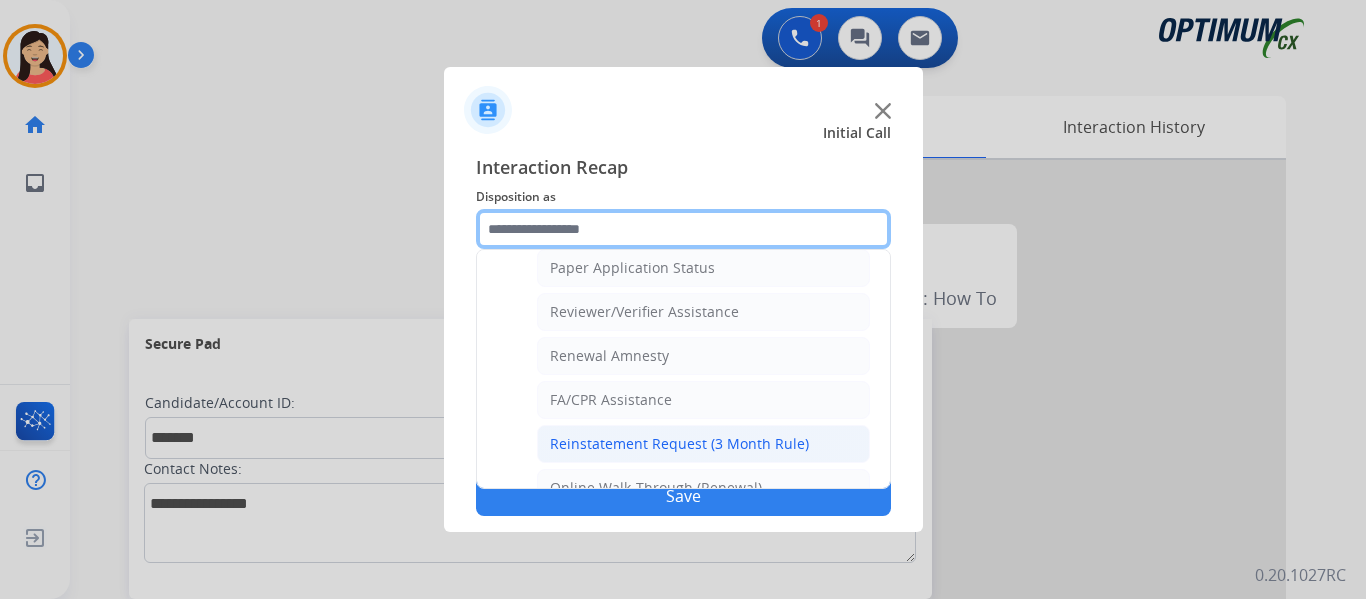 scroll, scrollTop: 772, scrollLeft: 0, axis: vertical 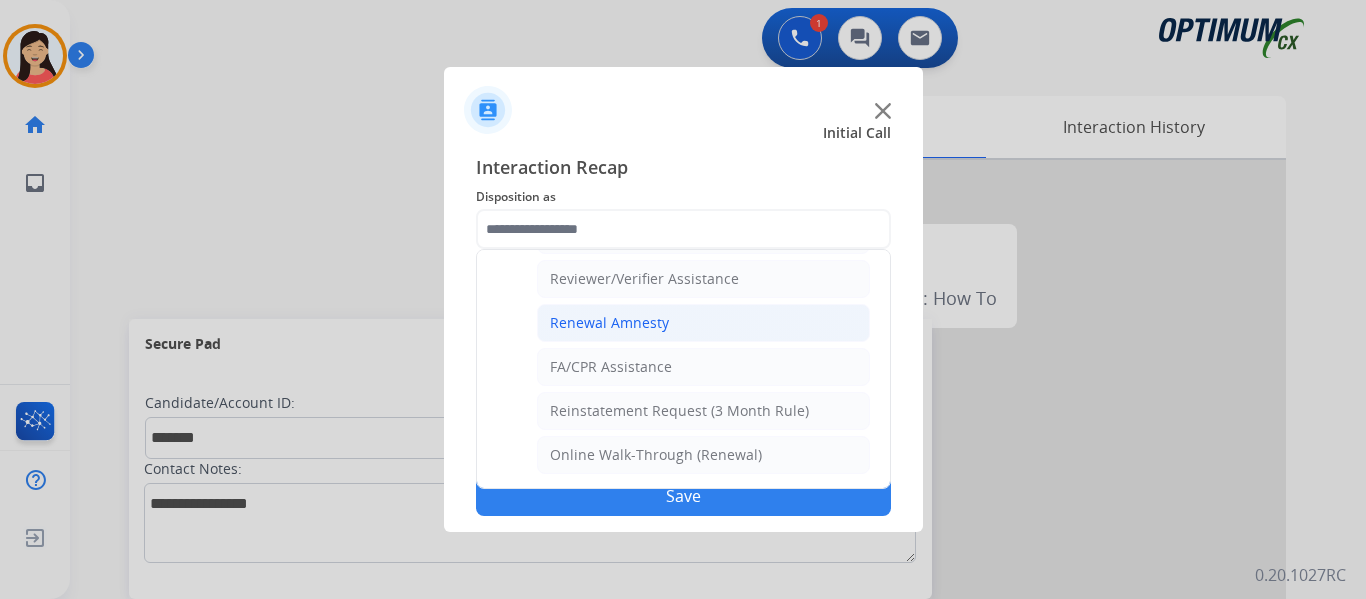click on "Renewal Amnesty" 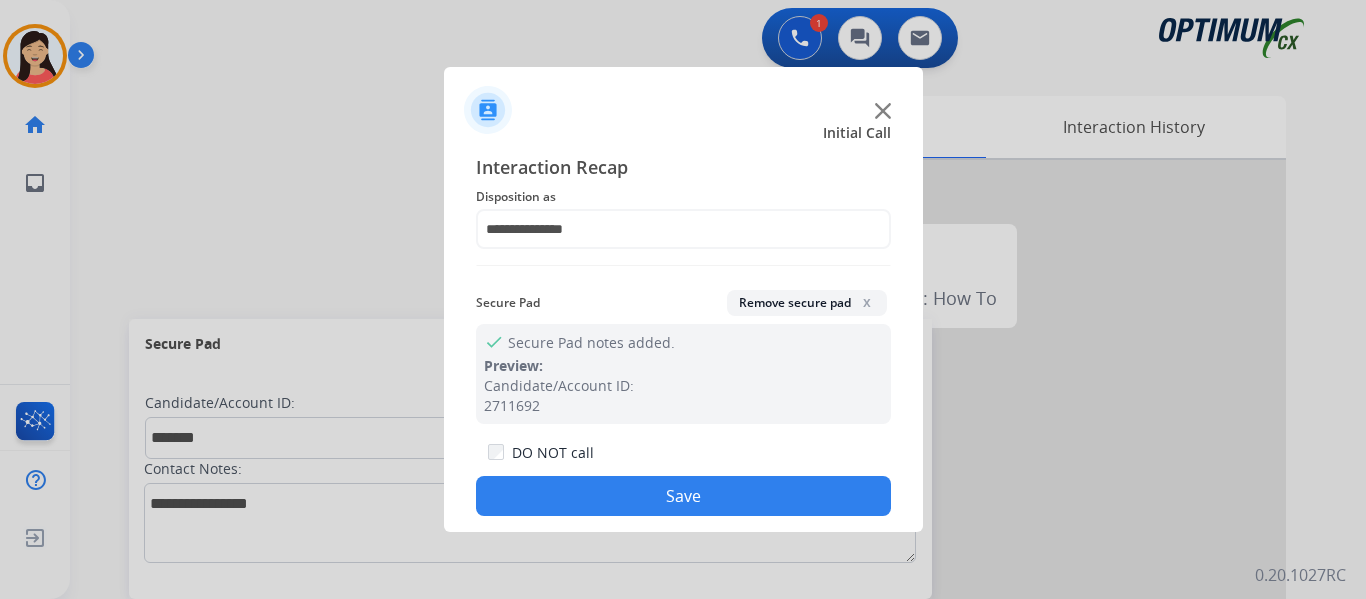 click on "Save" 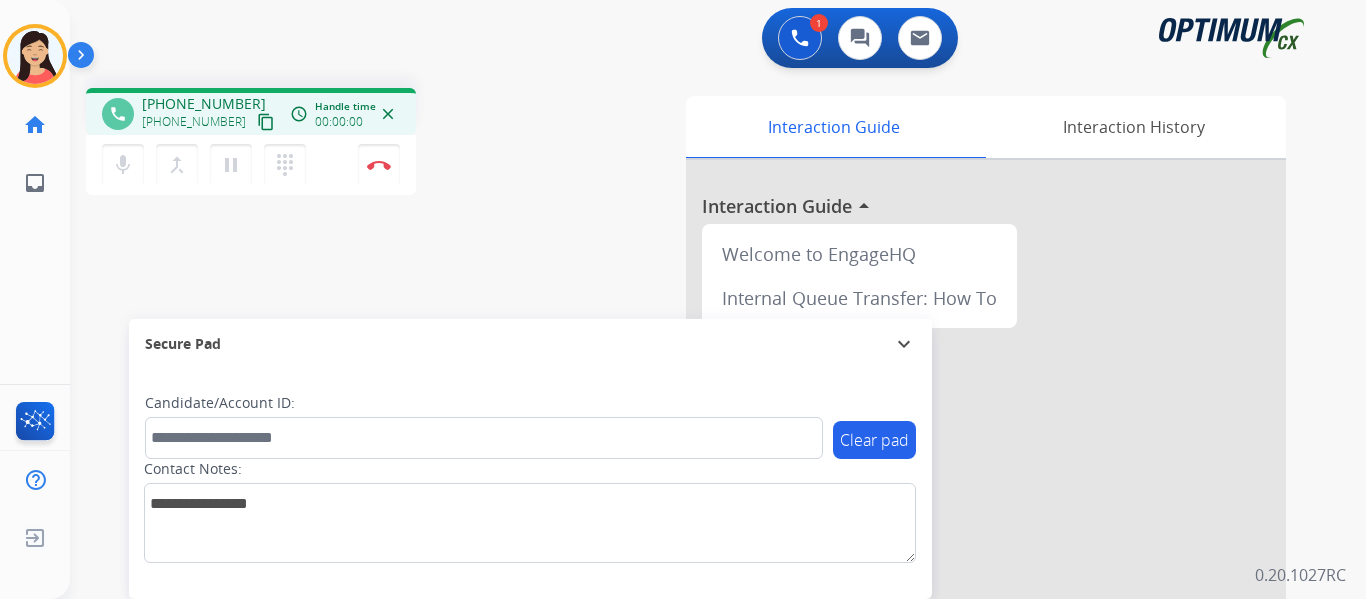 drag, startPoint x: 245, startPoint y: 124, endPoint x: 355, endPoint y: 148, distance: 112.587746 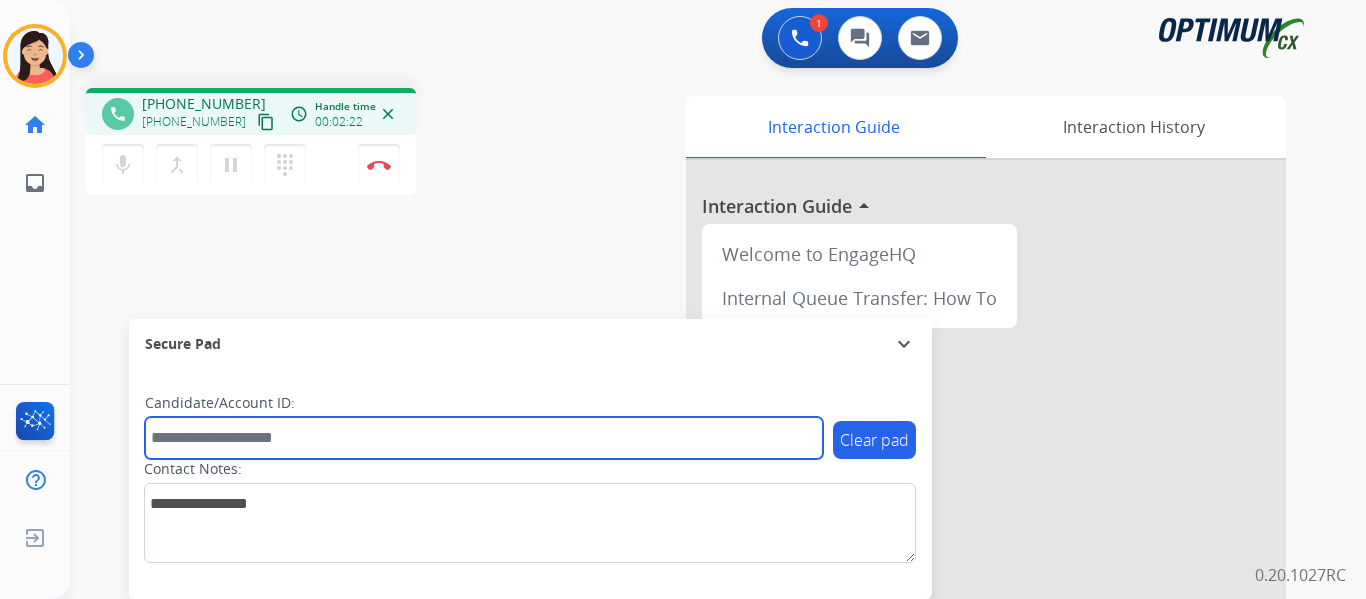 click at bounding box center (484, 438) 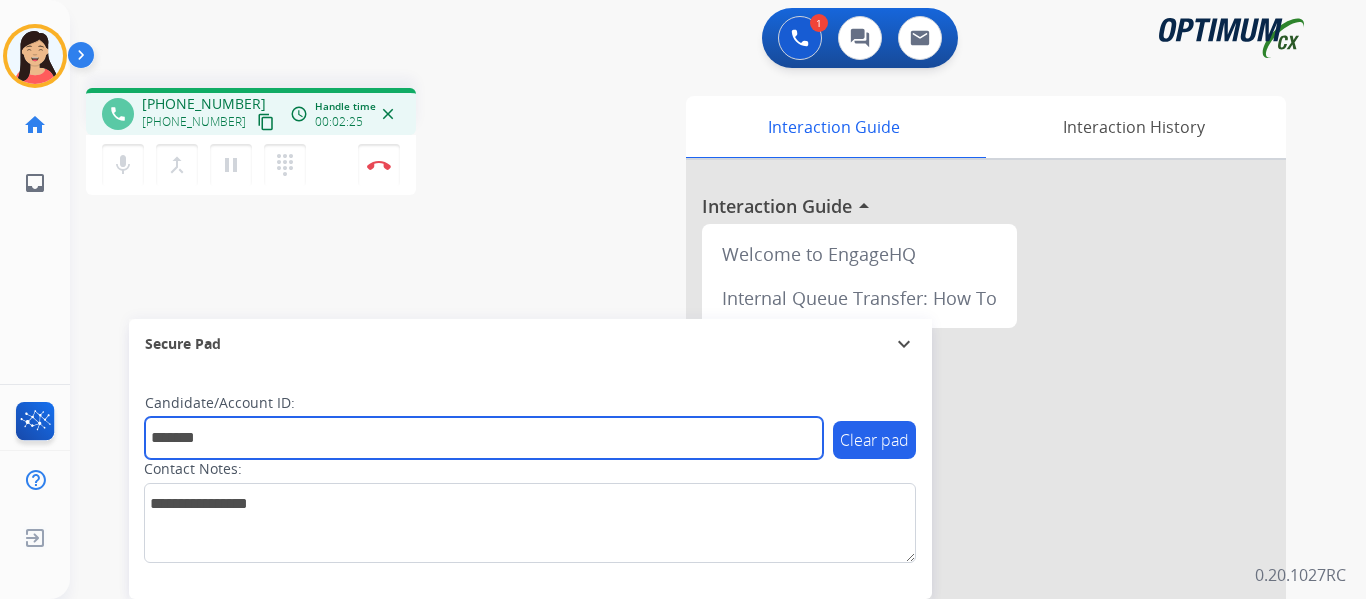type on "*******" 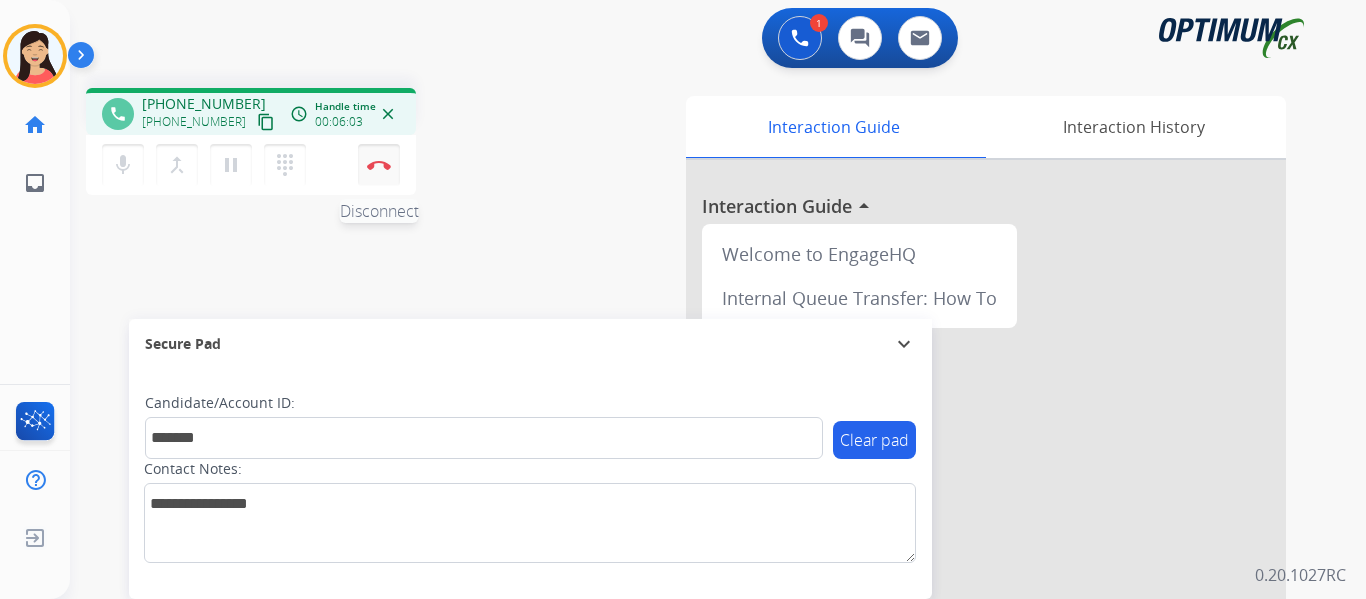 click on "Disconnect" at bounding box center [379, 165] 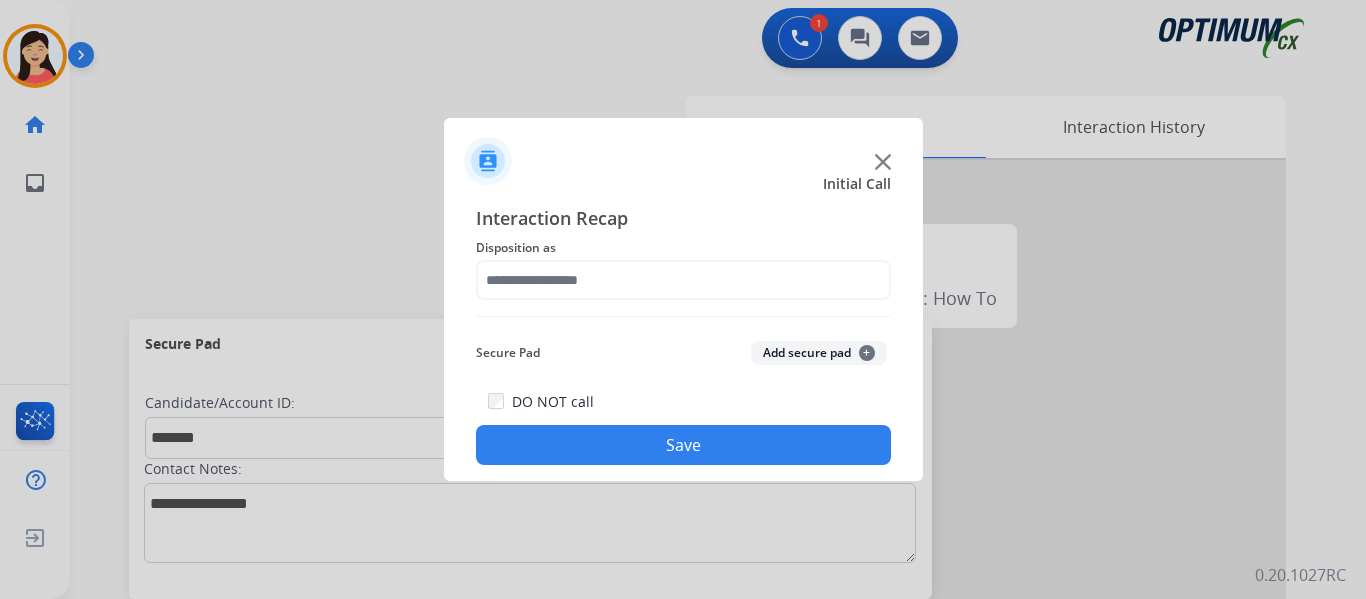click on "Add secure pad  +" 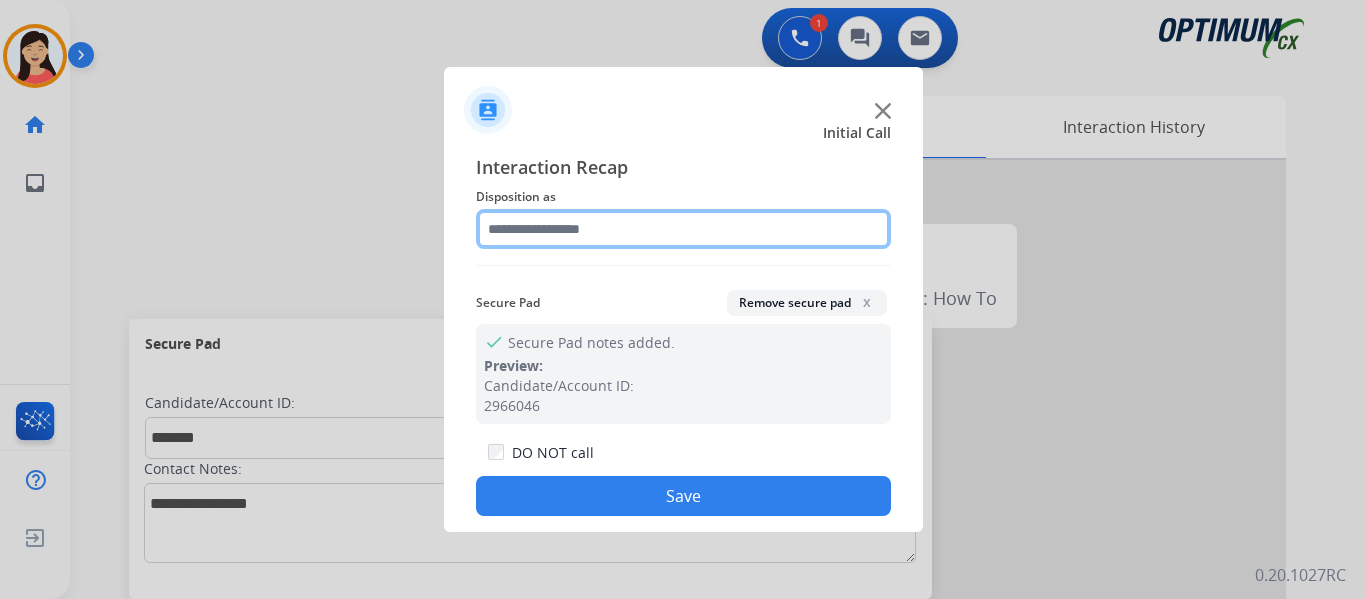 click 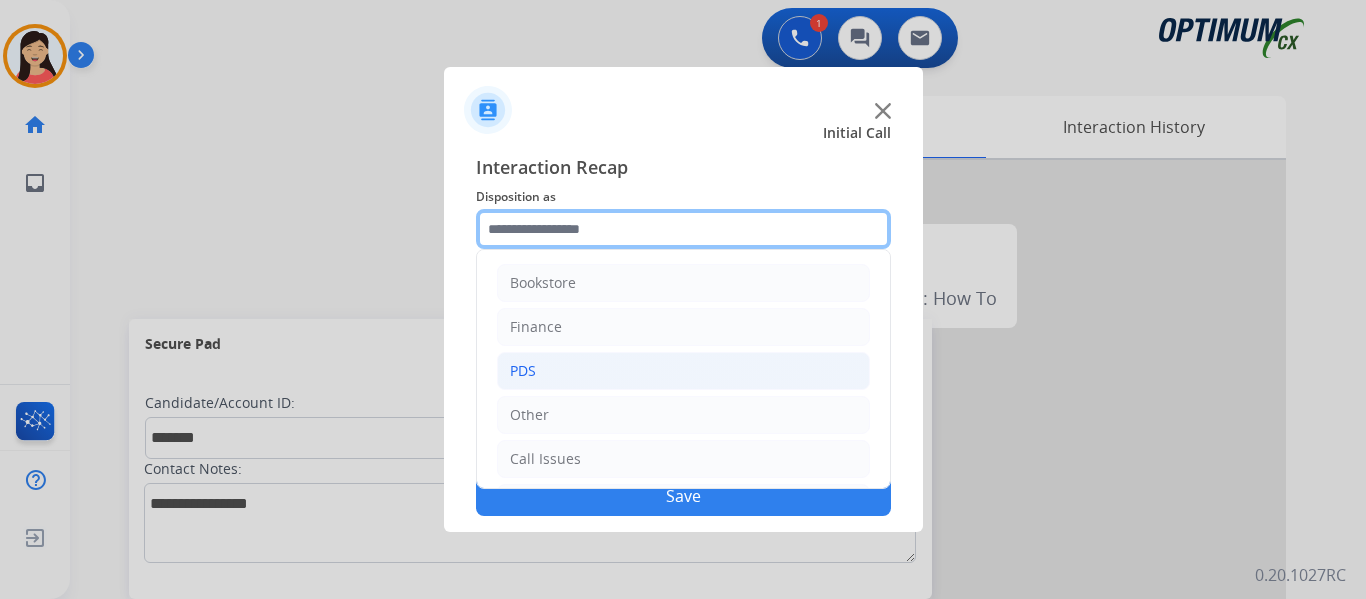 scroll, scrollTop: 136, scrollLeft: 0, axis: vertical 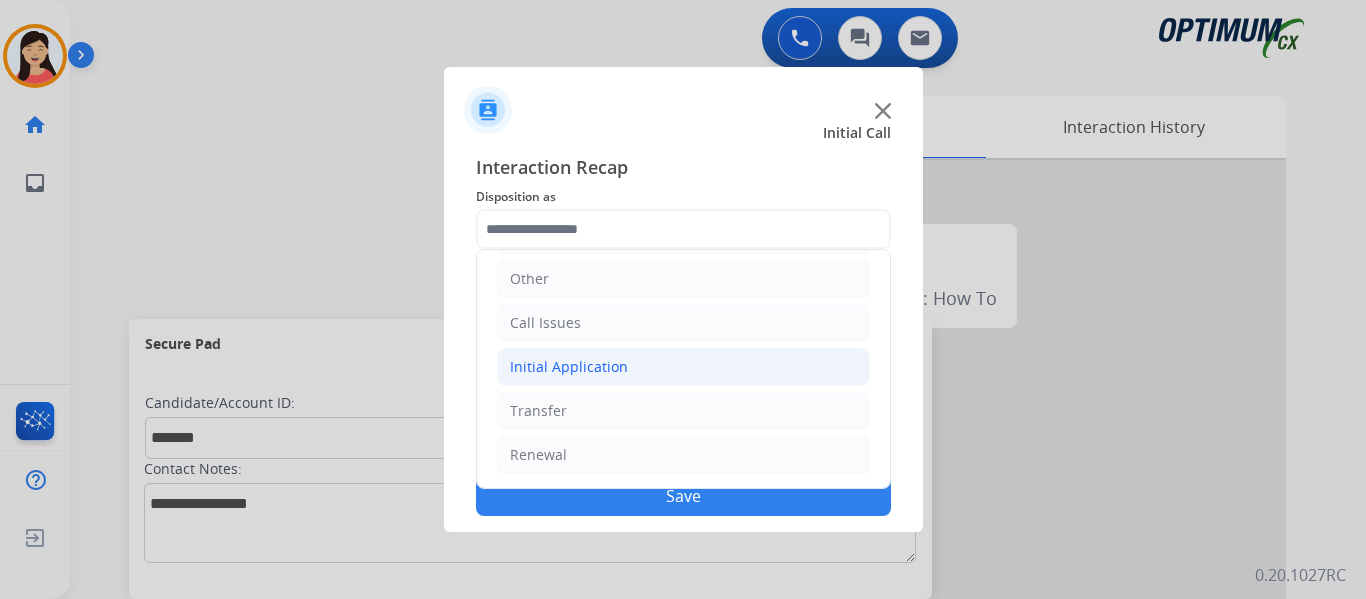 click on "Initial Application" 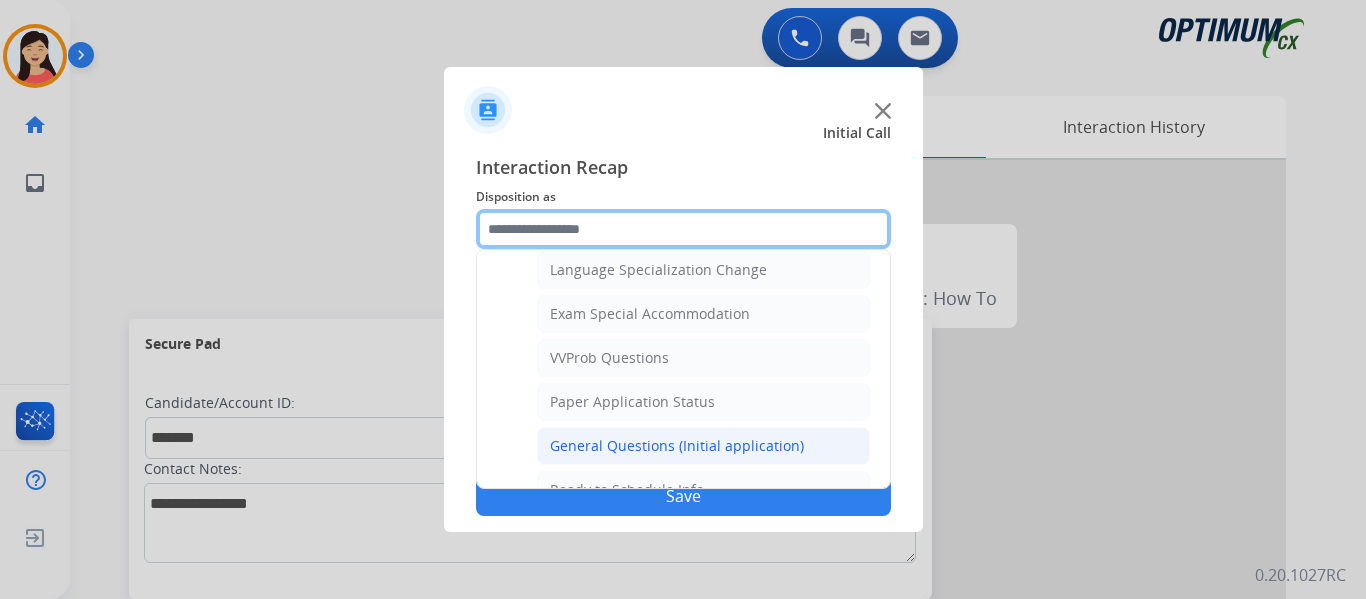 scroll, scrollTop: 1036, scrollLeft: 0, axis: vertical 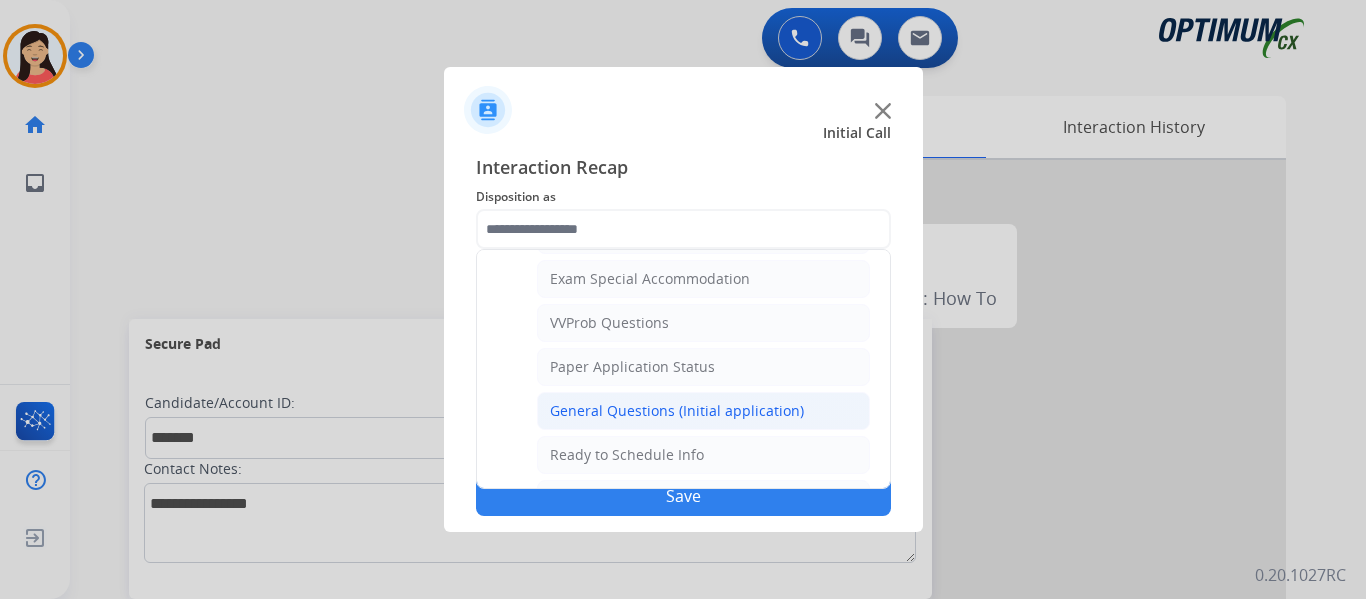 click on "General Questions (Initial application)" 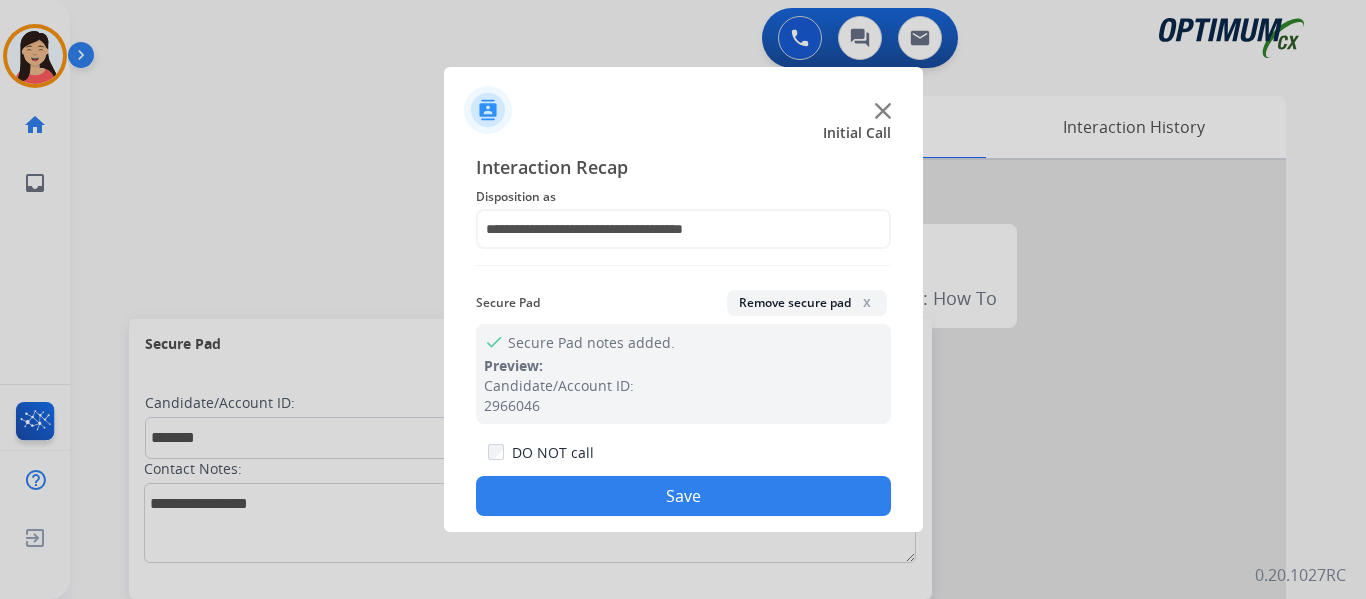 click on "Save" 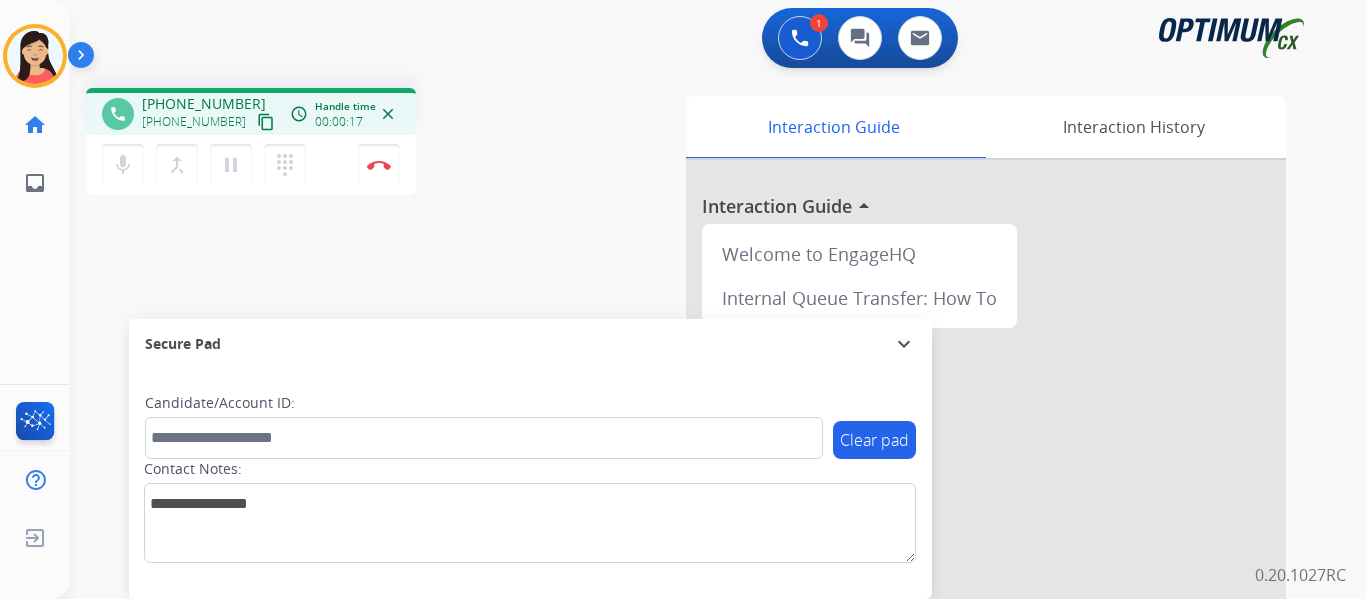 click on "content_copy" at bounding box center (266, 122) 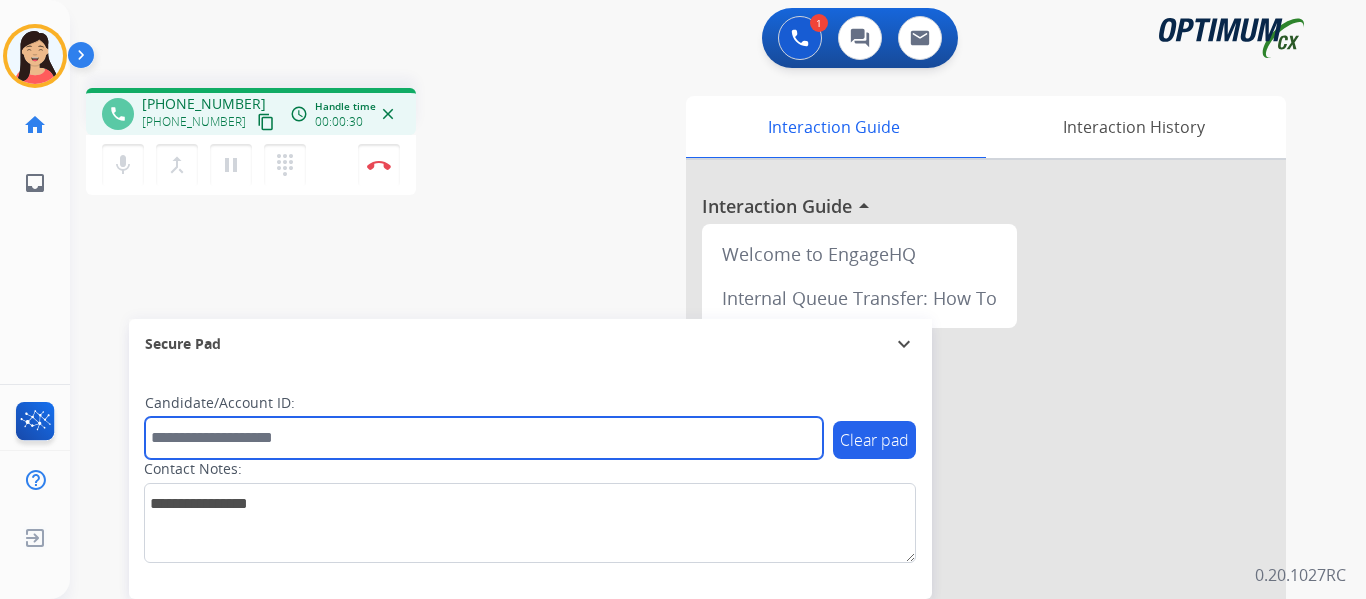 click at bounding box center [484, 438] 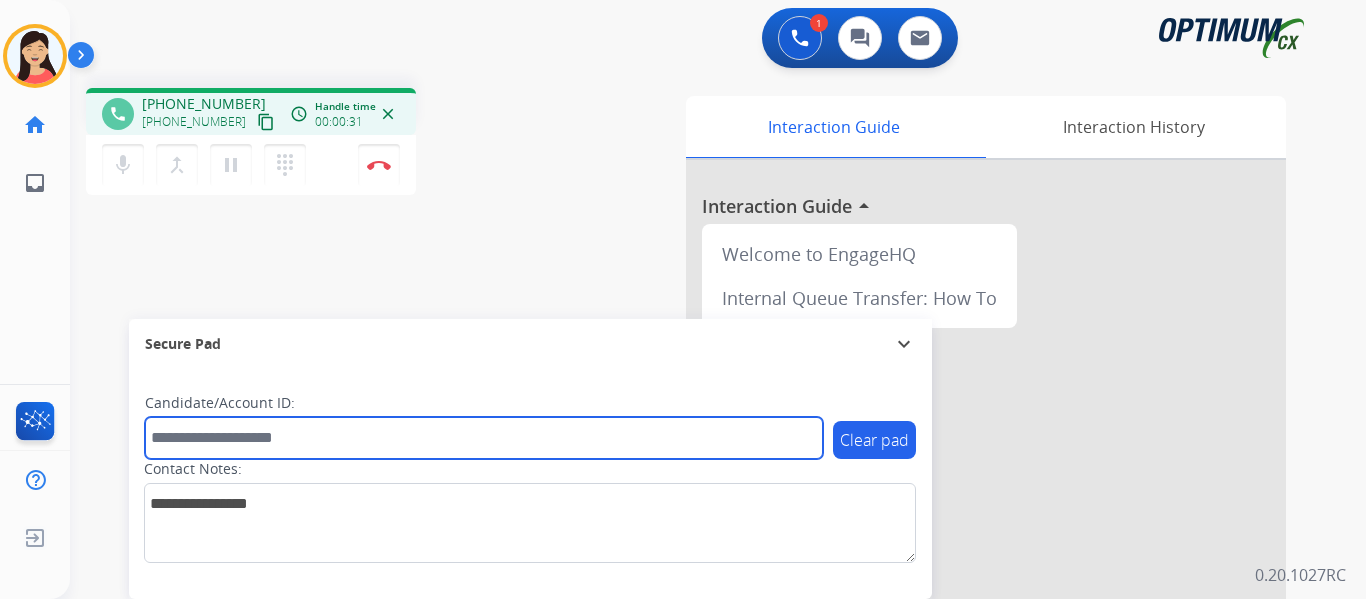 paste on "*******" 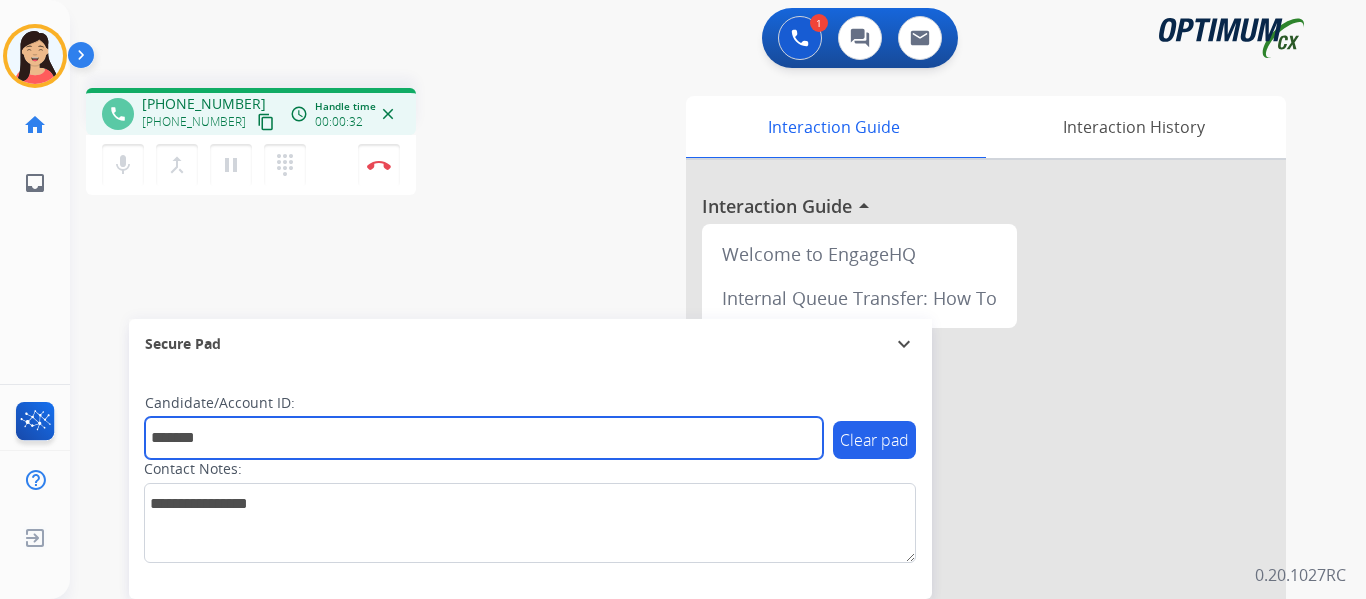 type on "*******" 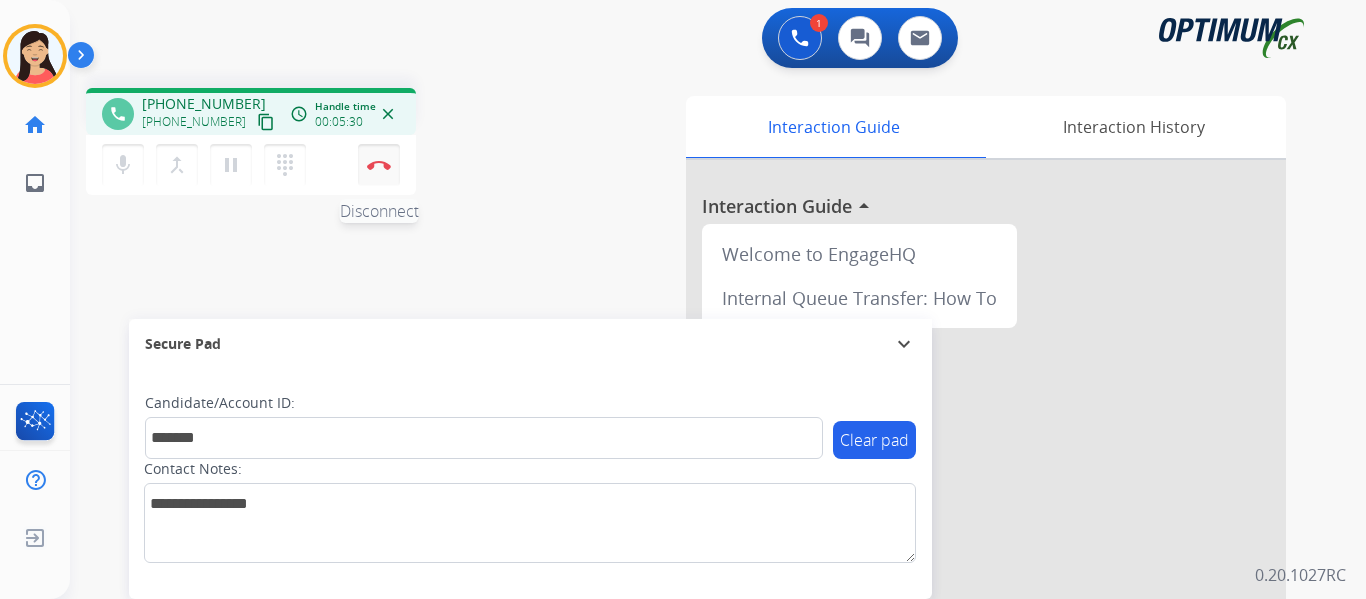 click at bounding box center (379, 165) 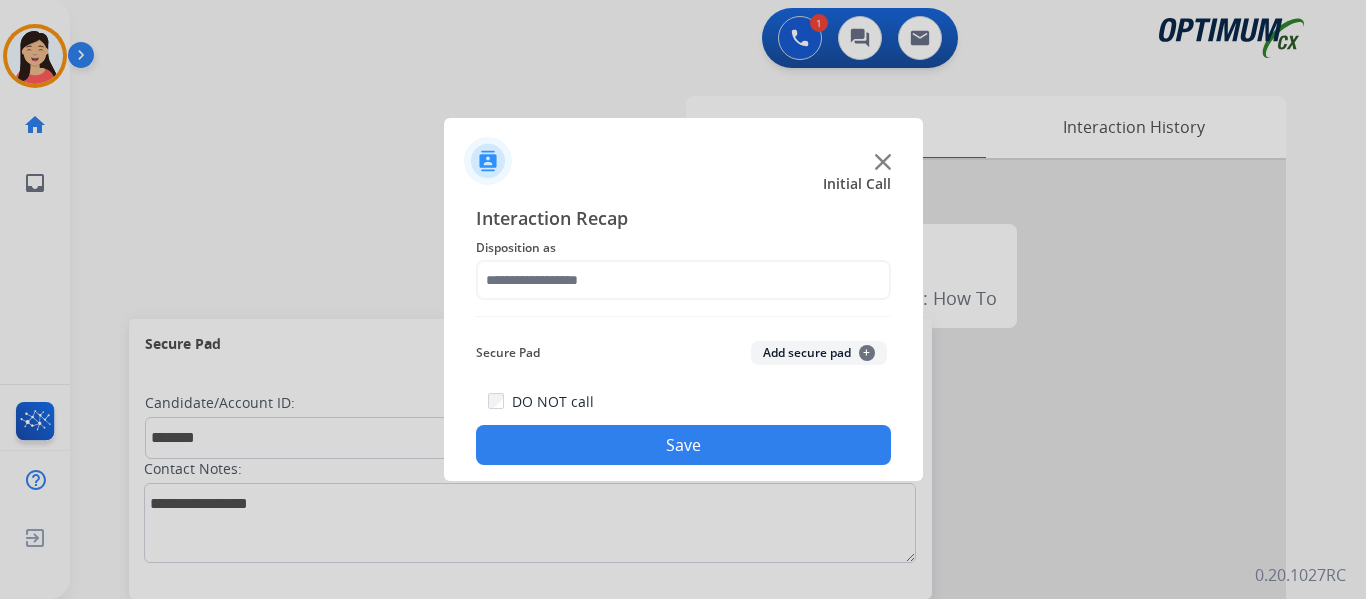 click on "Add secure pad  +" 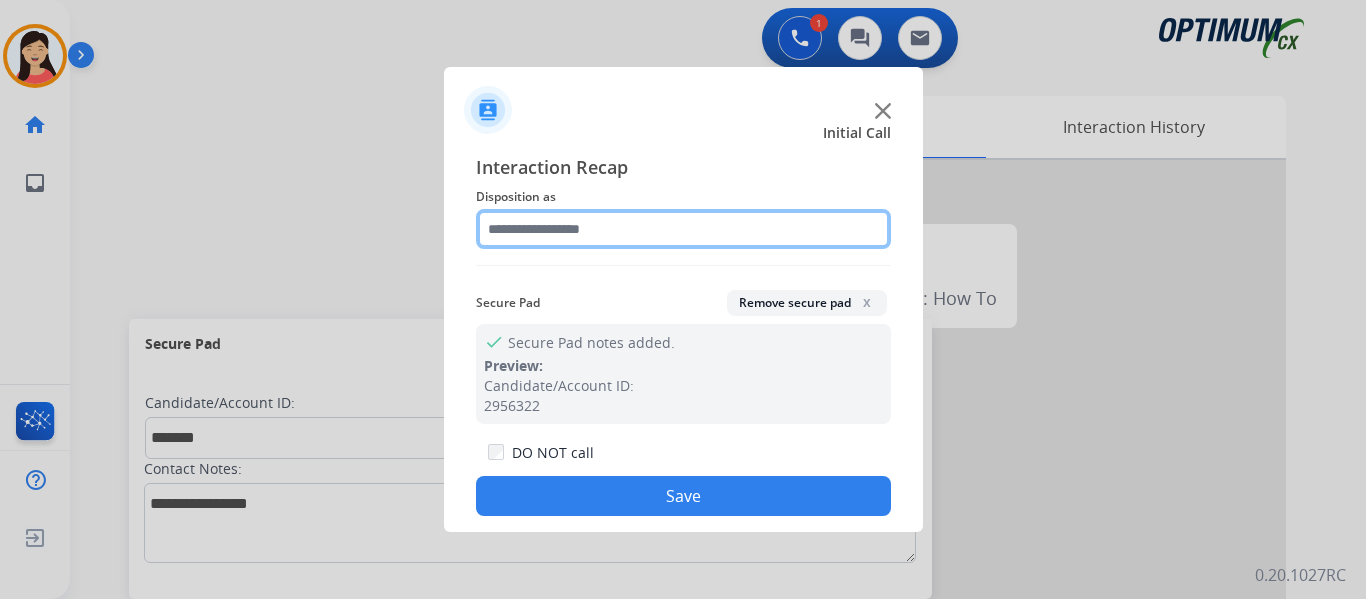 click 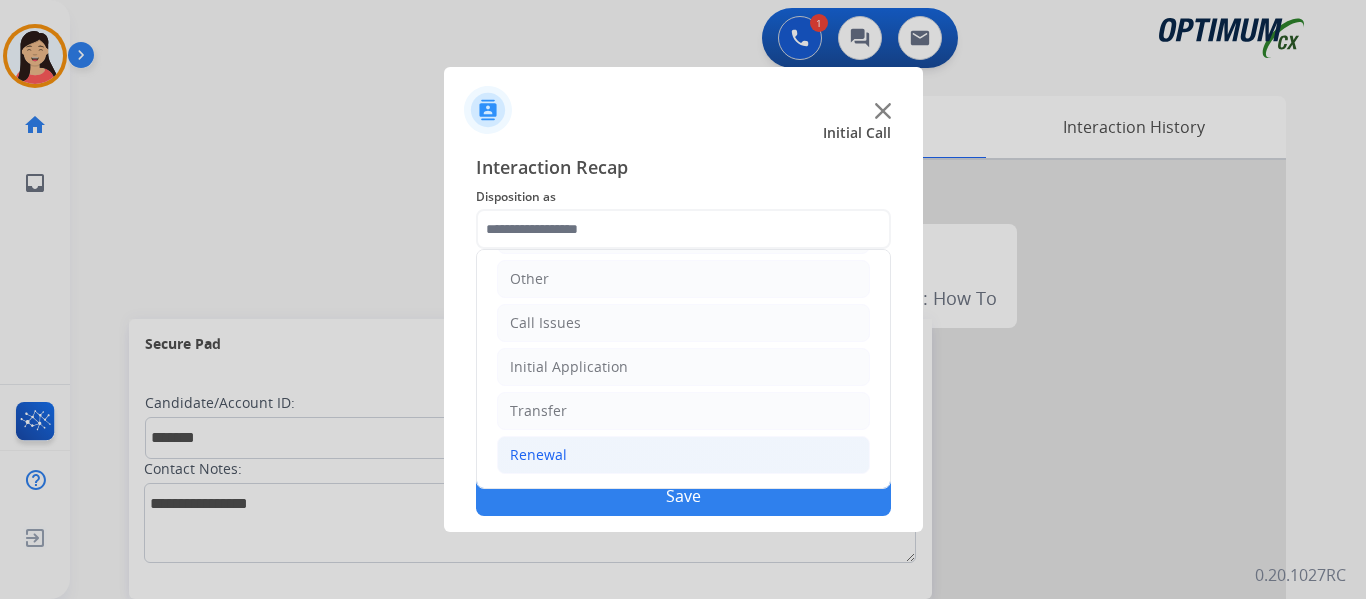 click on "Renewal" 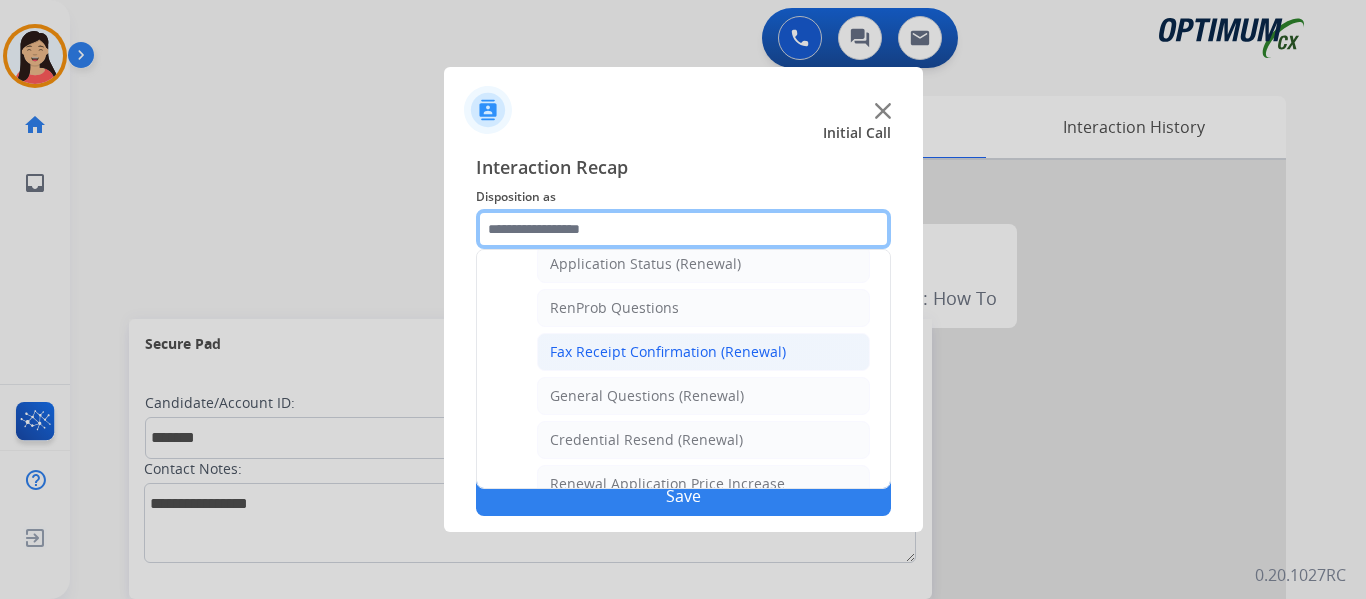 scroll, scrollTop: 472, scrollLeft: 0, axis: vertical 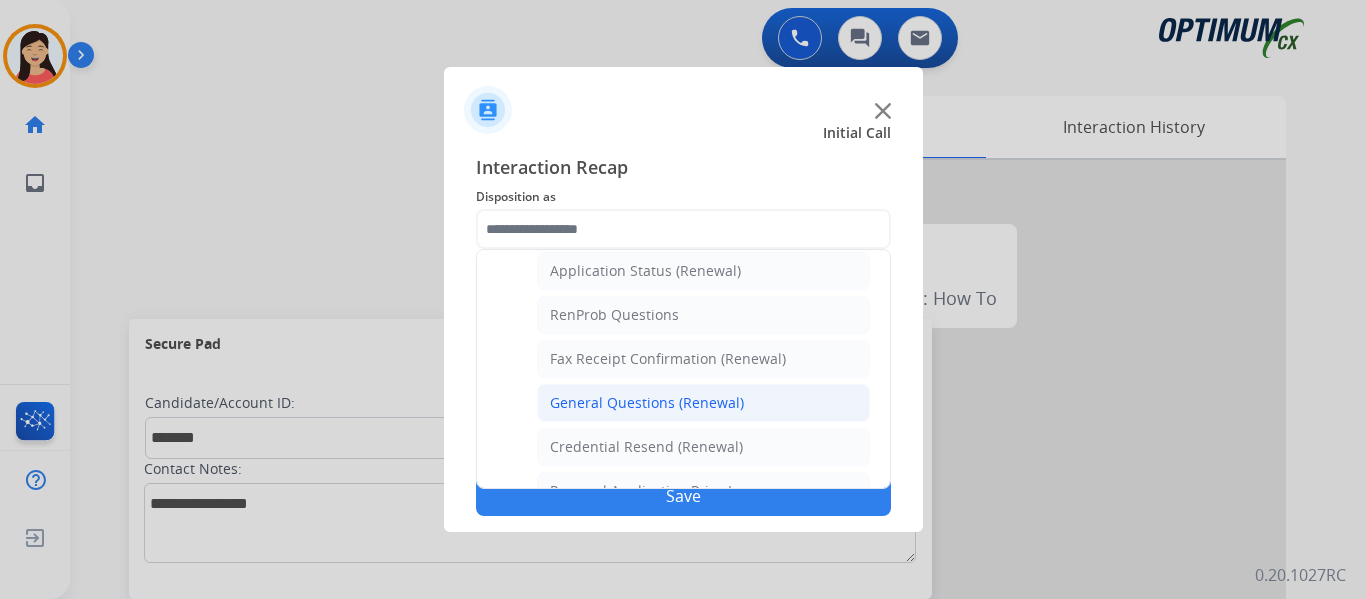 click on "General Questions (Renewal)" 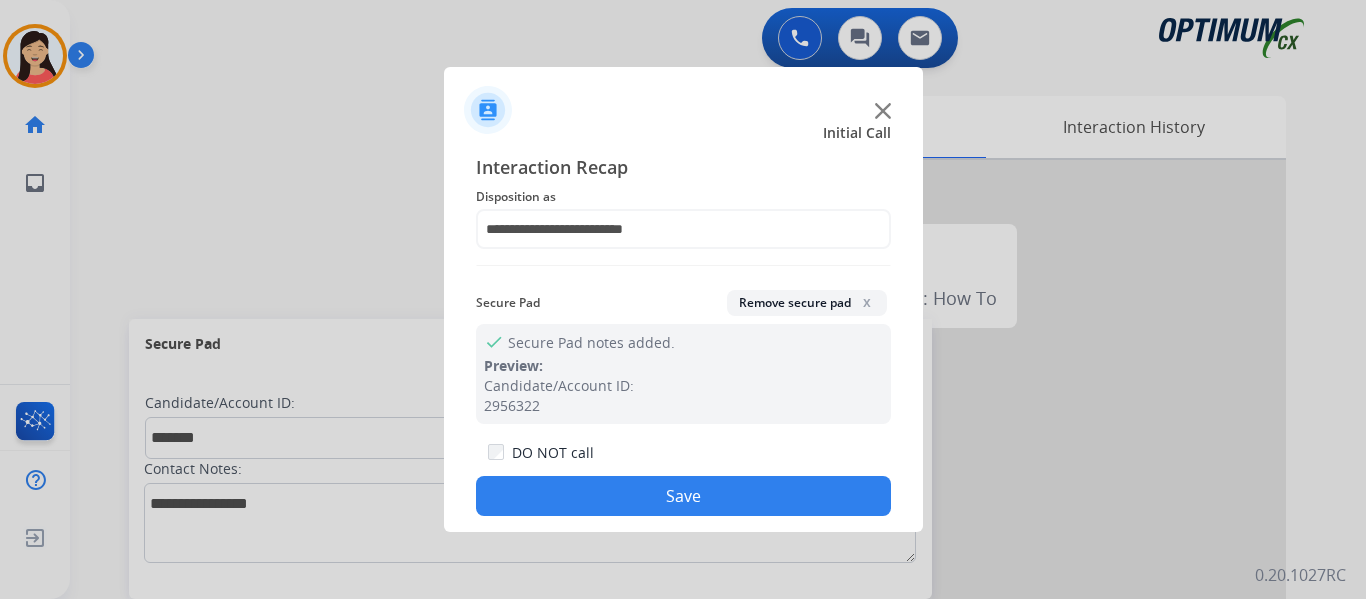 click on "Save" 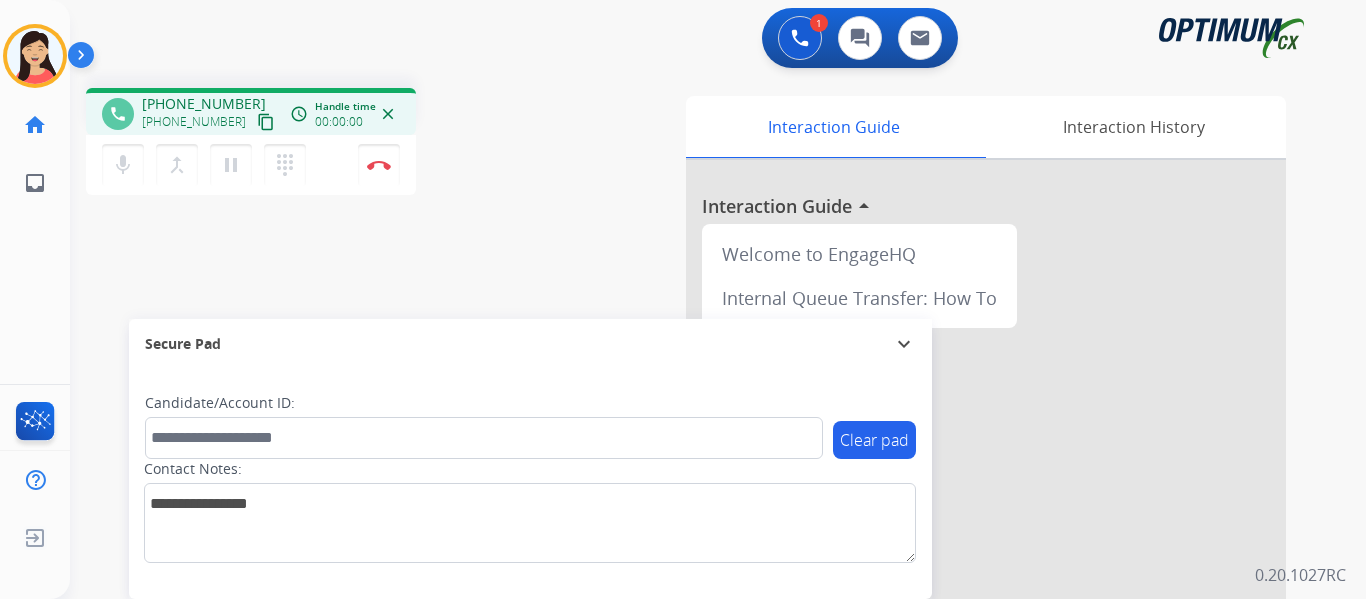 click on "content_copy" at bounding box center [266, 122] 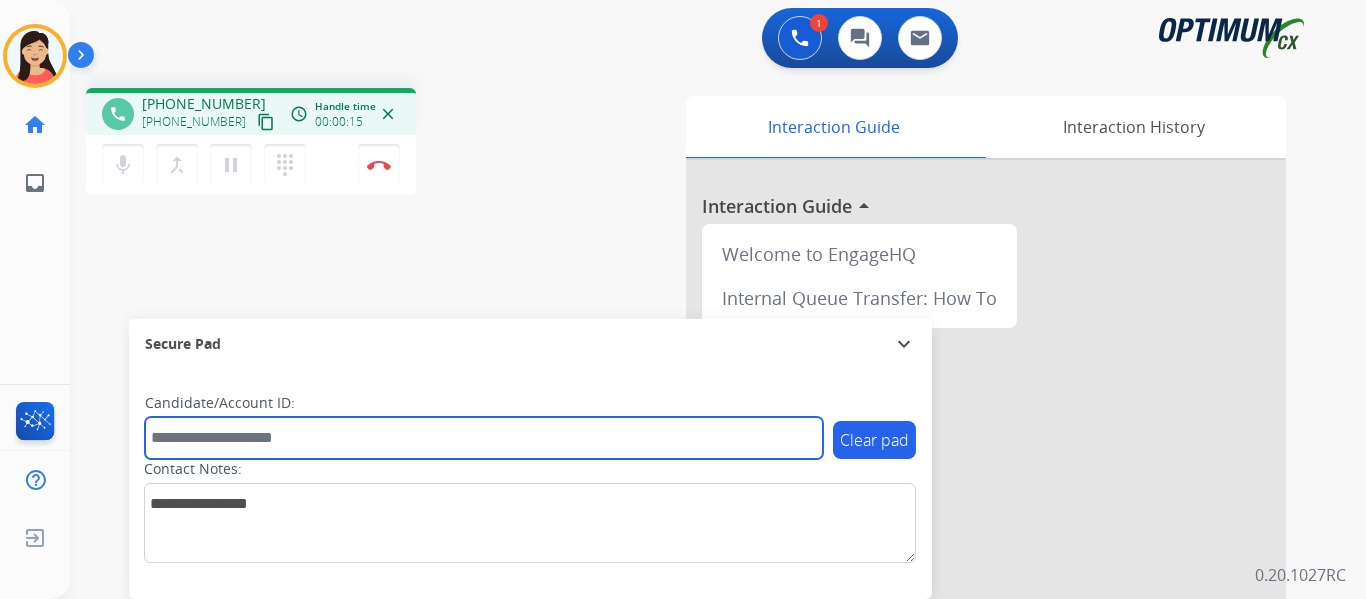 click at bounding box center [484, 438] 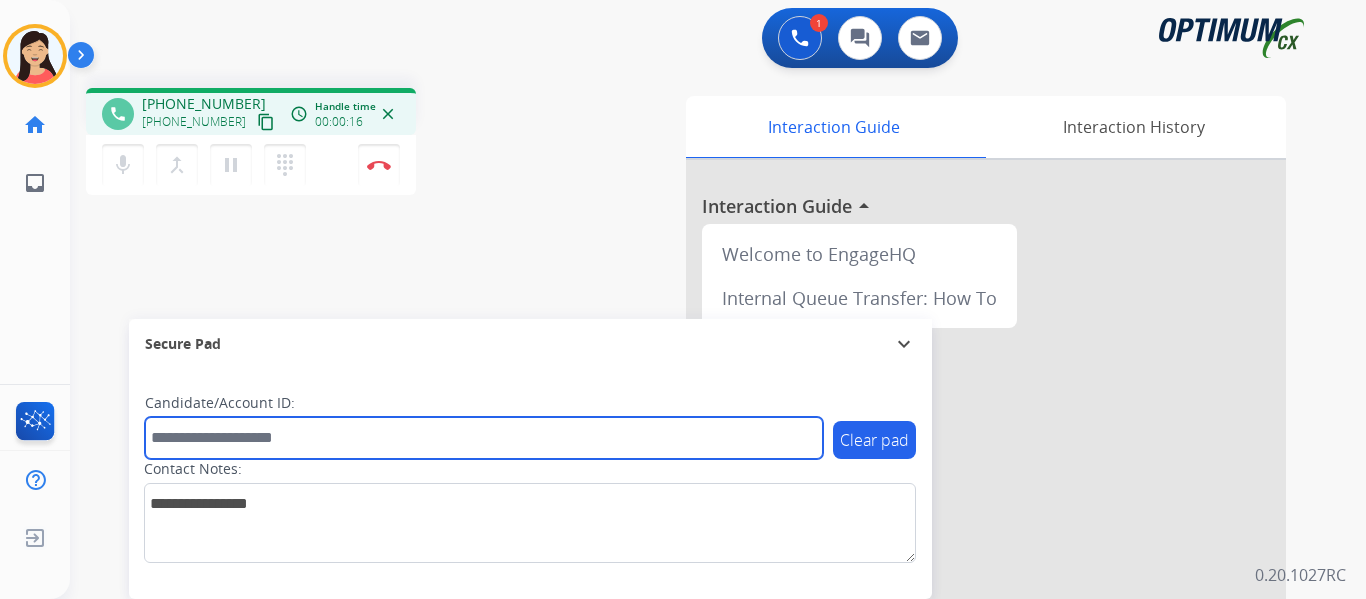 paste on "*******" 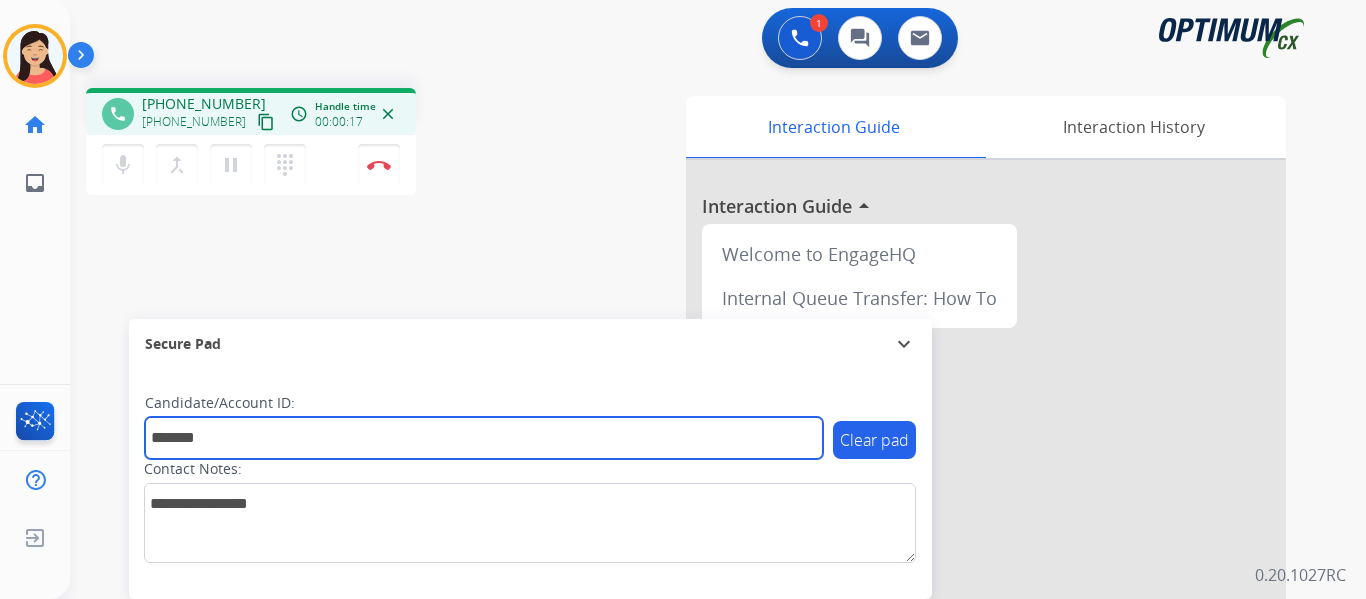 type on "*******" 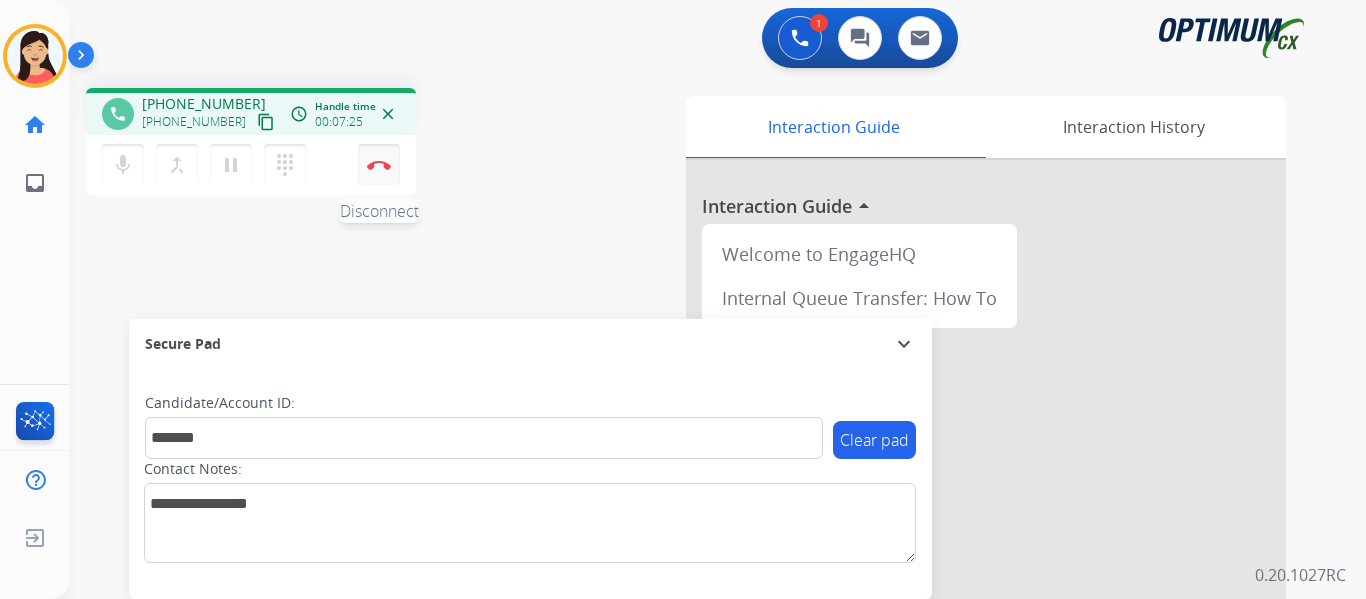 click on "Disconnect" at bounding box center [379, 165] 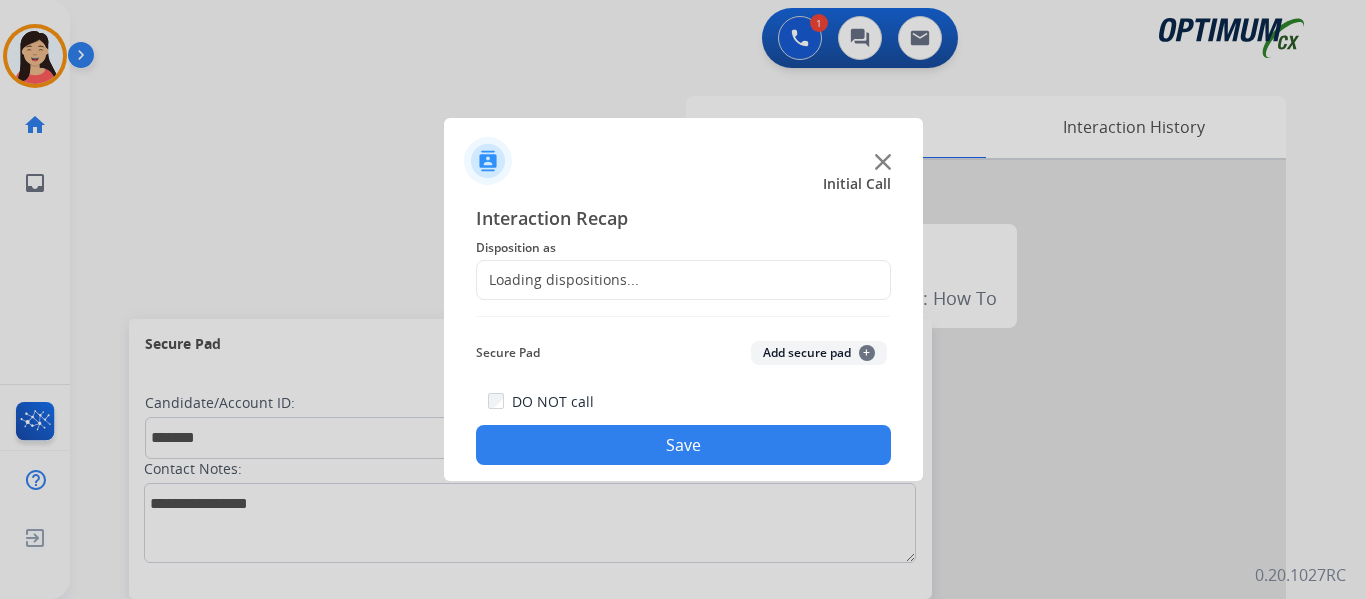 click on "Add secure pad  +" 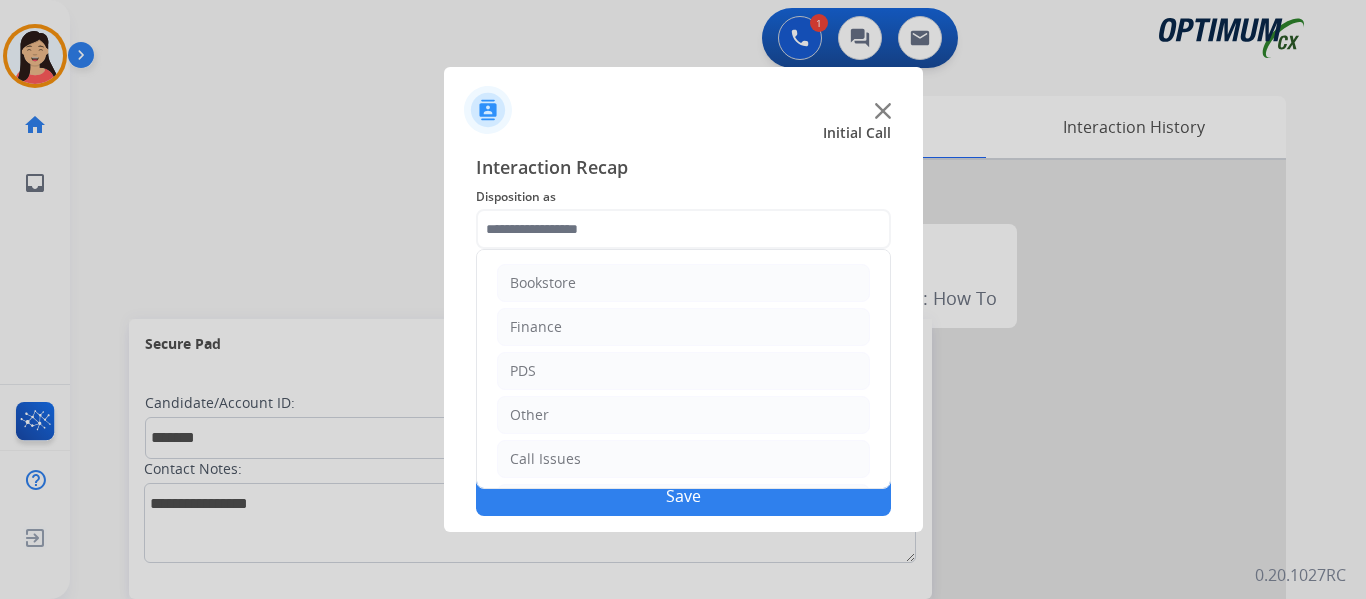click 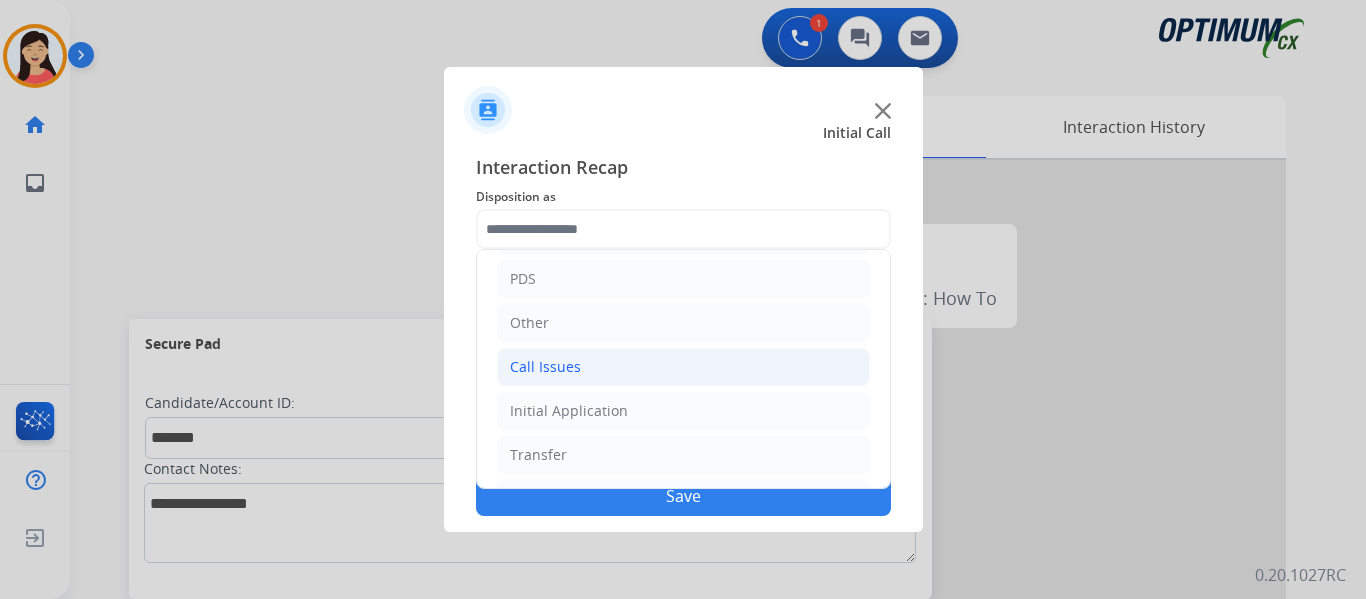 scroll, scrollTop: 136, scrollLeft: 0, axis: vertical 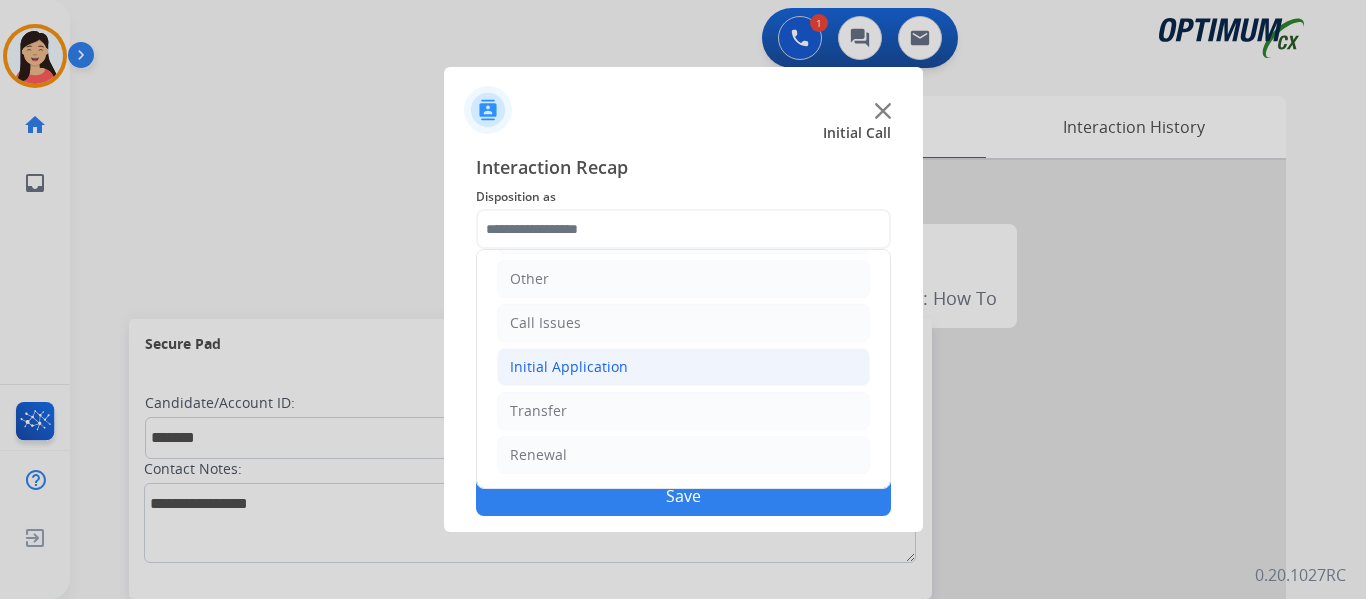 click on "Initial Application" 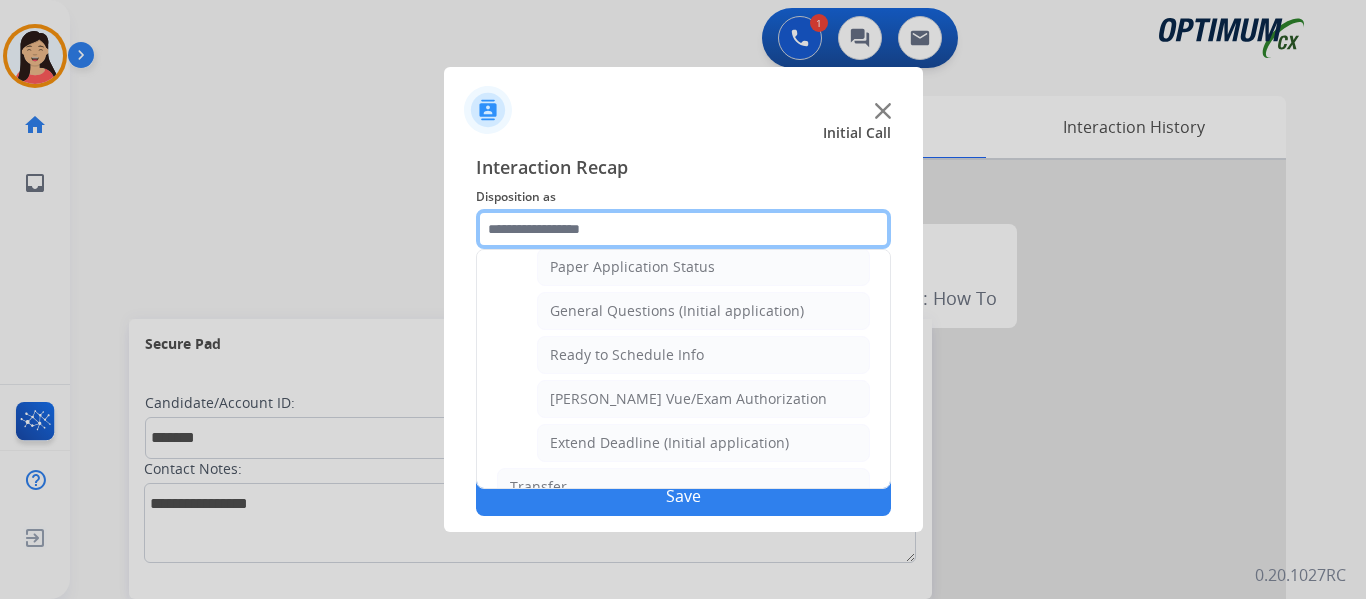 scroll, scrollTop: 1212, scrollLeft: 0, axis: vertical 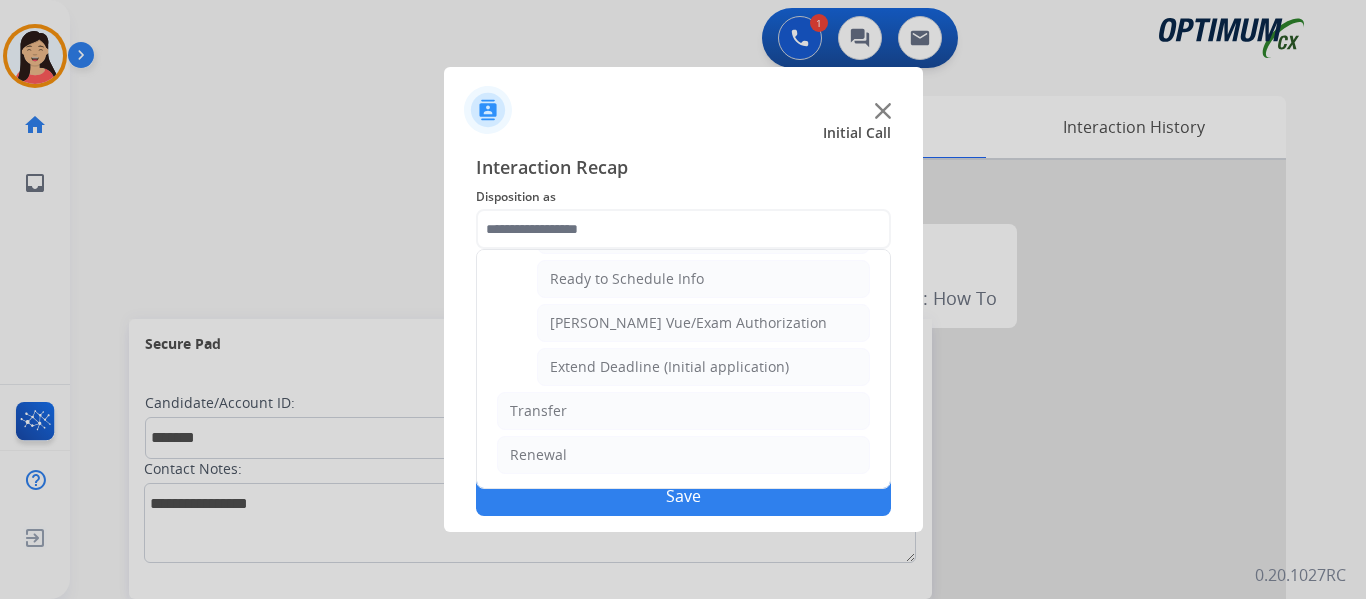 click on "Save" 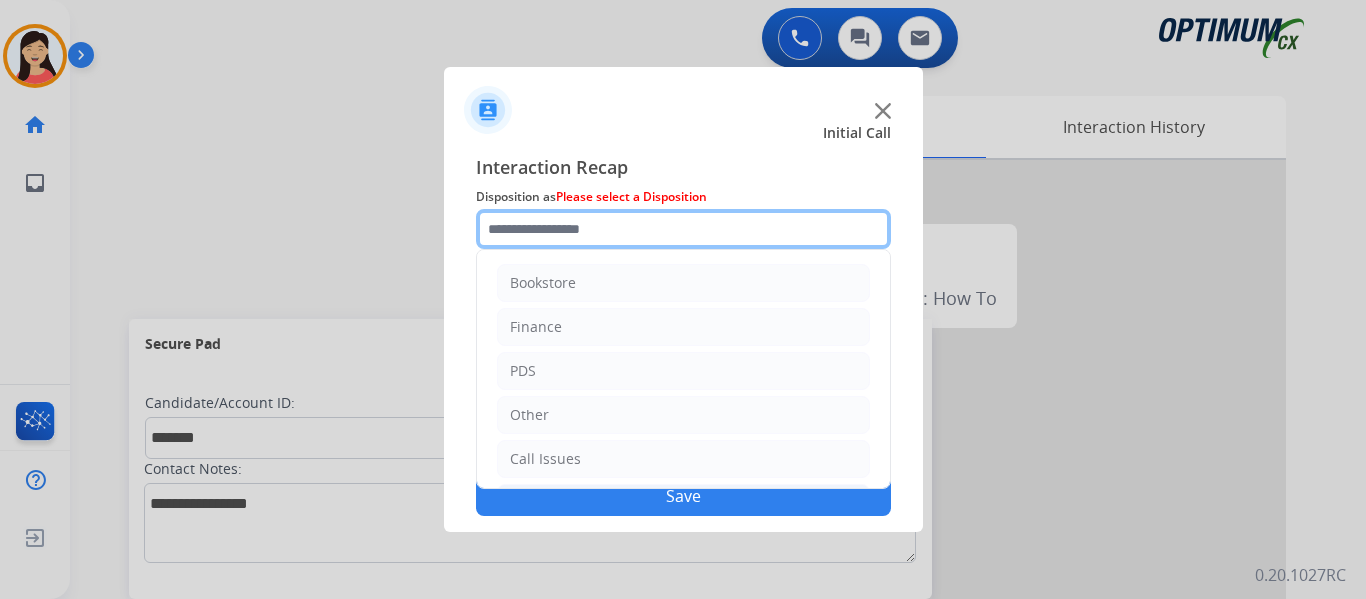 click 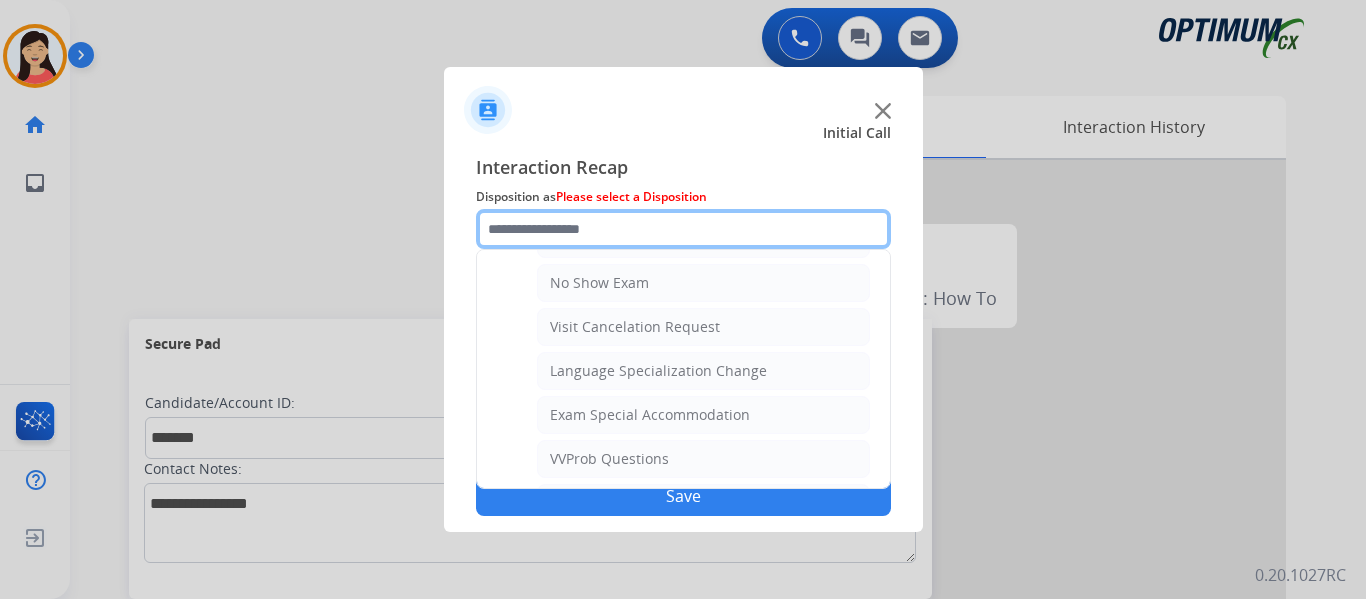 scroll, scrollTop: 1000, scrollLeft: 0, axis: vertical 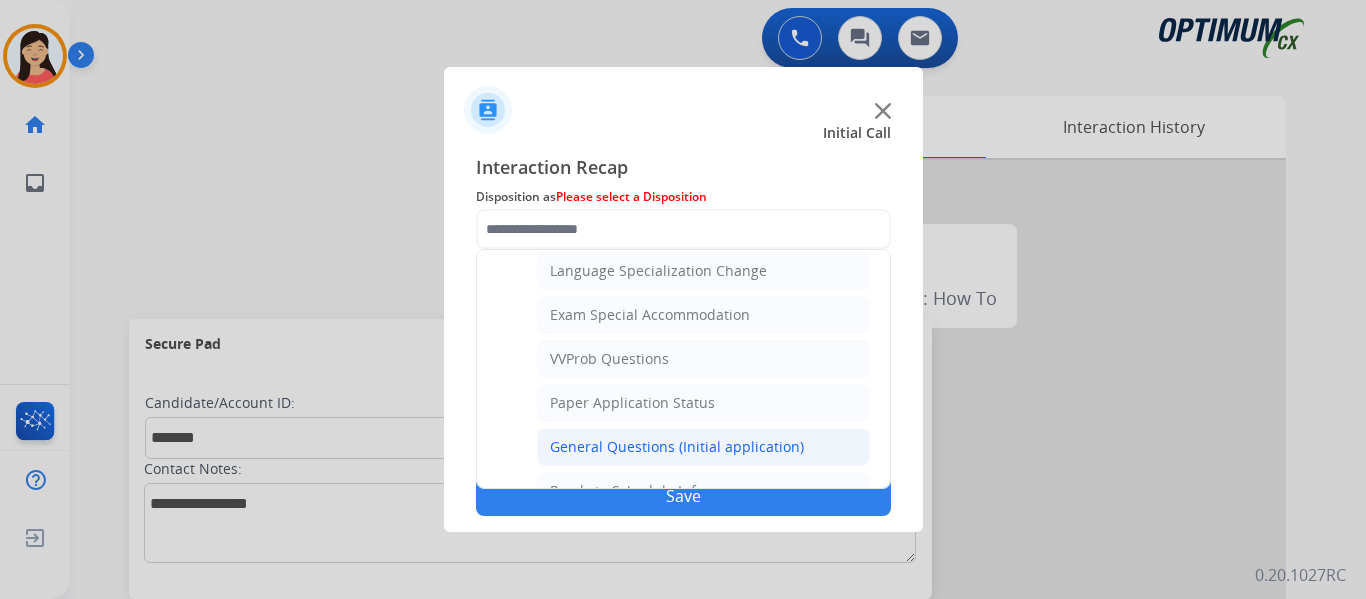 click on "General Questions (Initial application)" 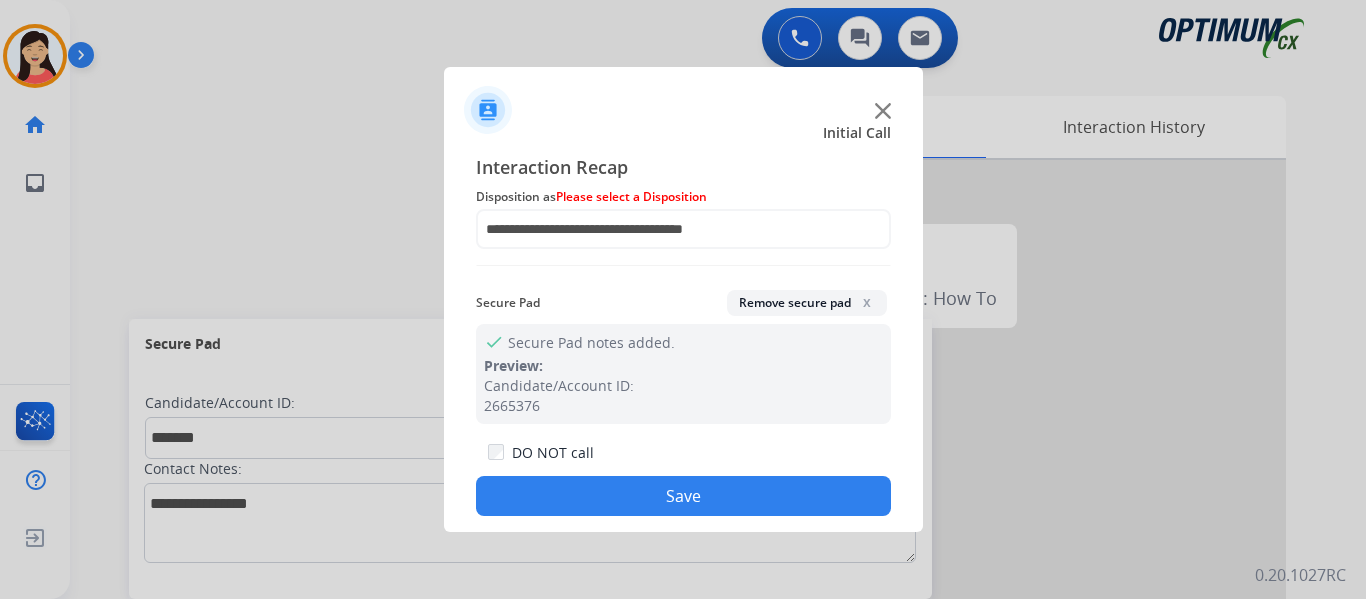 click on "Save" 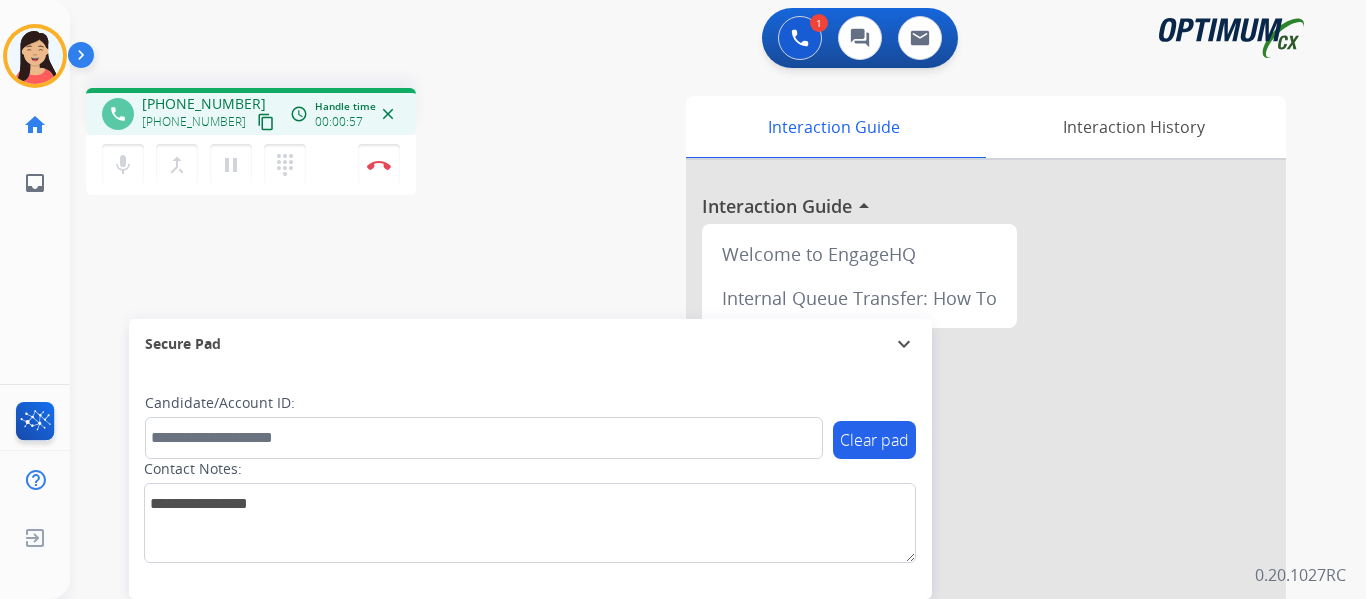 click on "content_copy" at bounding box center (266, 122) 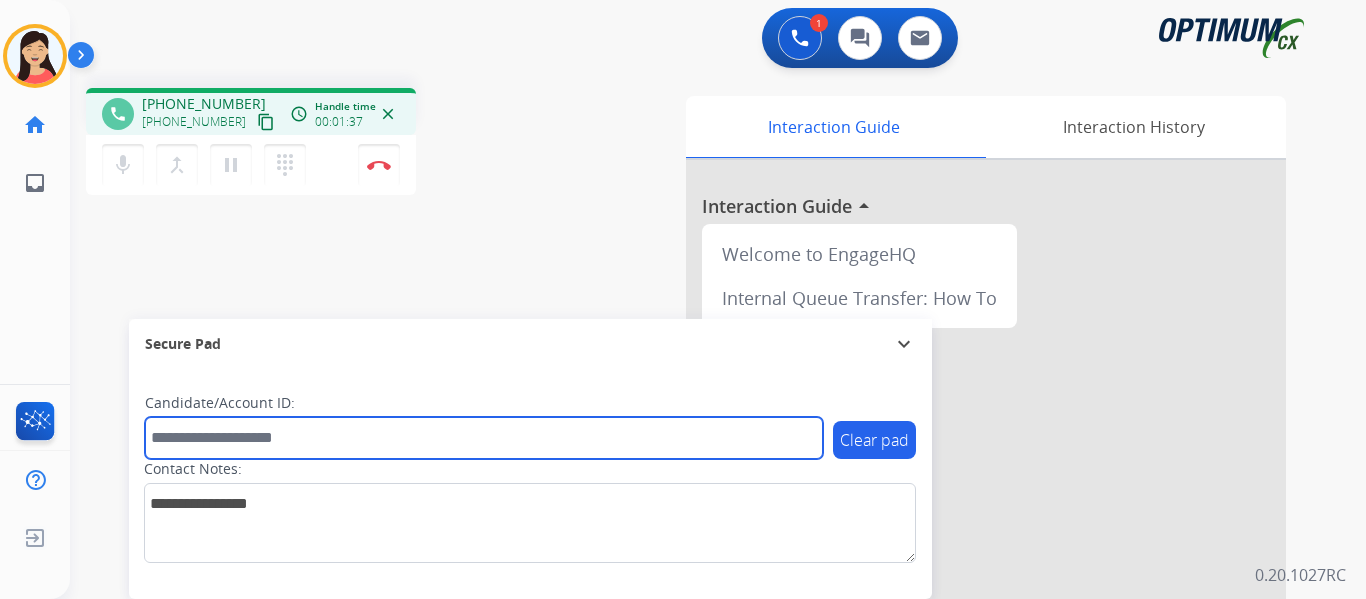 click at bounding box center [484, 438] 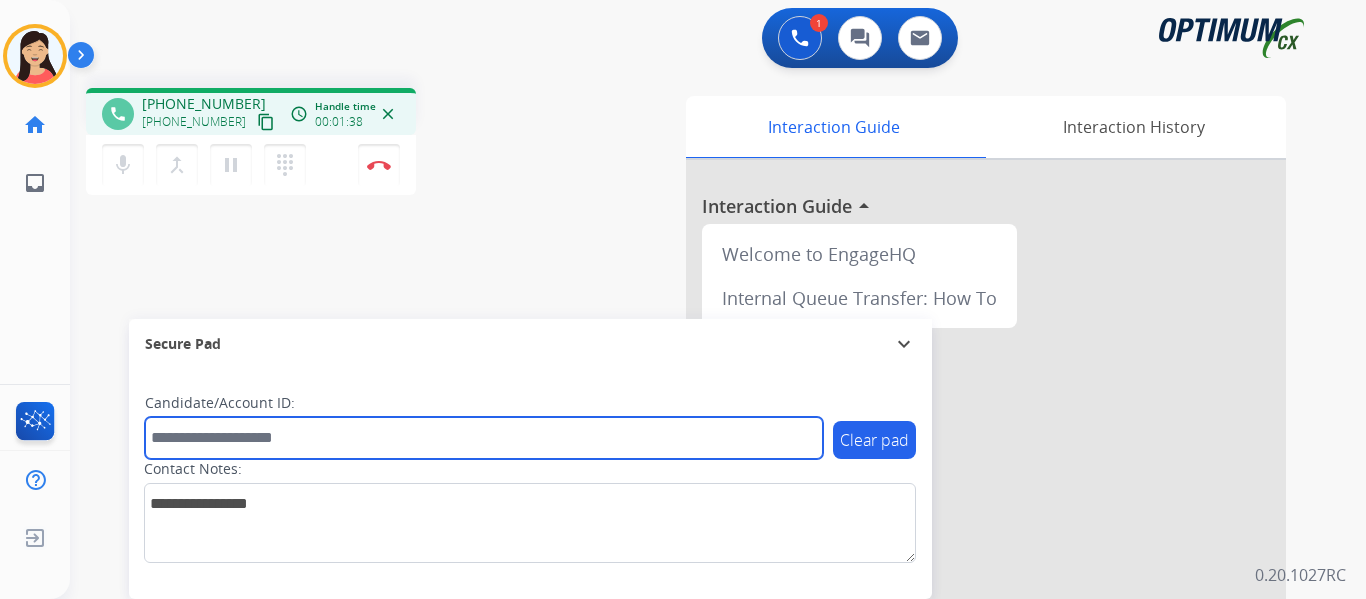 paste on "*******" 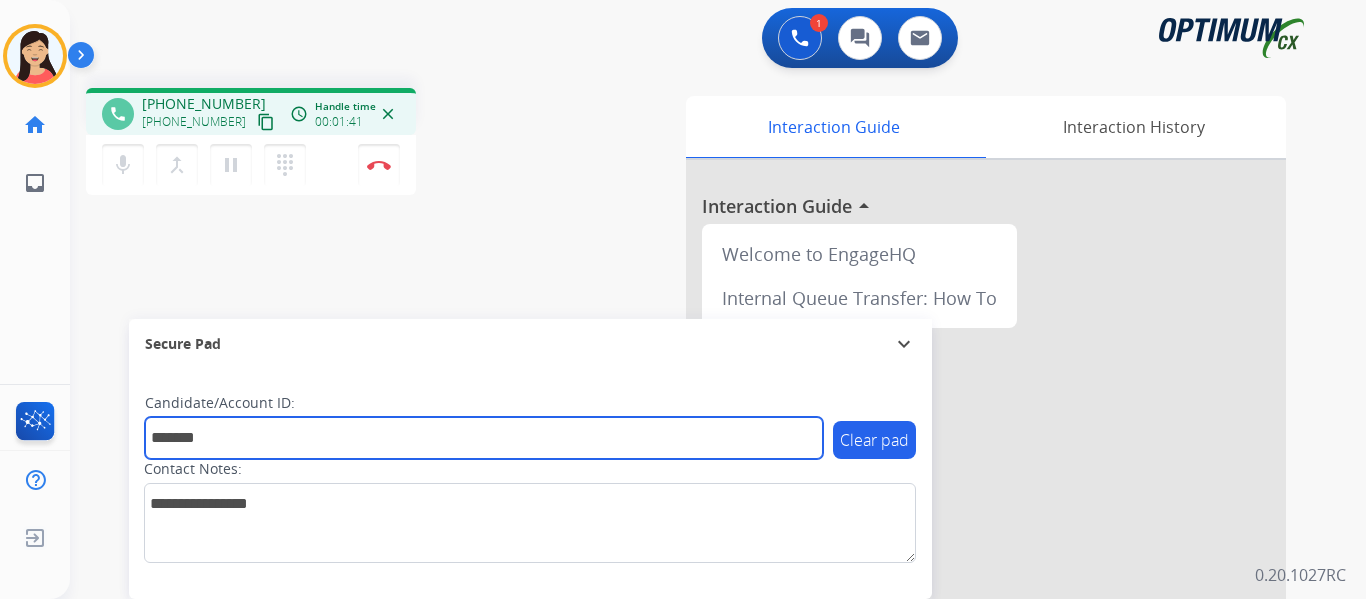 type on "*******" 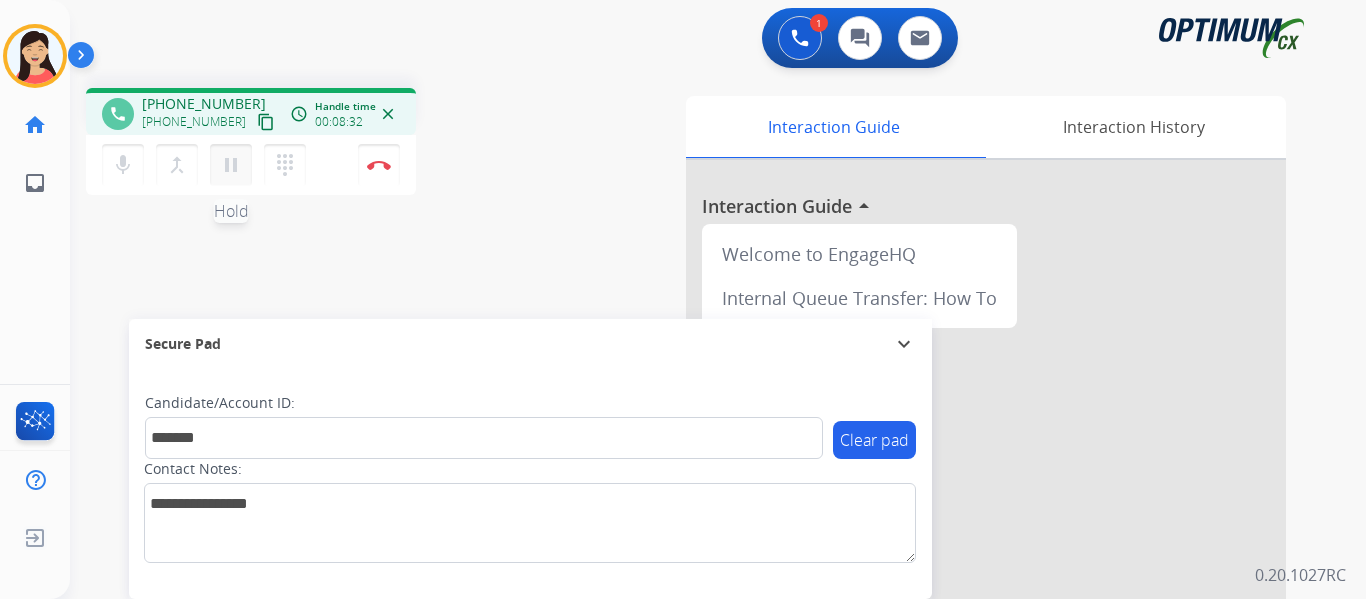 click on "pause" at bounding box center (231, 165) 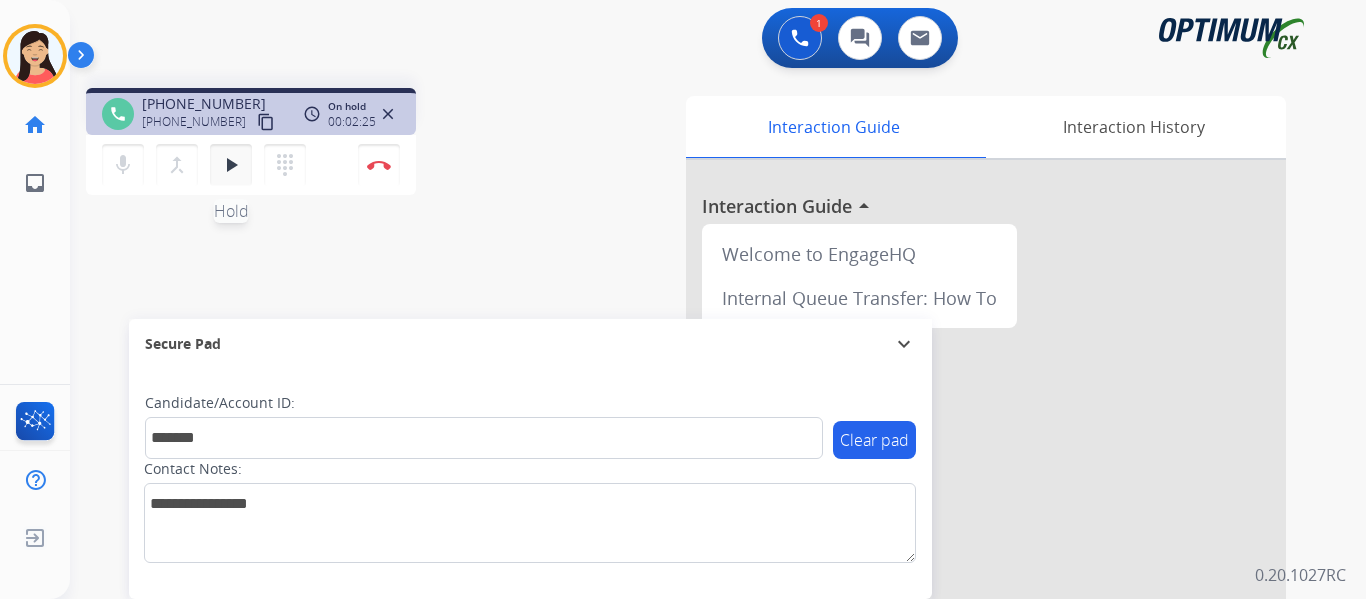 click on "play_arrow" at bounding box center (231, 165) 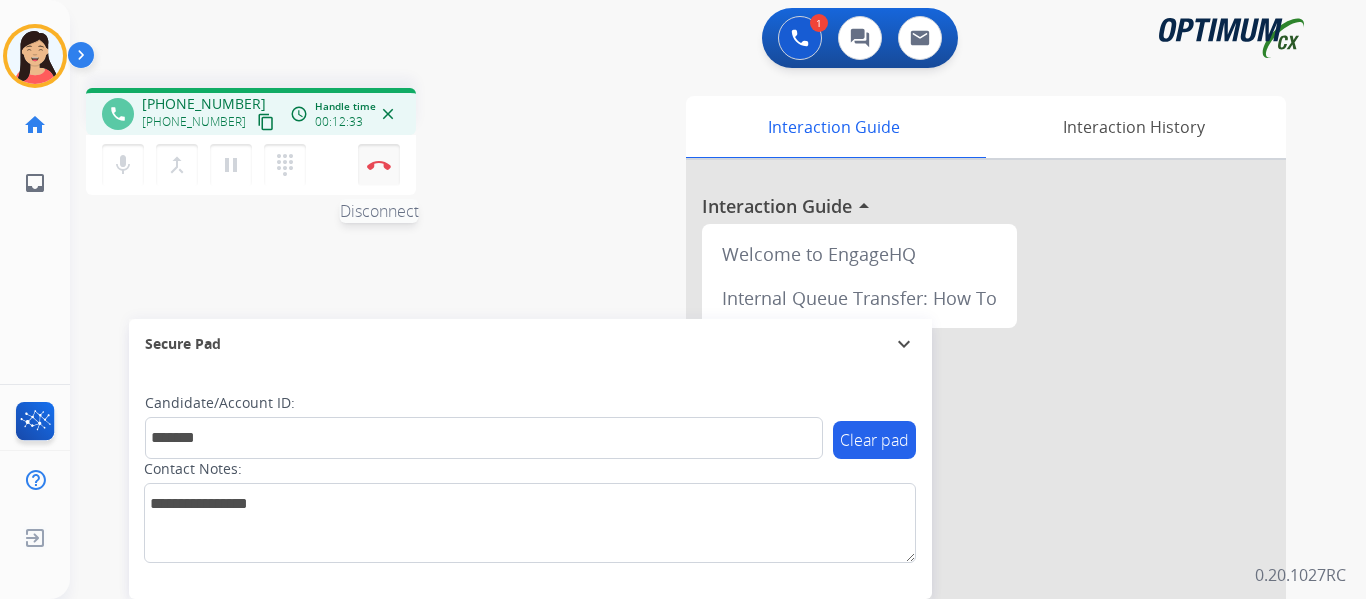 click at bounding box center [379, 165] 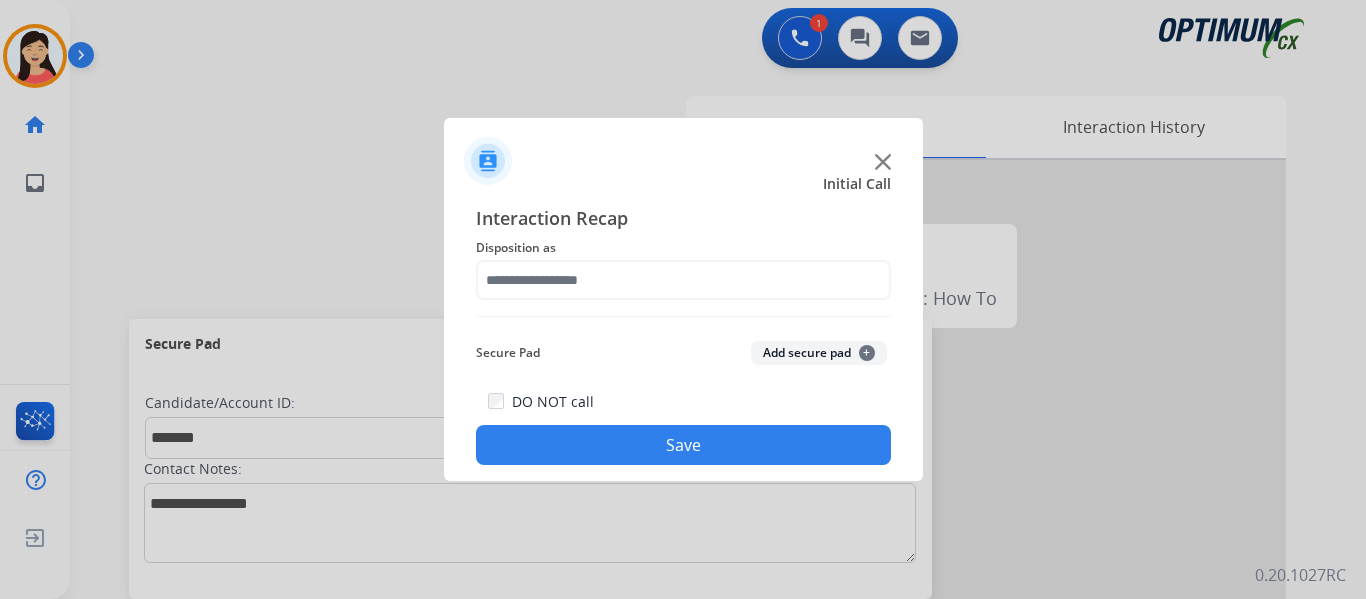click on "Add secure pad  +" 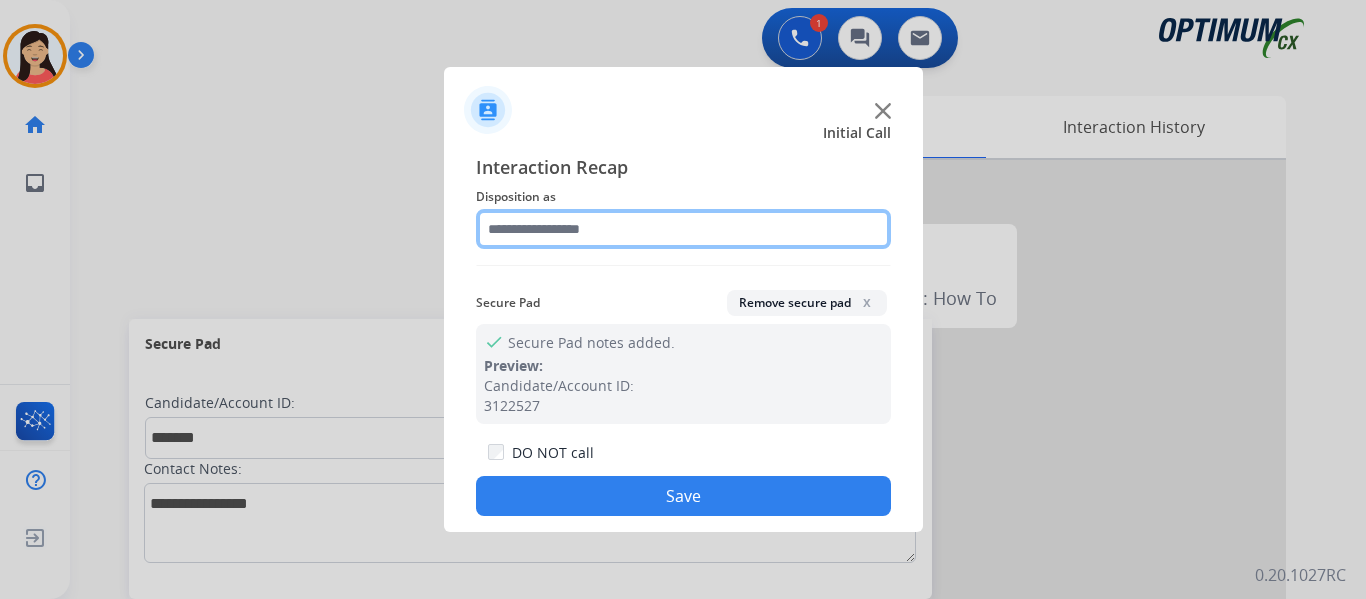 click 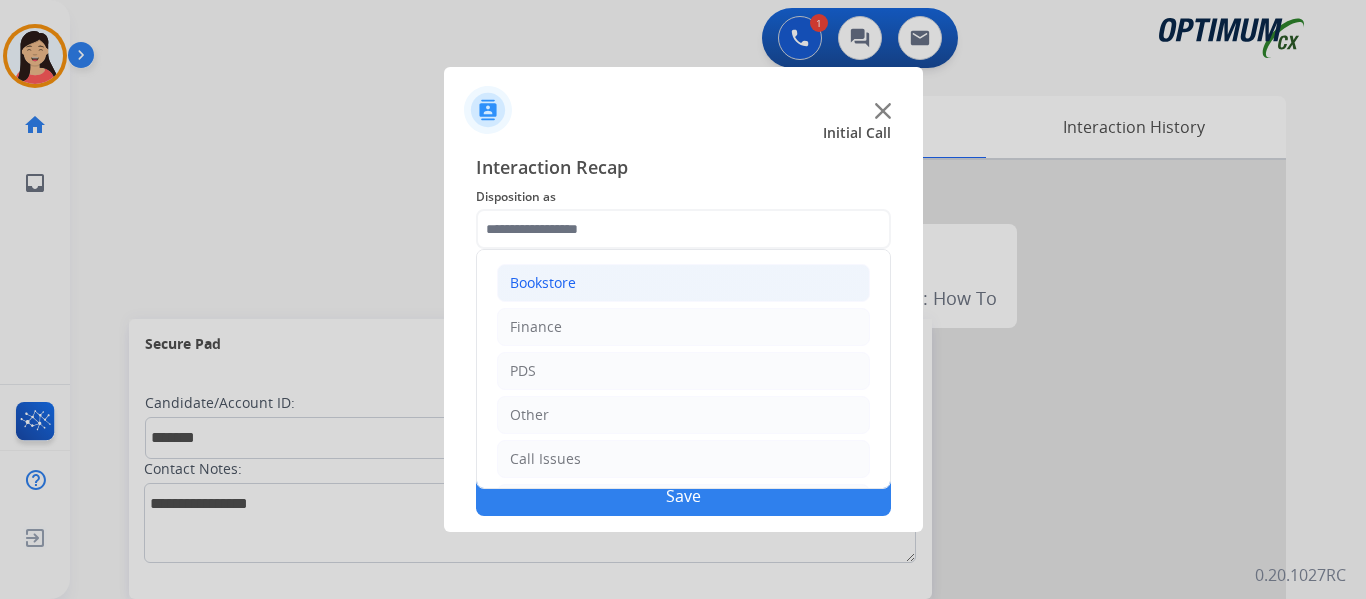 click on "Bookstore" 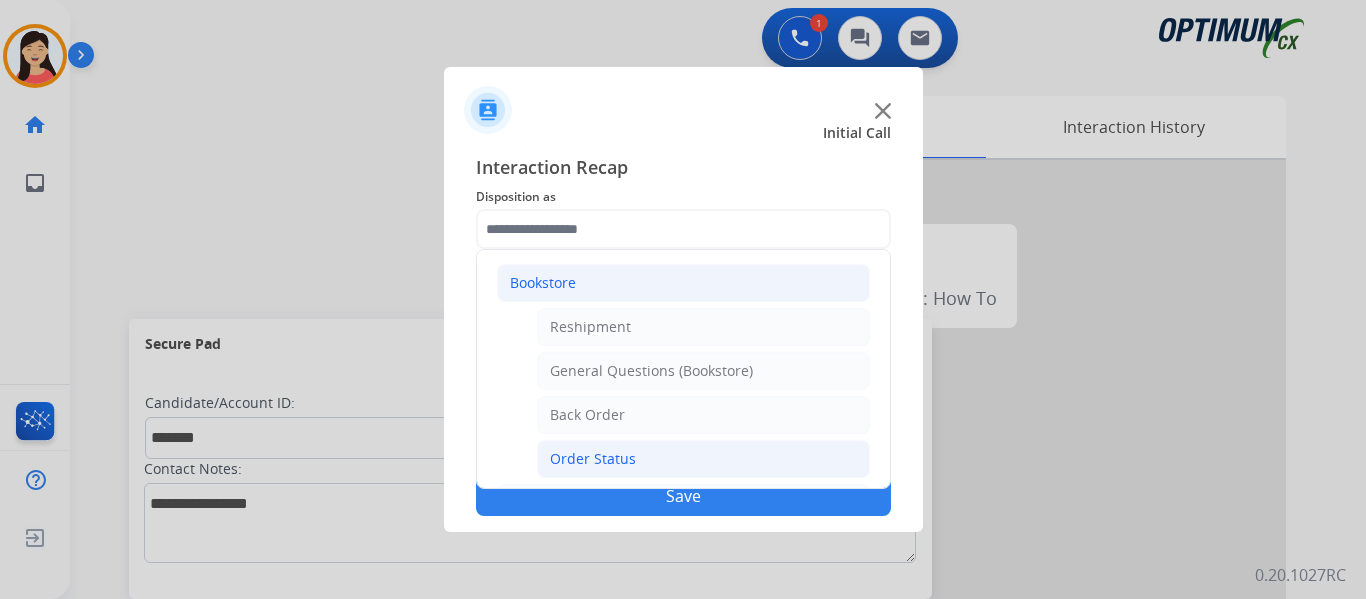 click on "Order Status" 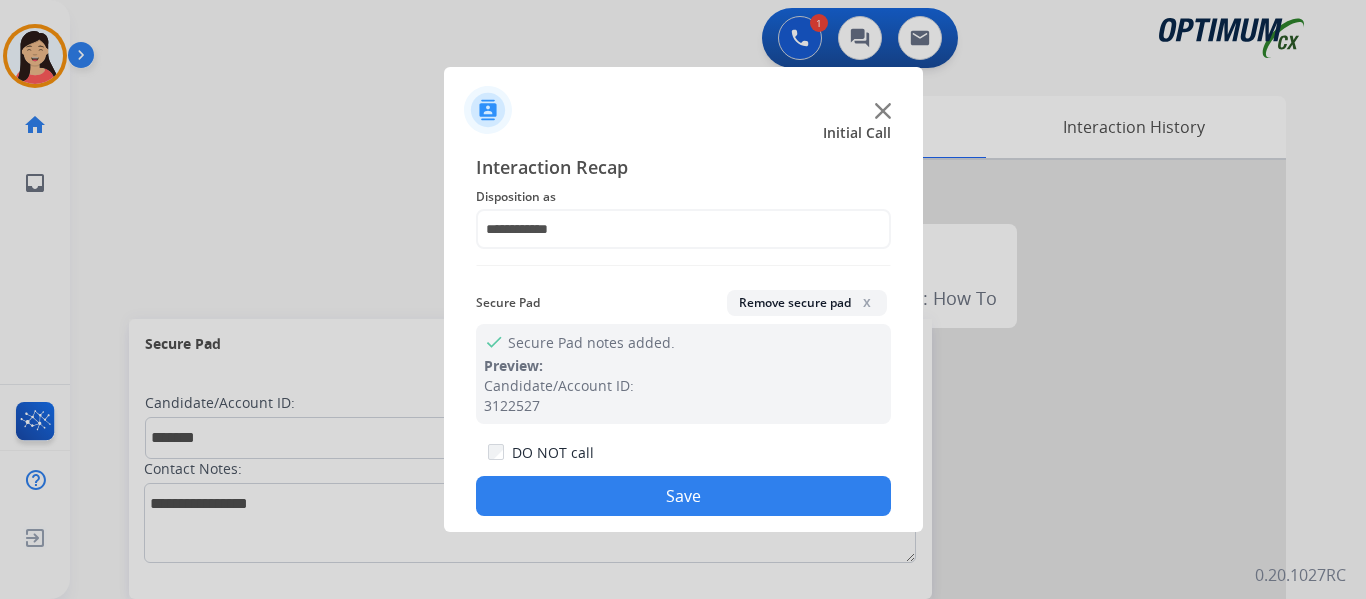 click on "Save" 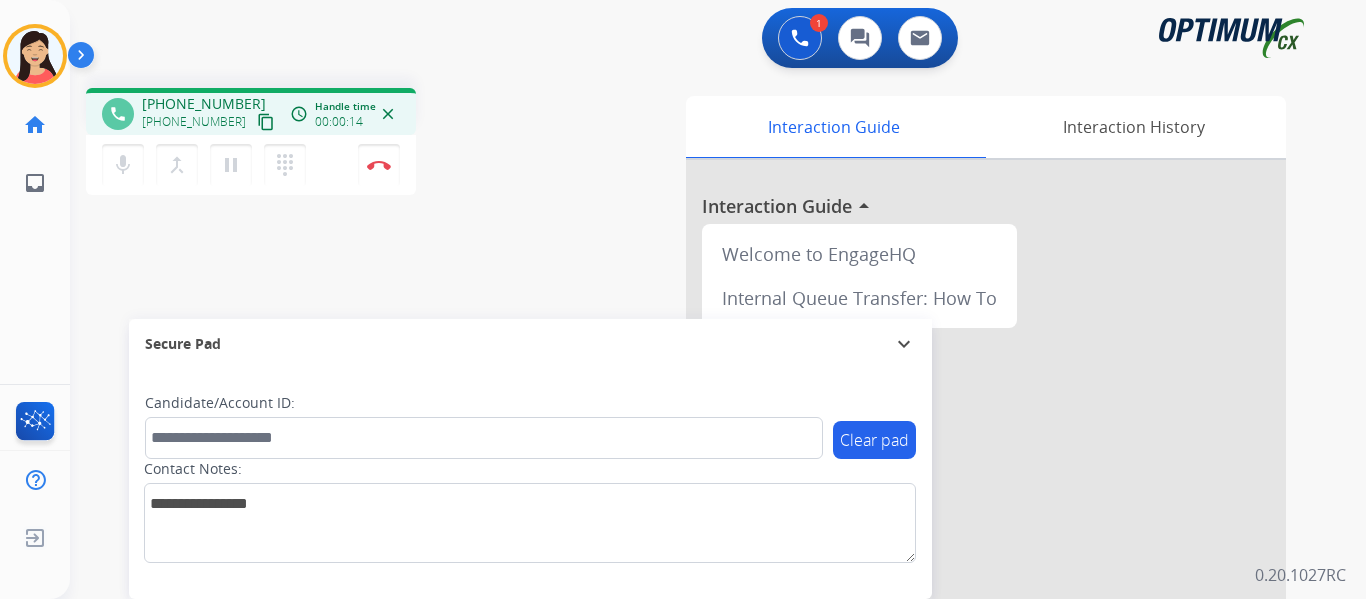 click on "content_copy" at bounding box center (266, 122) 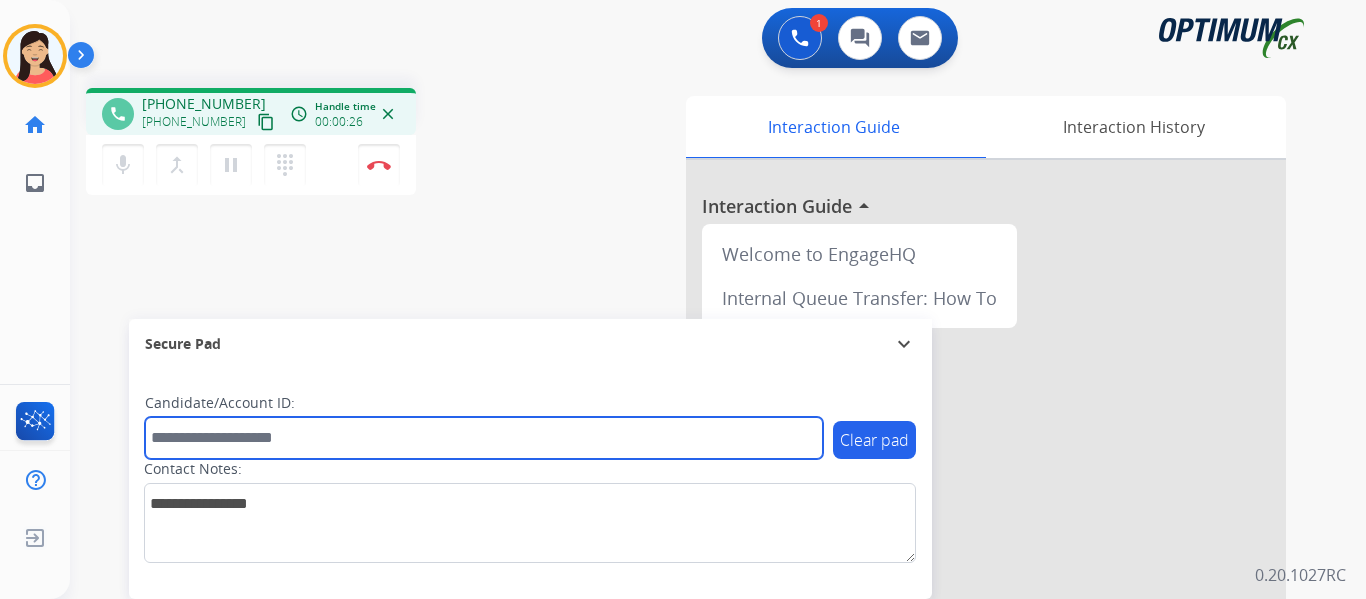 click at bounding box center [484, 438] 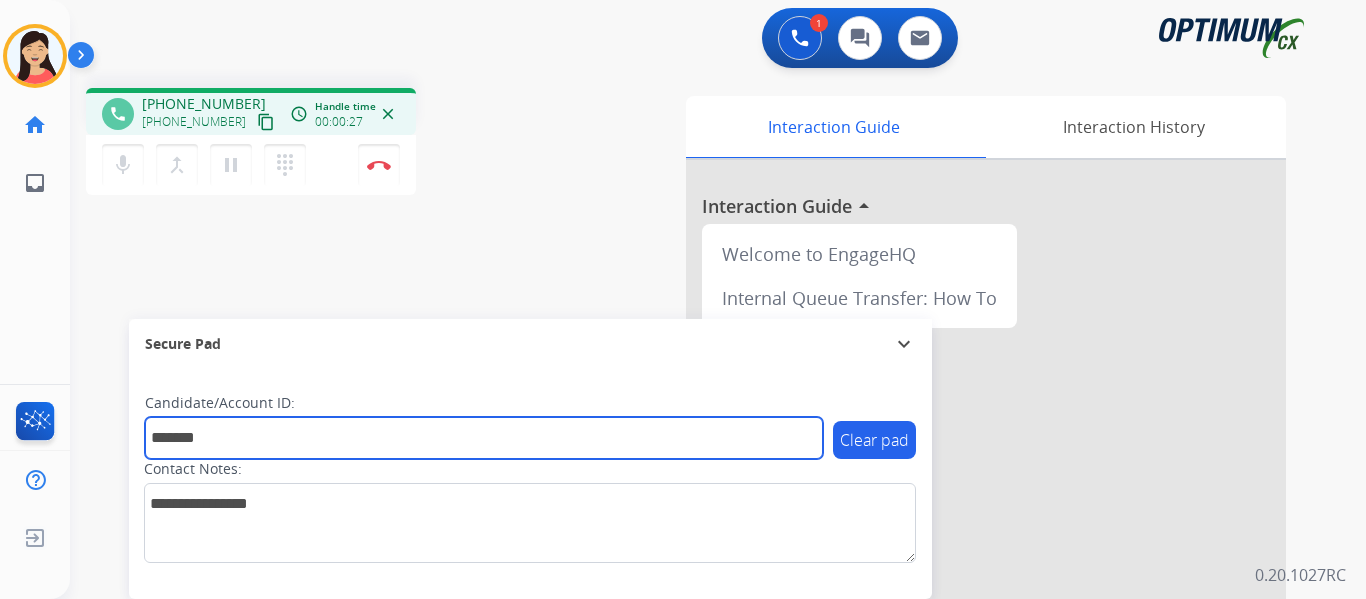 type on "*******" 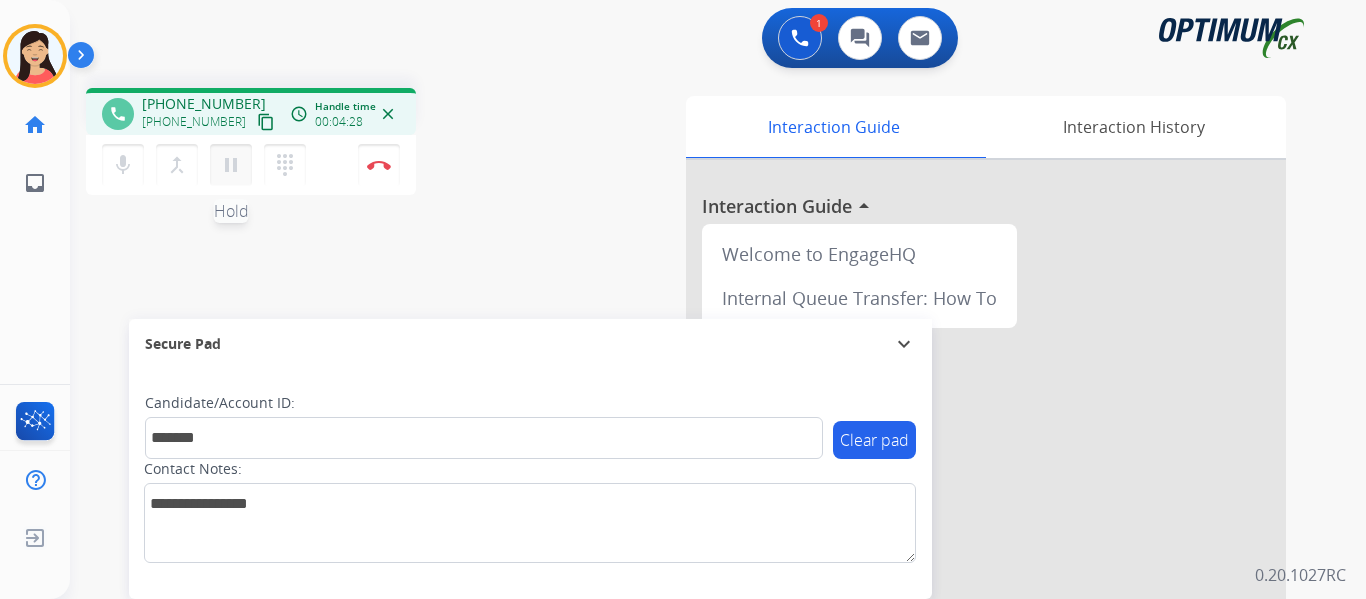 click on "pause" at bounding box center (231, 165) 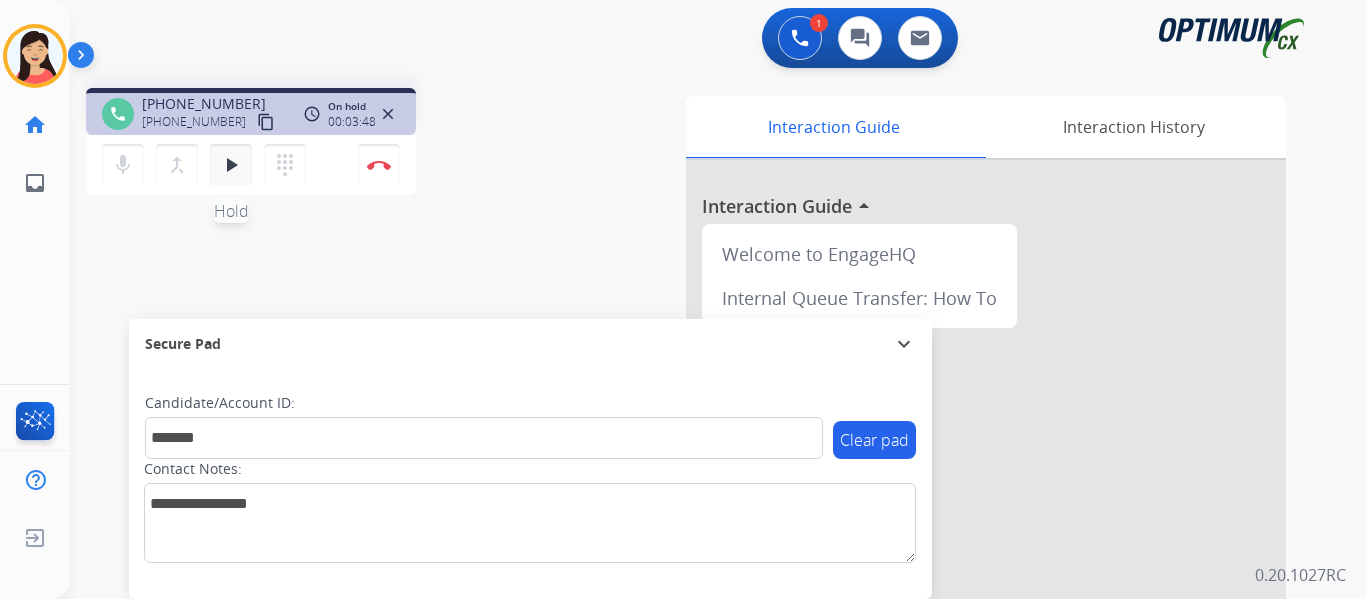 click on "play_arrow" at bounding box center (231, 165) 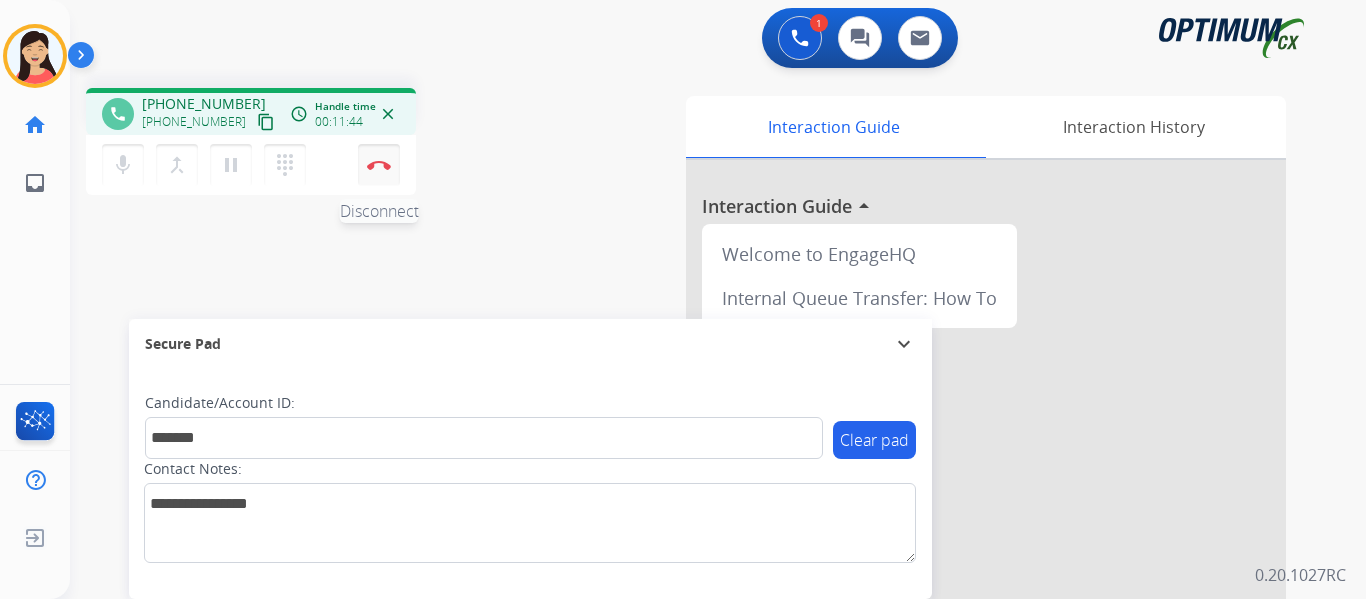 click at bounding box center [379, 165] 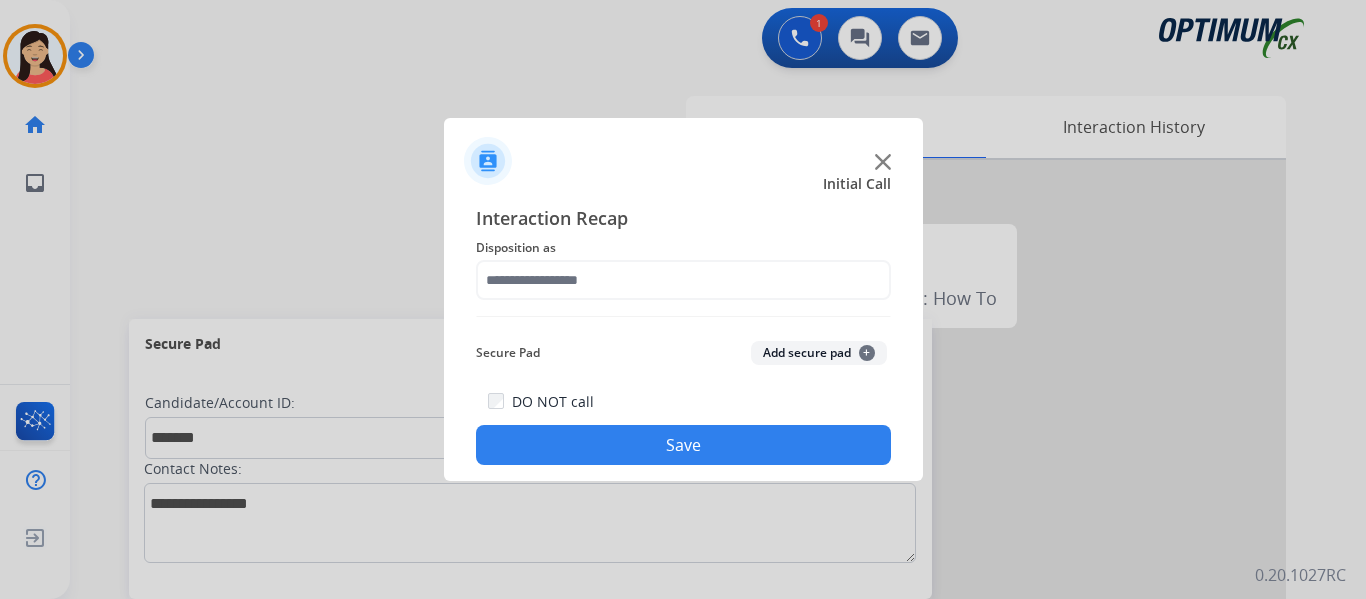 click on "Add secure pad  +" 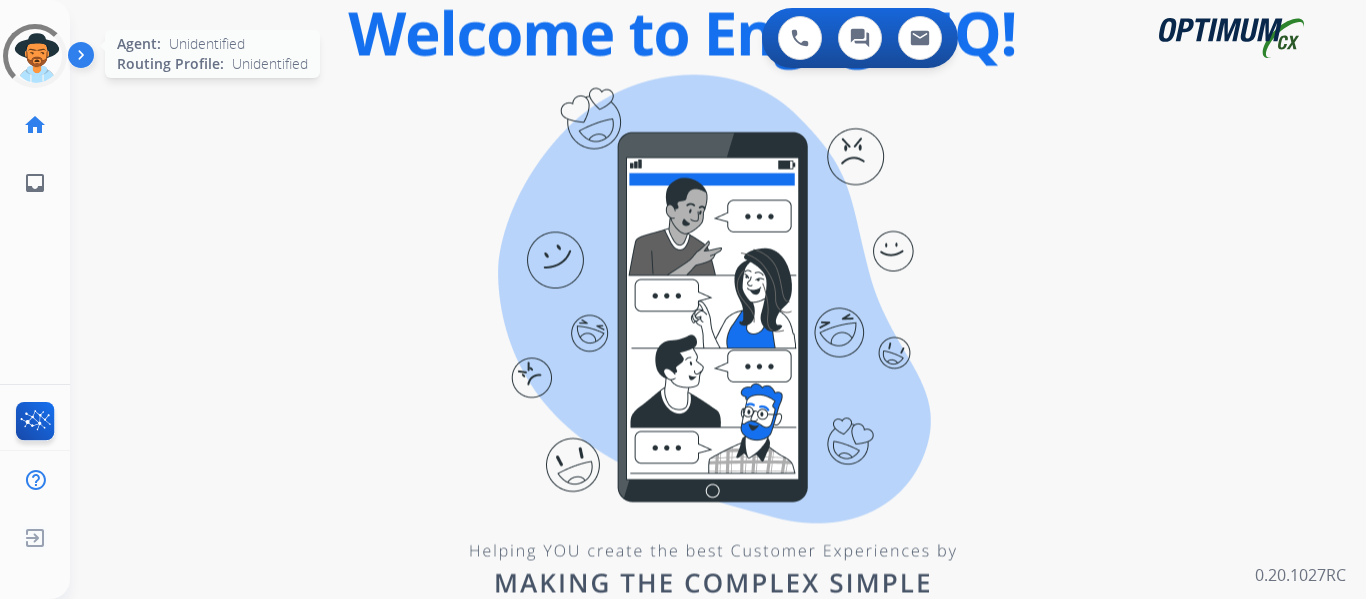 scroll, scrollTop: 0, scrollLeft: 0, axis: both 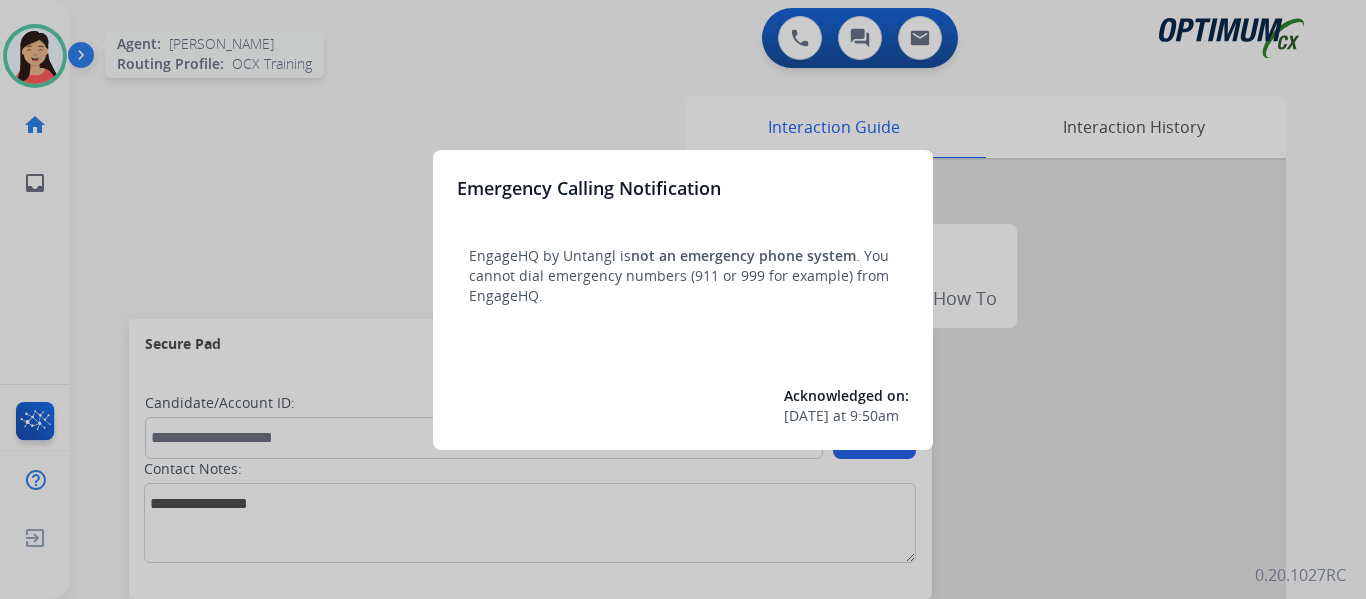 click at bounding box center (683, 299) 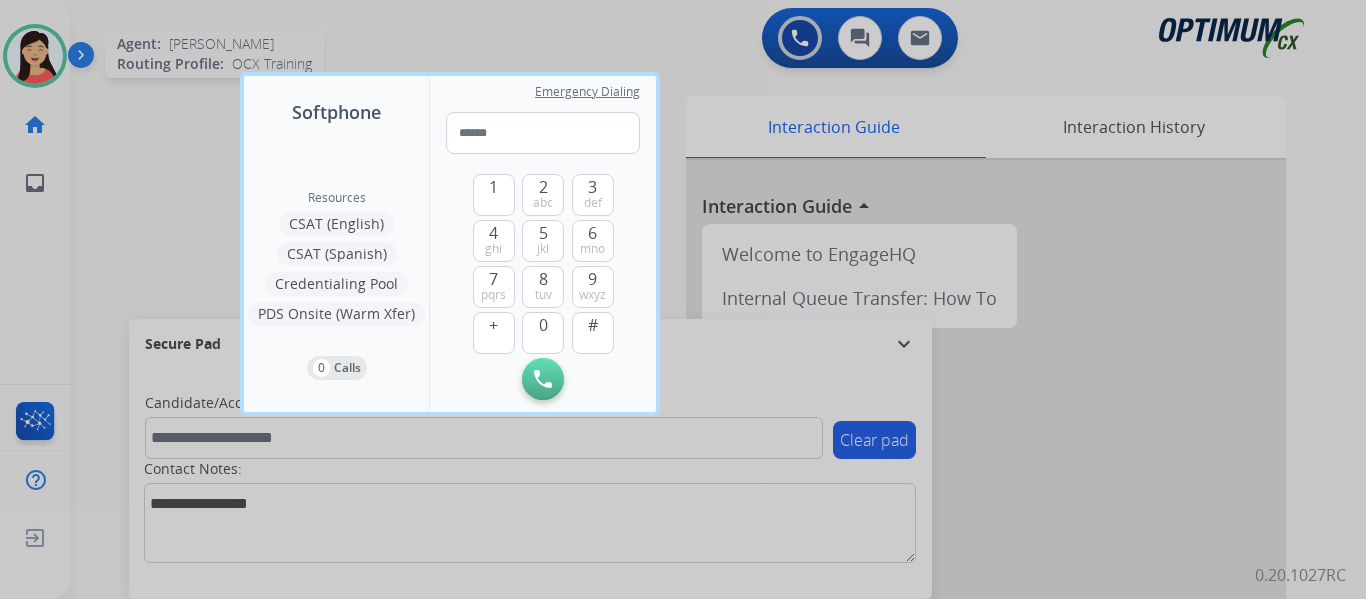 click at bounding box center [683, 299] 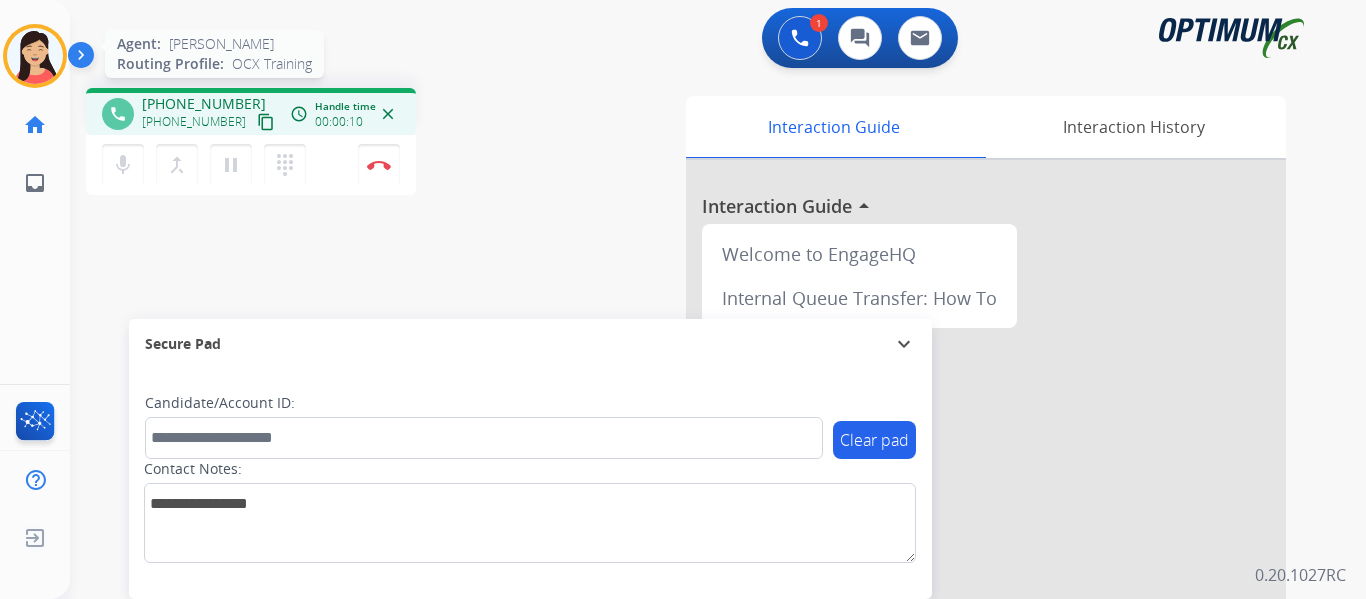 click on "content_copy" at bounding box center [266, 122] 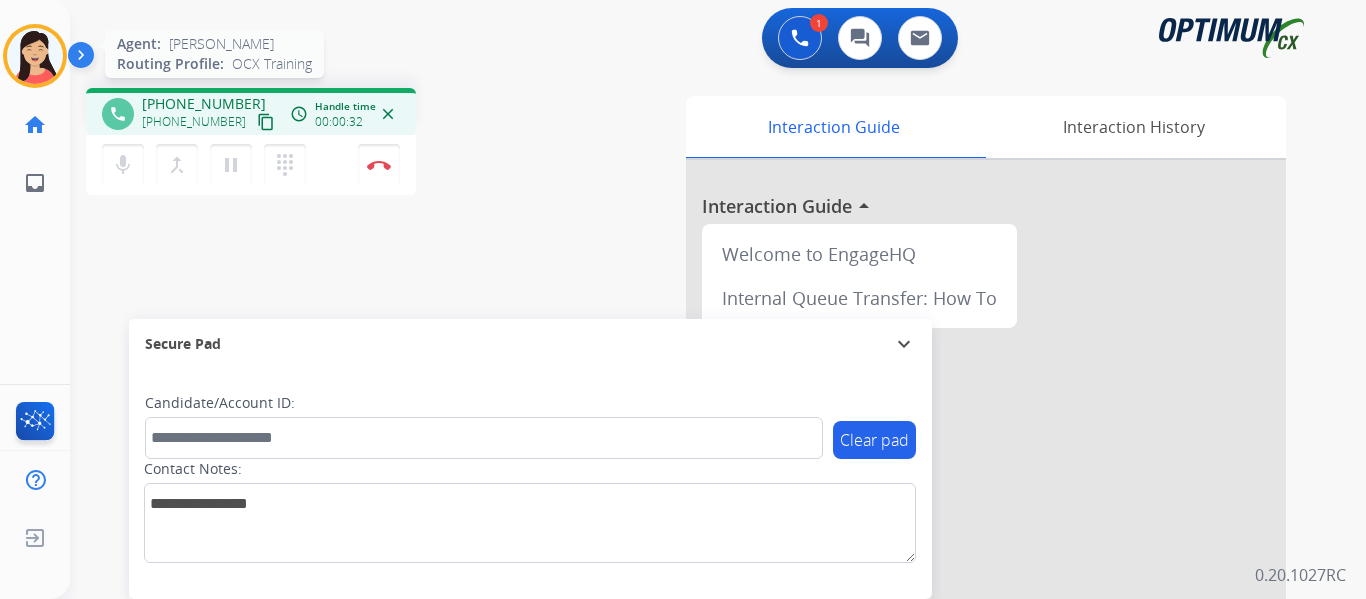 click on "Candidate/Account ID:" at bounding box center (484, 426) 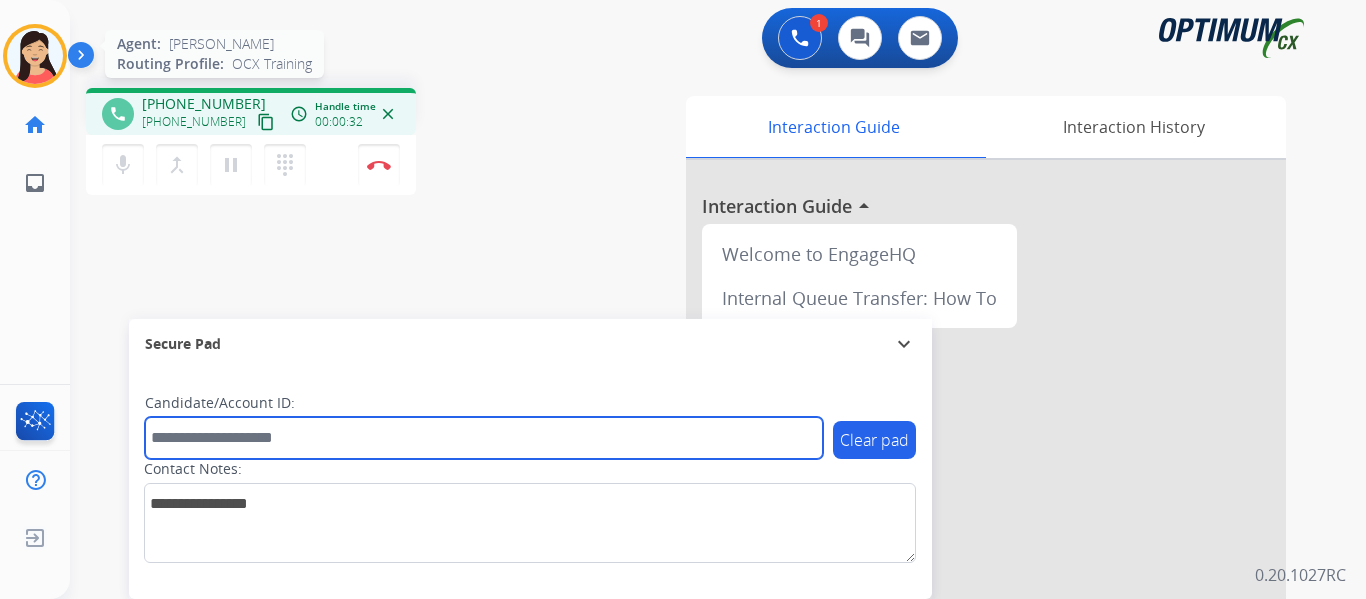 click at bounding box center [484, 438] 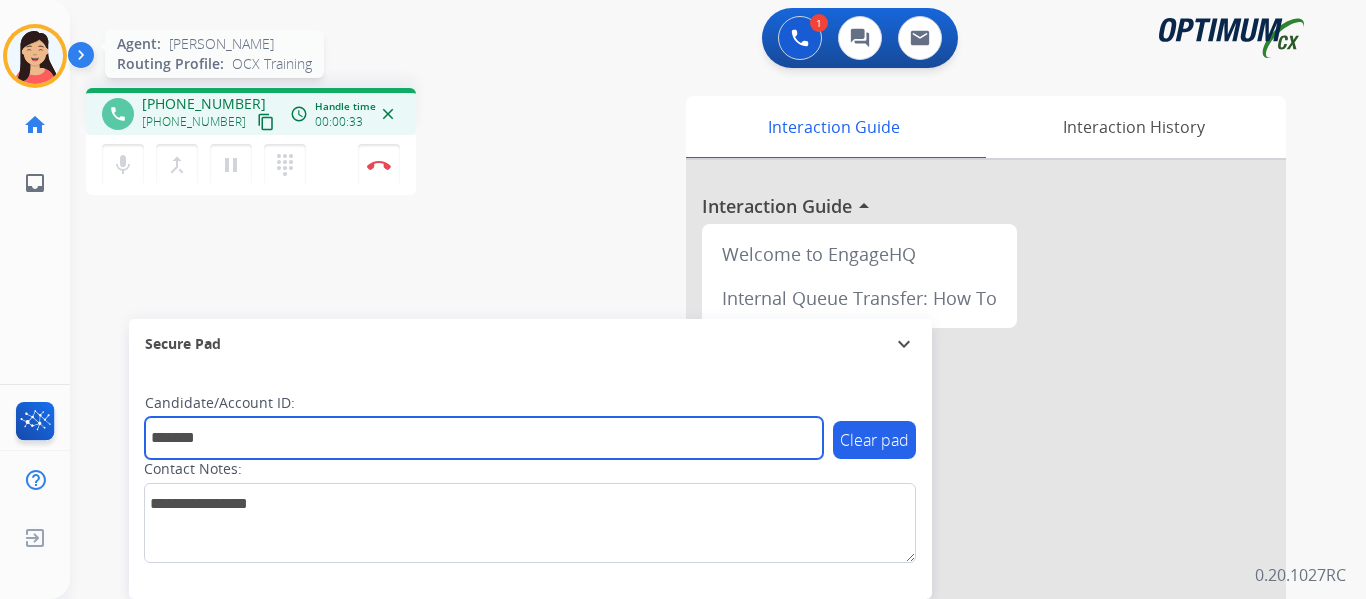 type on "*******" 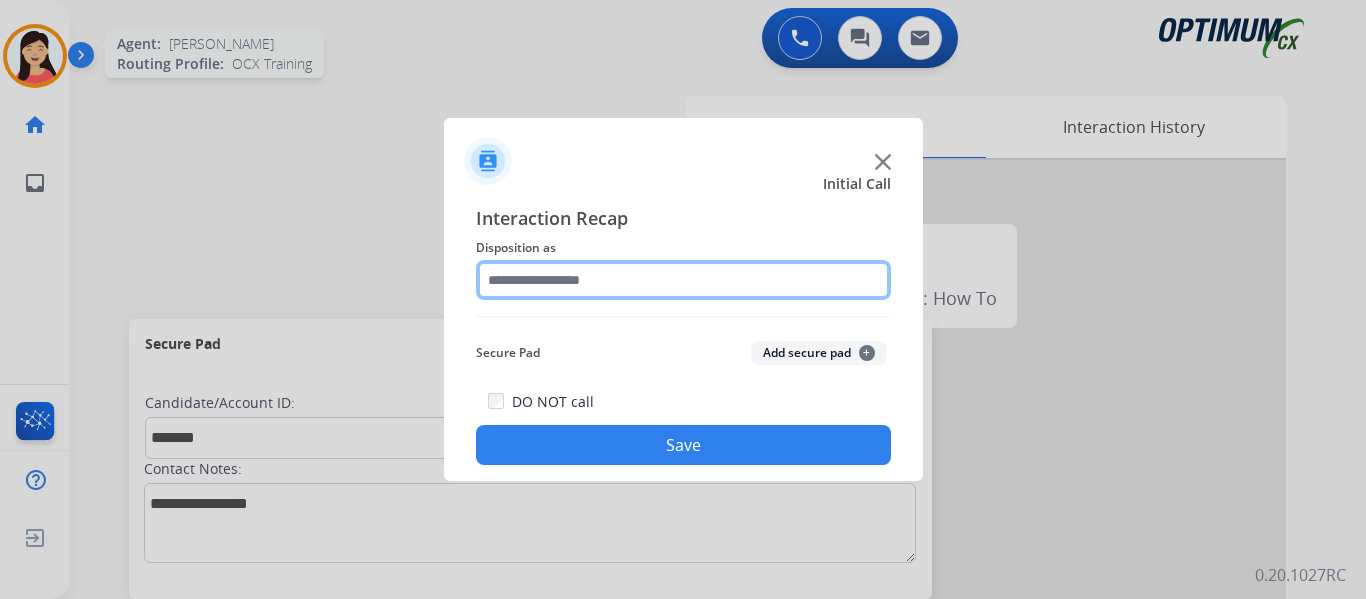 click 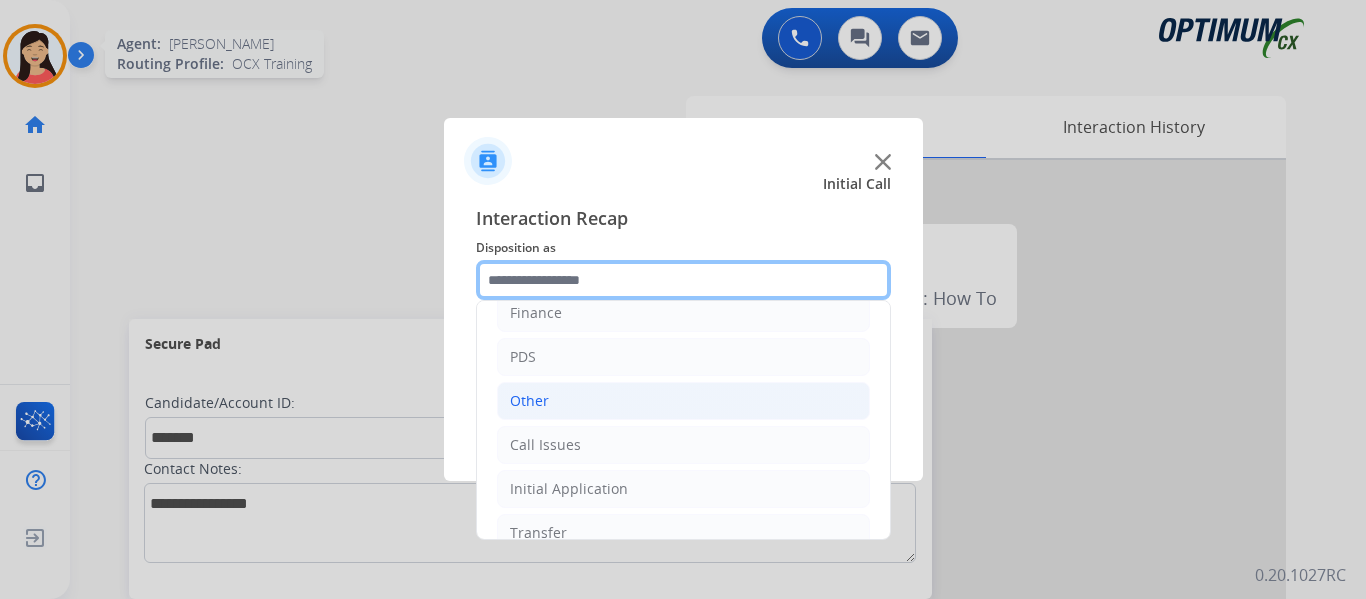 scroll, scrollTop: 136, scrollLeft: 0, axis: vertical 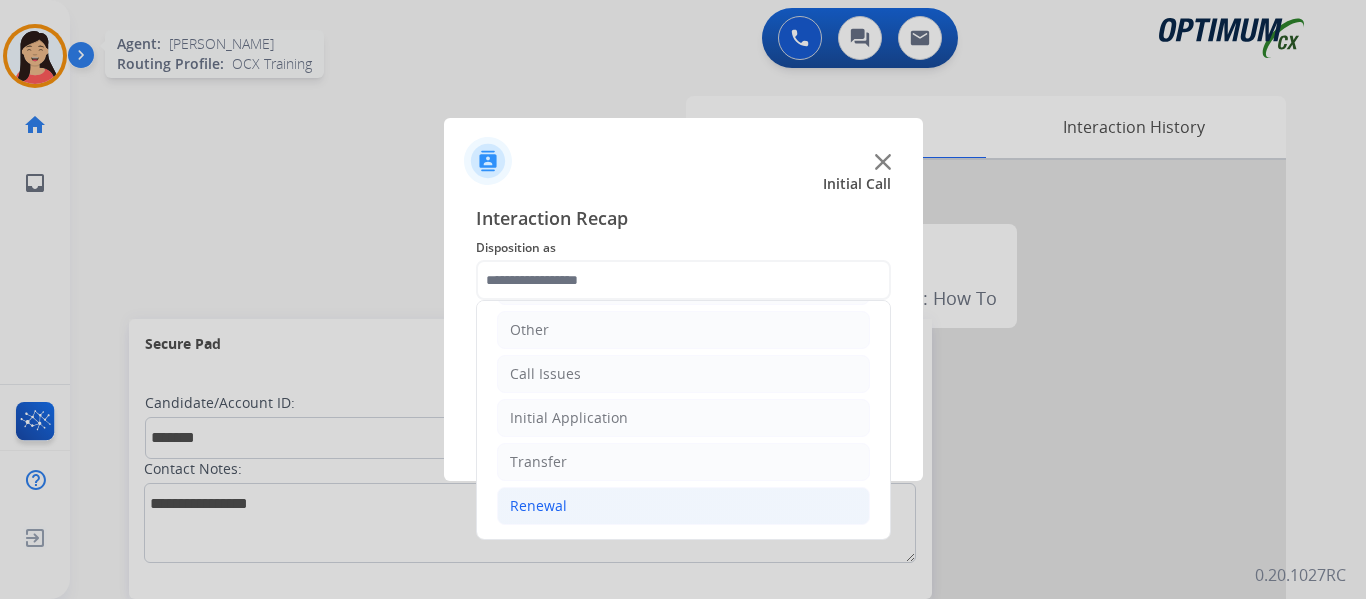 click on "Renewal" 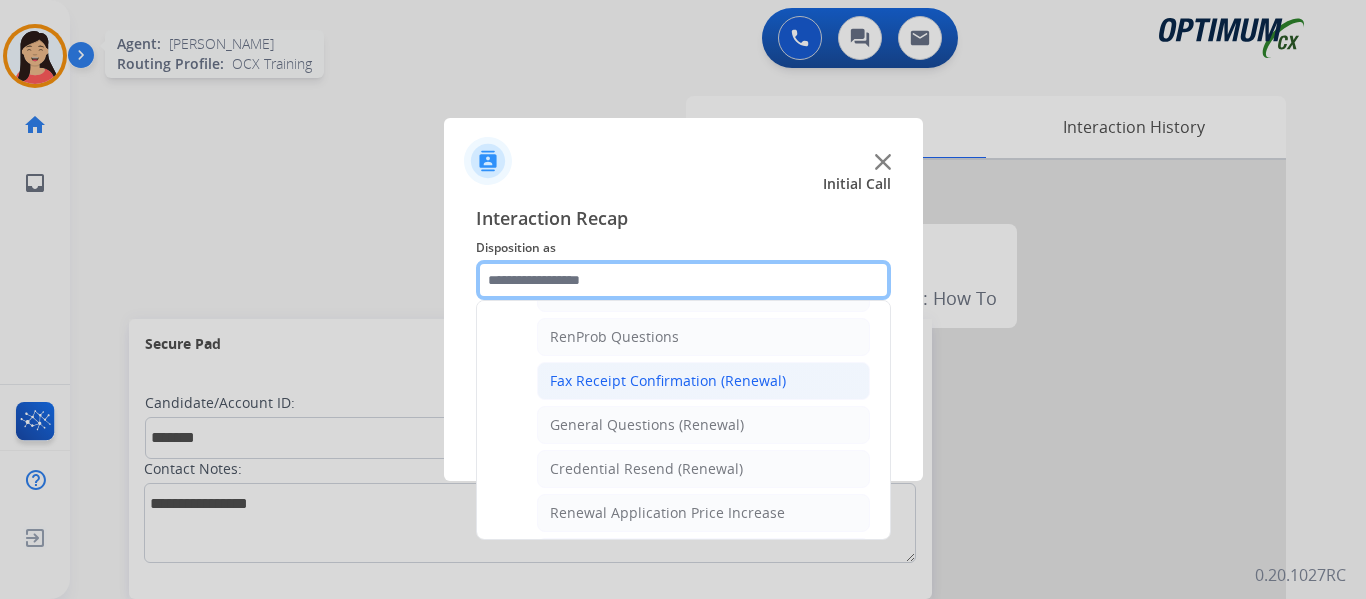 scroll, scrollTop: 536, scrollLeft: 0, axis: vertical 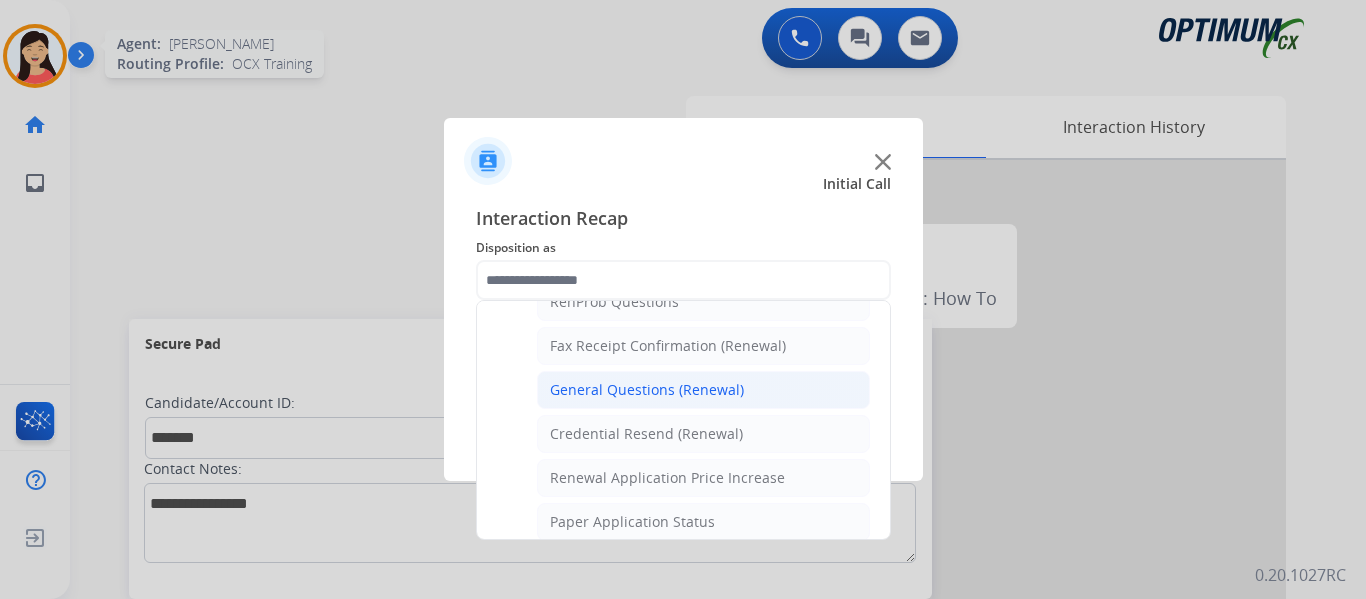 click on "General Questions (Renewal)" 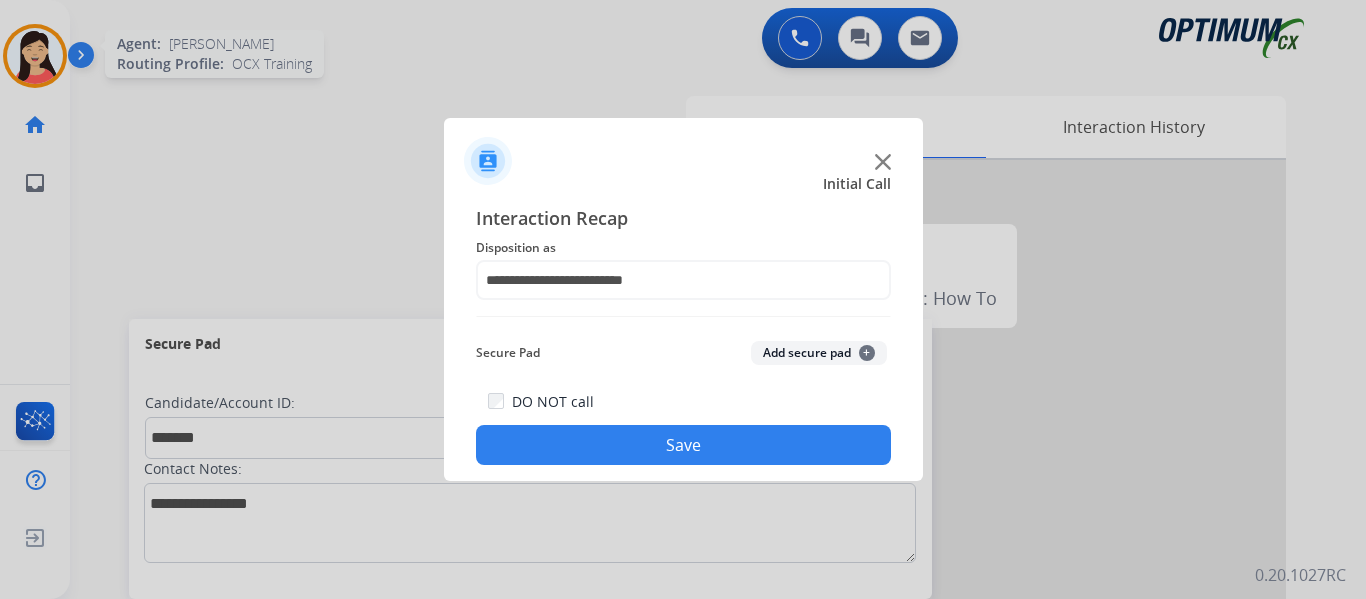 click on "Add secure pad  +" 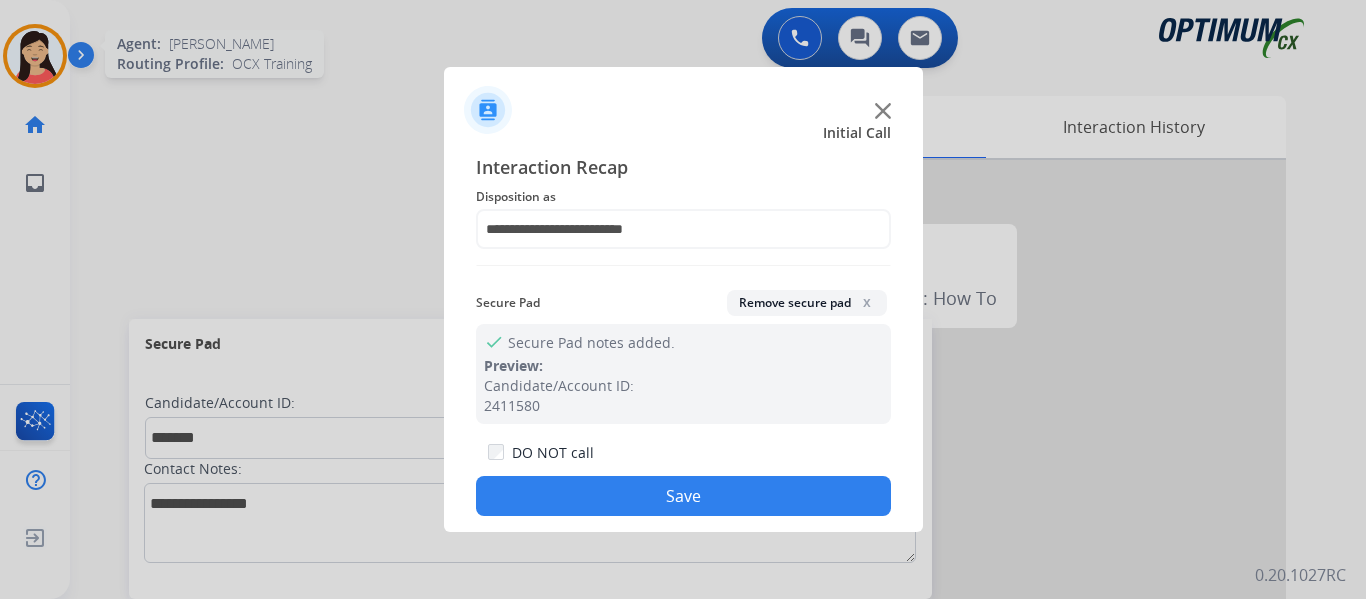 click on "Save" 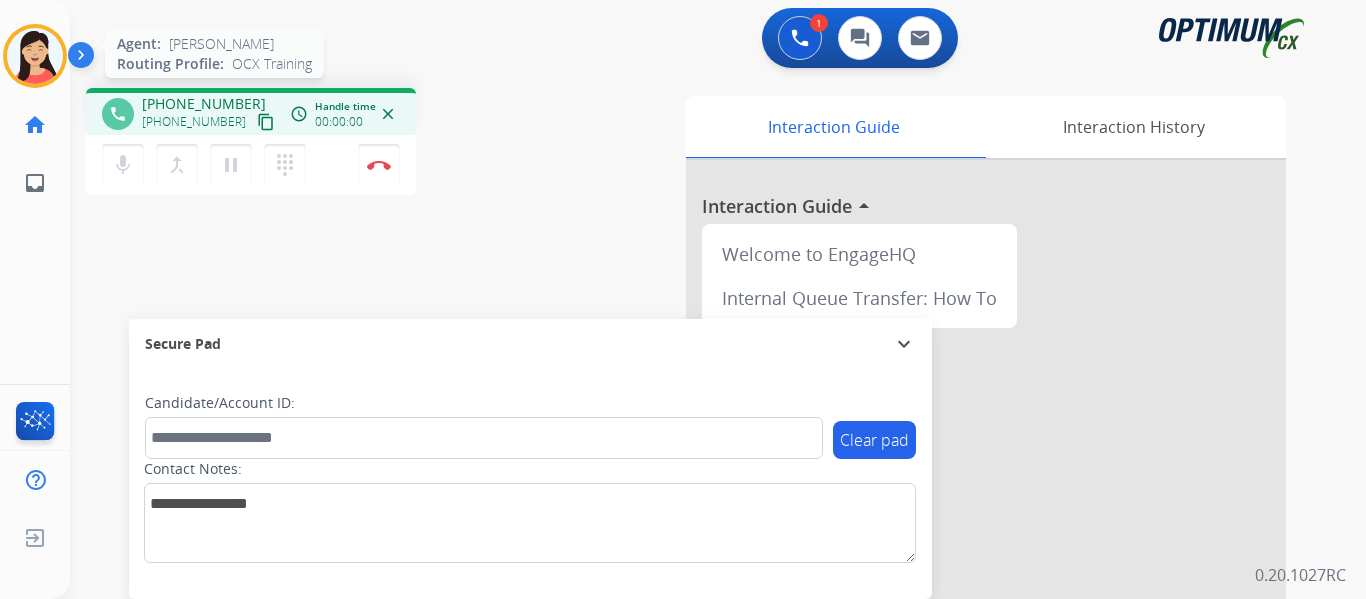 click on "content_copy" at bounding box center [266, 122] 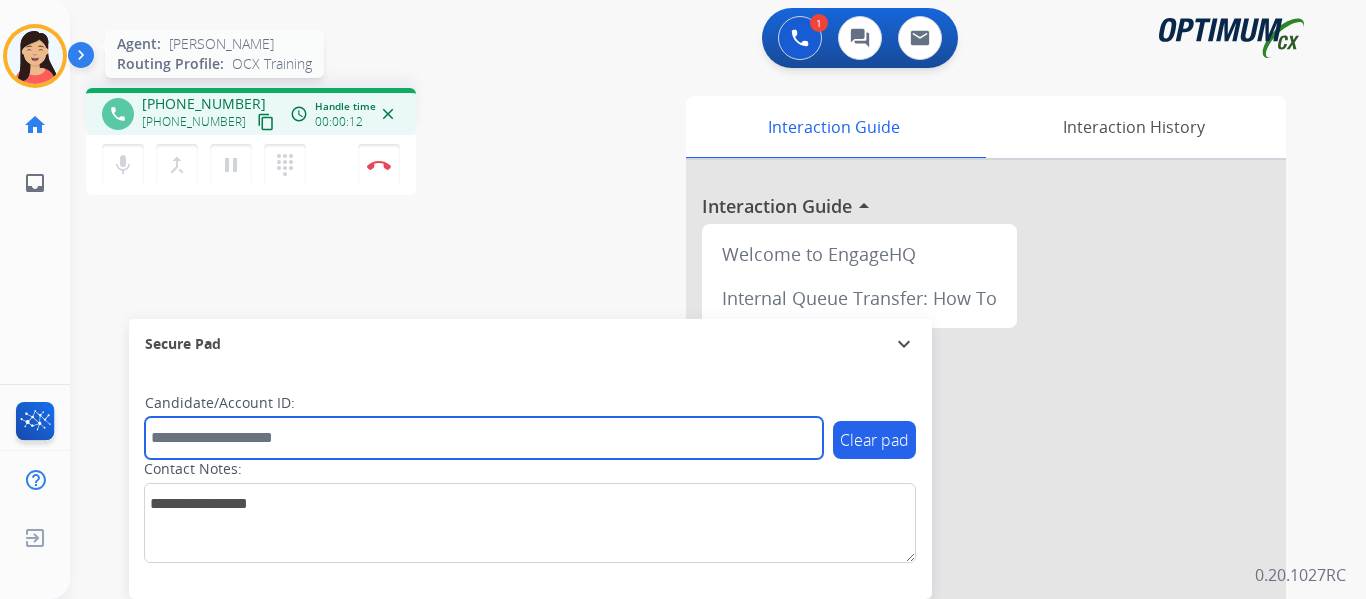 click at bounding box center (484, 438) 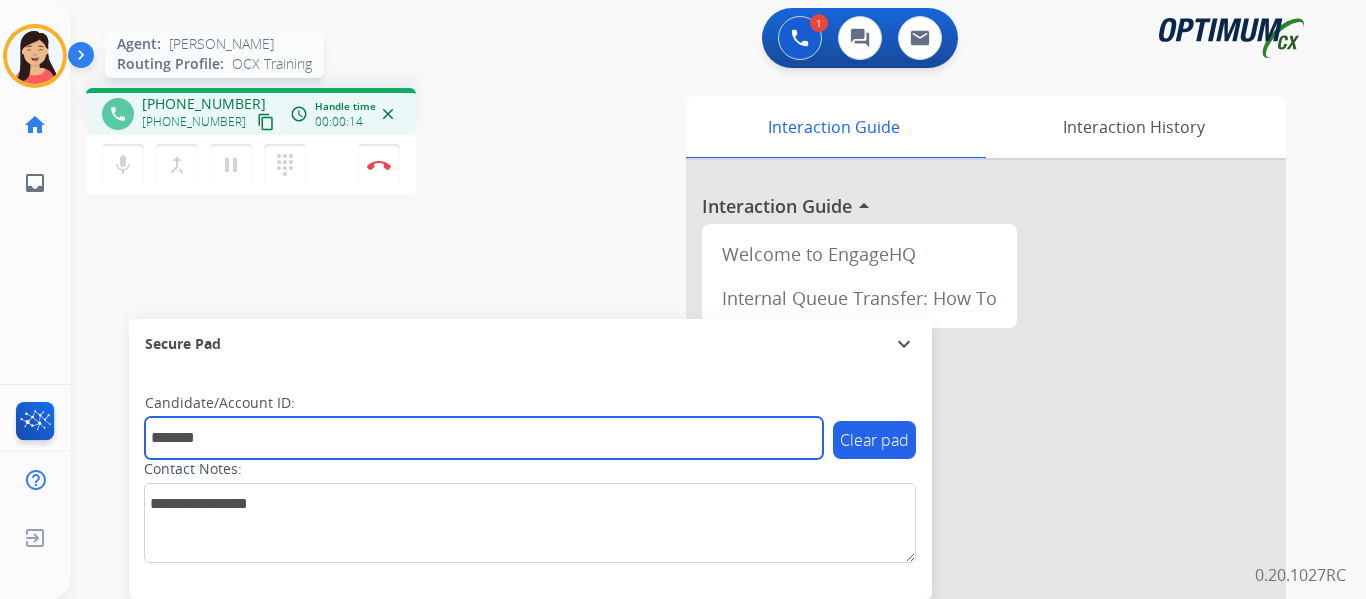 type on "*******" 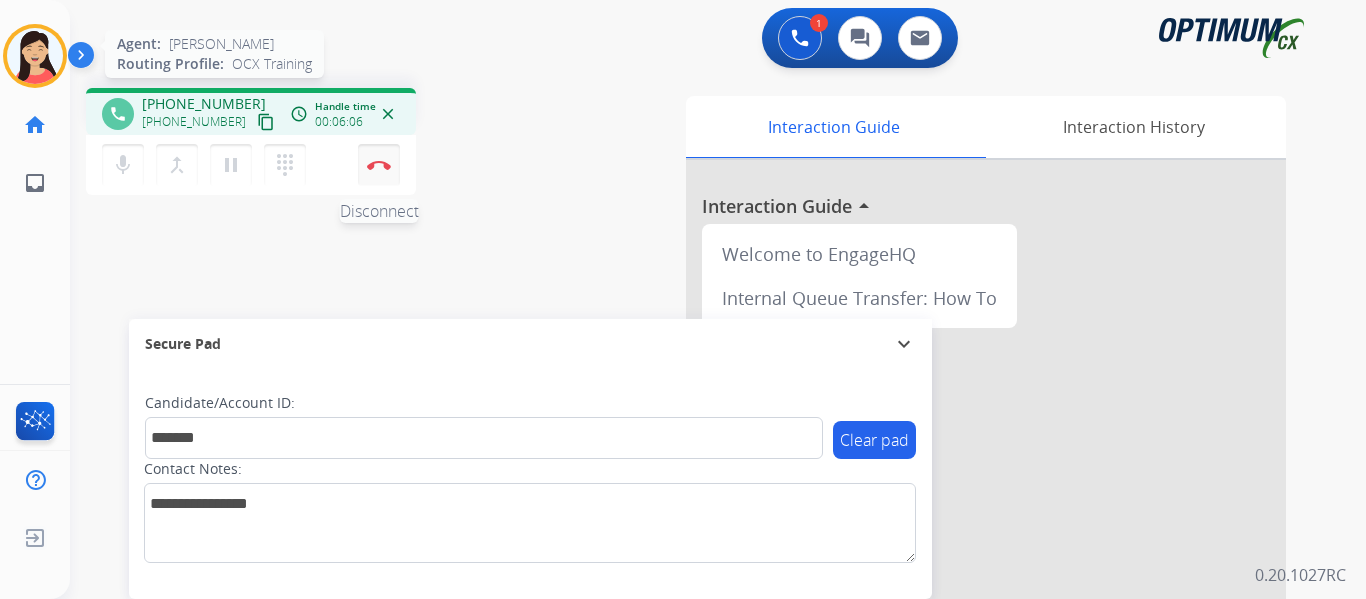 click at bounding box center (379, 165) 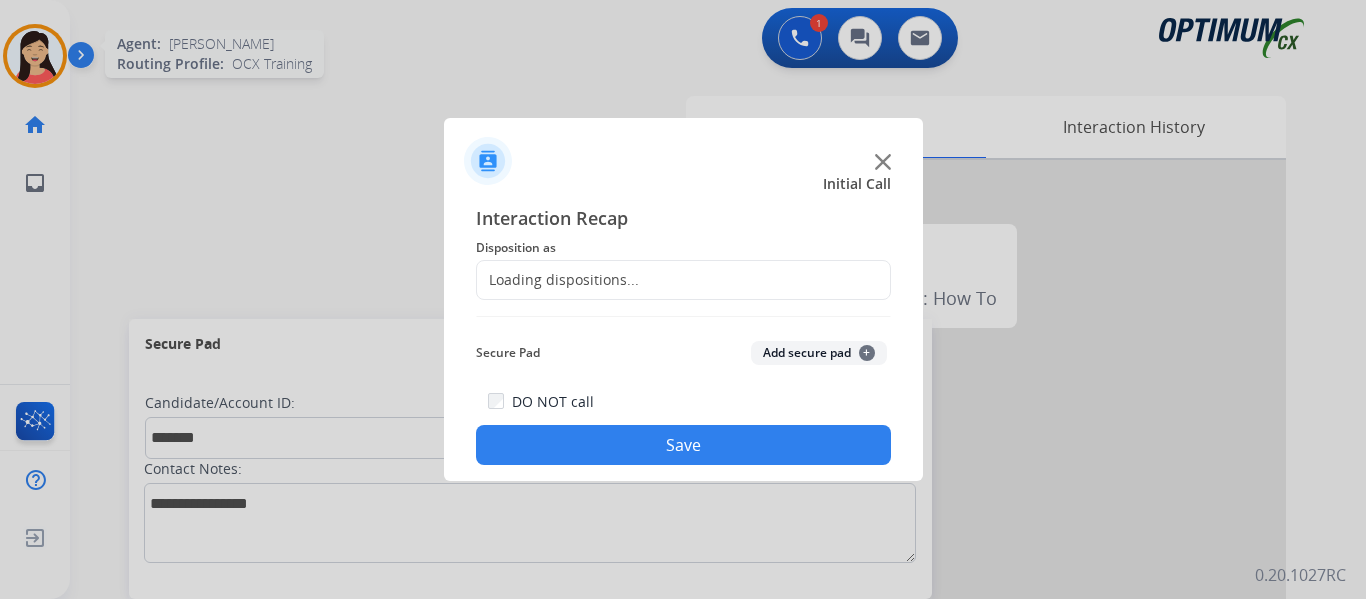 click on "Add secure pad  +" 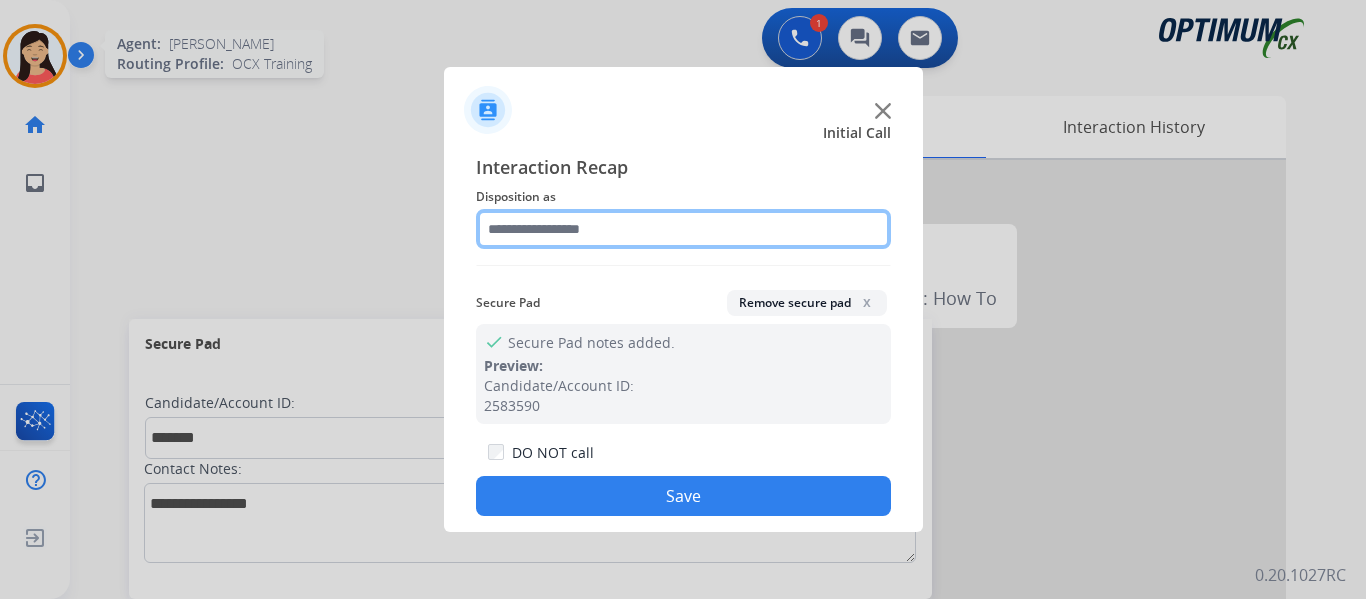 click 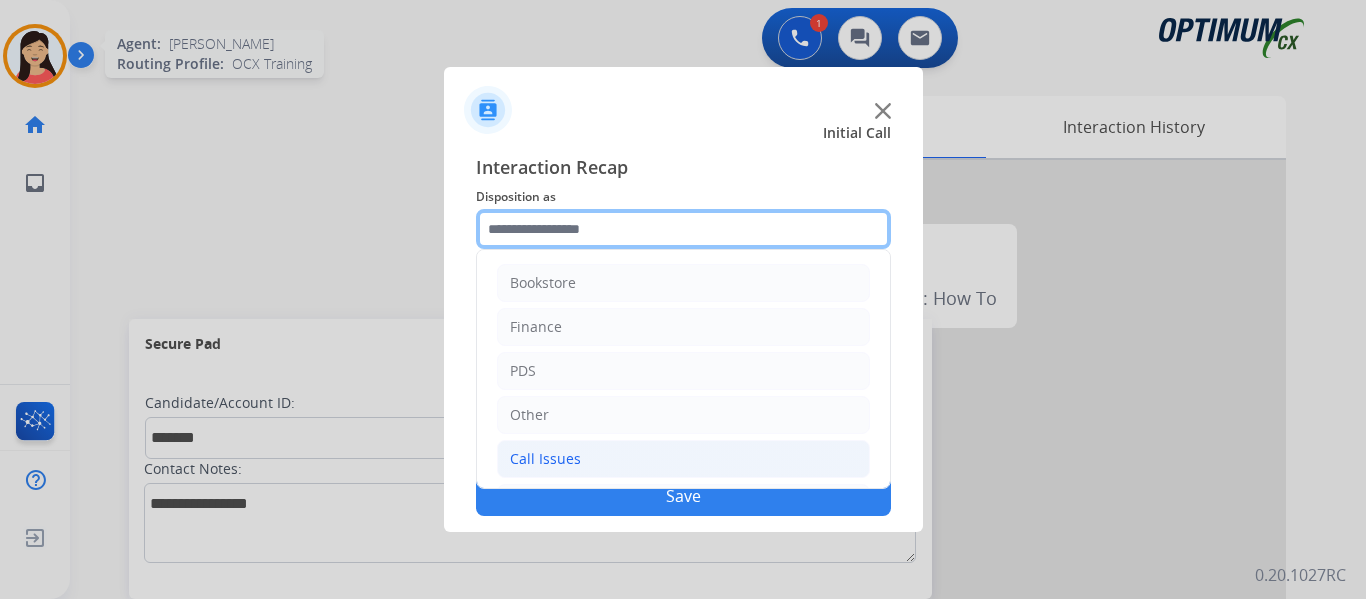 scroll, scrollTop: 136, scrollLeft: 0, axis: vertical 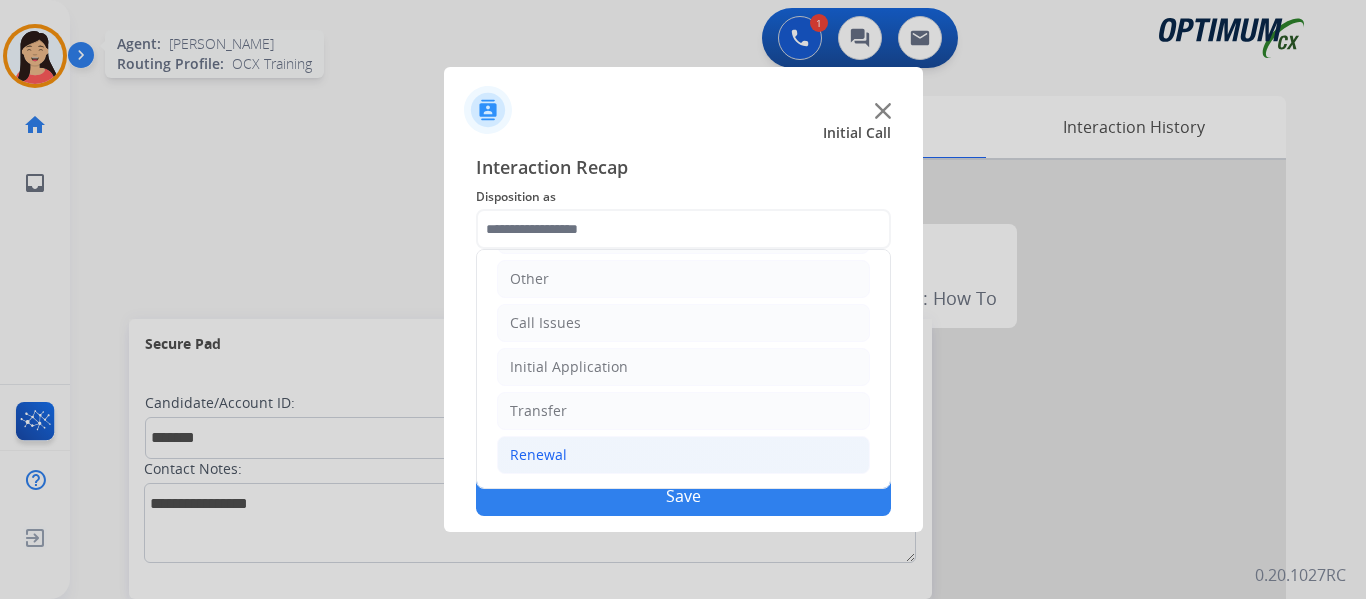 click on "Renewal" 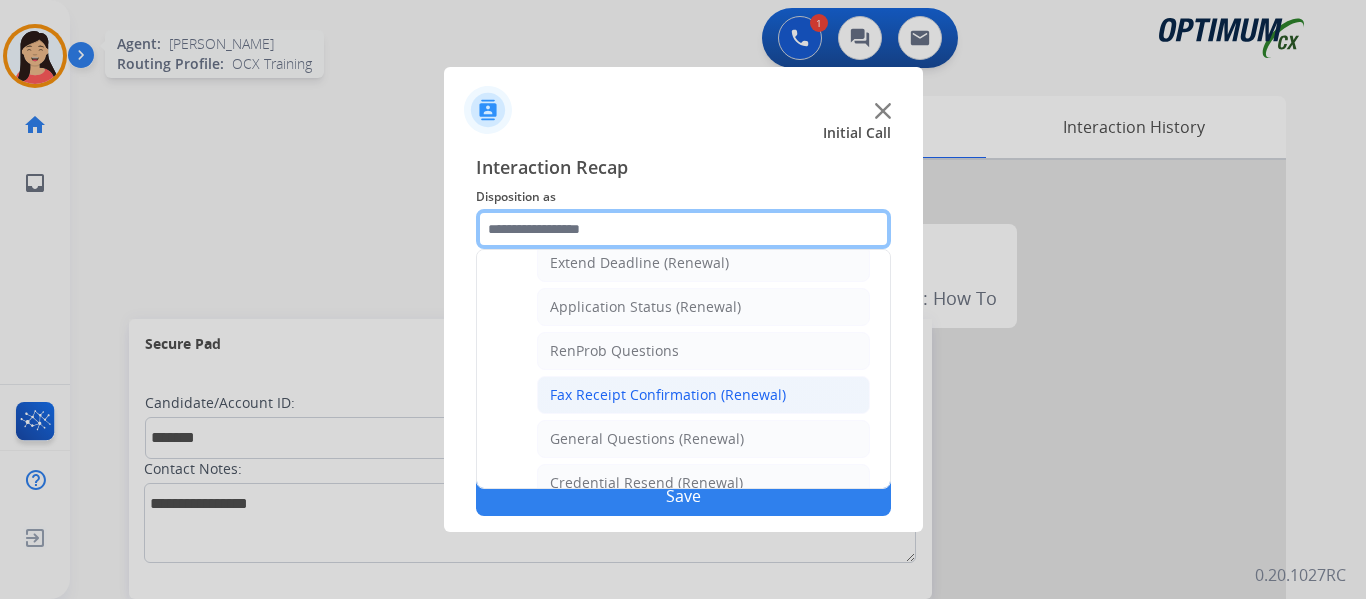 scroll, scrollTop: 536, scrollLeft: 0, axis: vertical 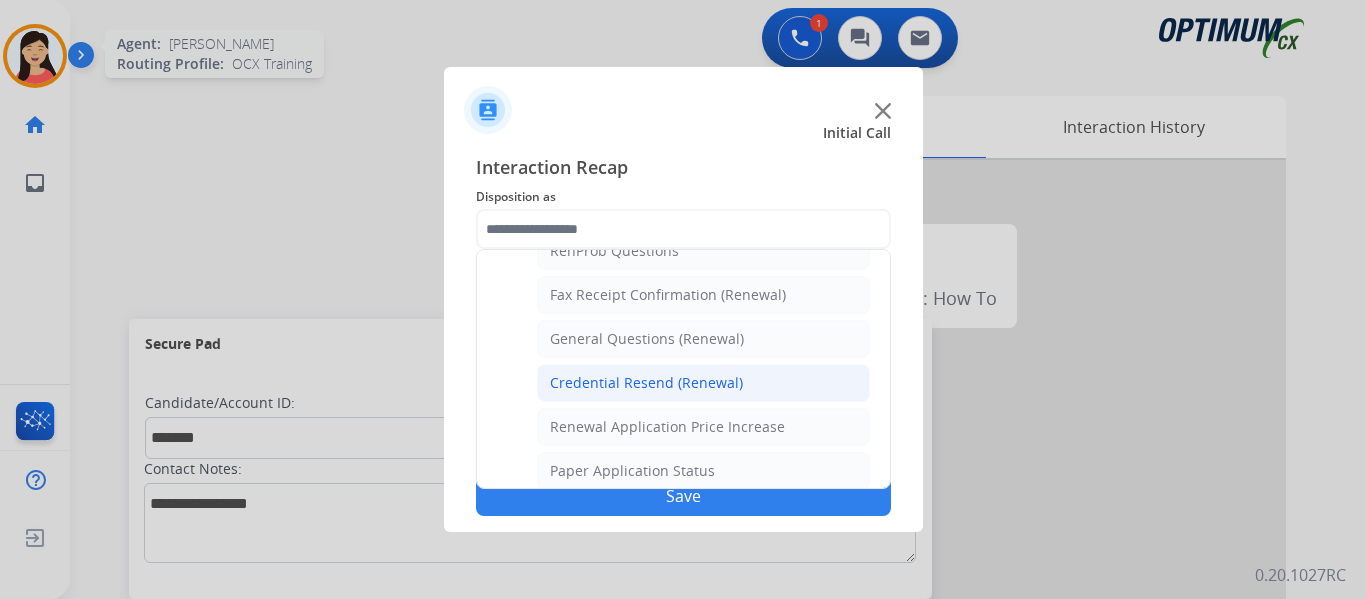 click on "Credential Resend (Renewal)" 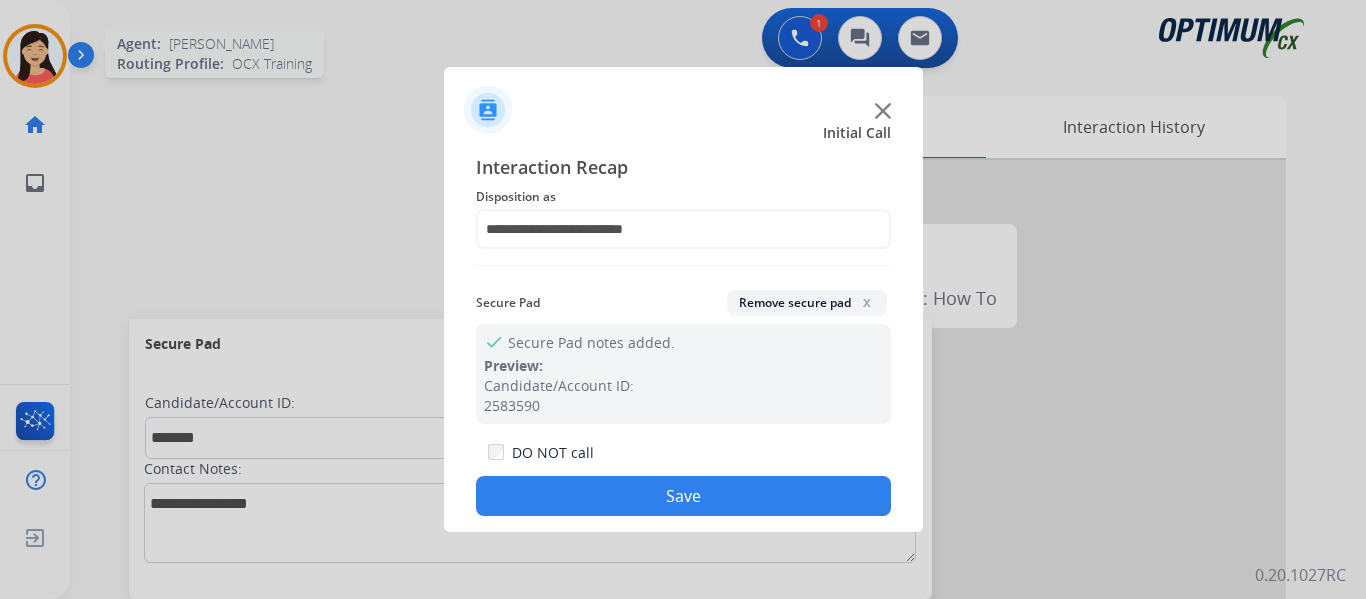 drag, startPoint x: 702, startPoint y: 493, endPoint x: 981, endPoint y: 497, distance: 279.0287 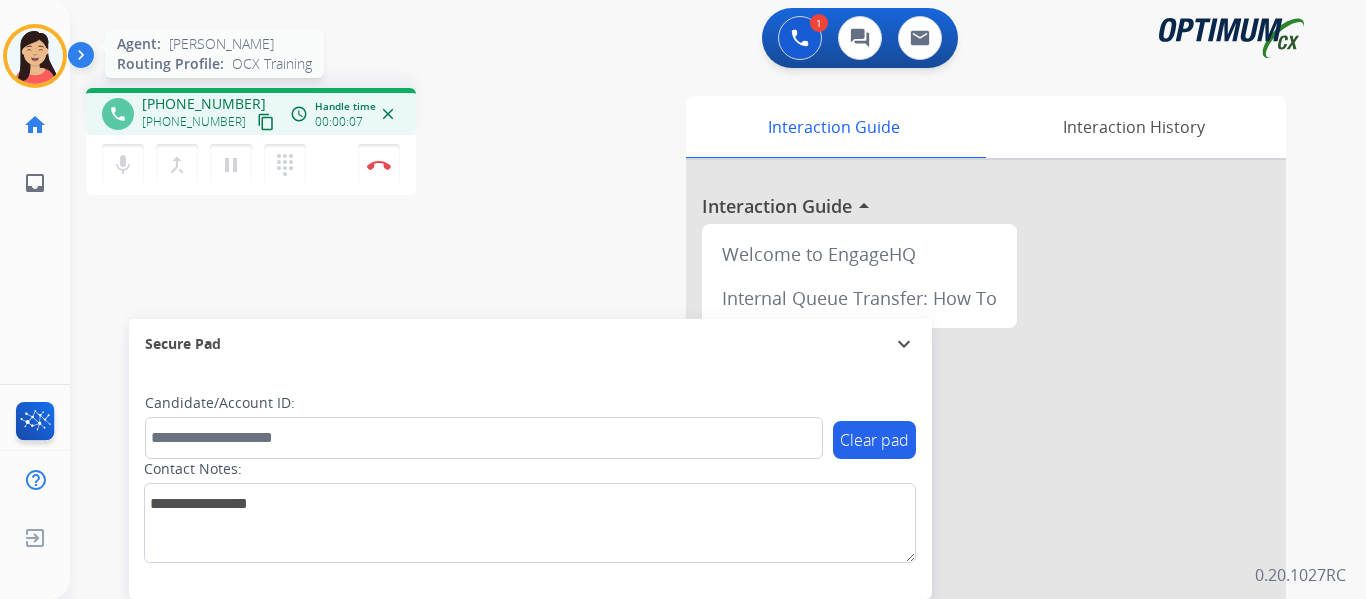 click on "content_copy" at bounding box center (266, 122) 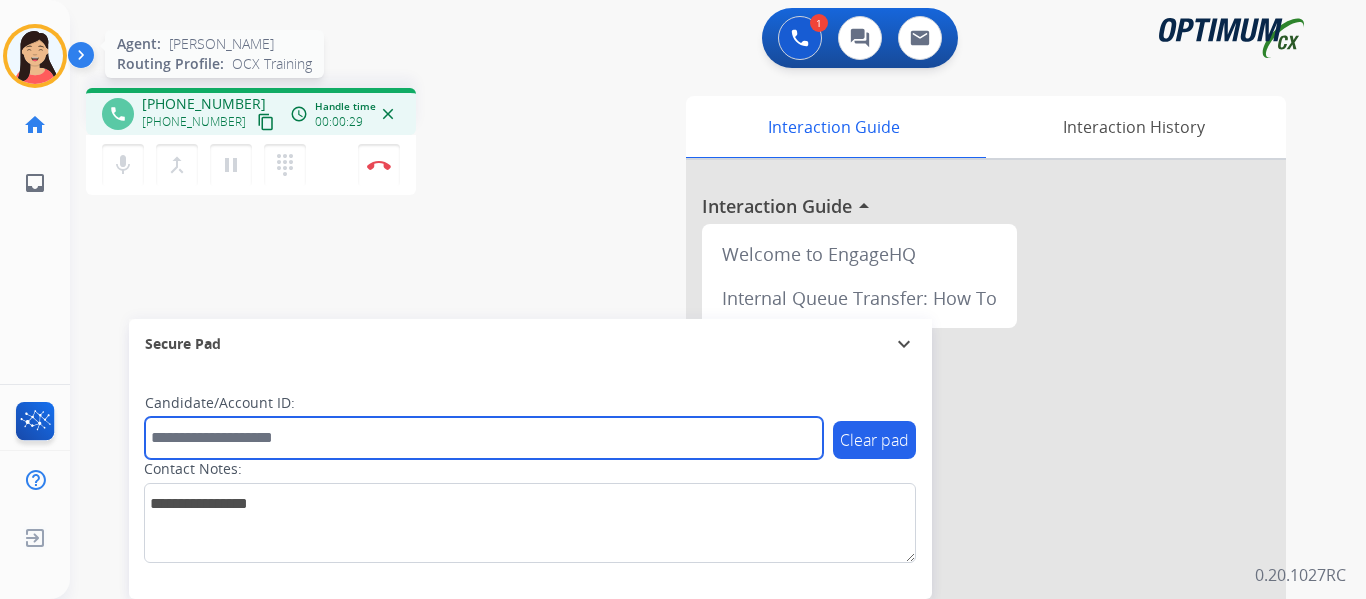 click at bounding box center (484, 438) 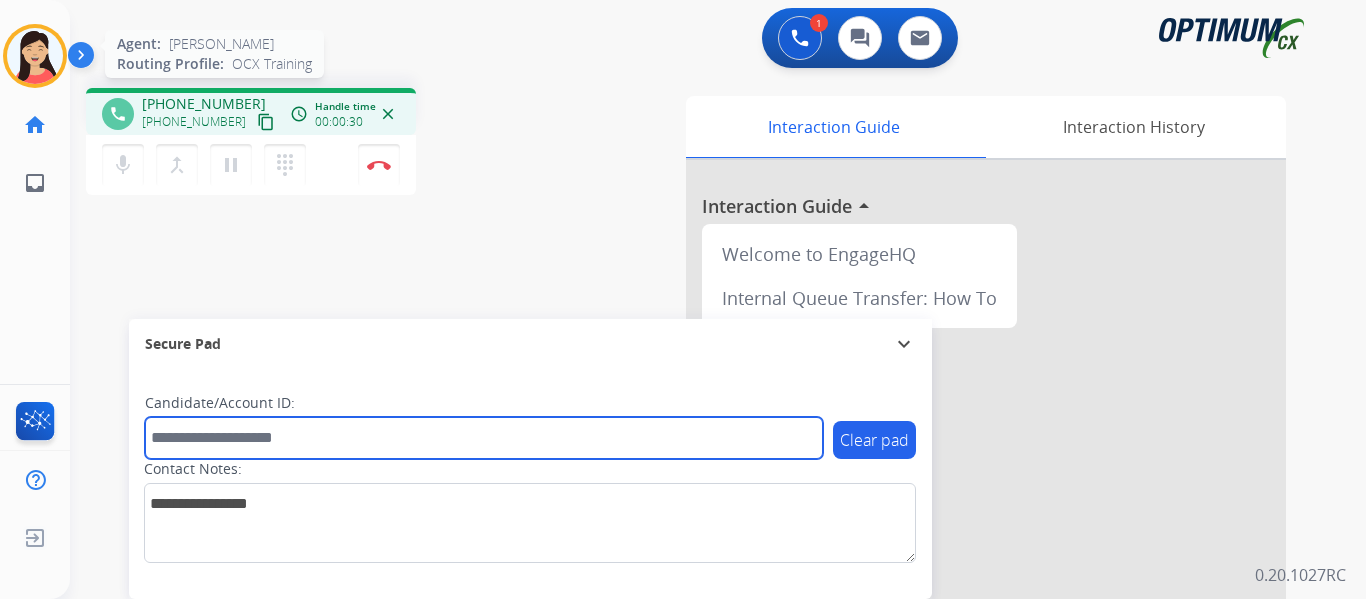paste on "*******" 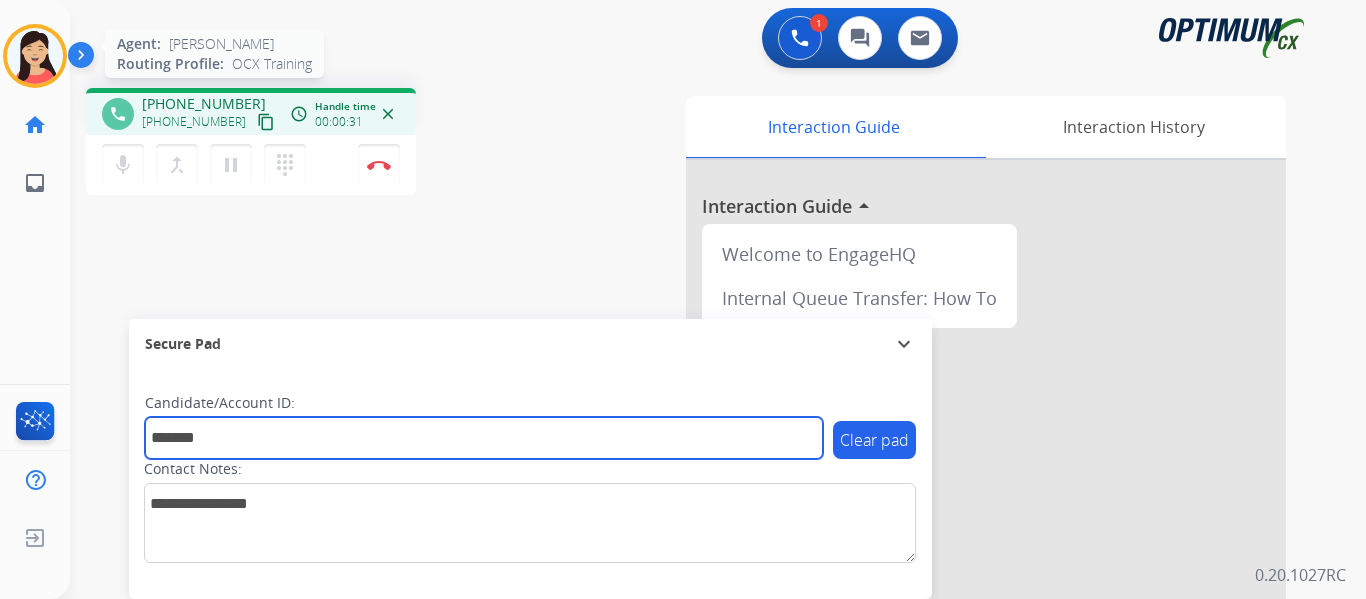 type on "*******" 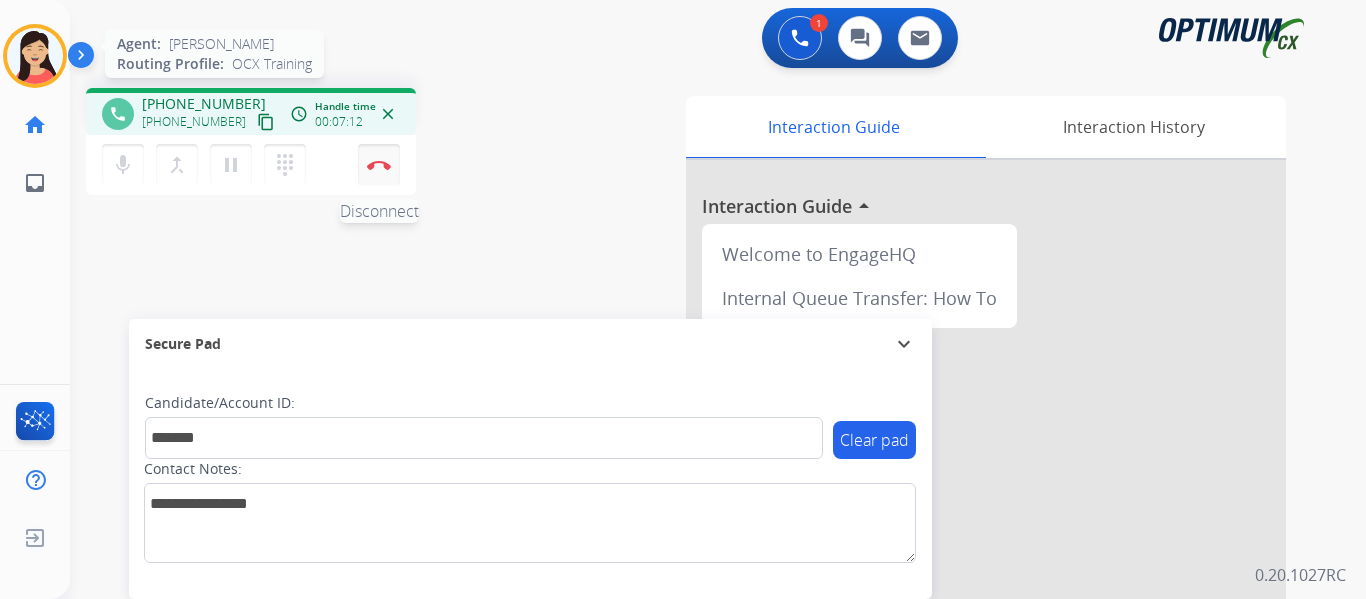 click on "Disconnect" at bounding box center (379, 165) 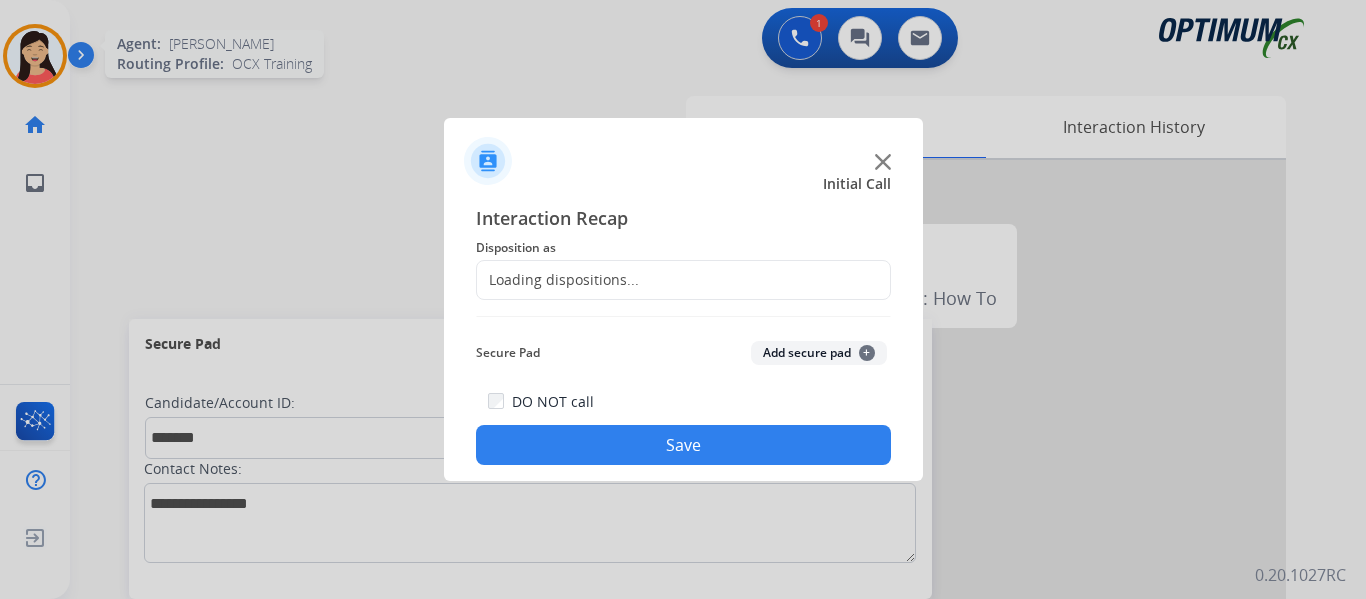 click on "Add secure pad  +" 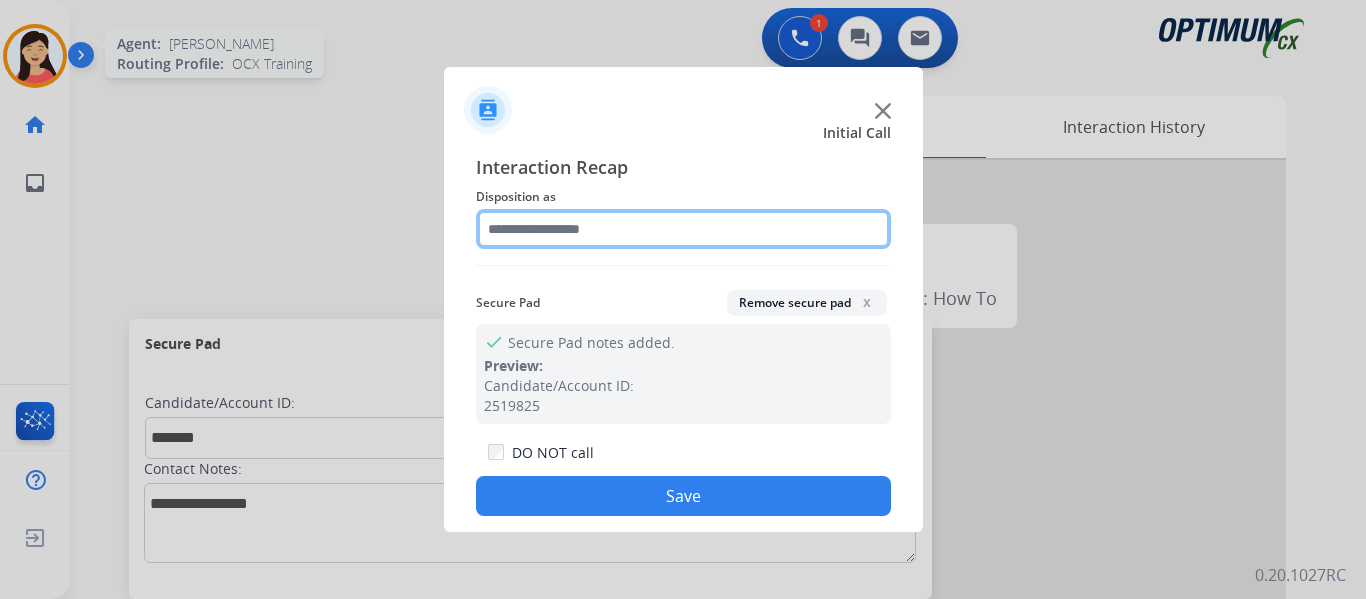 click 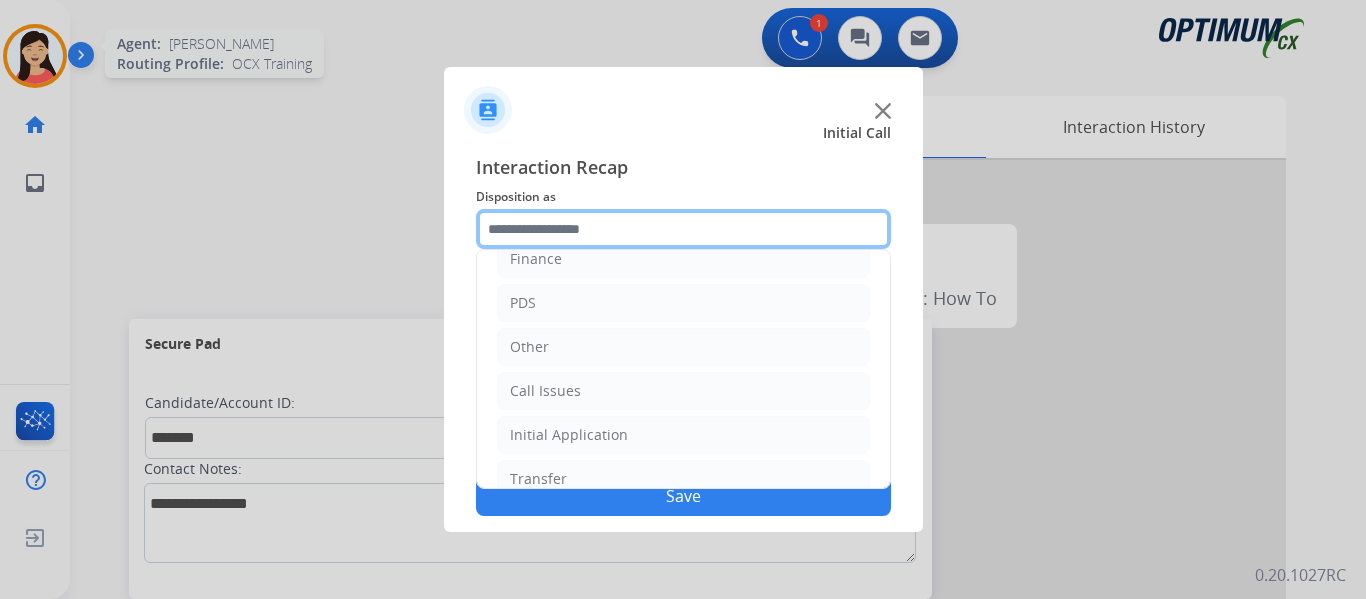 scroll, scrollTop: 136, scrollLeft: 0, axis: vertical 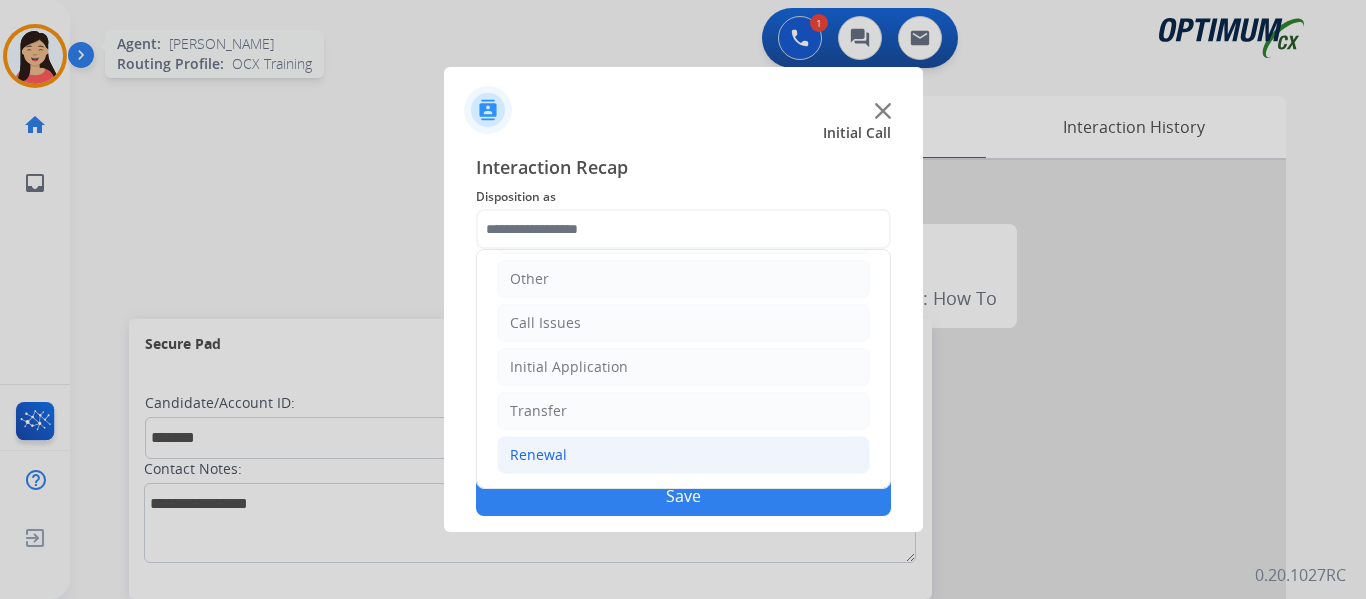 click on "Renewal" 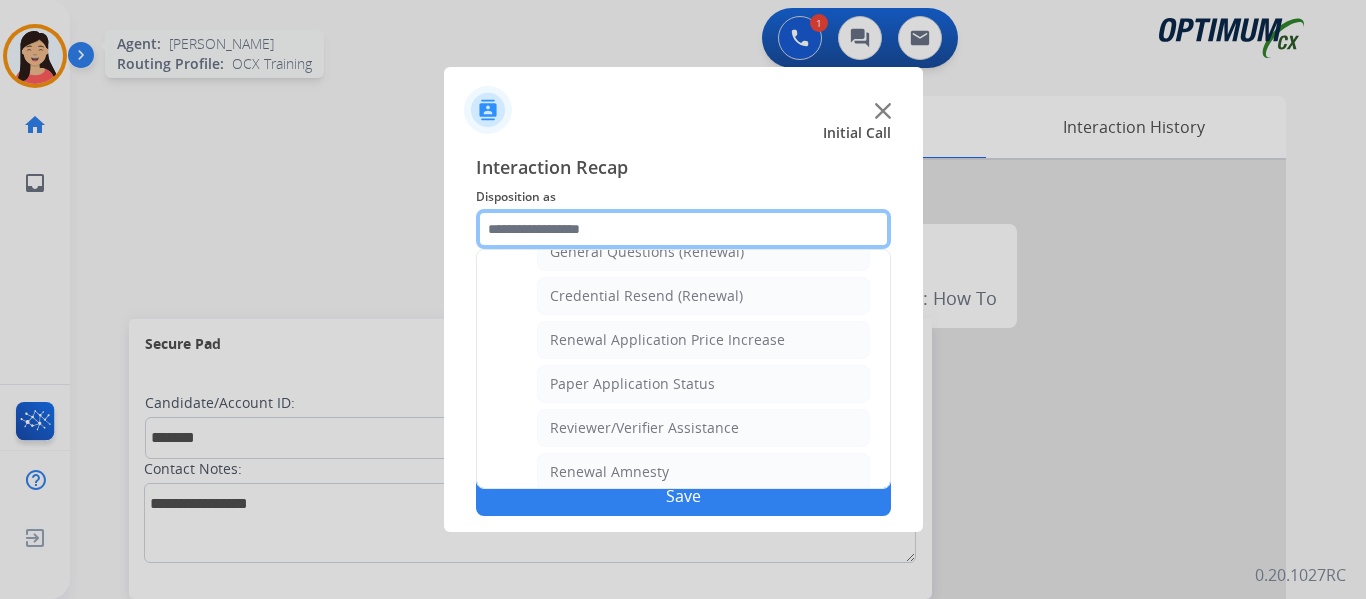 scroll, scrollTop: 636, scrollLeft: 0, axis: vertical 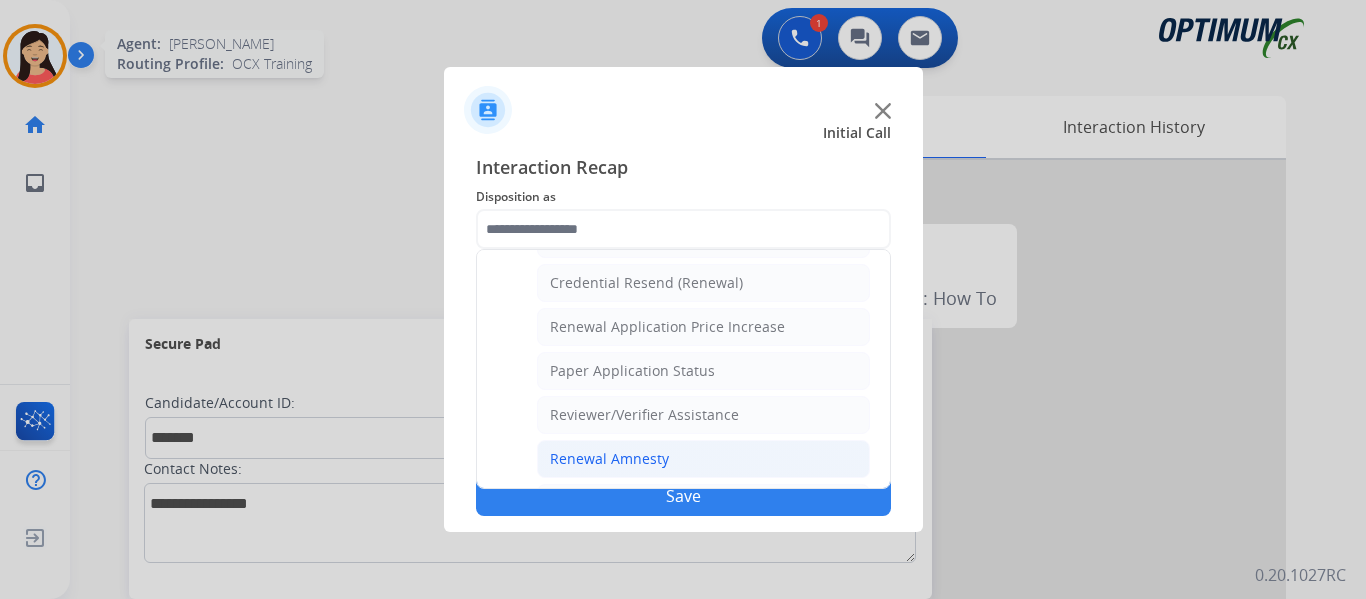 click on "Renewal Amnesty" 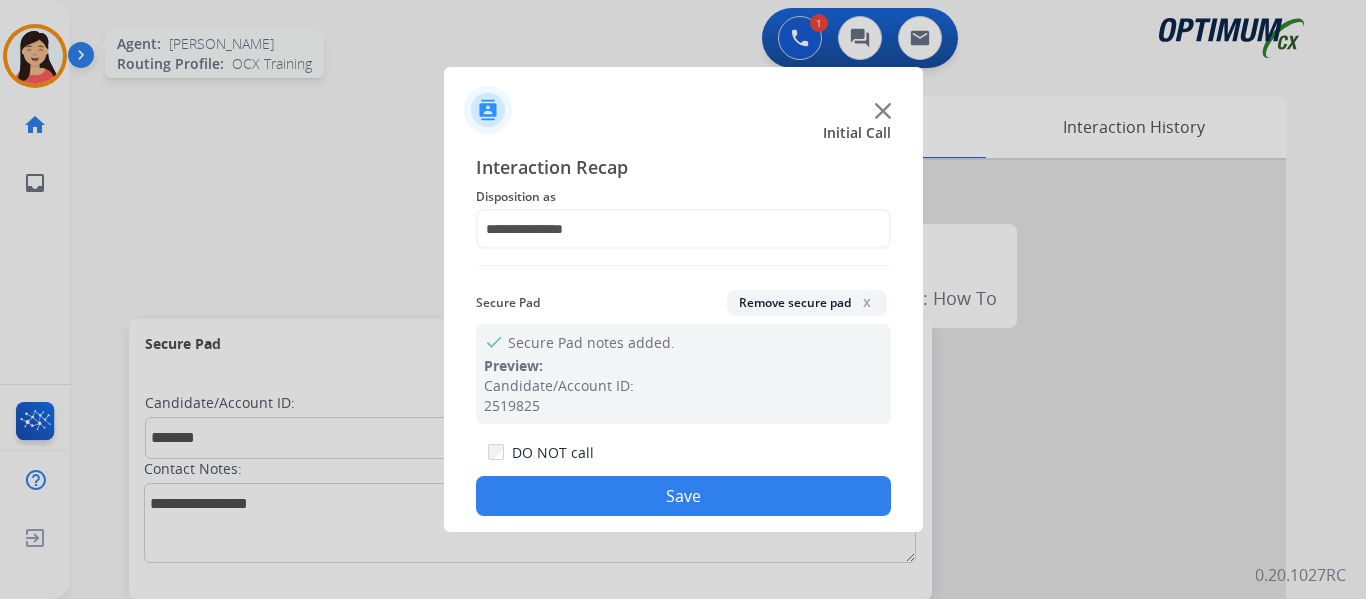 click on "Save" 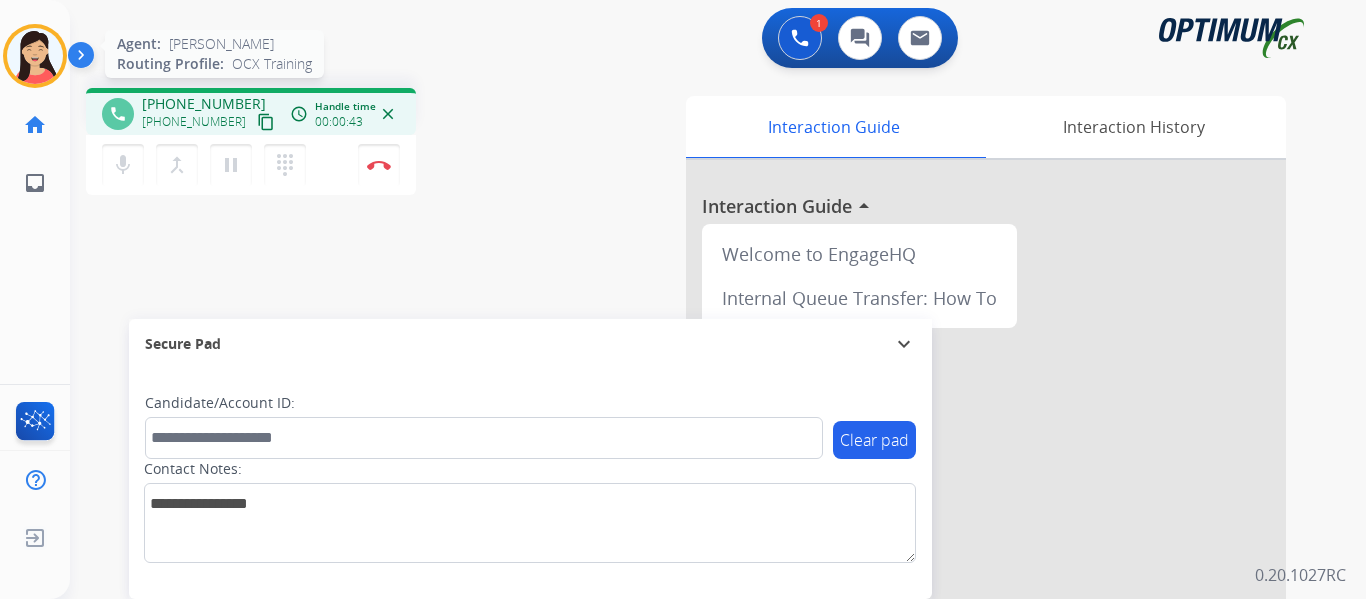 click on "content_copy" at bounding box center [266, 122] 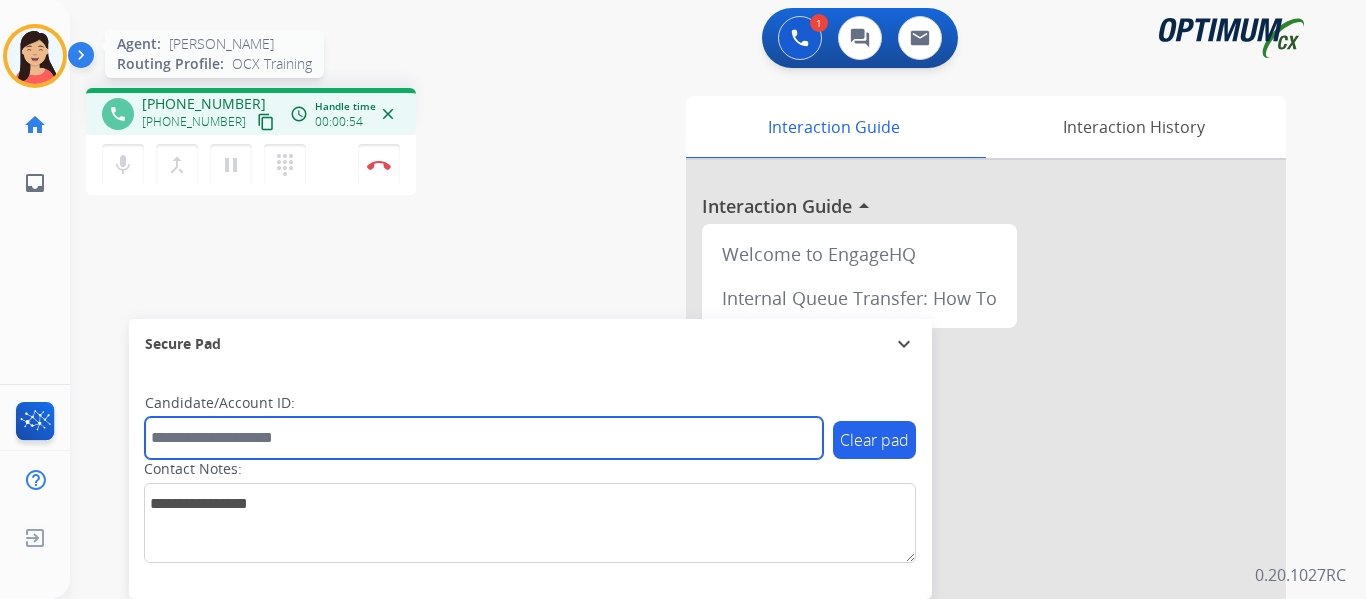 click at bounding box center [484, 438] 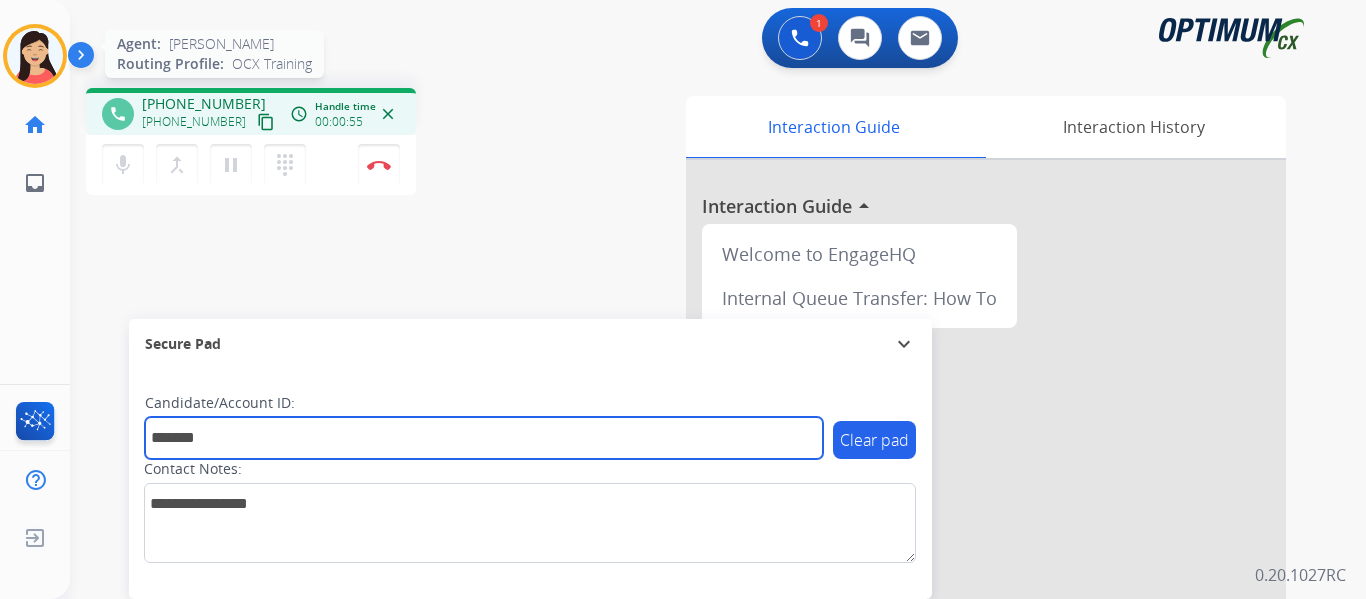 type on "*******" 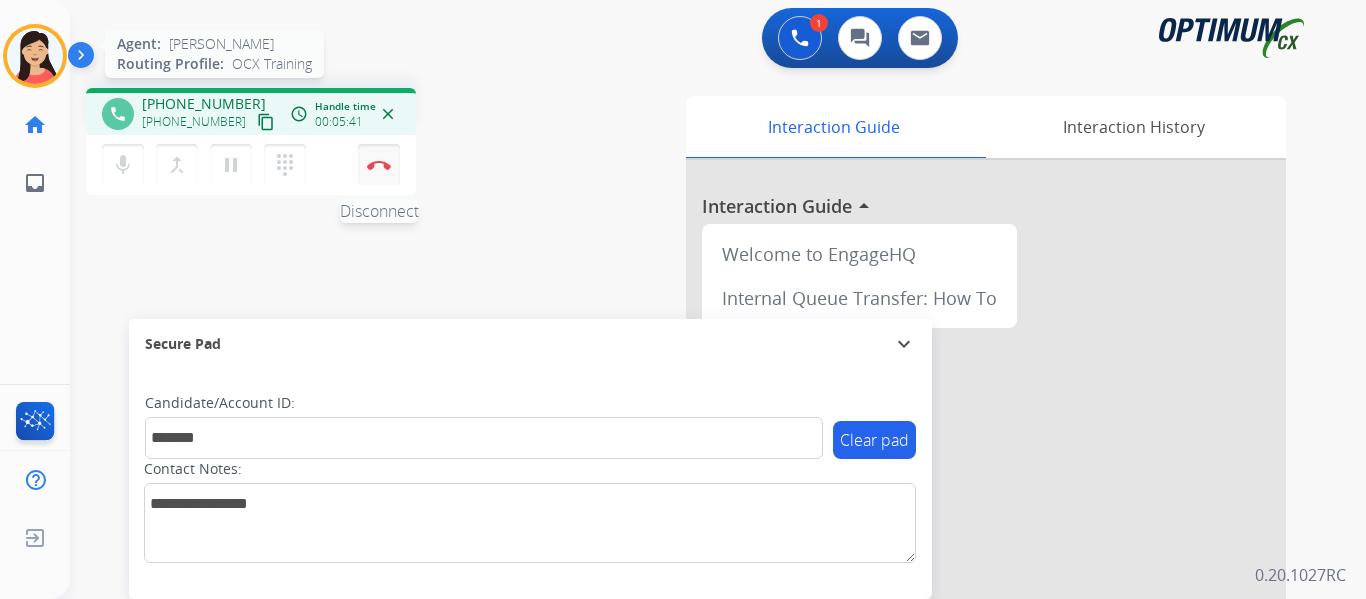 click at bounding box center [379, 165] 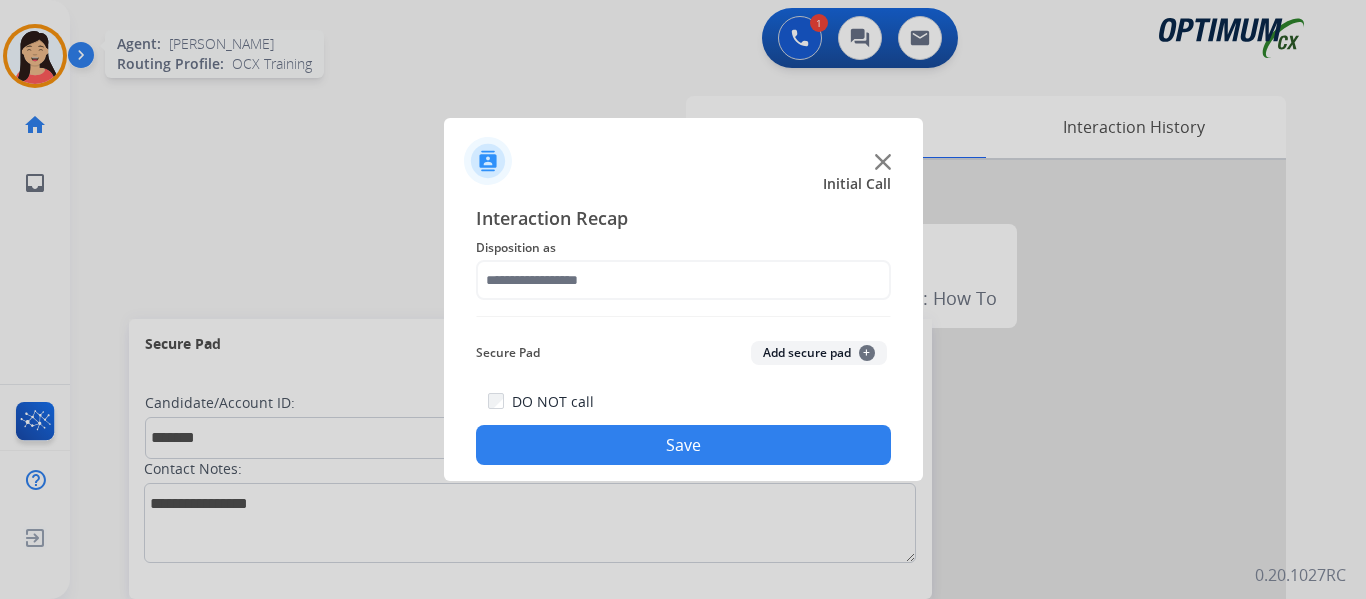 drag, startPoint x: 846, startPoint y: 354, endPoint x: 773, endPoint y: 317, distance: 81.84131 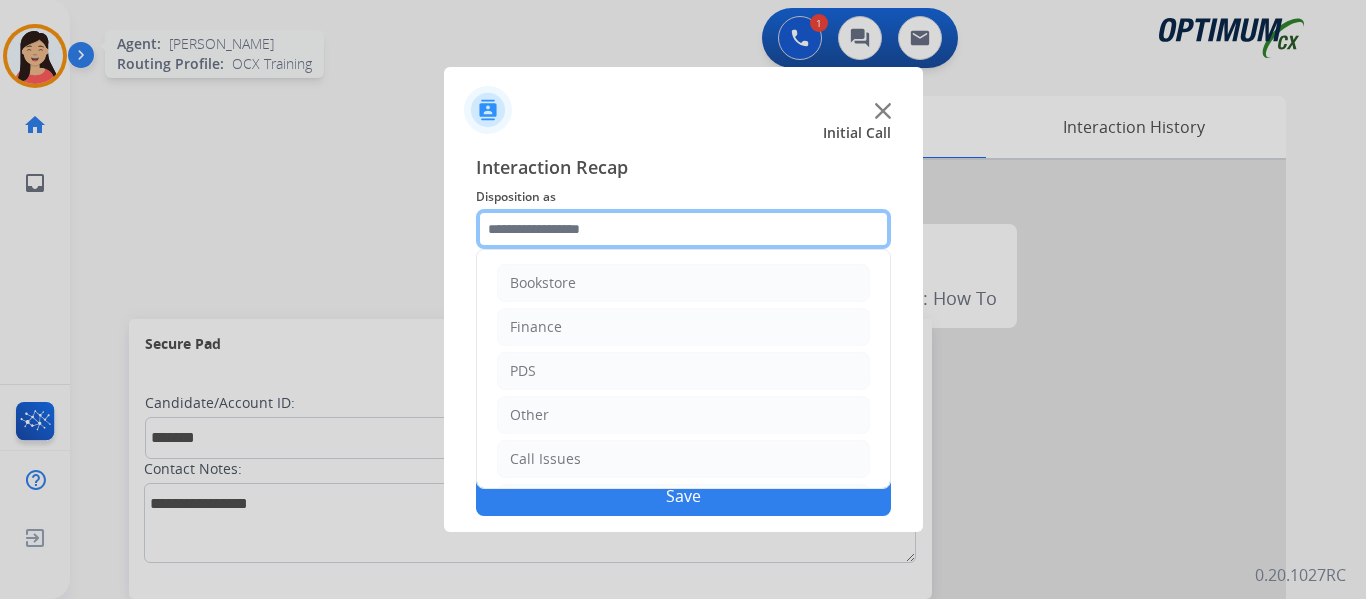 click 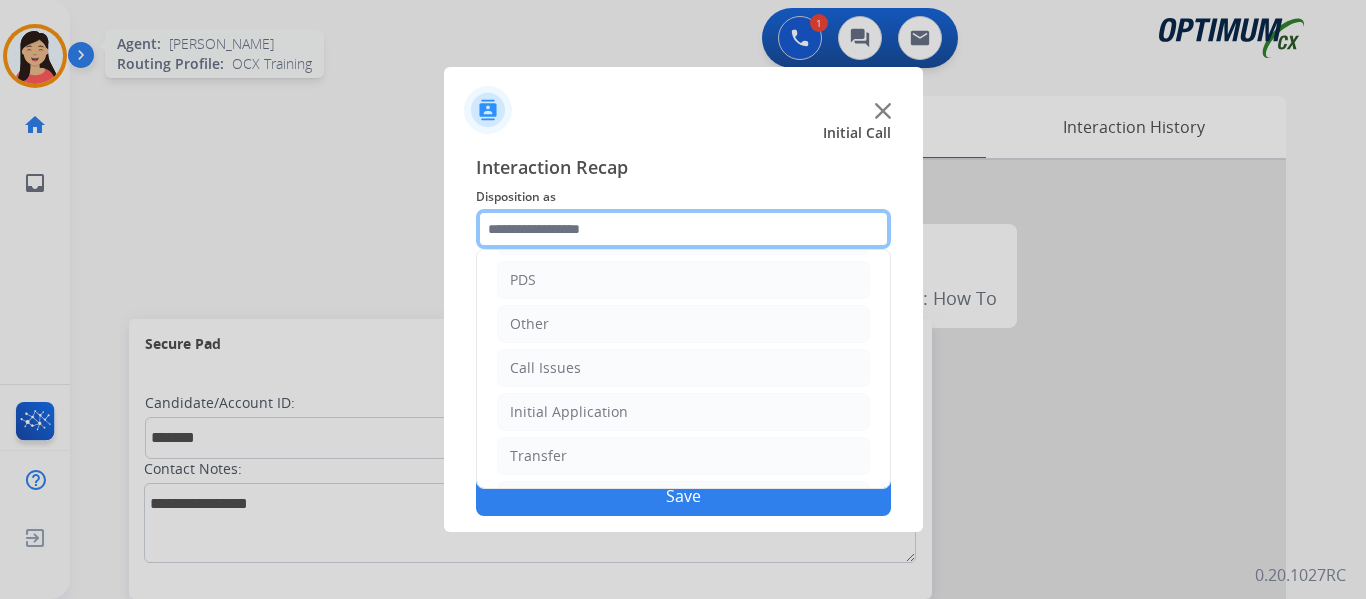 scroll, scrollTop: 136, scrollLeft: 0, axis: vertical 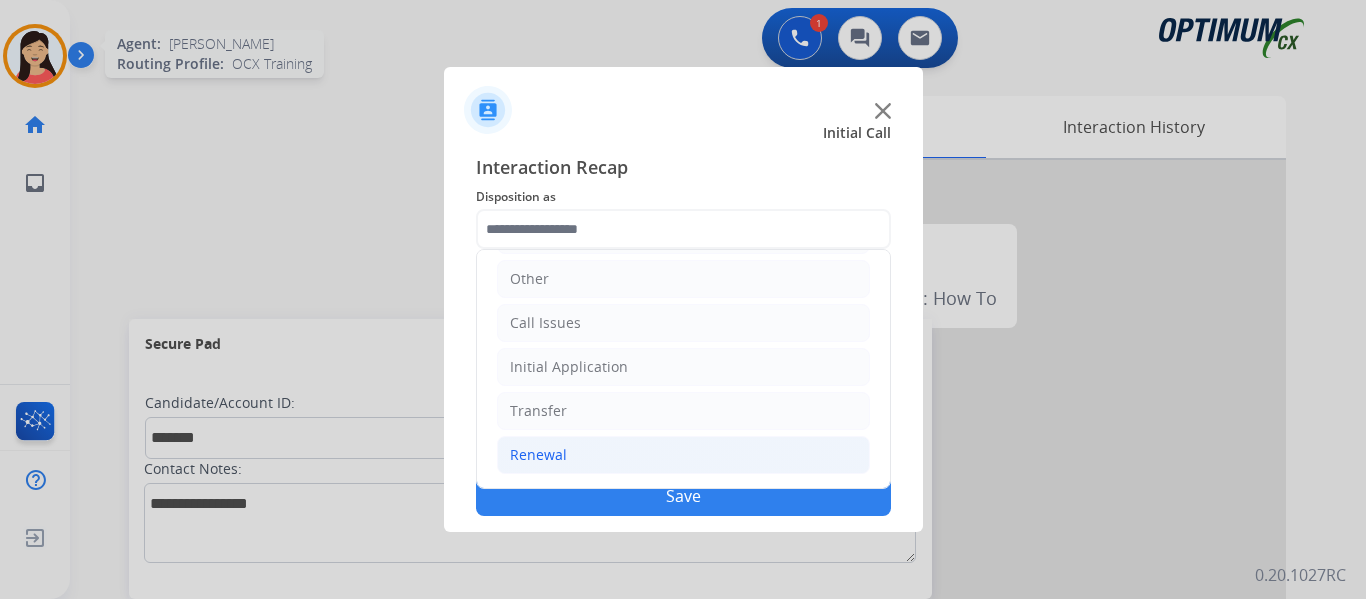 click on "Renewal" 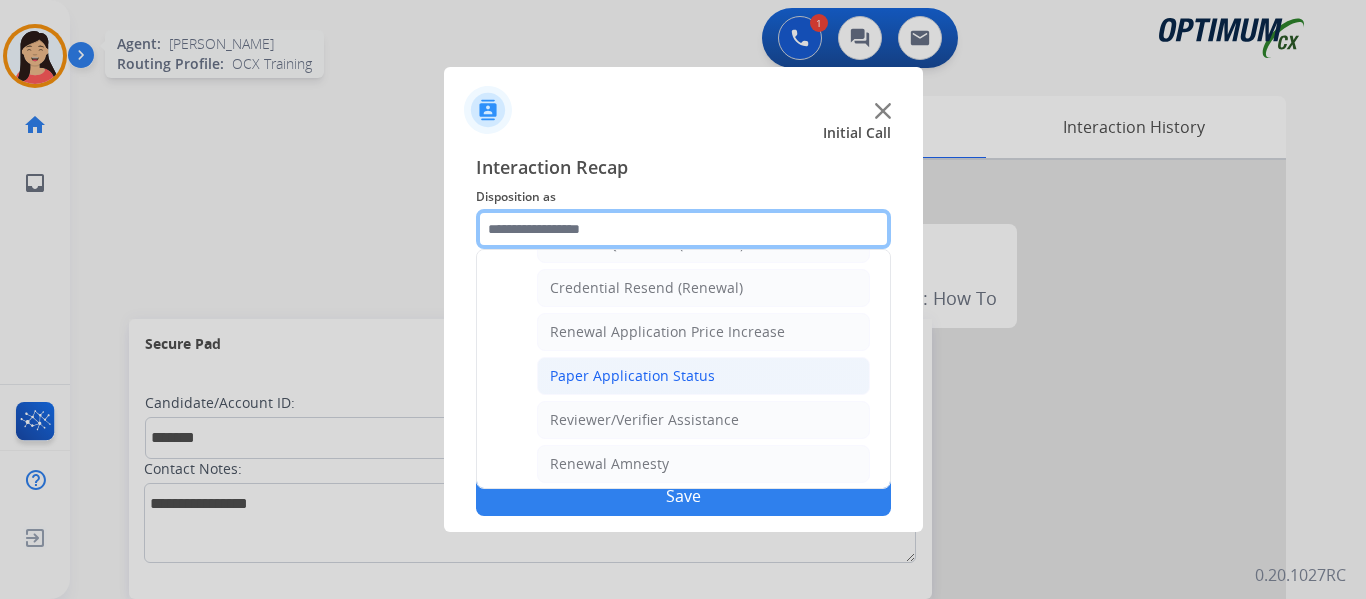 scroll, scrollTop: 636, scrollLeft: 0, axis: vertical 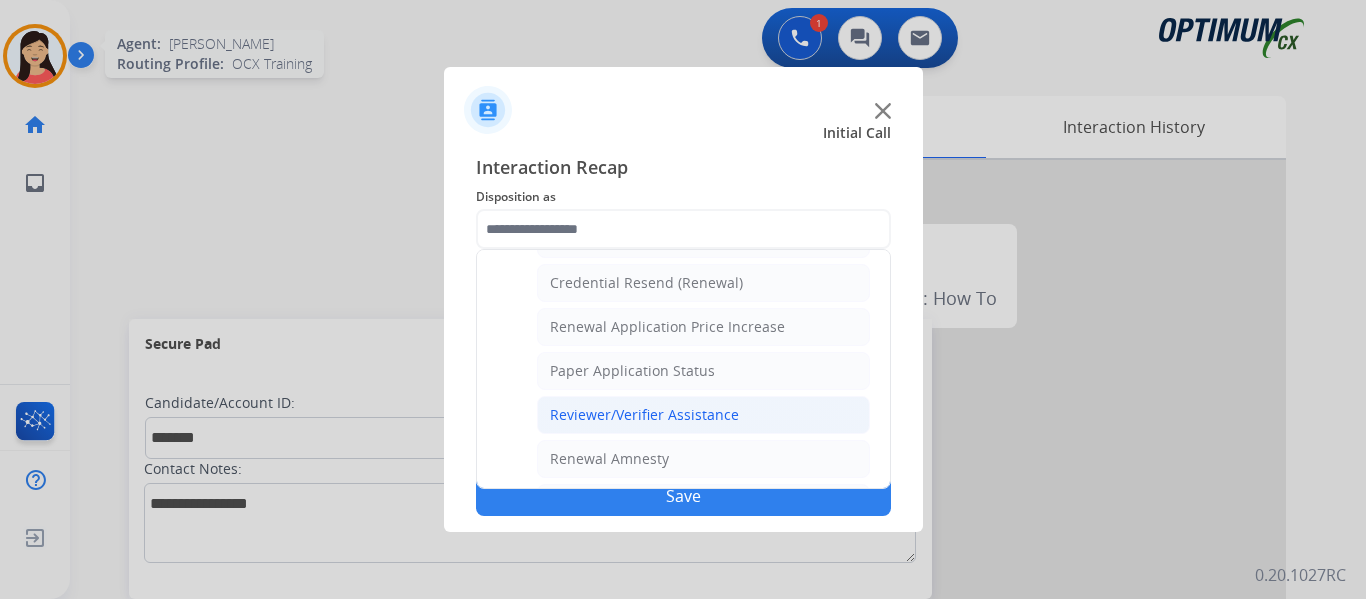 click on "Reviewer/Verifier Assistance" 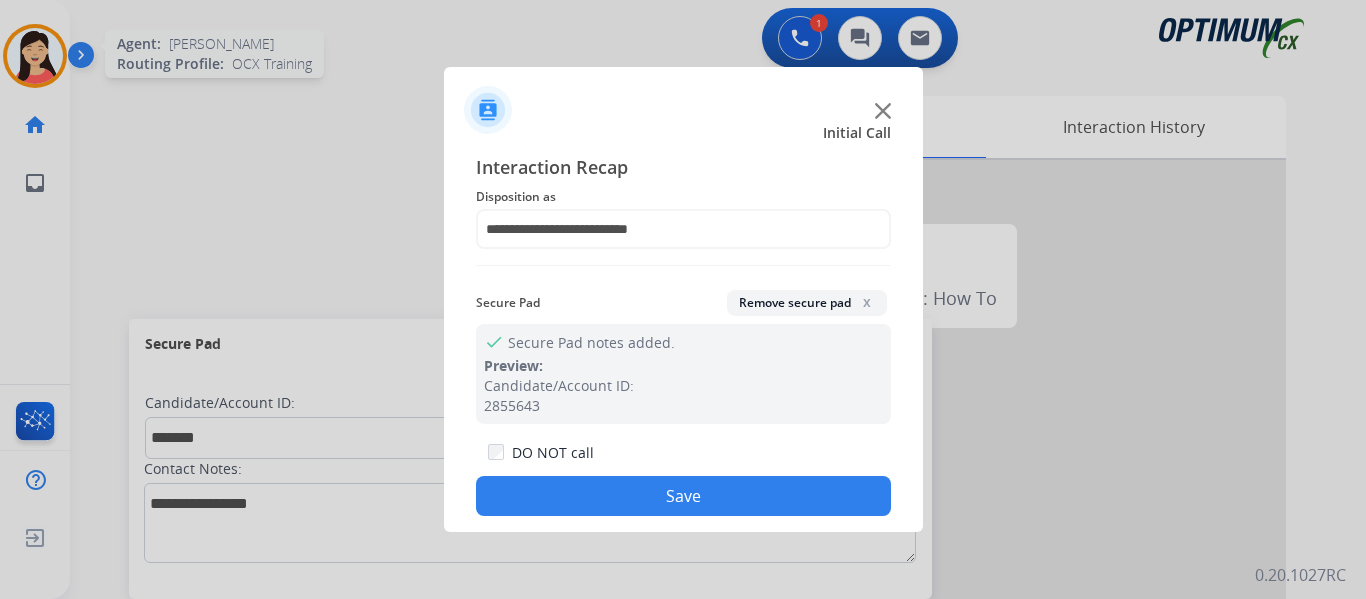 drag, startPoint x: 738, startPoint y: 490, endPoint x: 801, endPoint y: 489, distance: 63.007935 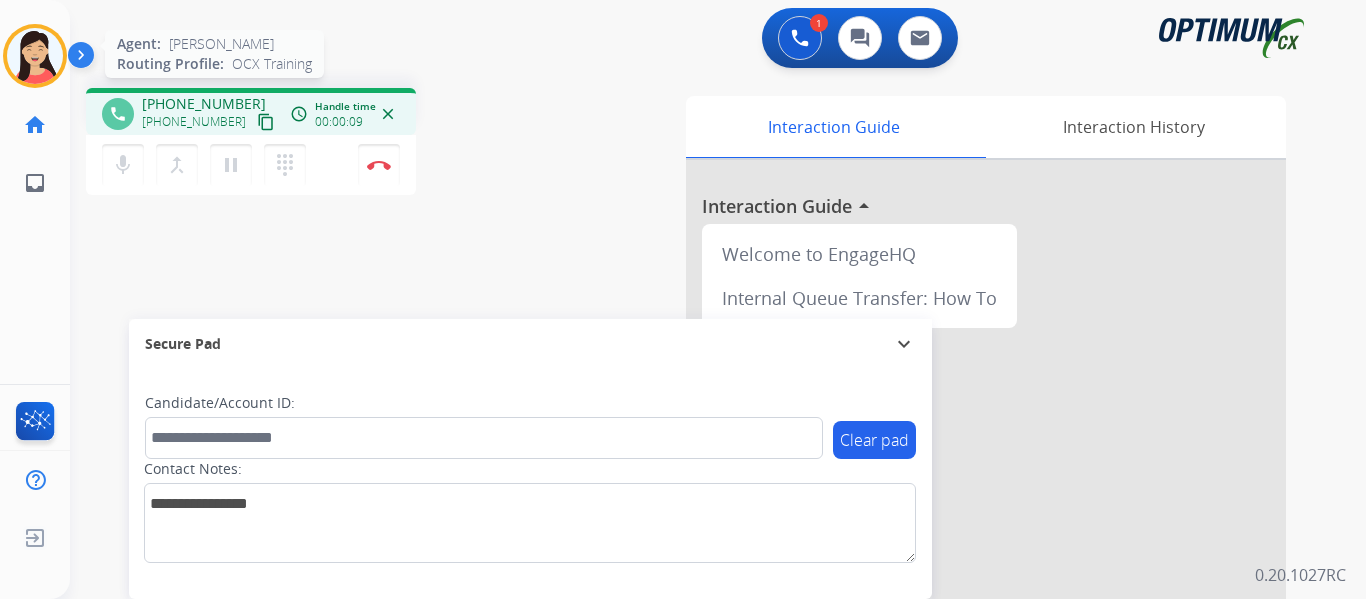 click on "content_copy" at bounding box center (266, 122) 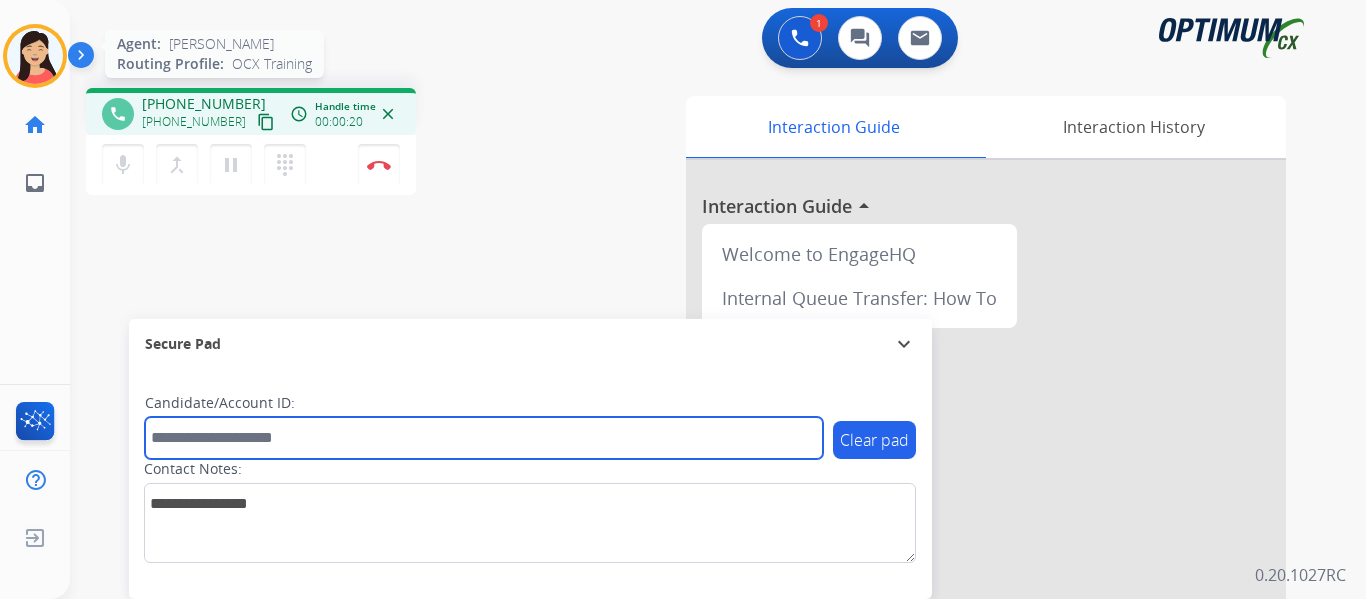 click at bounding box center [484, 438] 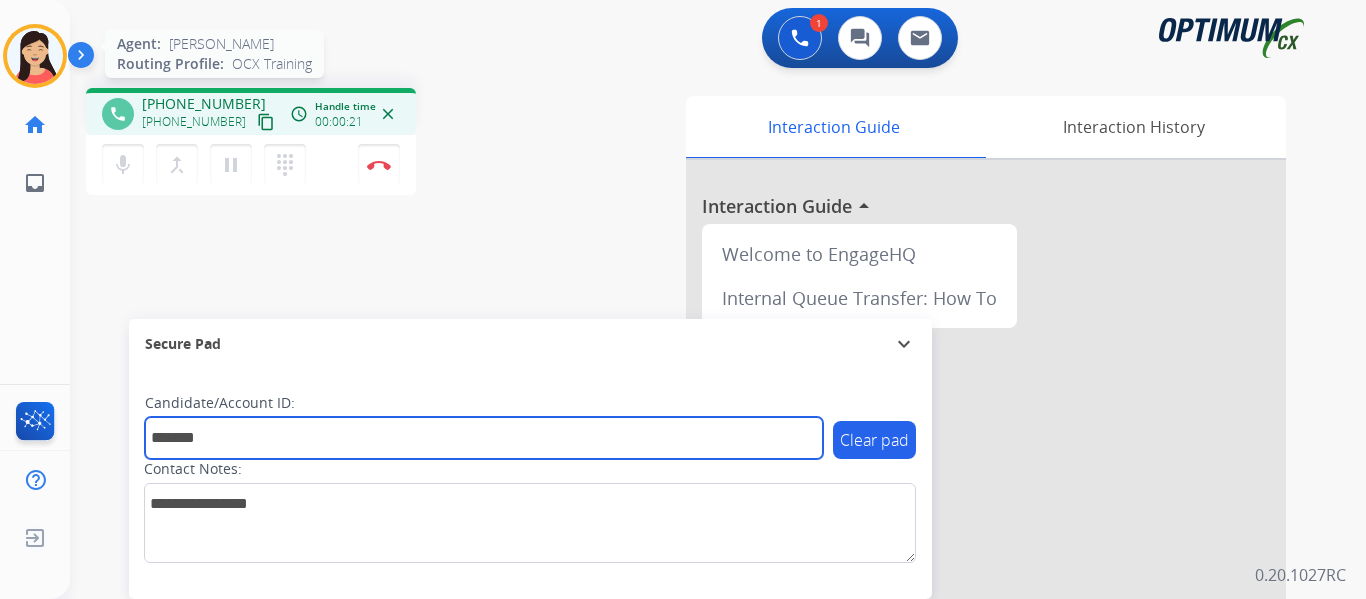 type on "*******" 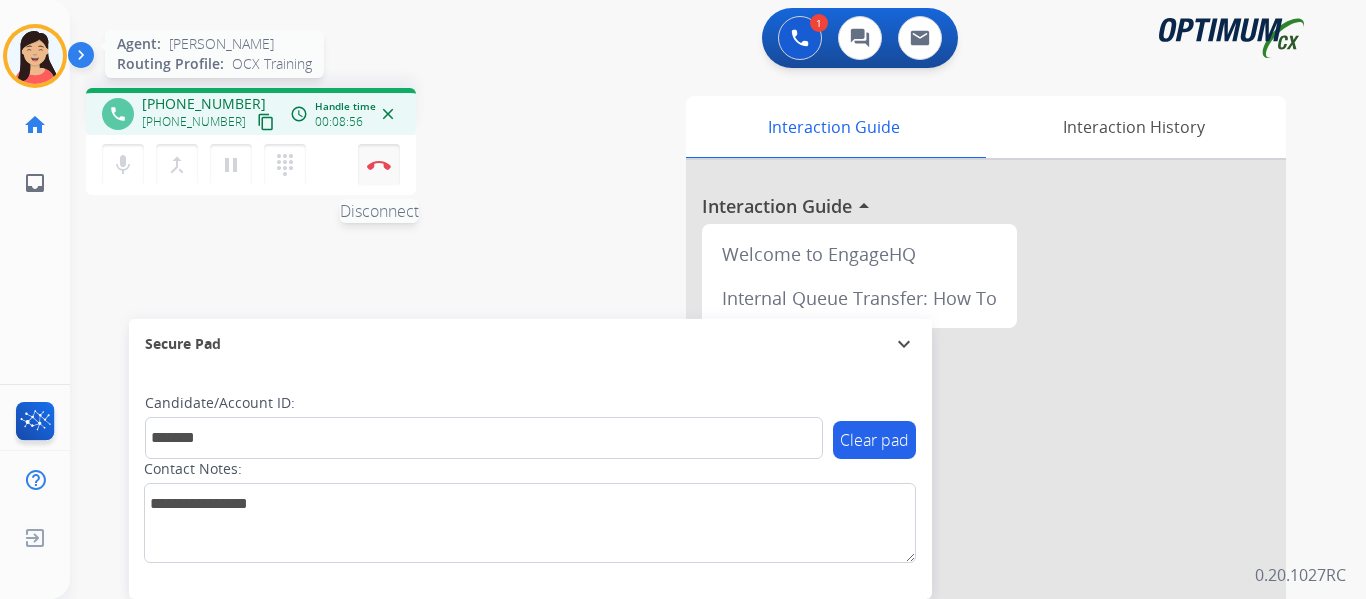 click at bounding box center (379, 165) 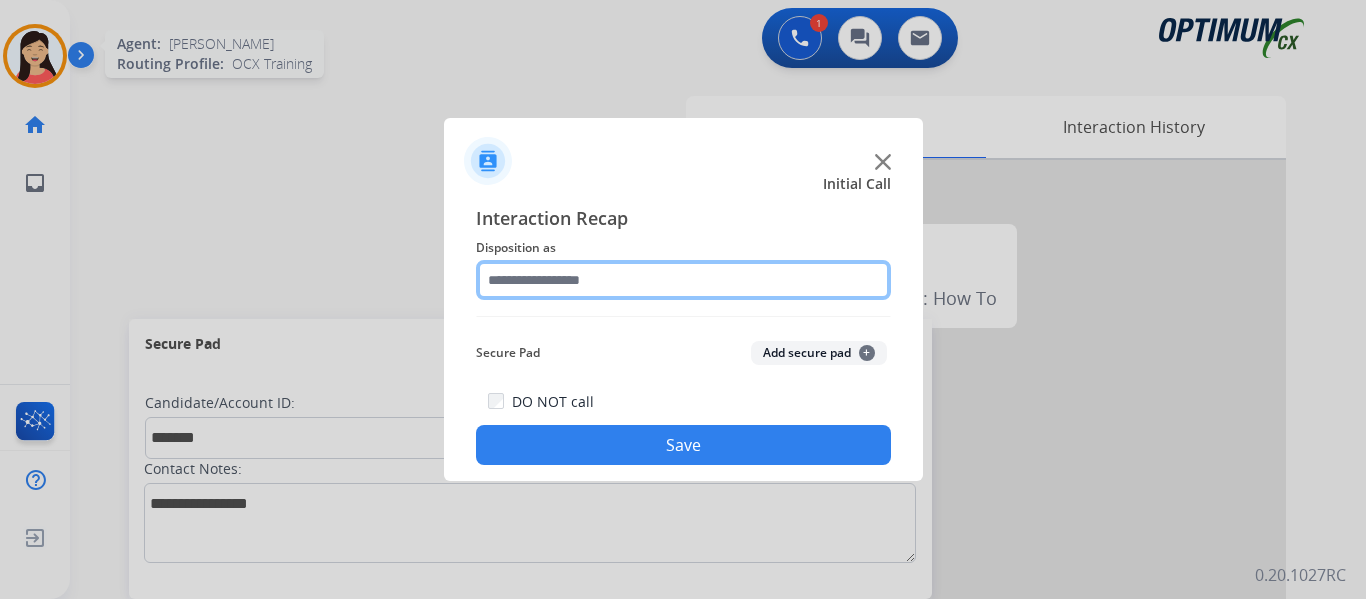 click 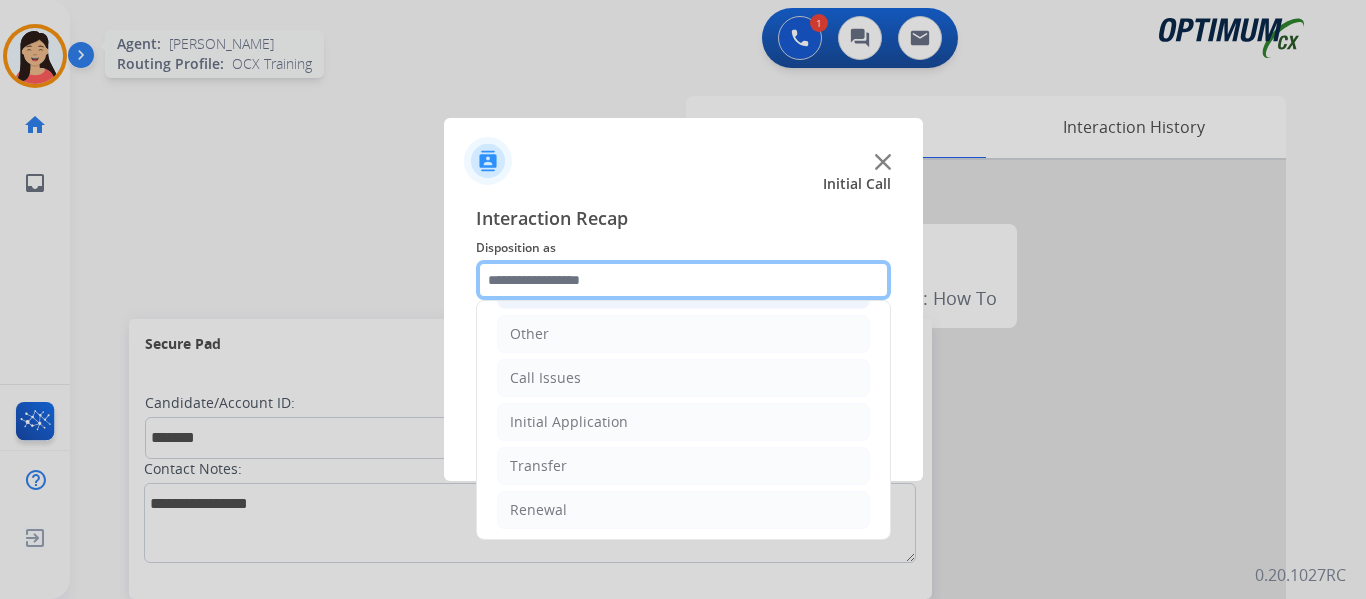 scroll, scrollTop: 136, scrollLeft: 0, axis: vertical 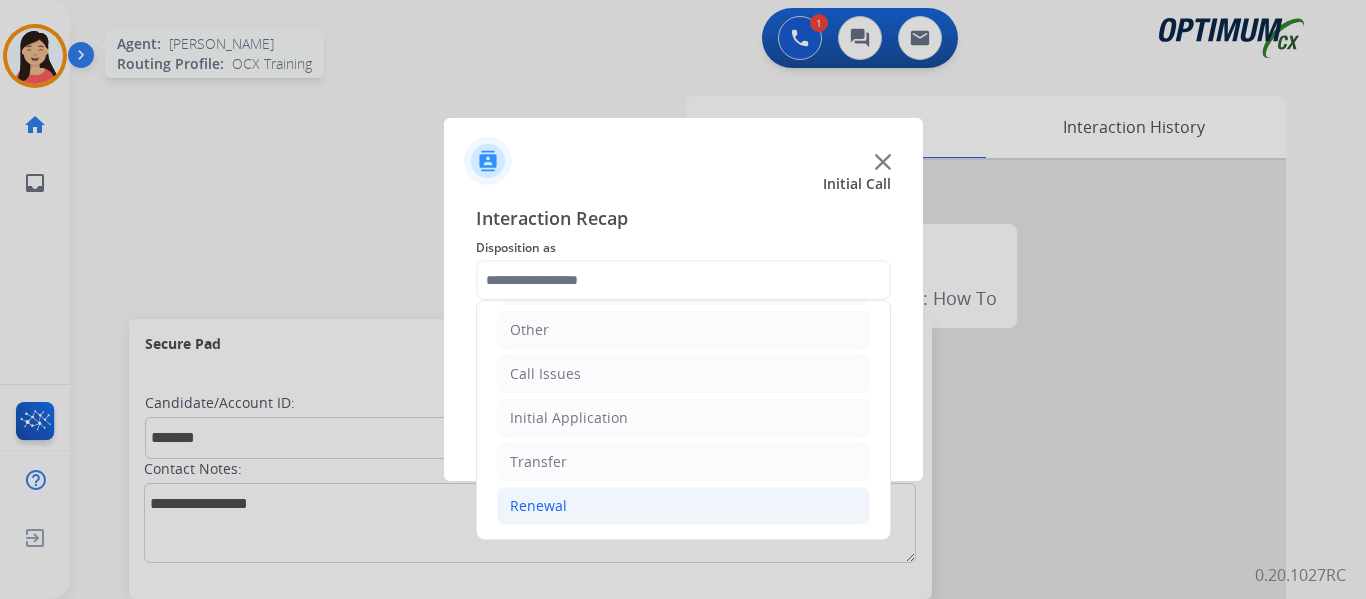click on "Renewal" 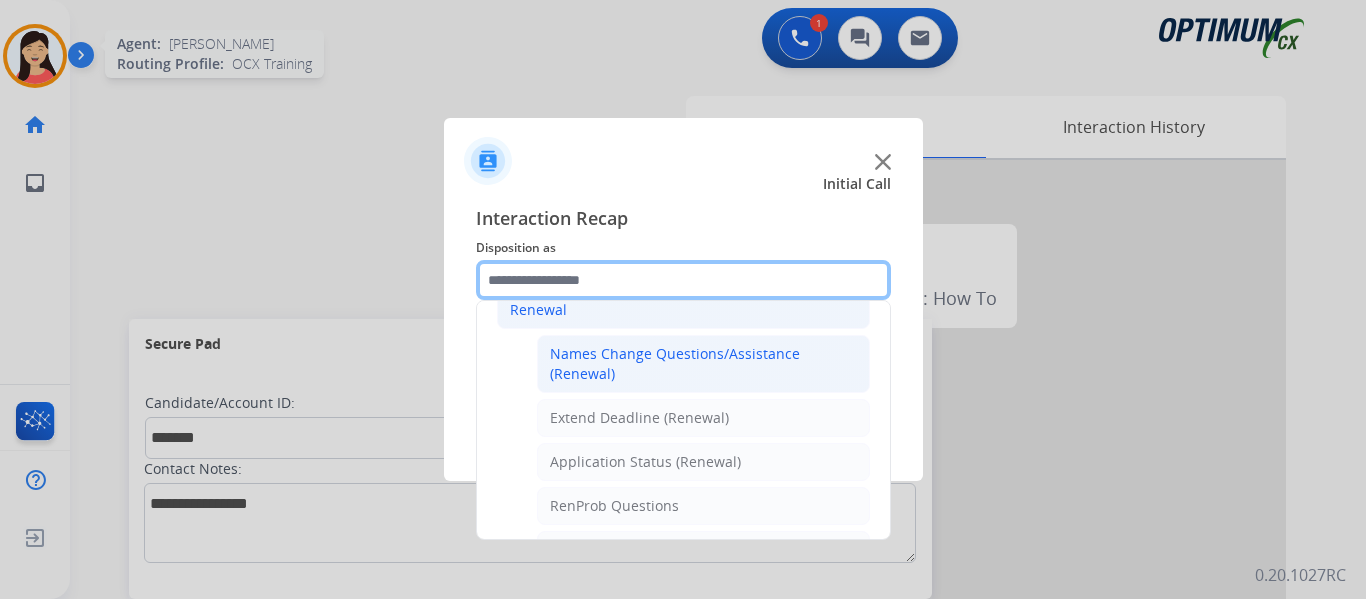 scroll, scrollTop: 536, scrollLeft: 0, axis: vertical 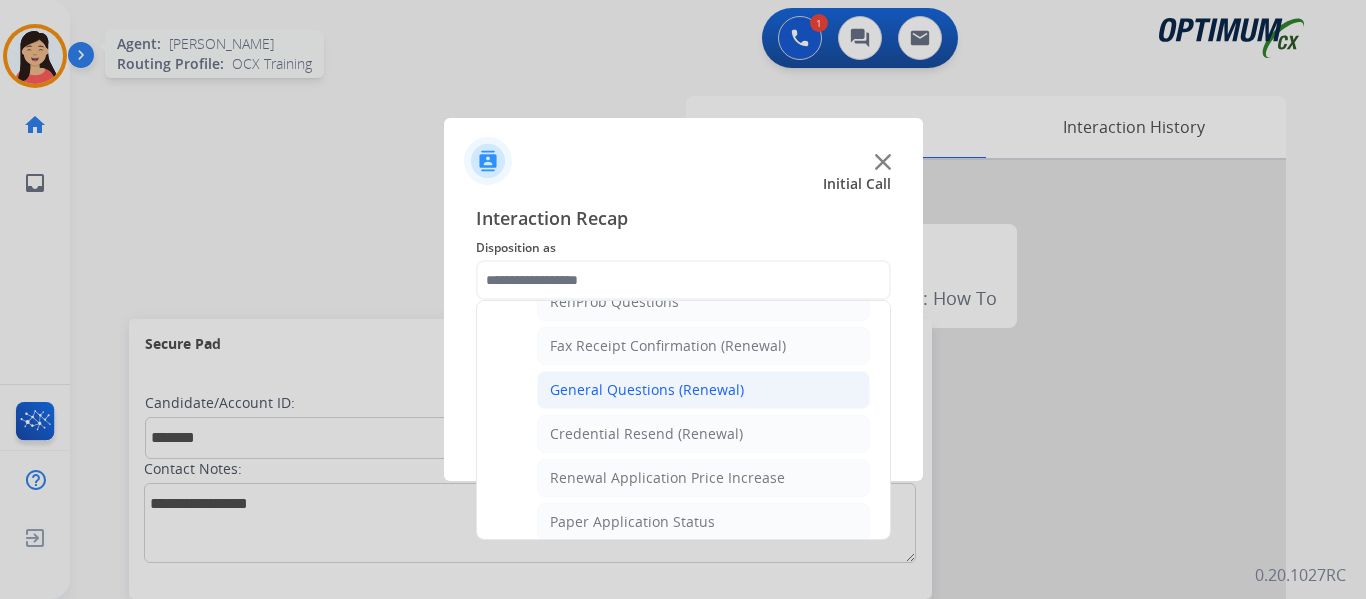 click on "General Questions (Renewal)" 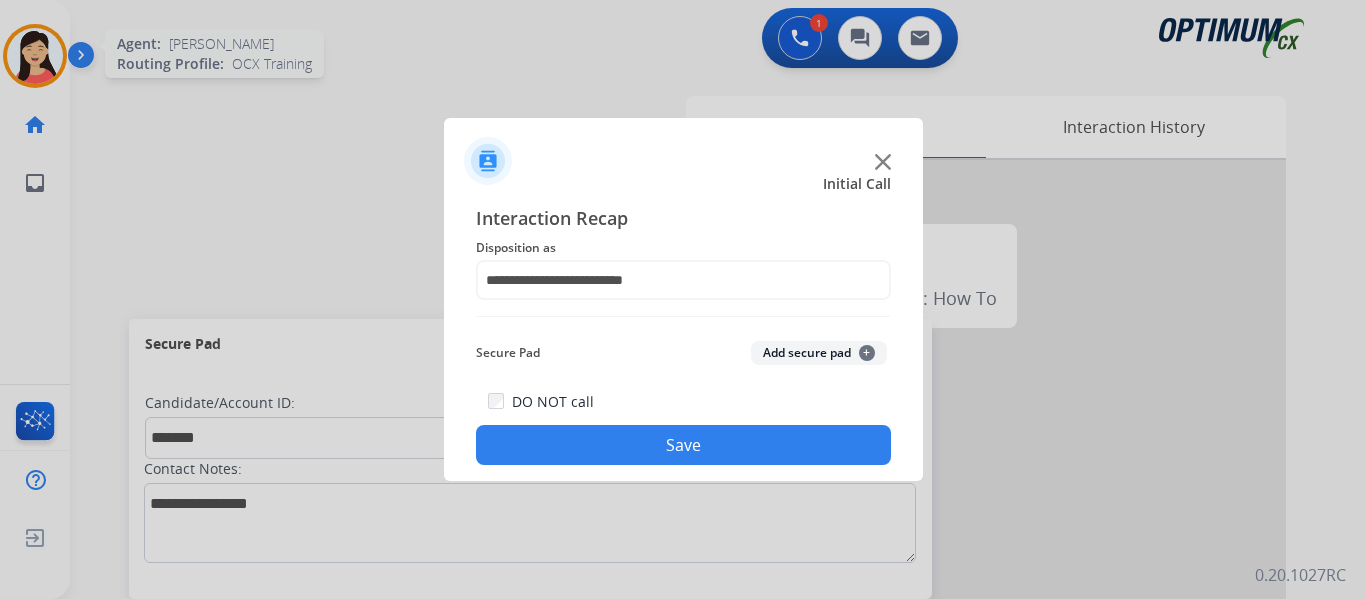 click on "Add secure pad  +" 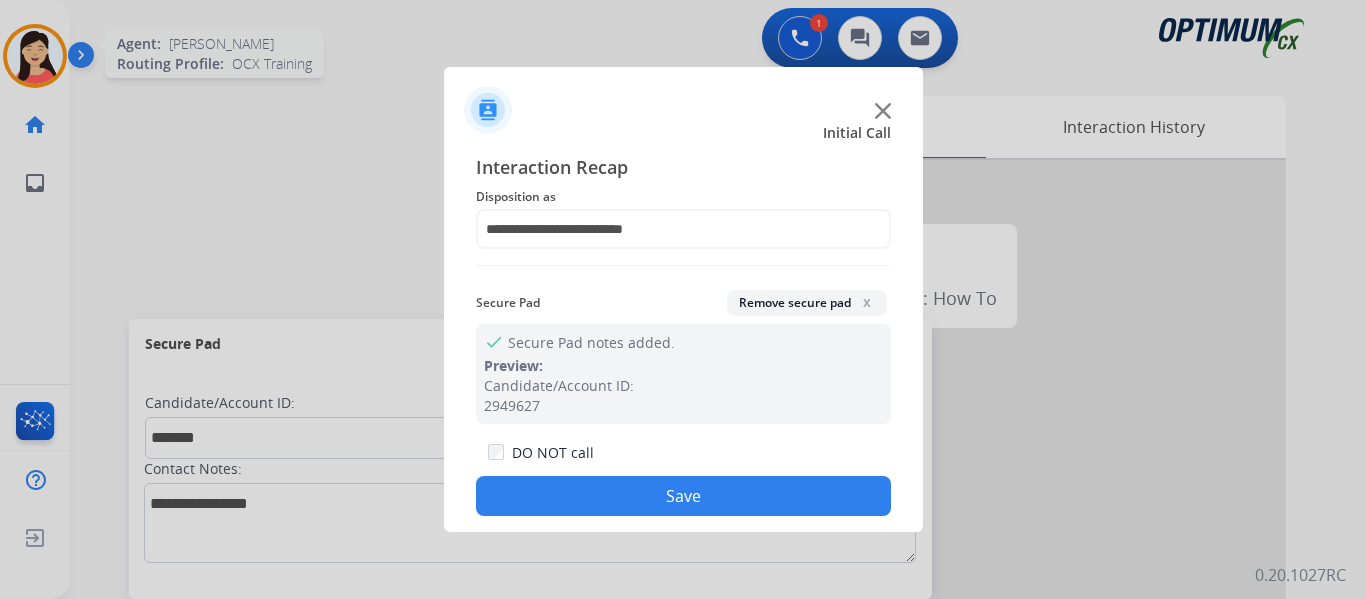 click on "Save" 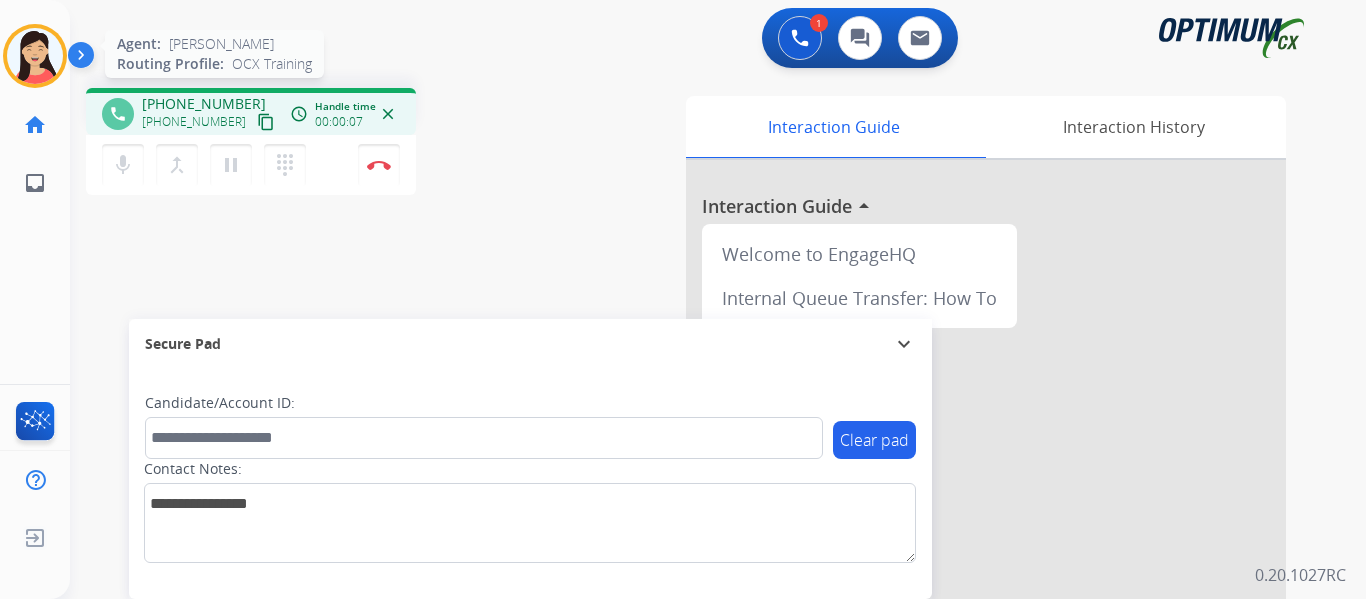 drag, startPoint x: 243, startPoint y: 123, endPoint x: 274, endPoint y: 134, distance: 32.89377 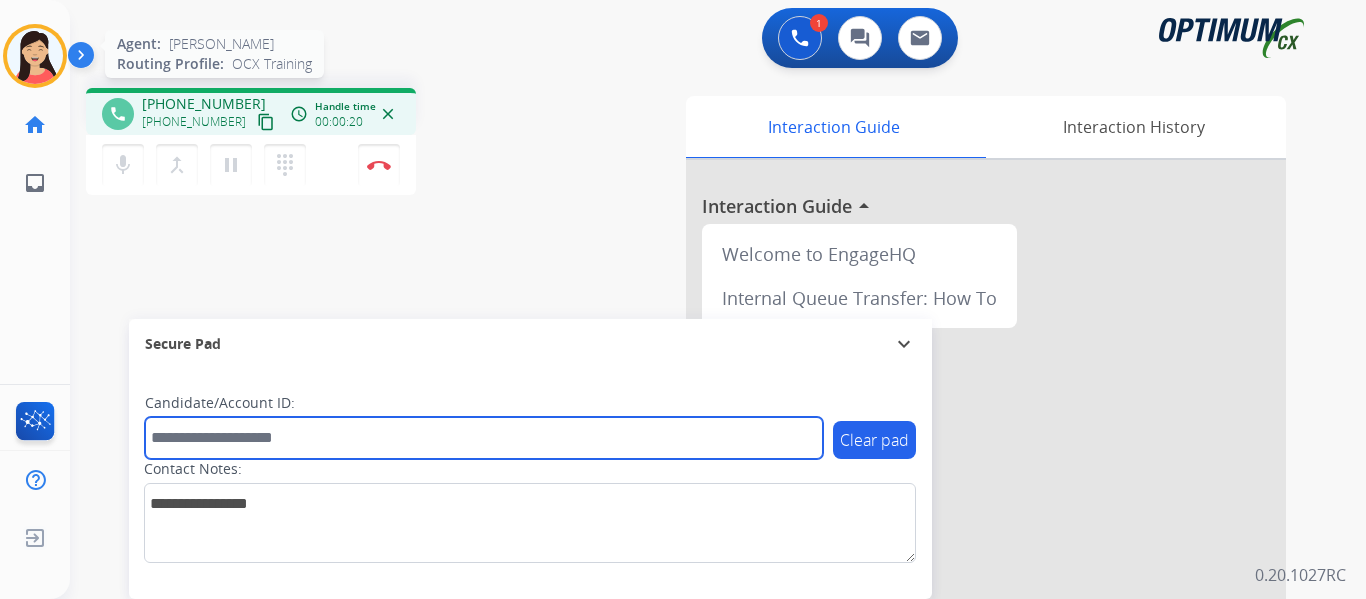 click at bounding box center [484, 438] 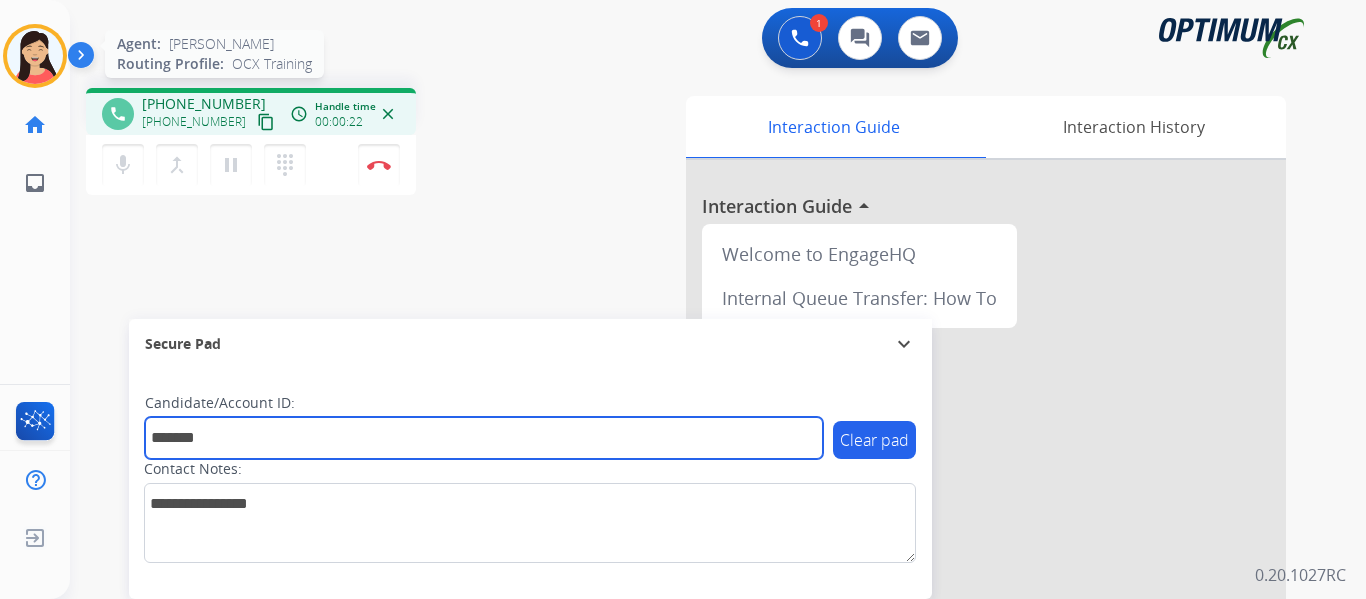 type on "*******" 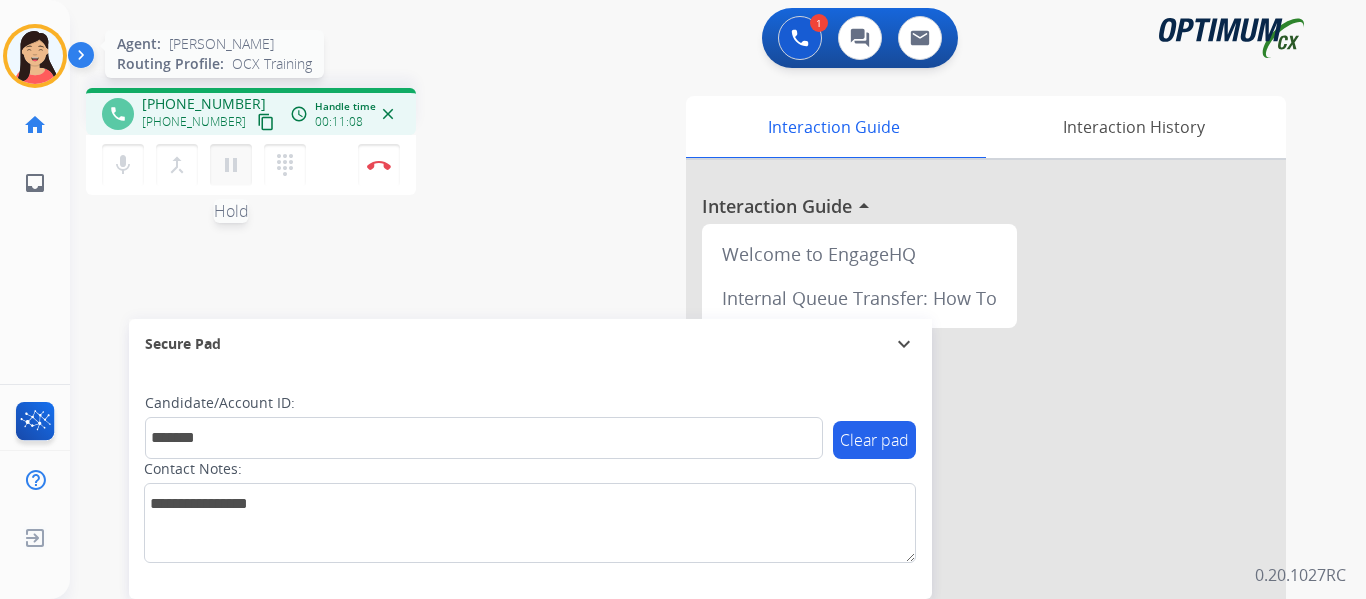 click on "pause" at bounding box center [231, 165] 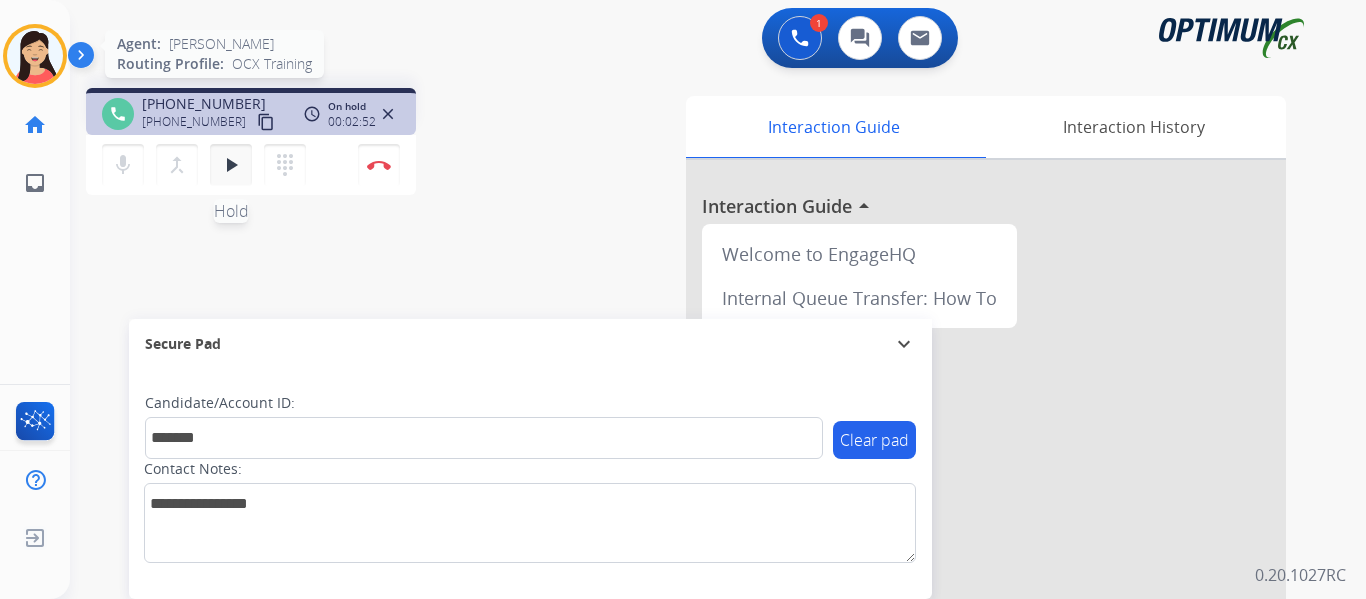 click on "play_arrow" at bounding box center [231, 165] 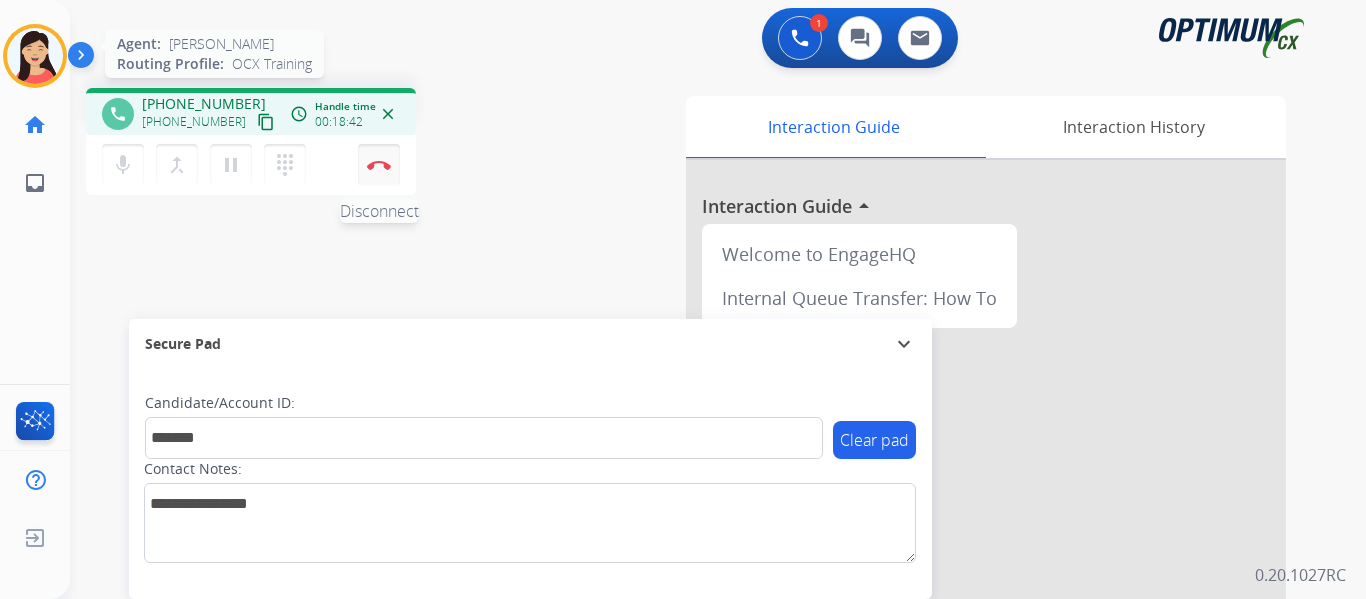 click at bounding box center (379, 165) 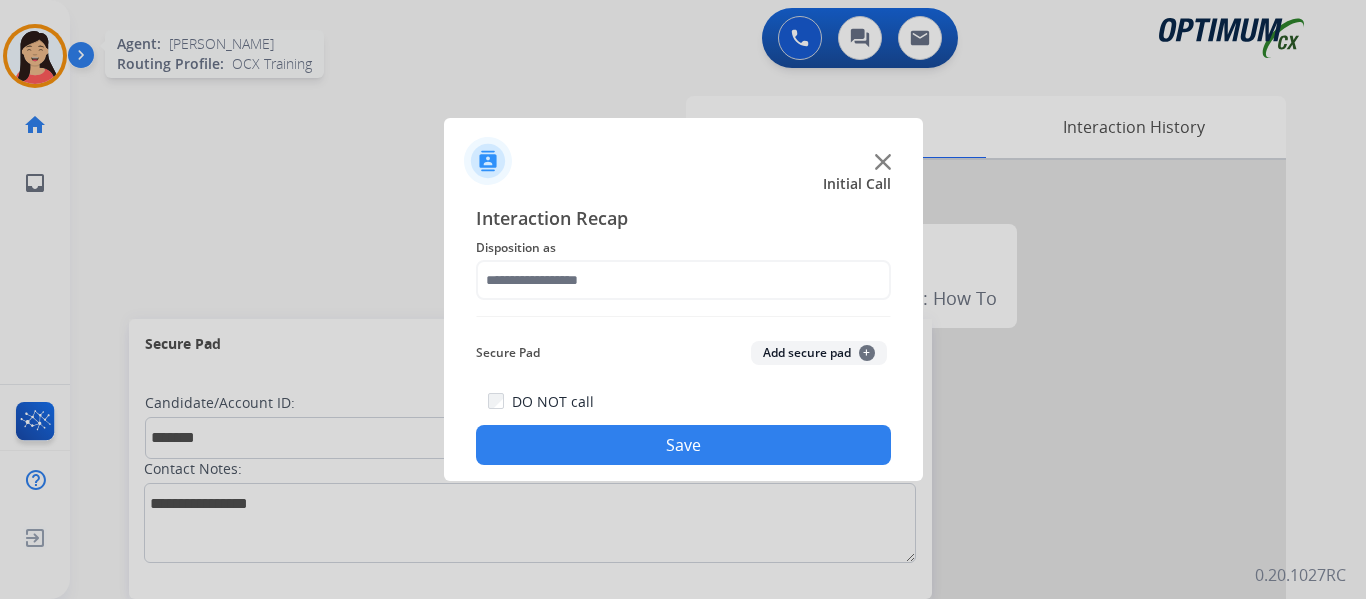 click on "Add secure pad  +" 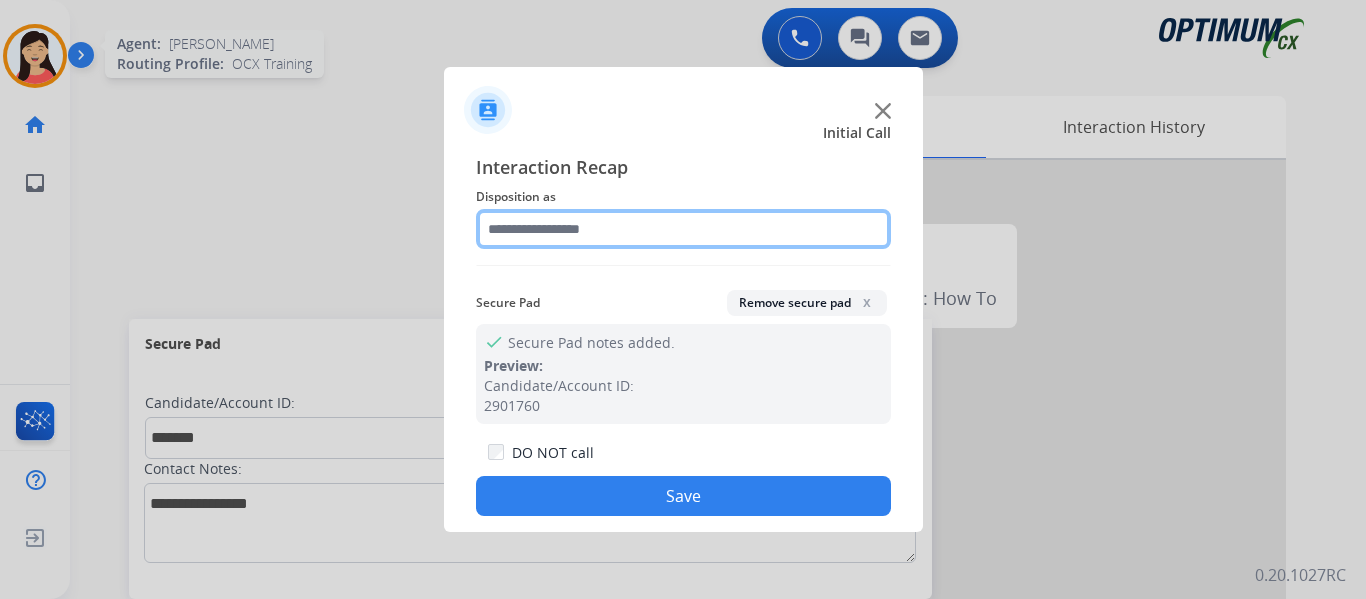 click 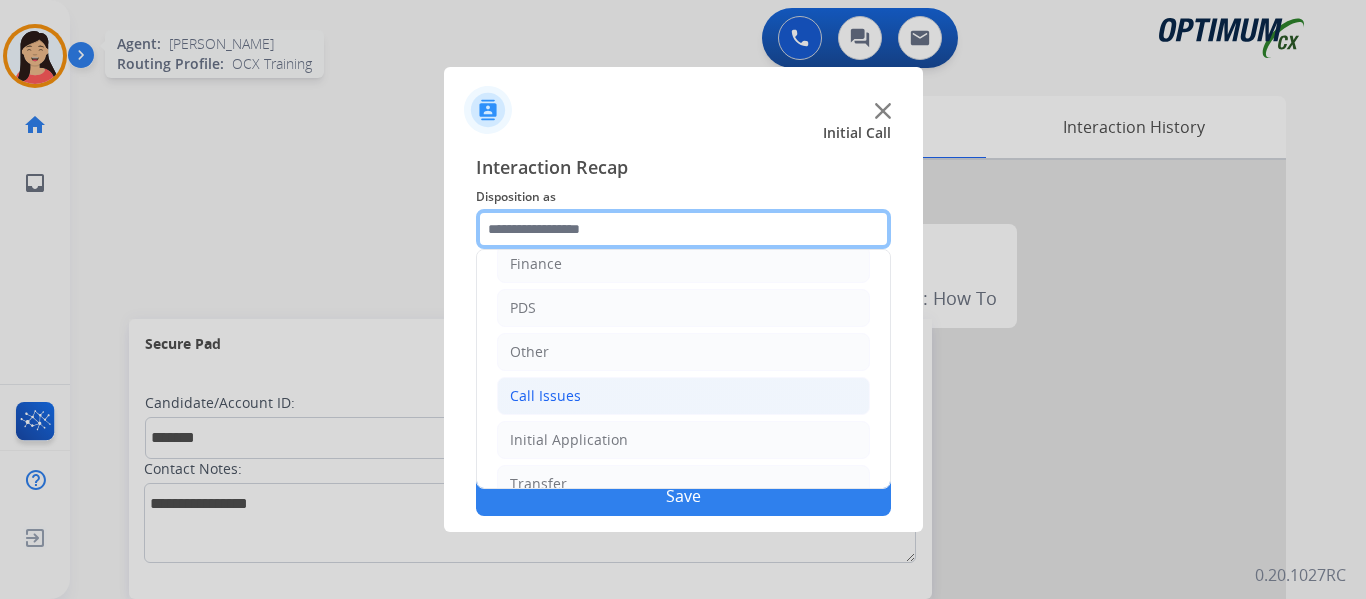 scroll, scrollTop: 136, scrollLeft: 0, axis: vertical 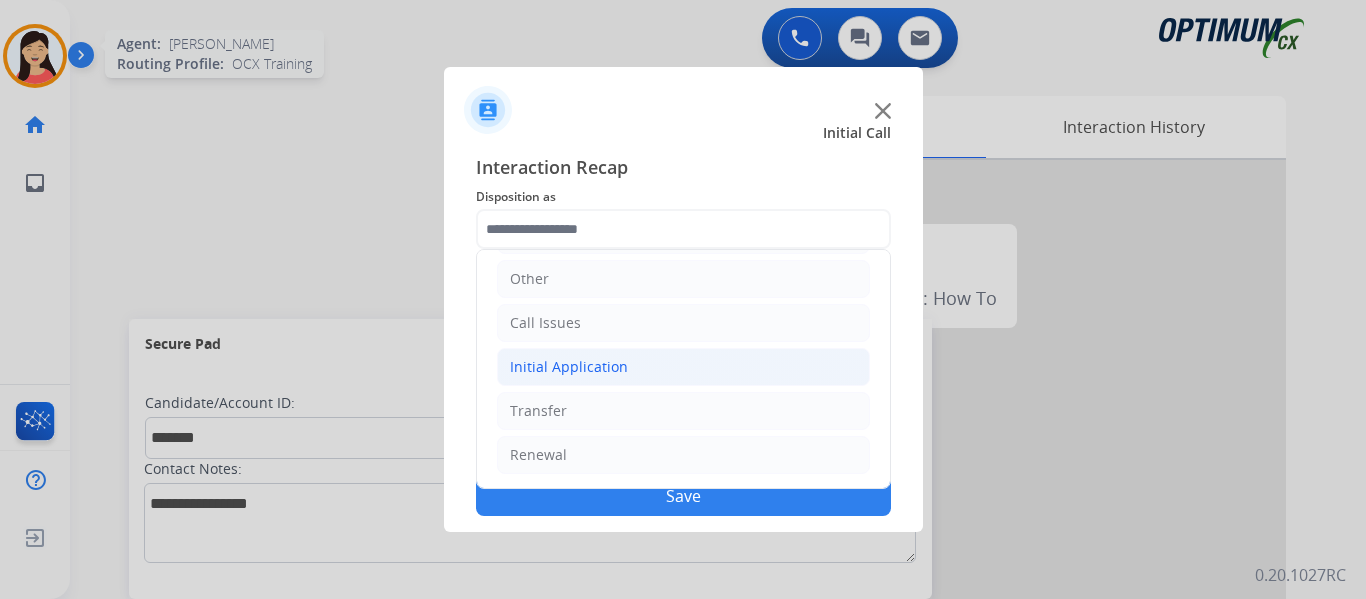 click on "Initial Application" 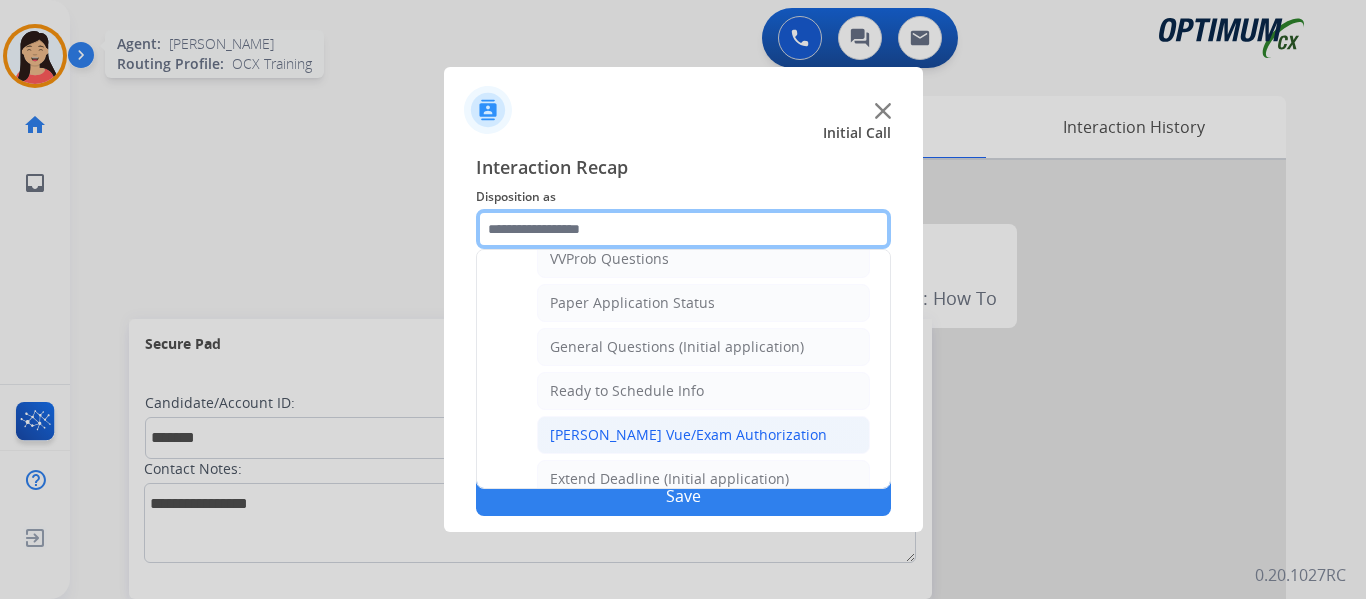 scroll, scrollTop: 1136, scrollLeft: 0, axis: vertical 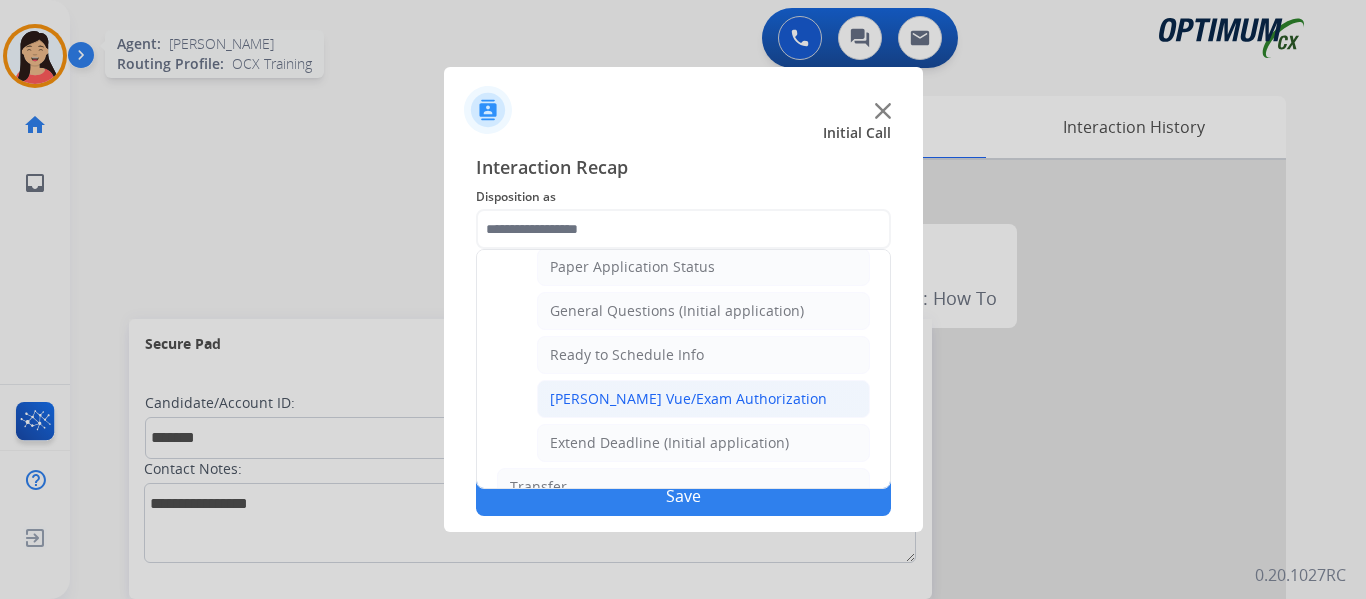 click on "[PERSON_NAME] Vue/Exam Authorization" 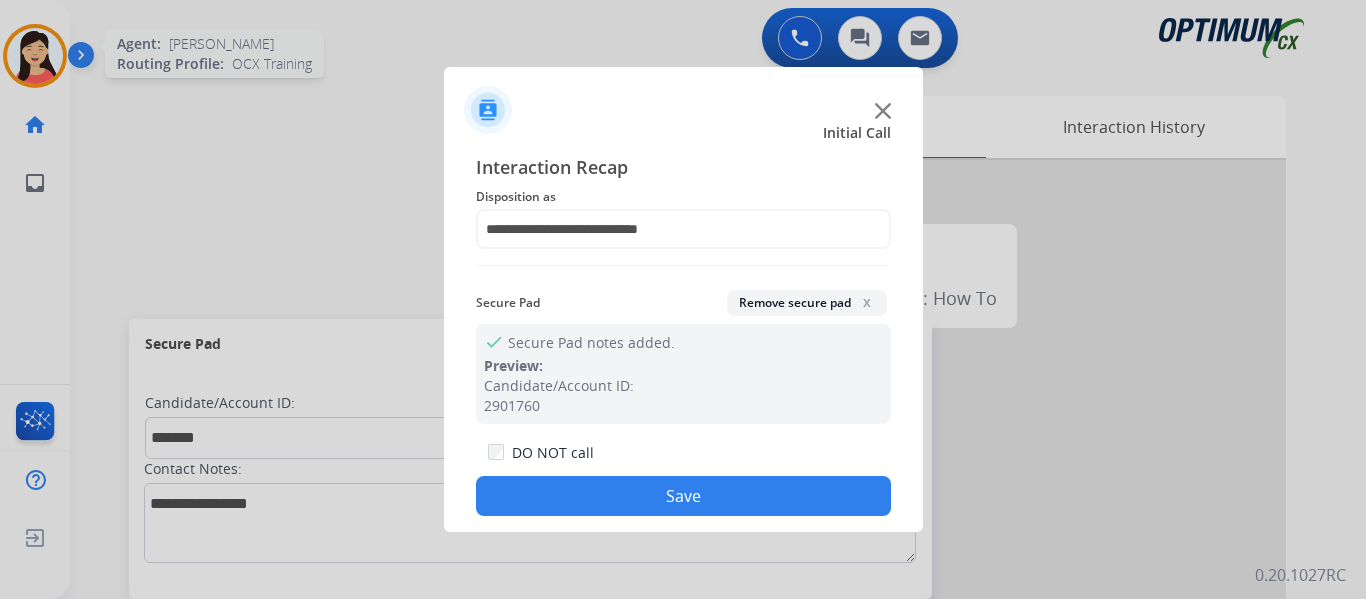 drag, startPoint x: 681, startPoint y: 494, endPoint x: 711, endPoint y: 525, distance: 43.13931 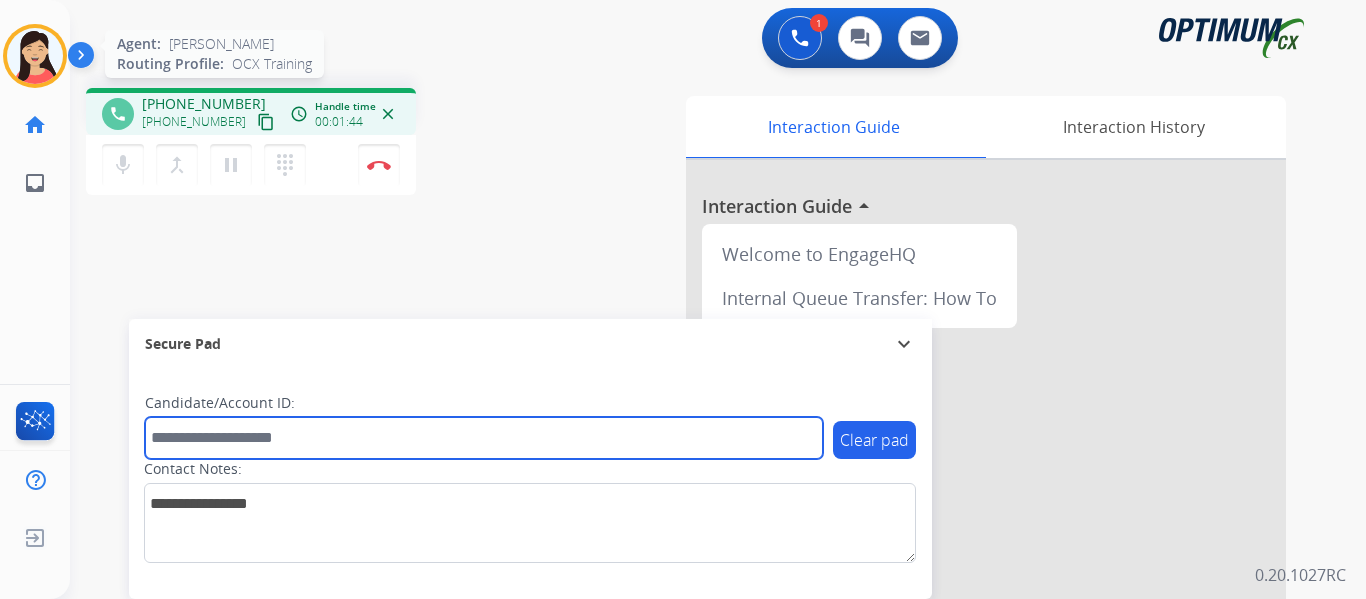 click at bounding box center (484, 438) 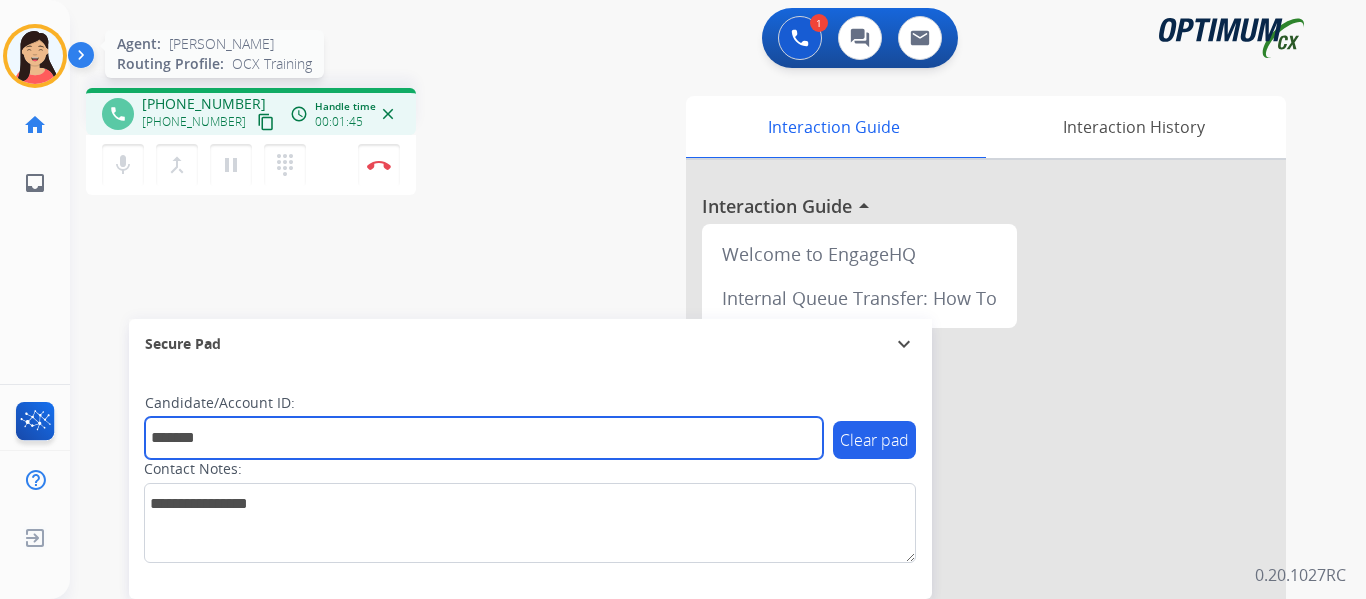 type on "*******" 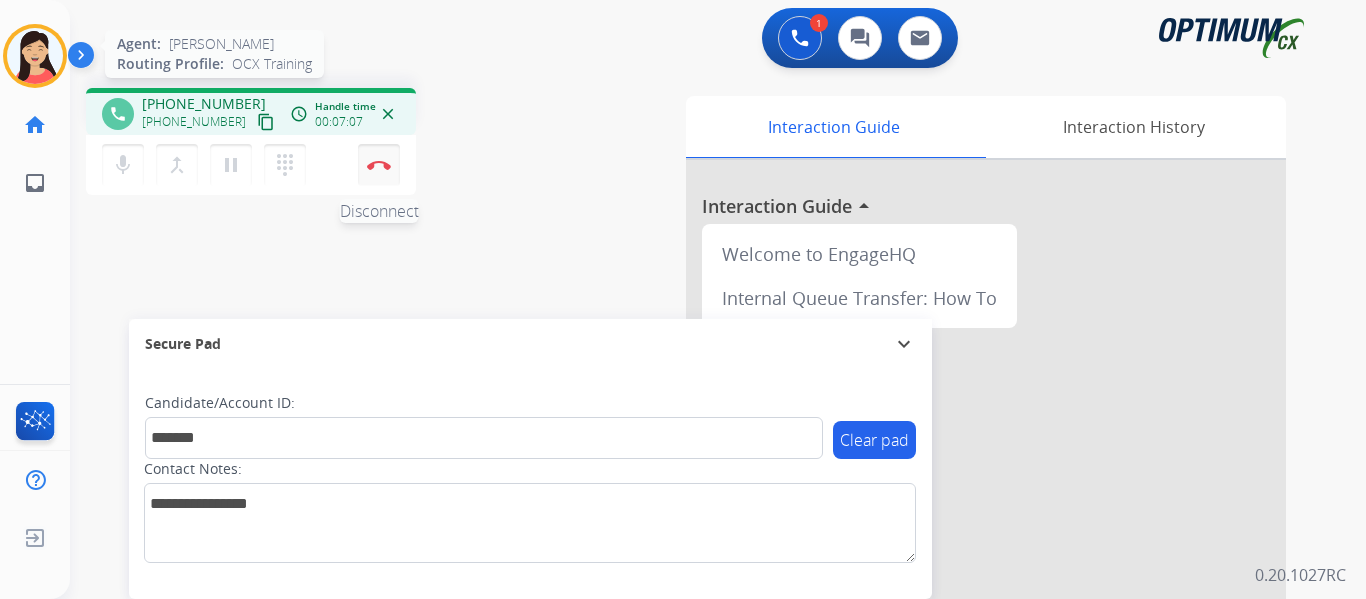 click on "Disconnect" at bounding box center (379, 165) 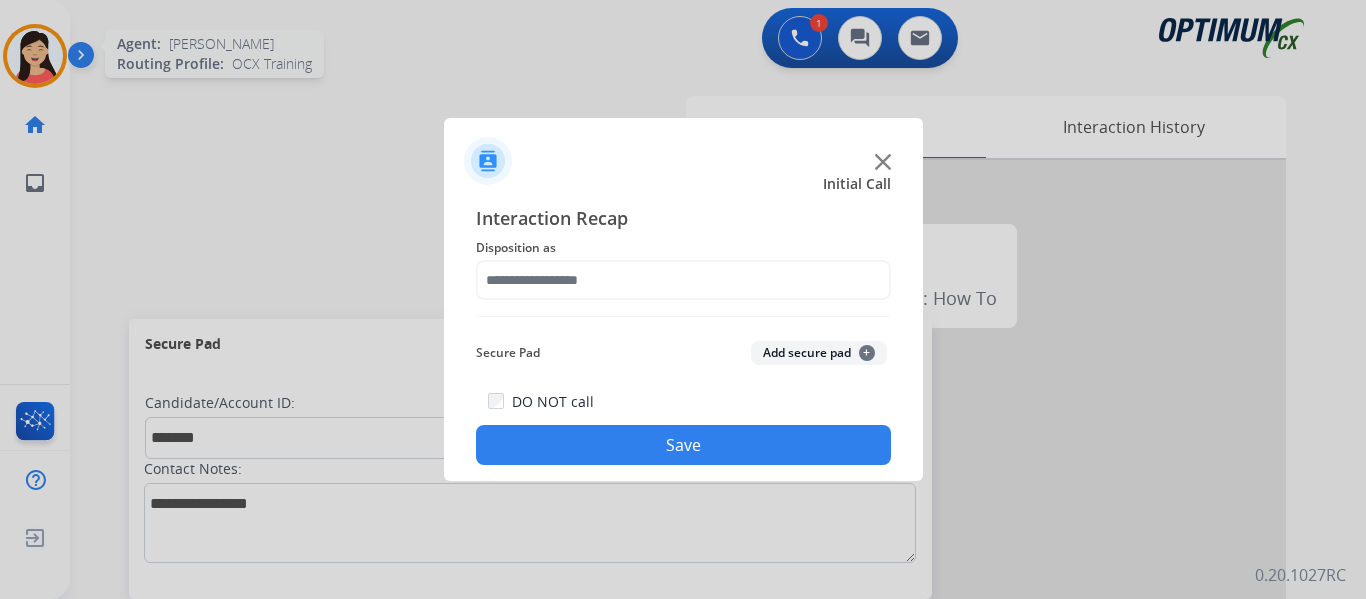 click on "Add secure pad  +" 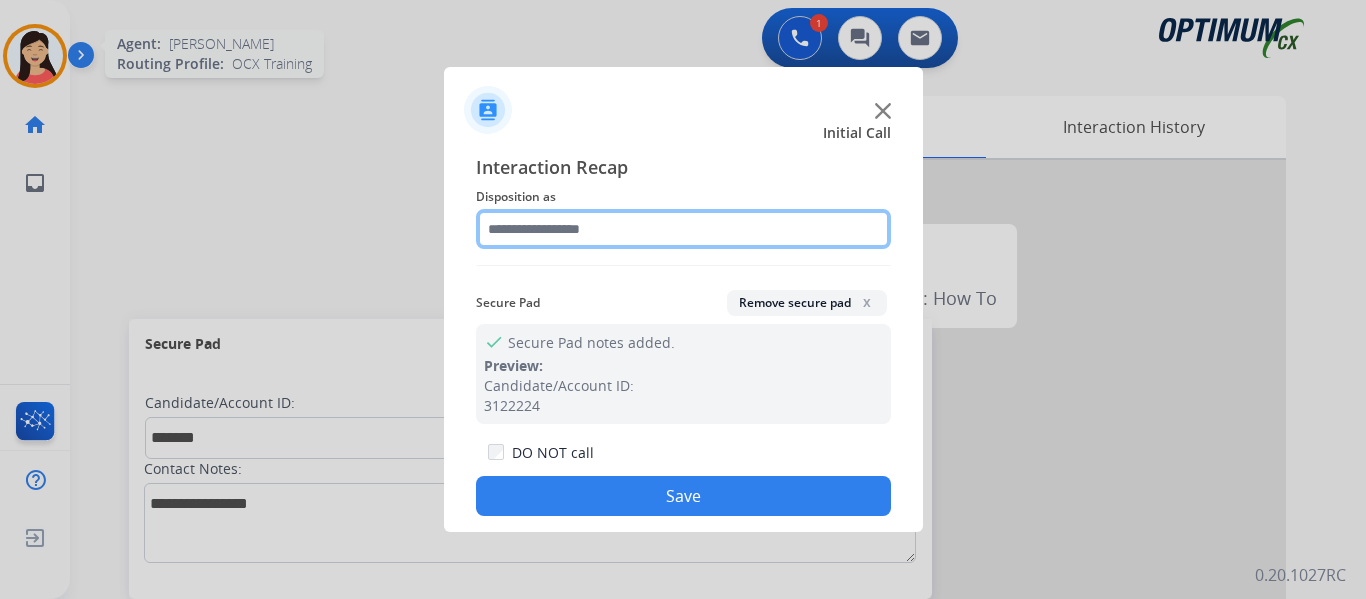 click 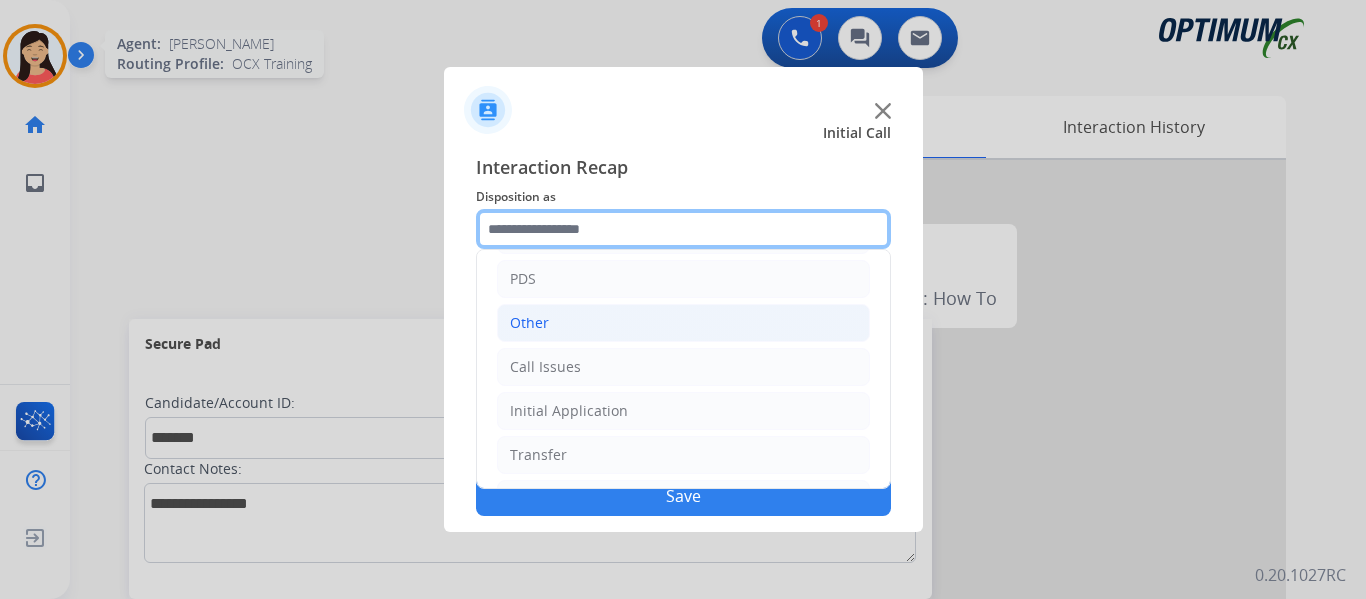 scroll, scrollTop: 136, scrollLeft: 0, axis: vertical 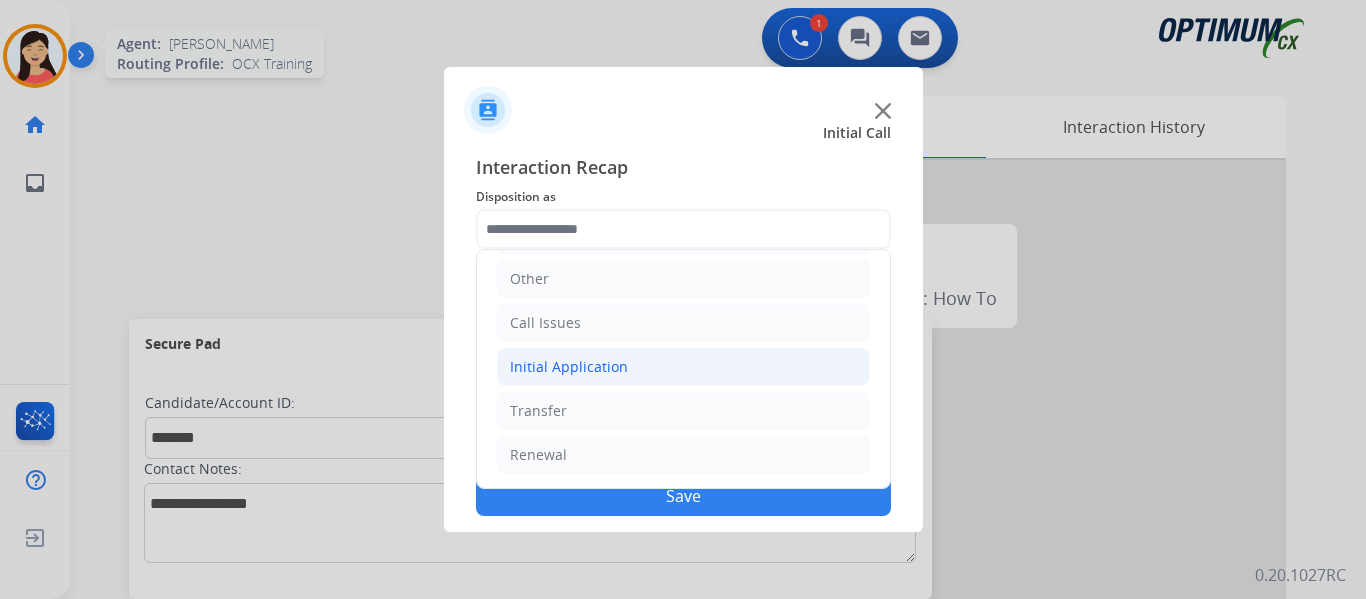 click on "Initial Application" 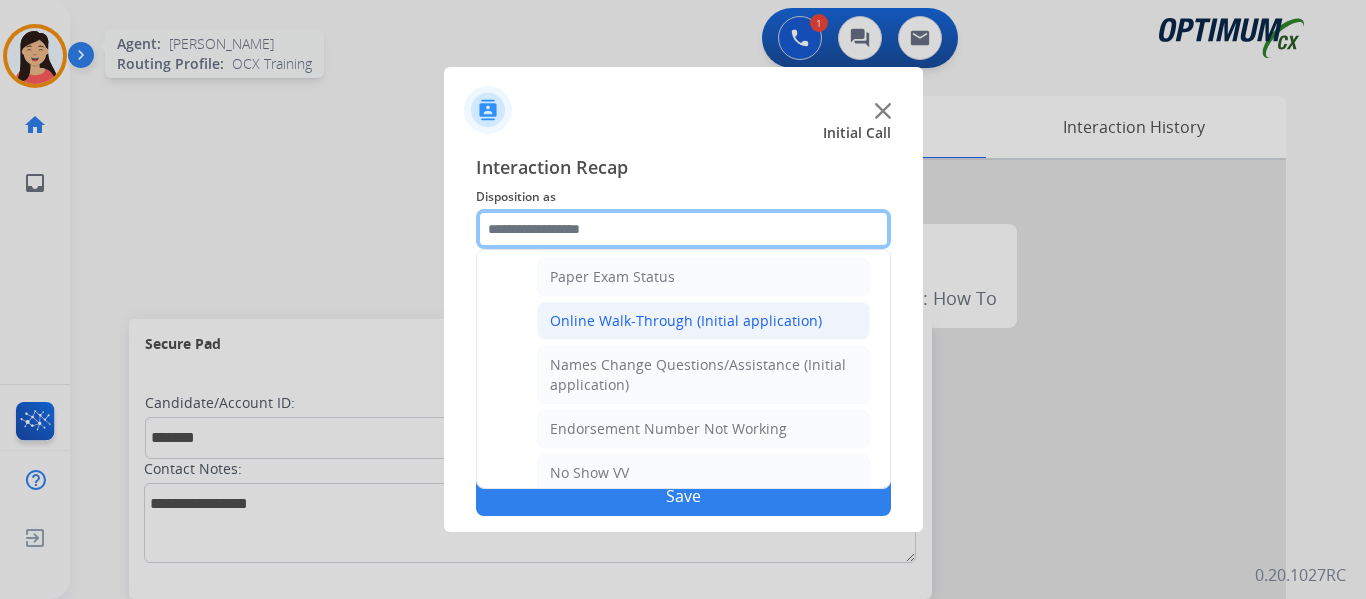 scroll, scrollTop: 436, scrollLeft: 0, axis: vertical 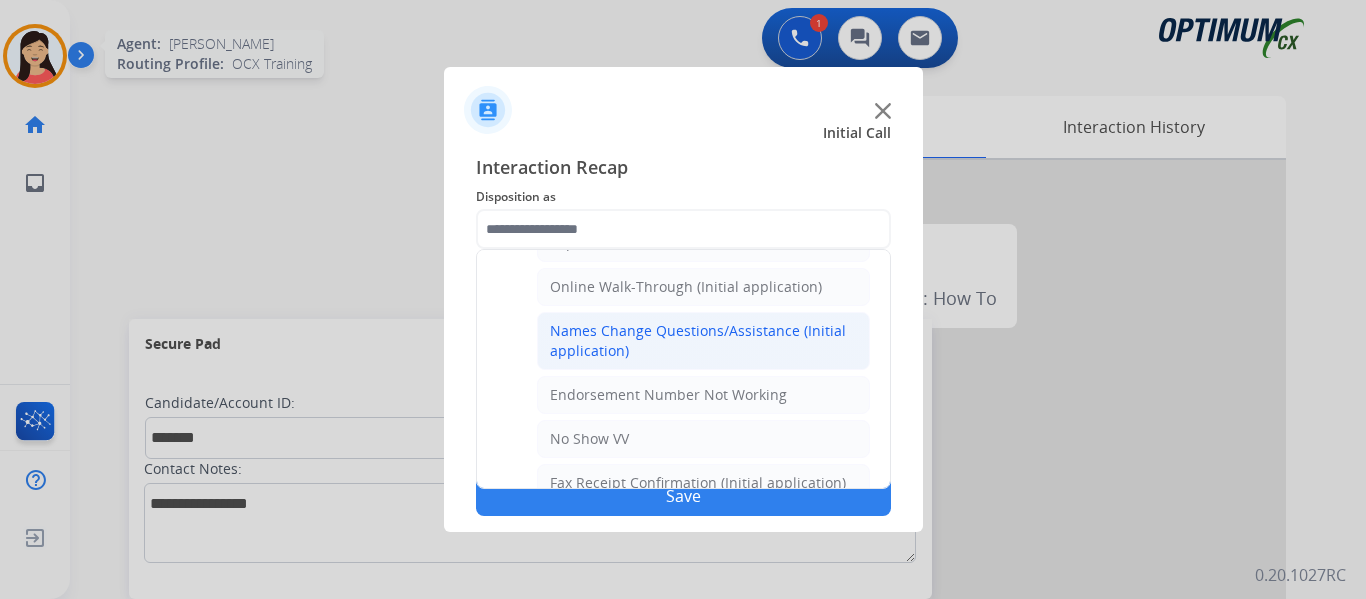 click on "Names Change Questions/Assistance (Initial application)" 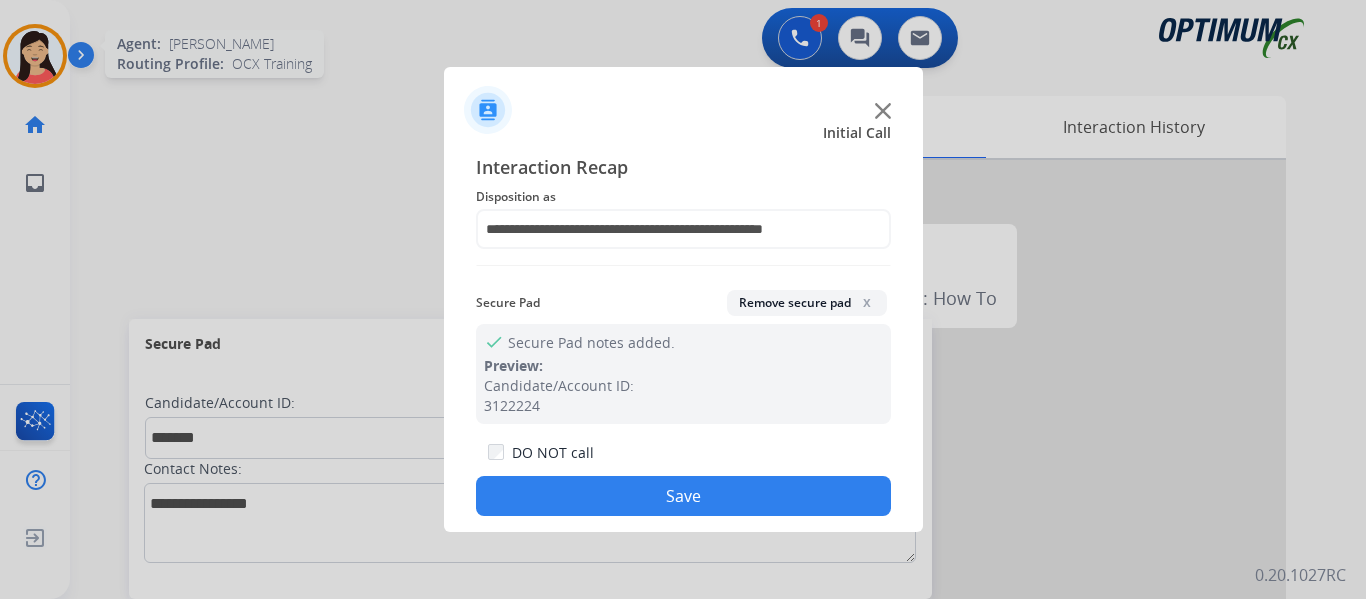 click on "Save" 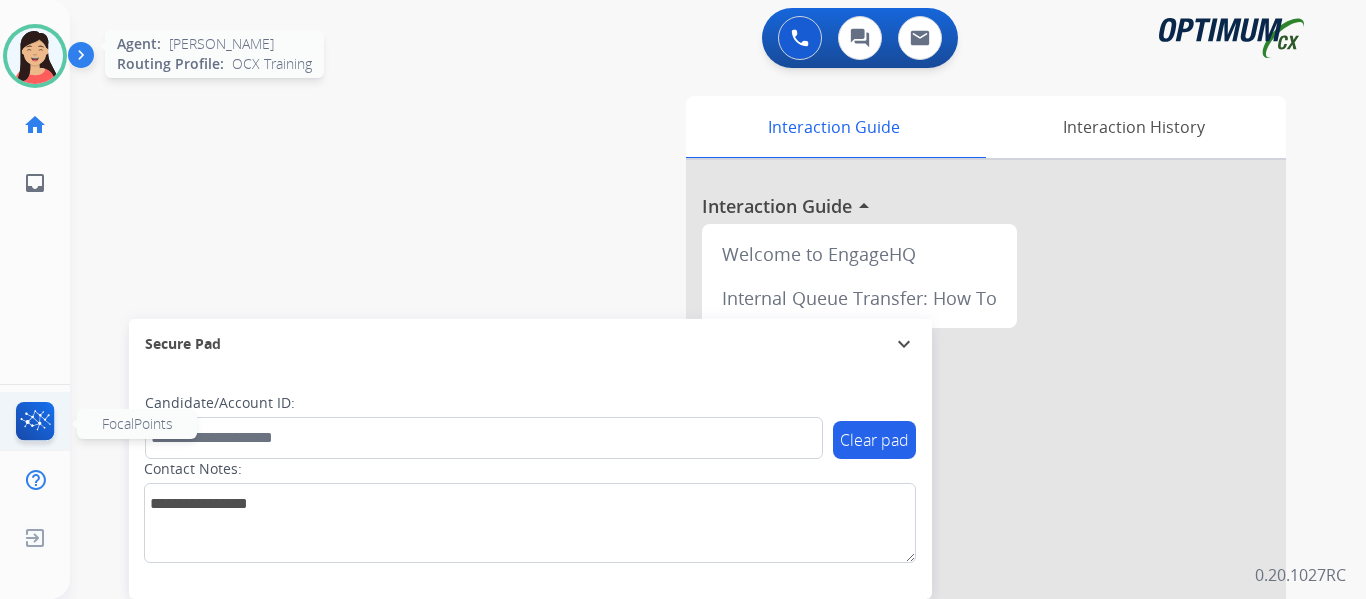 click 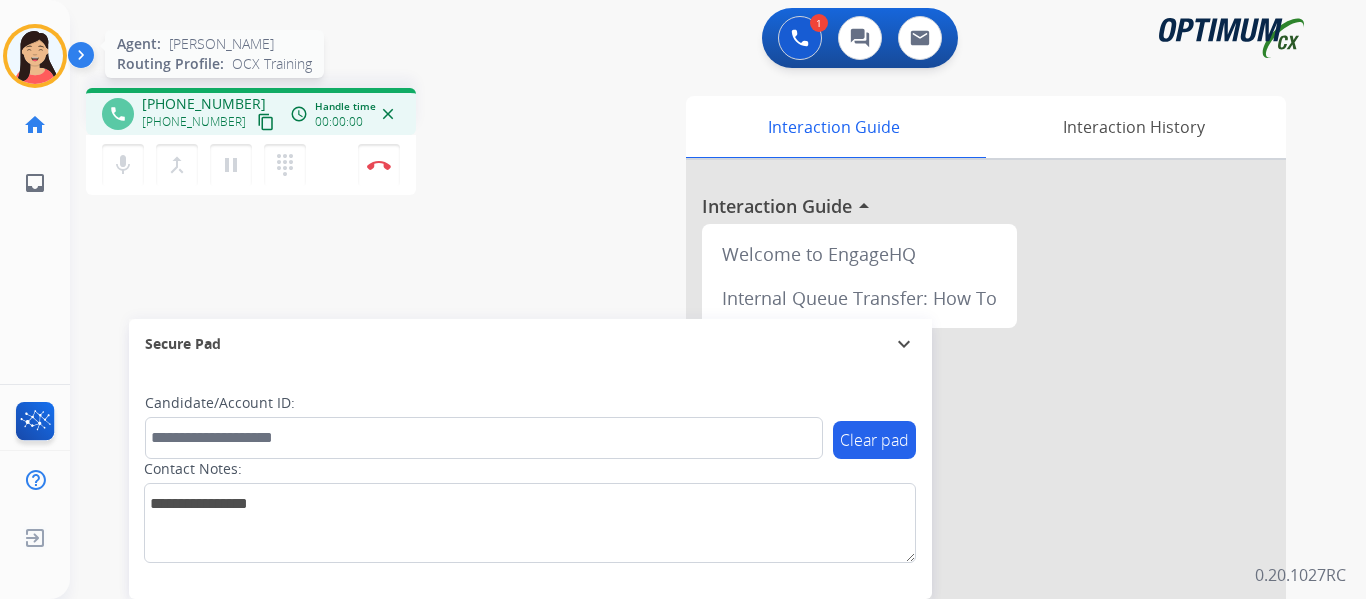 click on "content_copy" at bounding box center [266, 122] 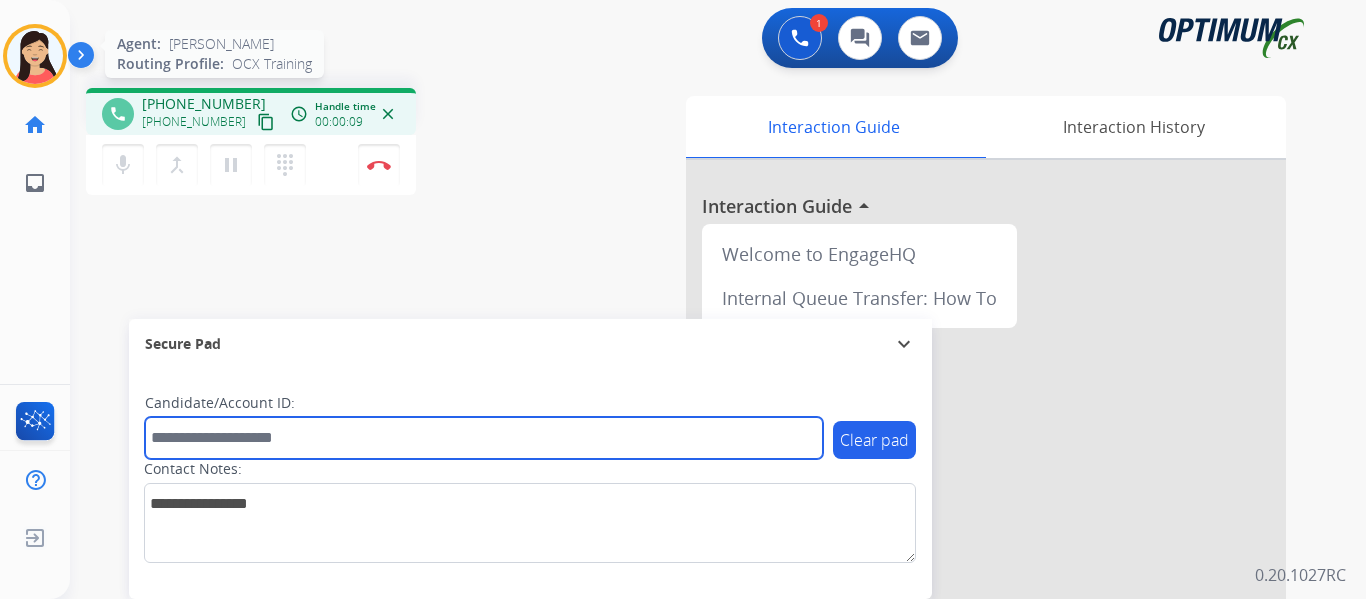 click at bounding box center (484, 438) 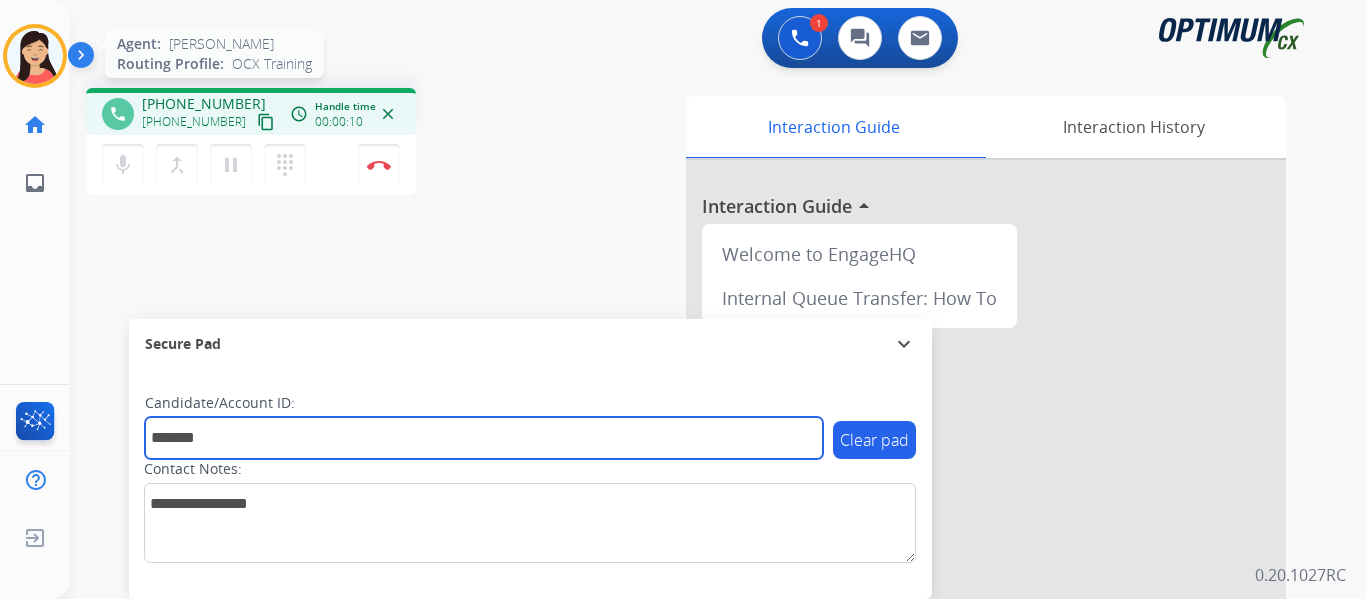 type on "*******" 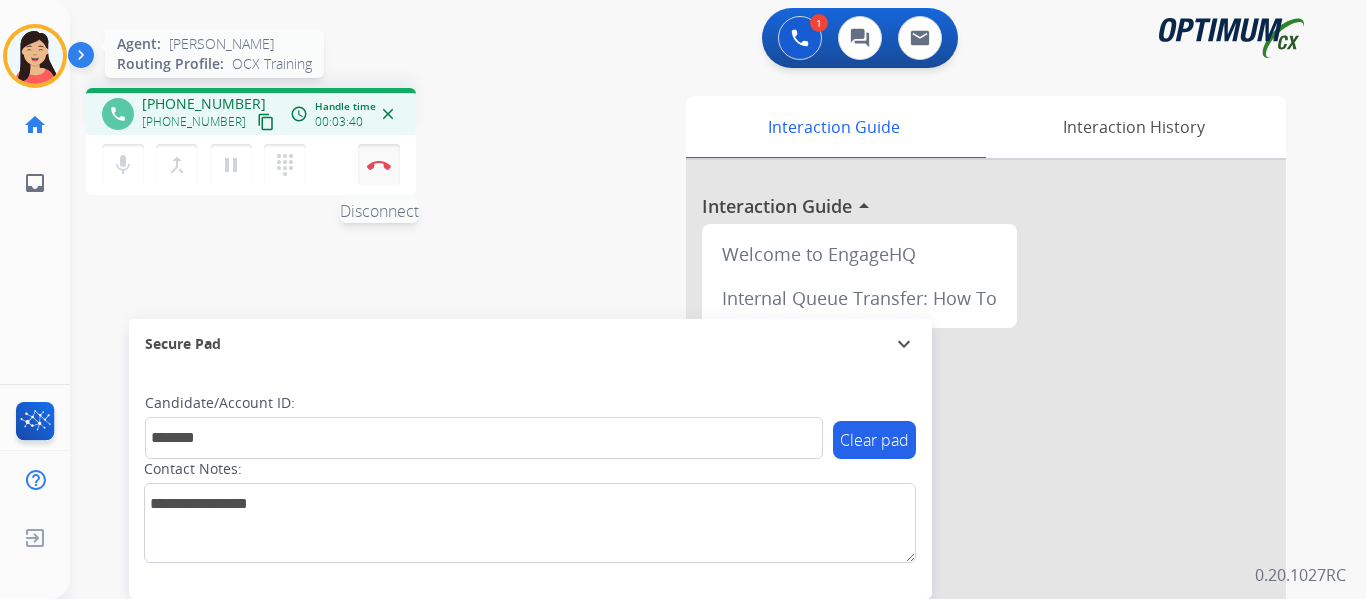 click at bounding box center [379, 165] 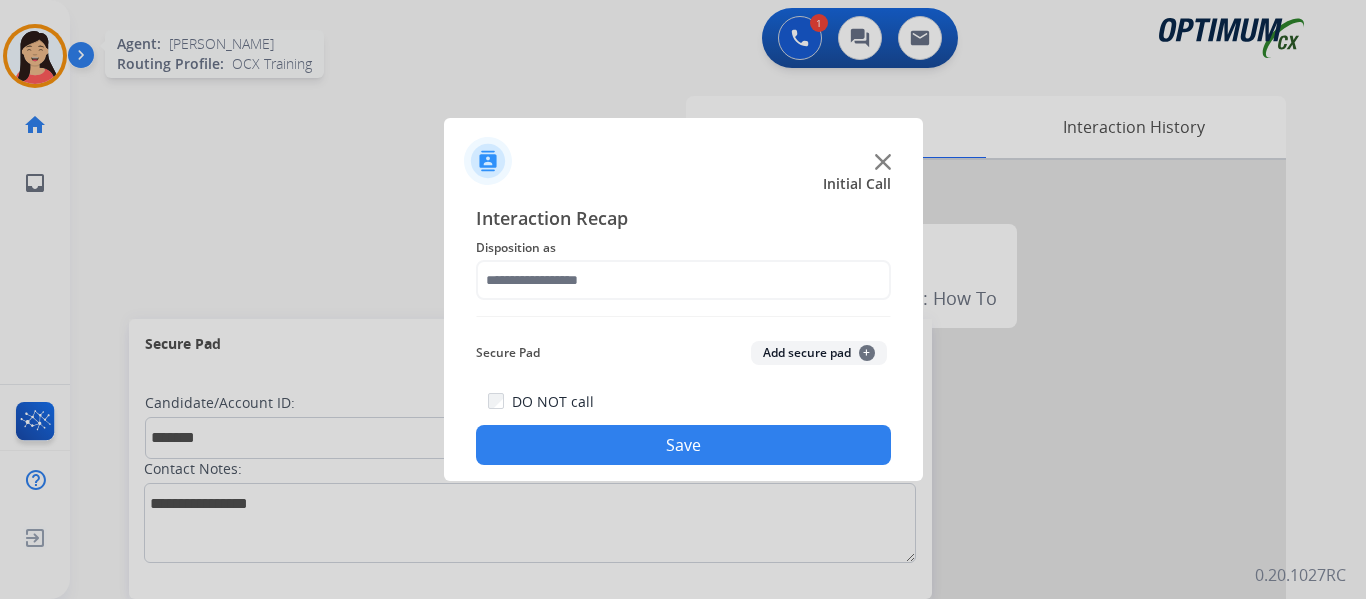 click on "Add secure pad  +" 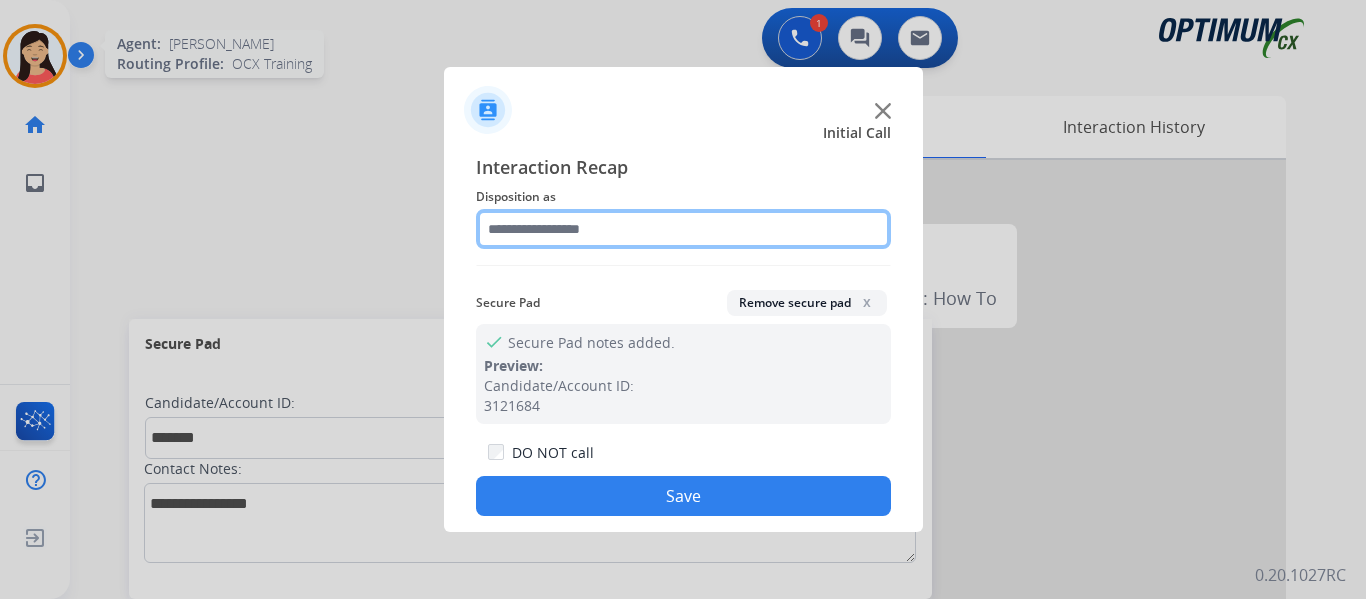 click 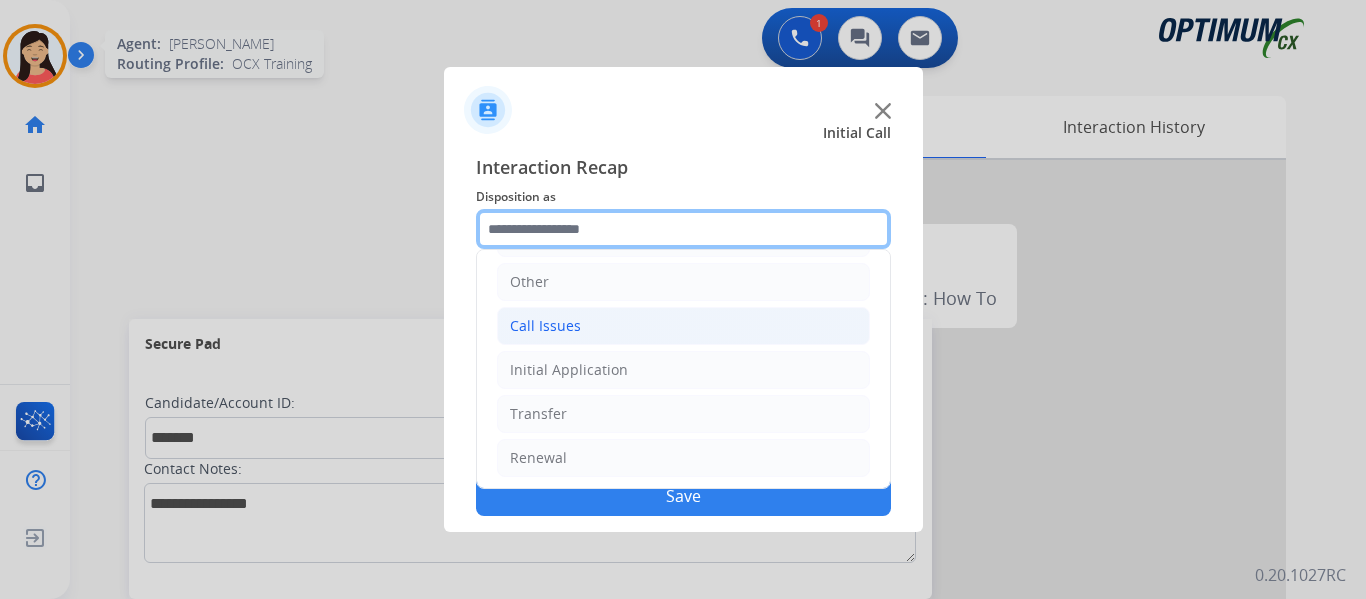 scroll, scrollTop: 136, scrollLeft: 0, axis: vertical 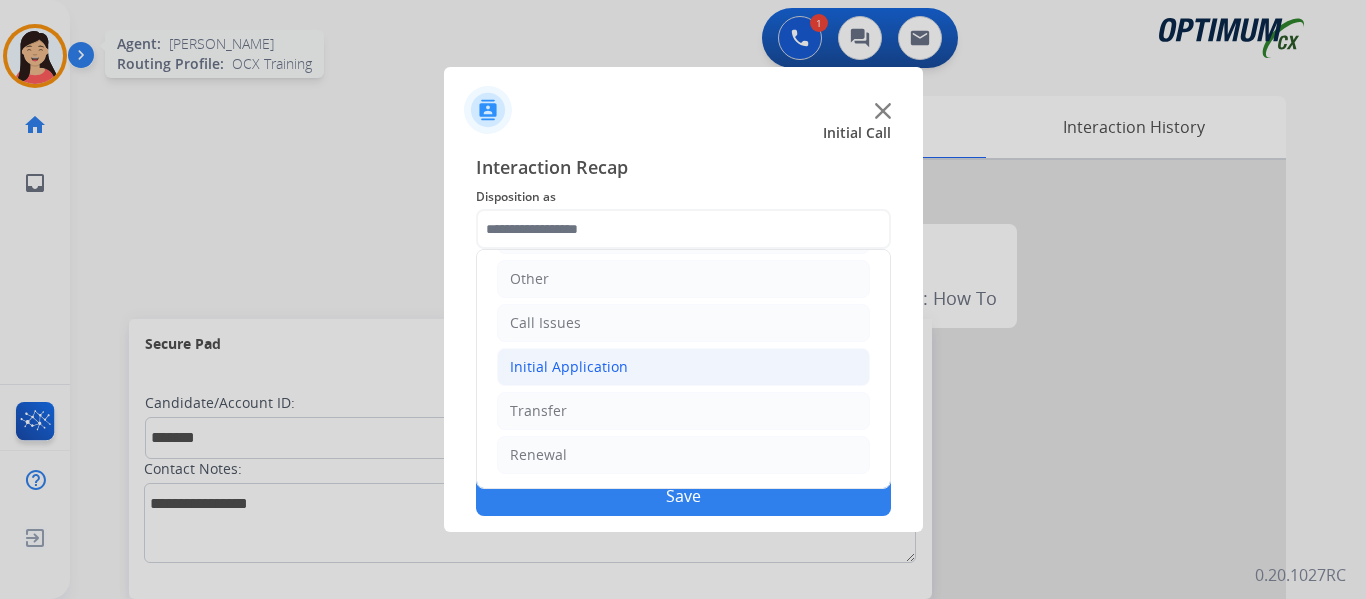 click on "Initial Application" 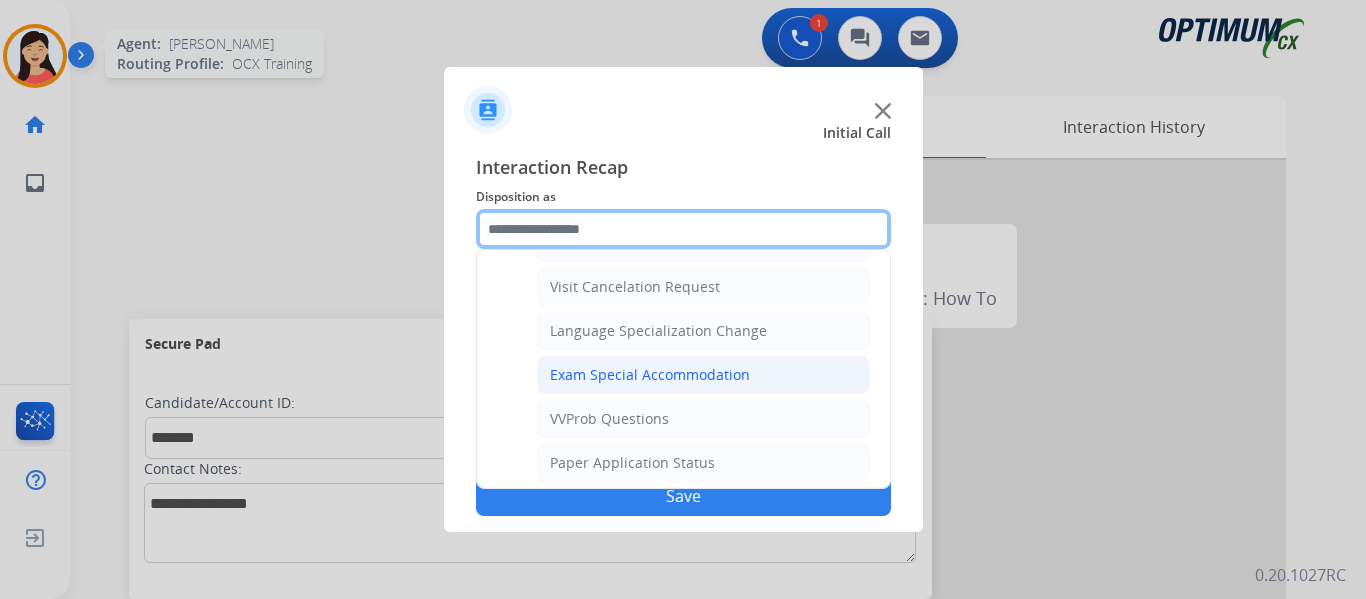 scroll, scrollTop: 1036, scrollLeft: 0, axis: vertical 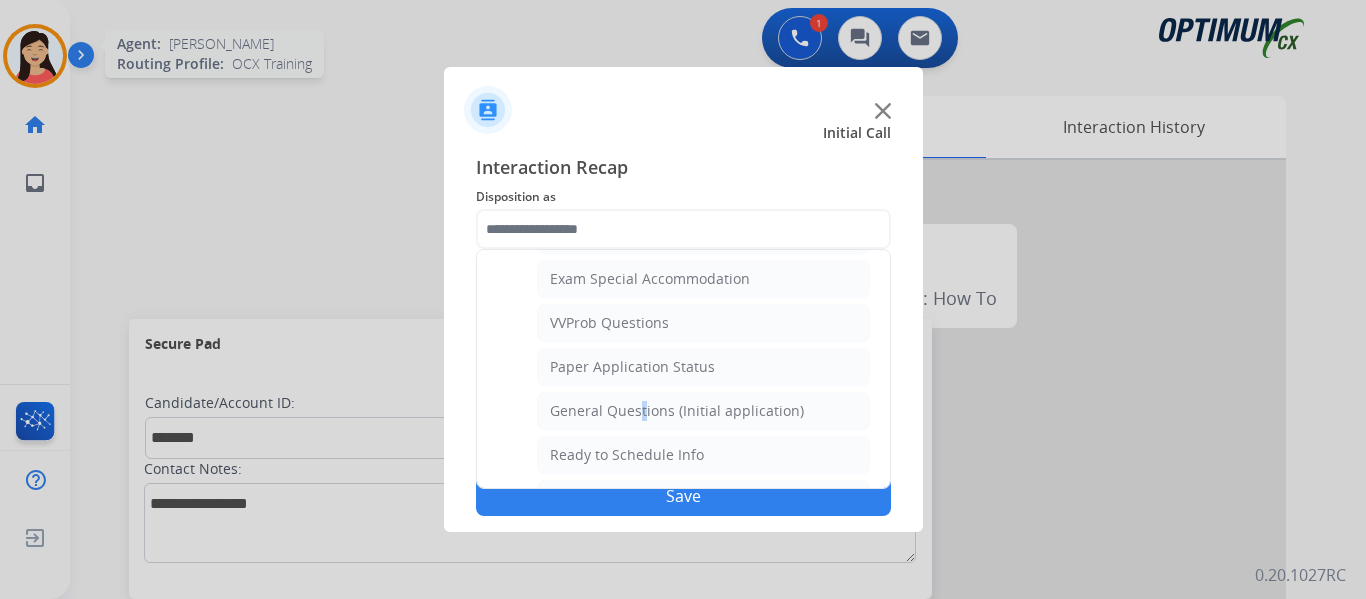 click on "General Questions (Initial application)" 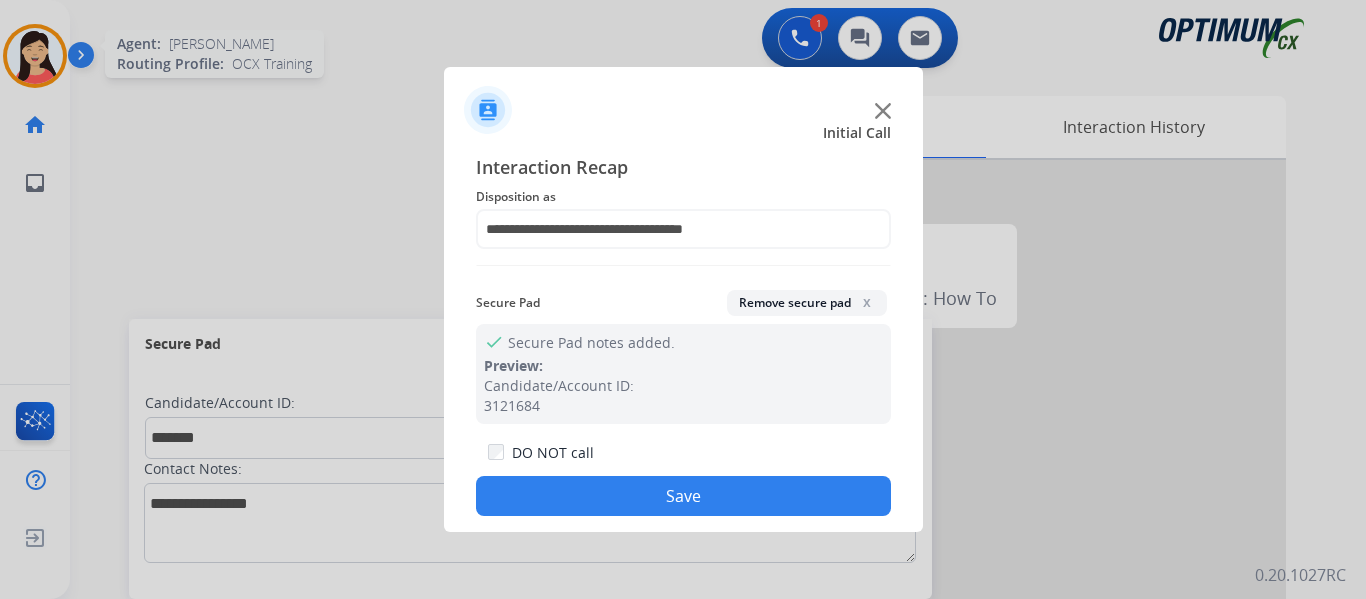 click on "Save" 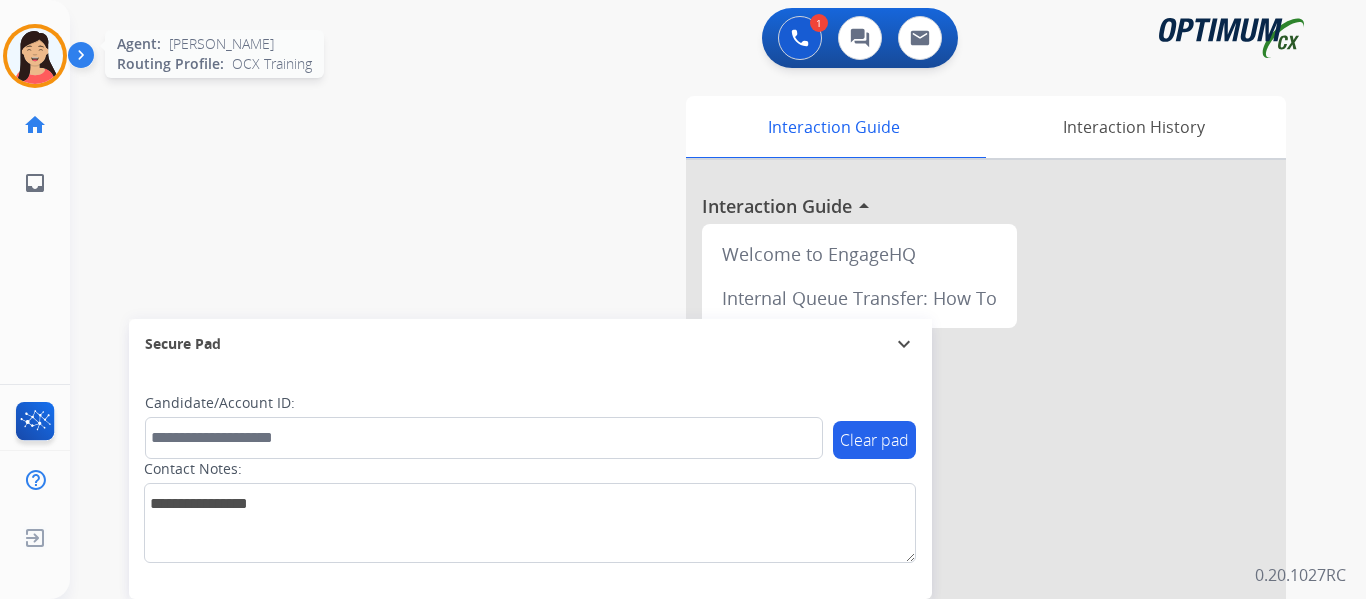 click at bounding box center (35, 56) 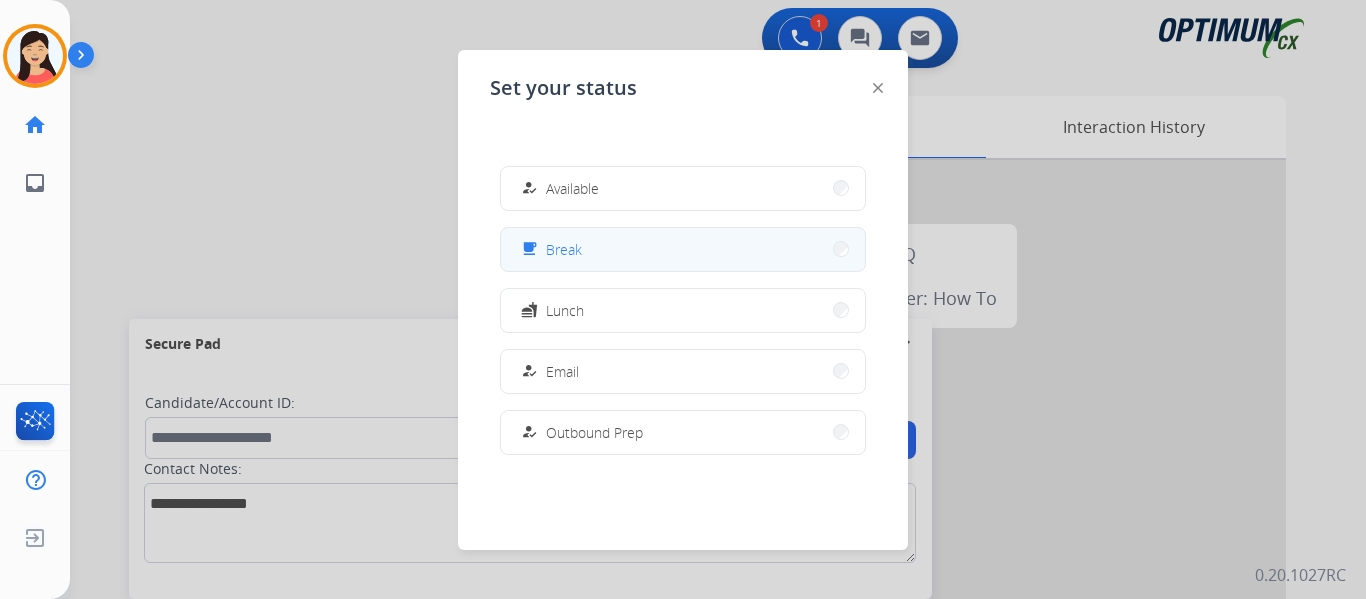 click on "free_breakfast Break" at bounding box center (683, 249) 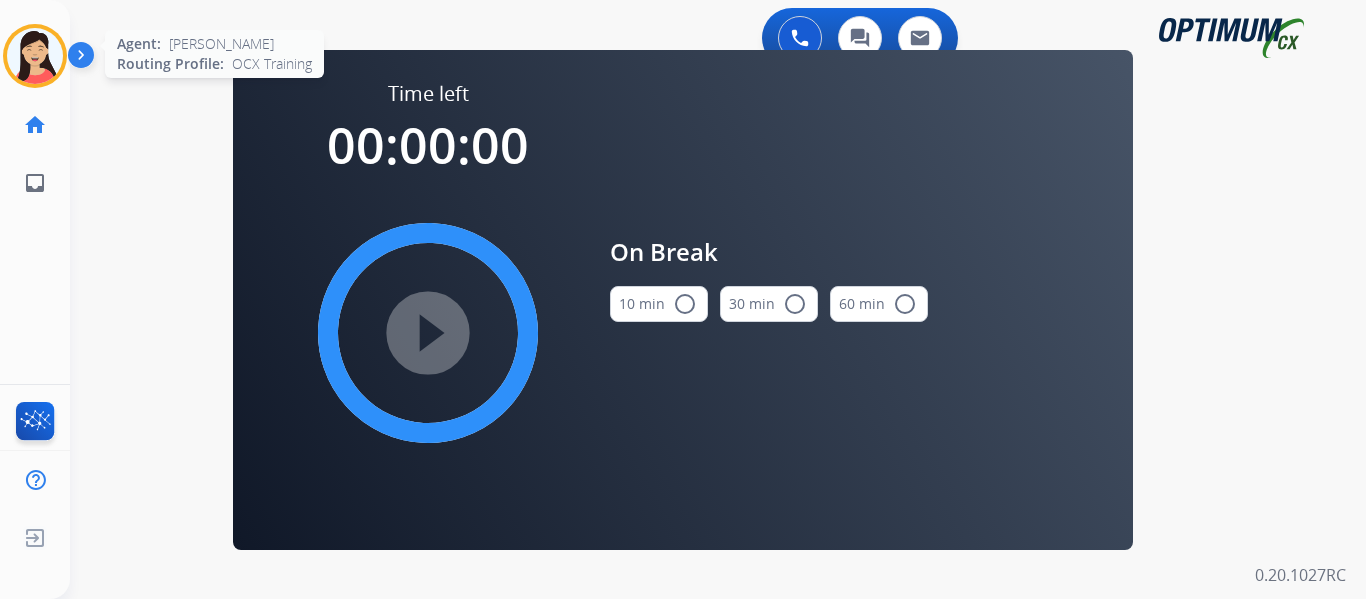 click at bounding box center (35, 56) 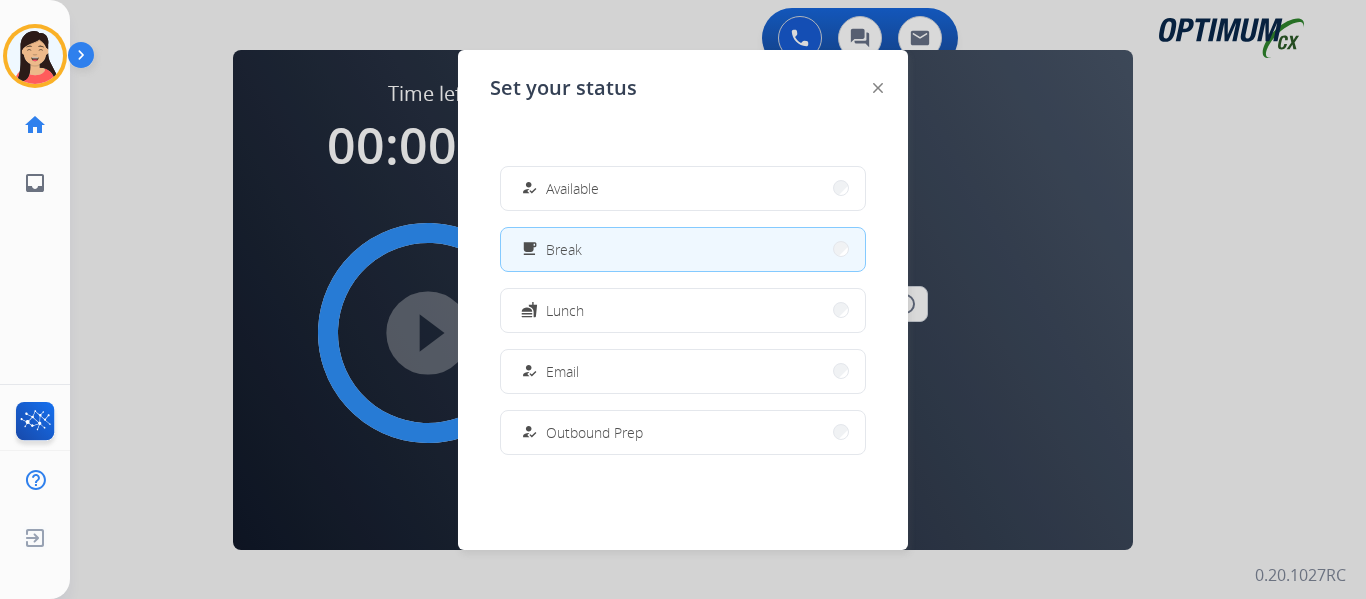 click on "how_to_reg Available" at bounding box center (558, 188) 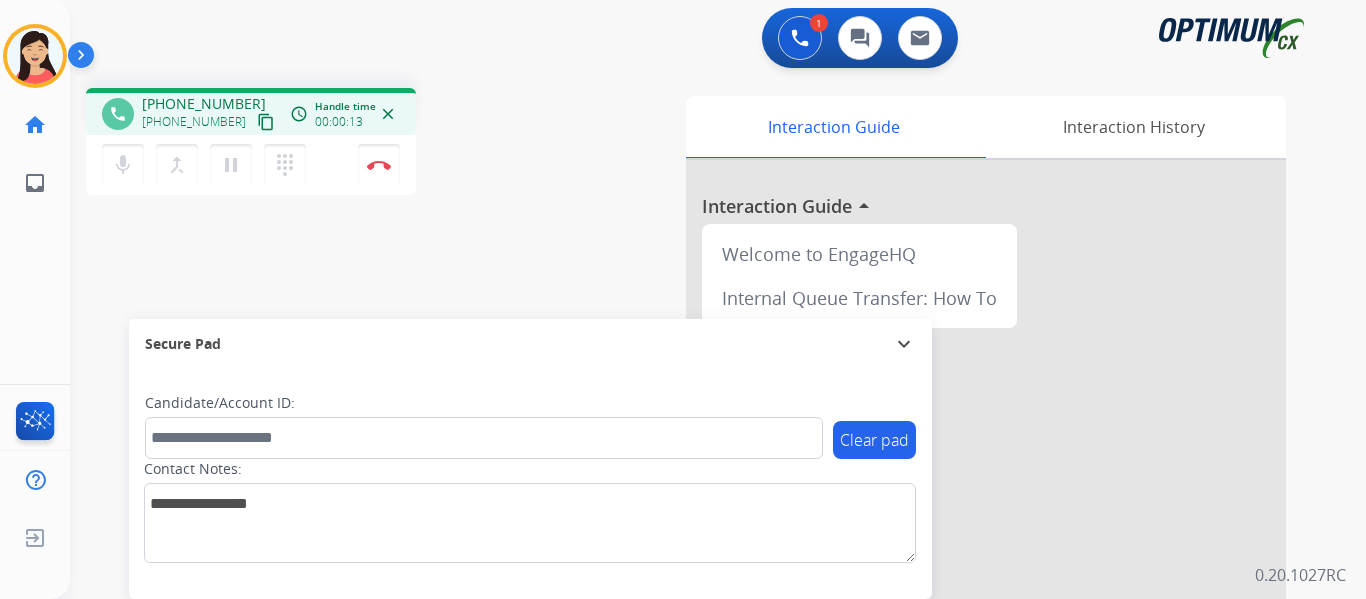 click on "+17872054276 content_copy" at bounding box center (210, 122) 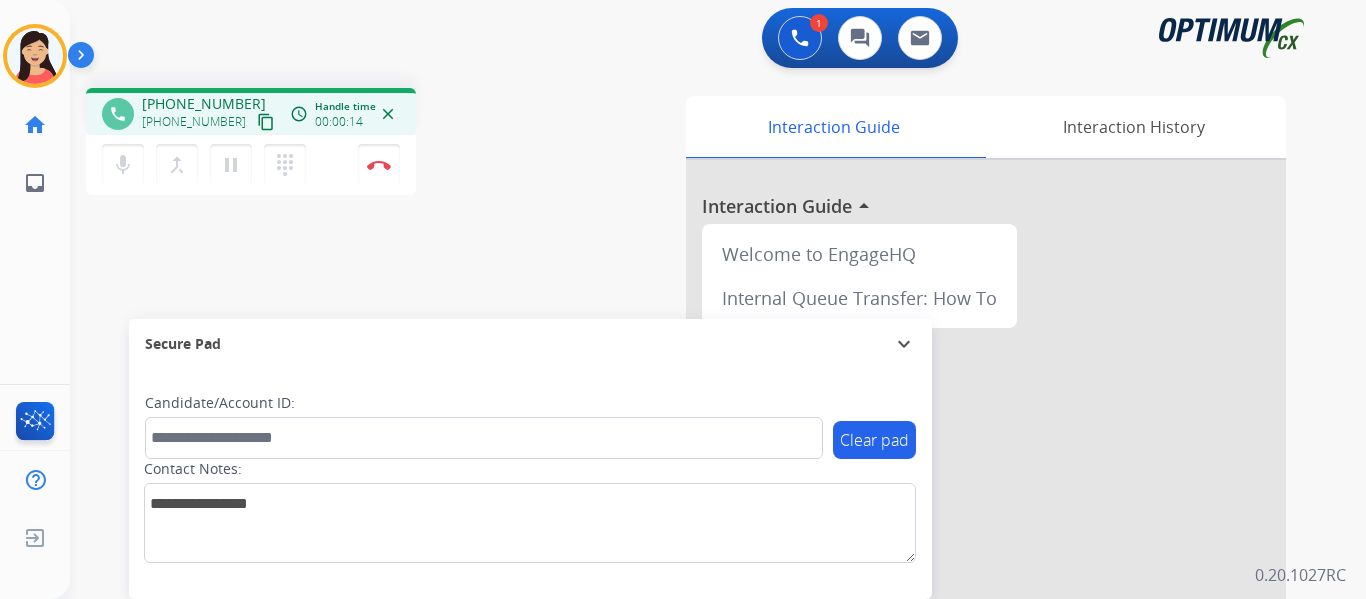 click on "content_copy" at bounding box center [266, 122] 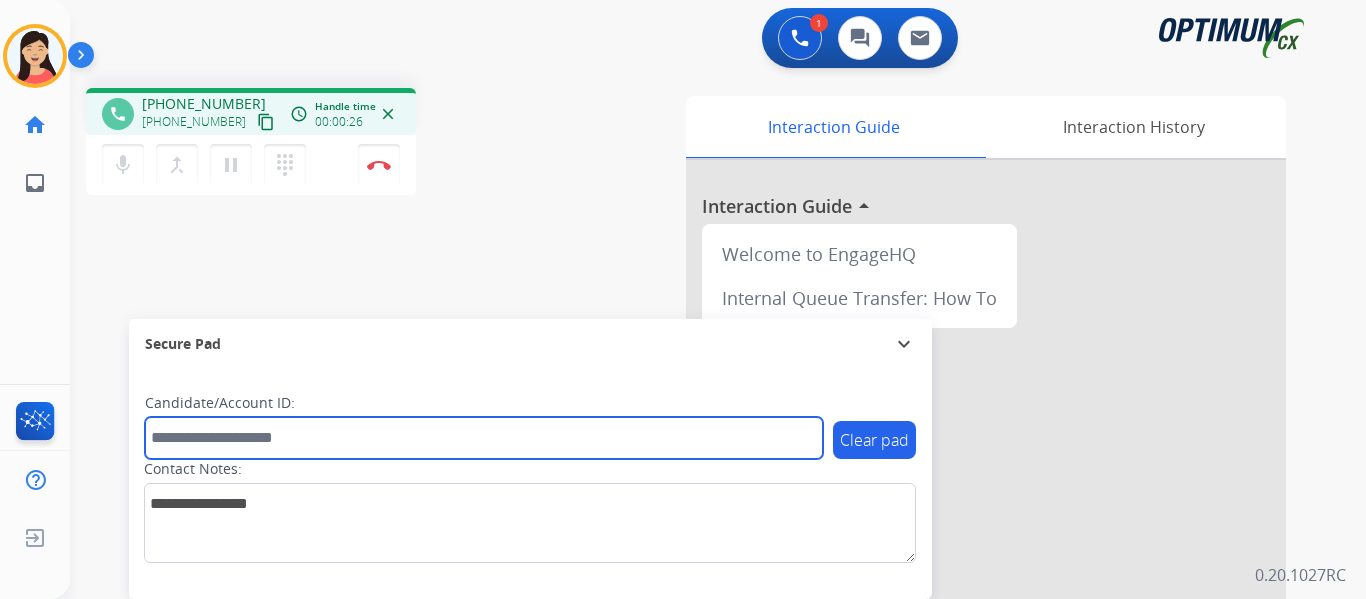click at bounding box center (484, 438) 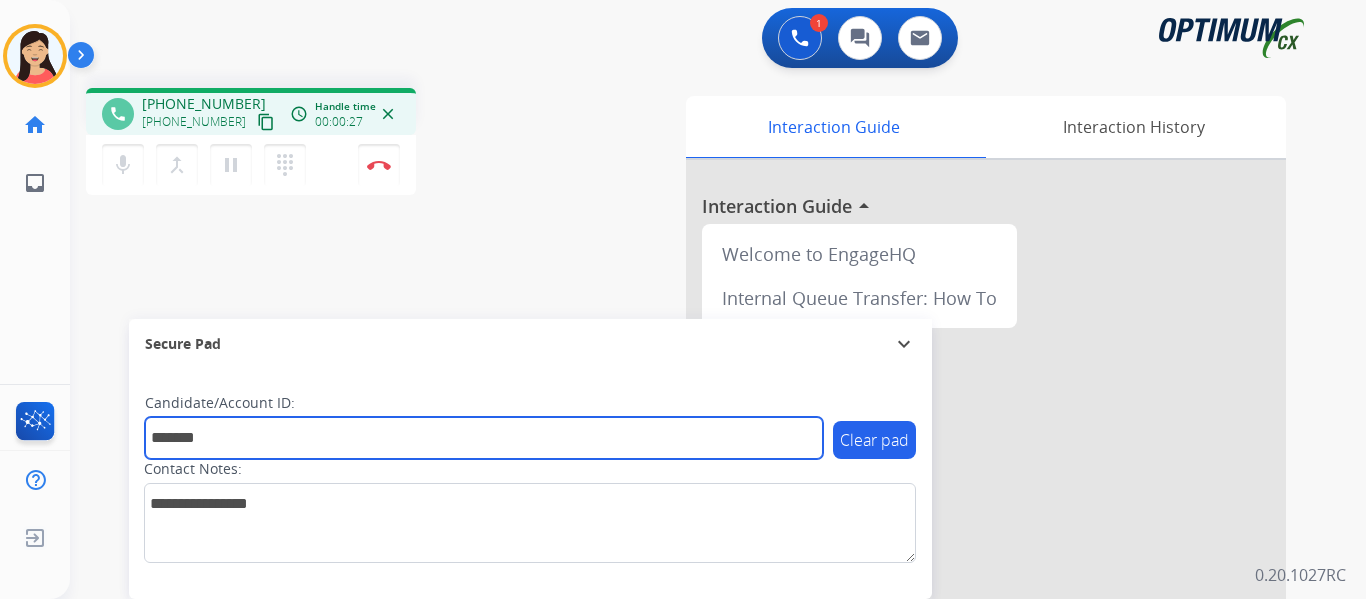 type on "*******" 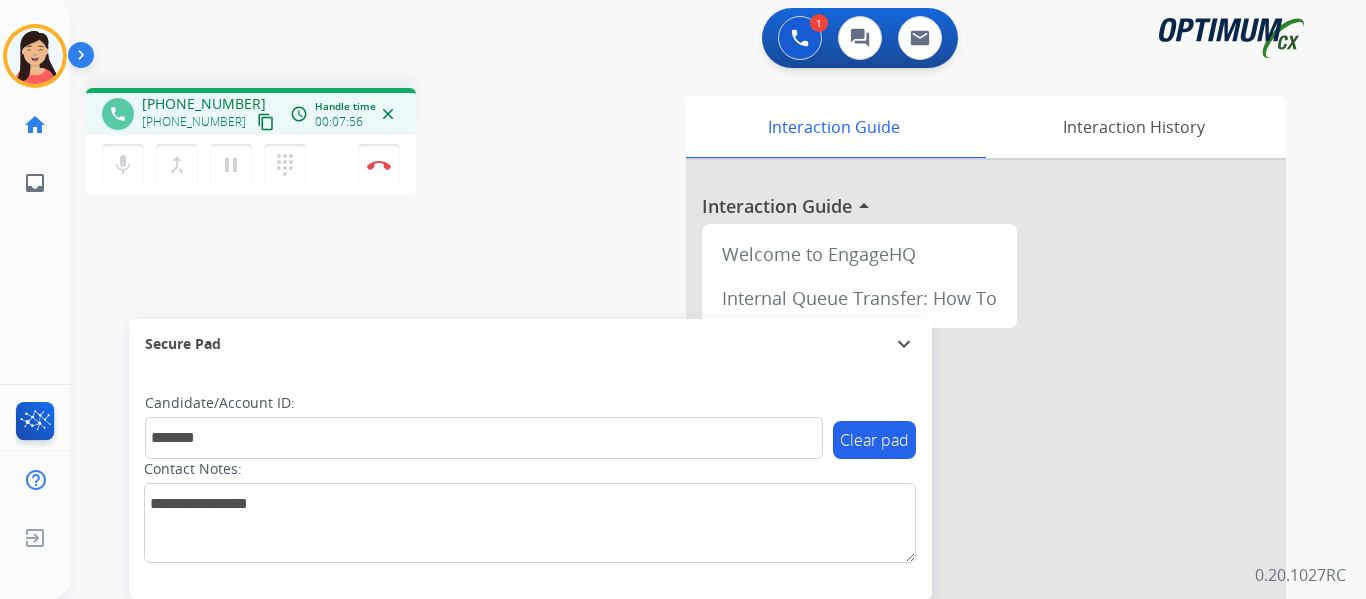 drag, startPoint x: 381, startPoint y: 173, endPoint x: 478, endPoint y: 218, distance: 106.929886 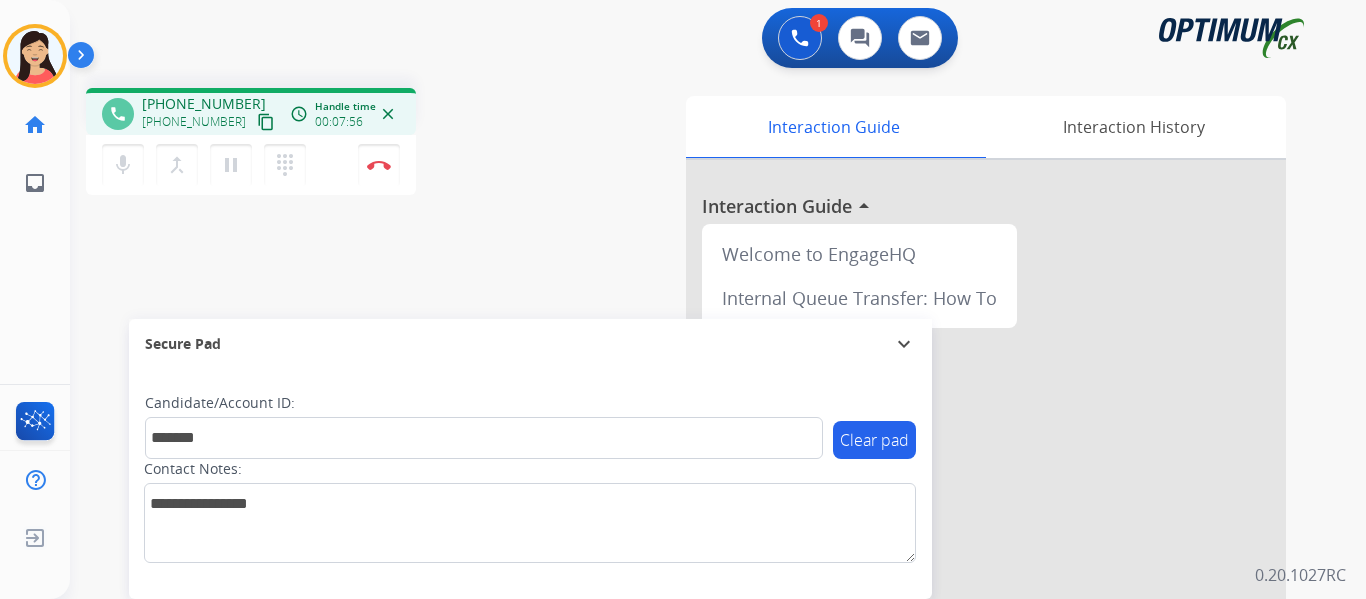 click on "Disconnect" at bounding box center (379, 165) 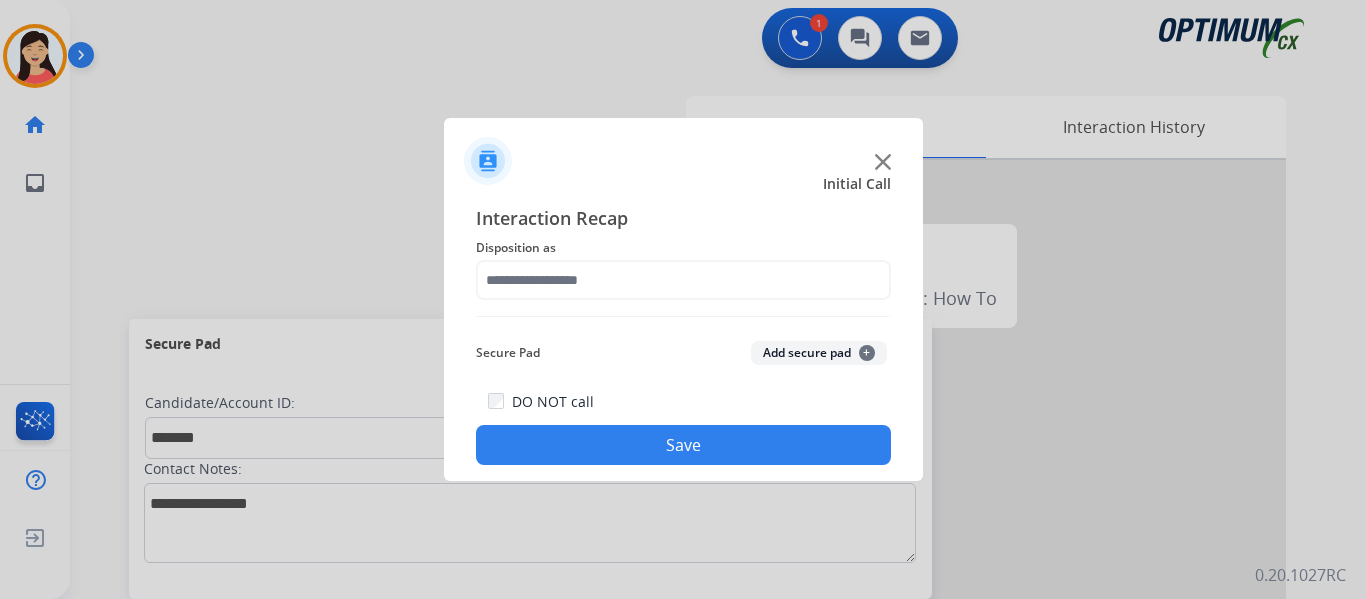 click on "Add secure pad  +" 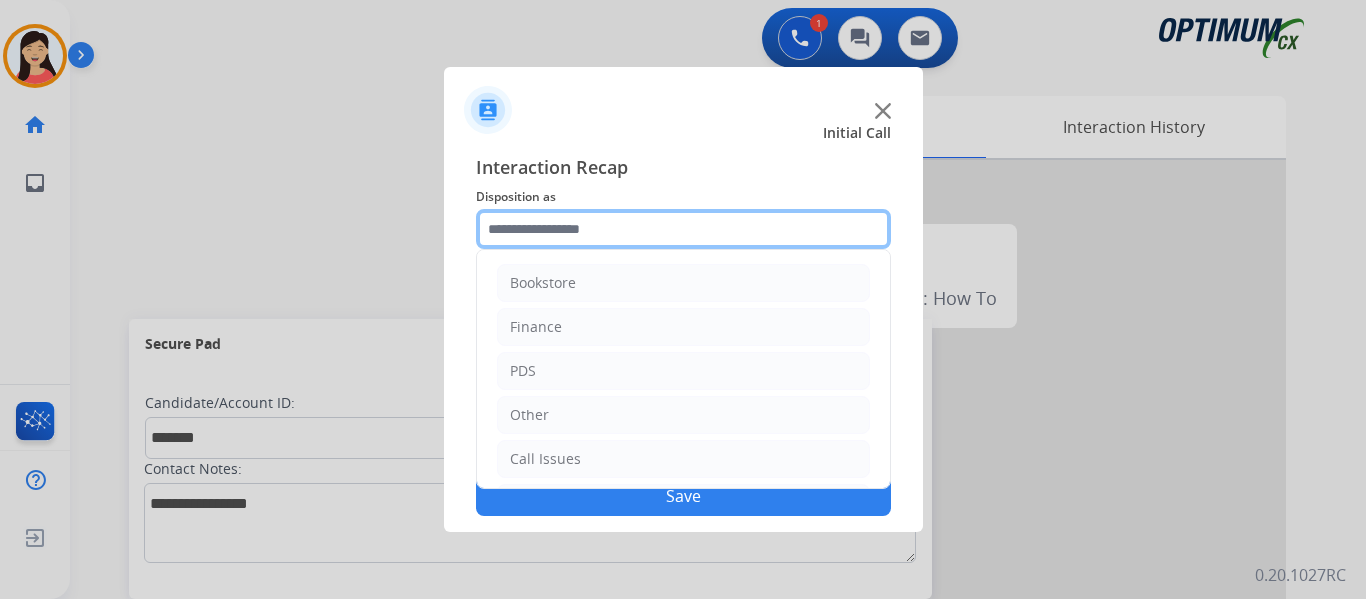 click 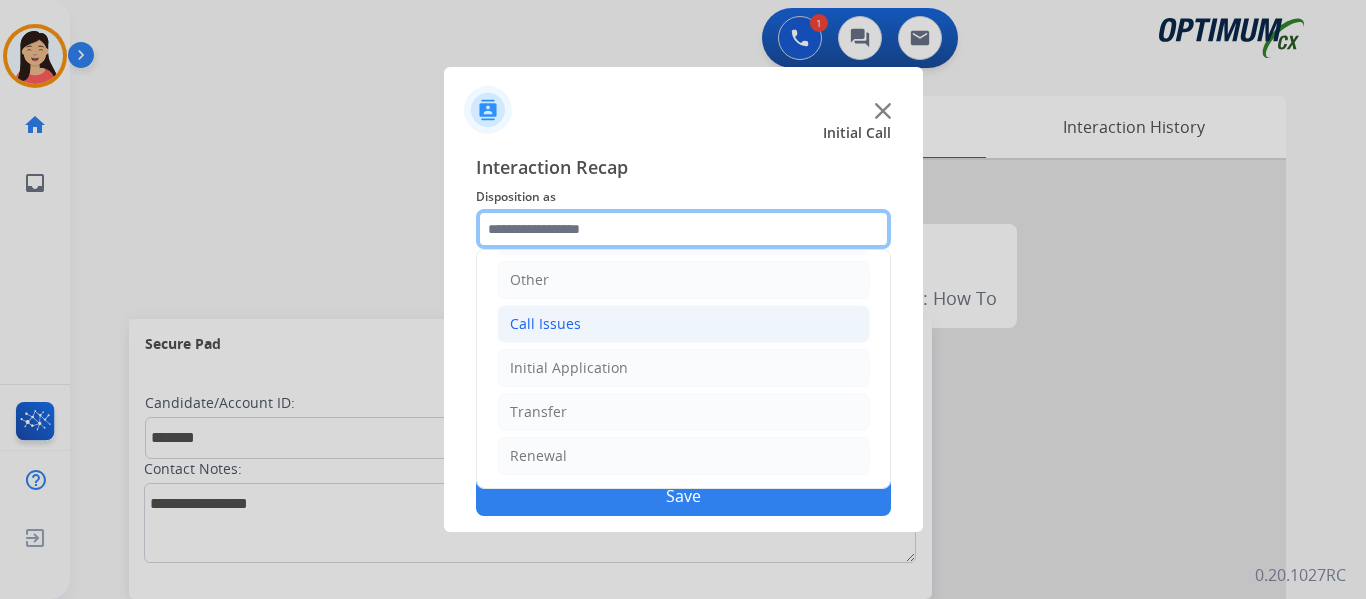 scroll, scrollTop: 136, scrollLeft: 0, axis: vertical 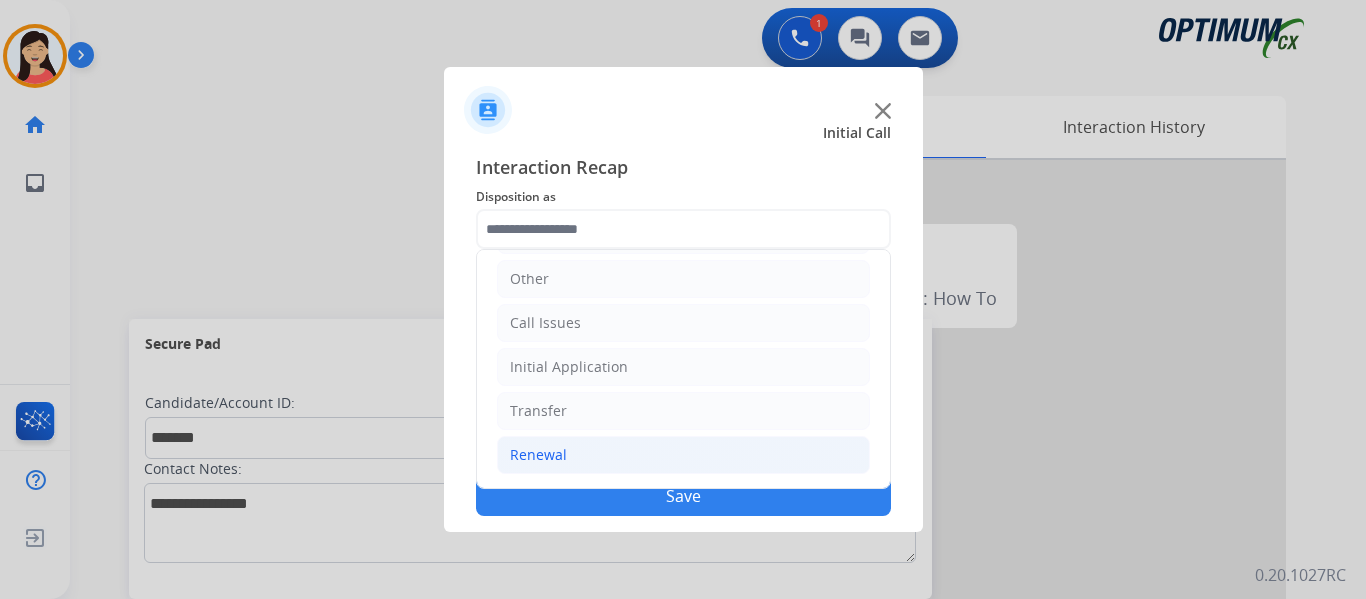 click on "Renewal" 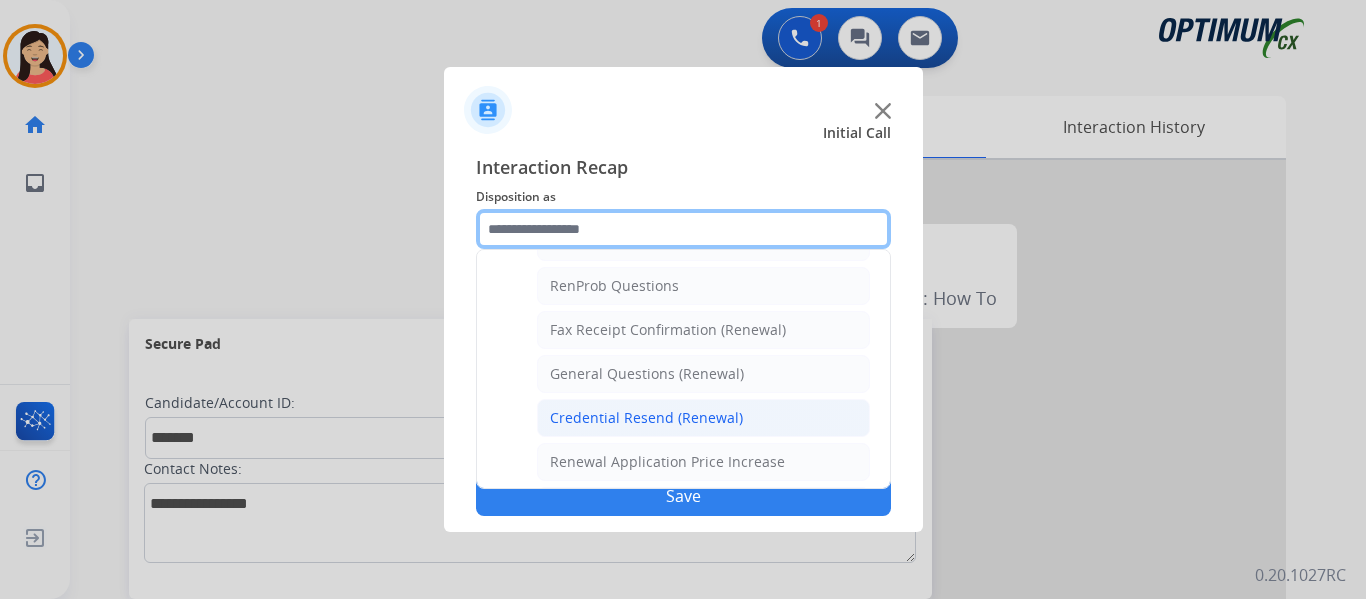 scroll, scrollTop: 536, scrollLeft: 0, axis: vertical 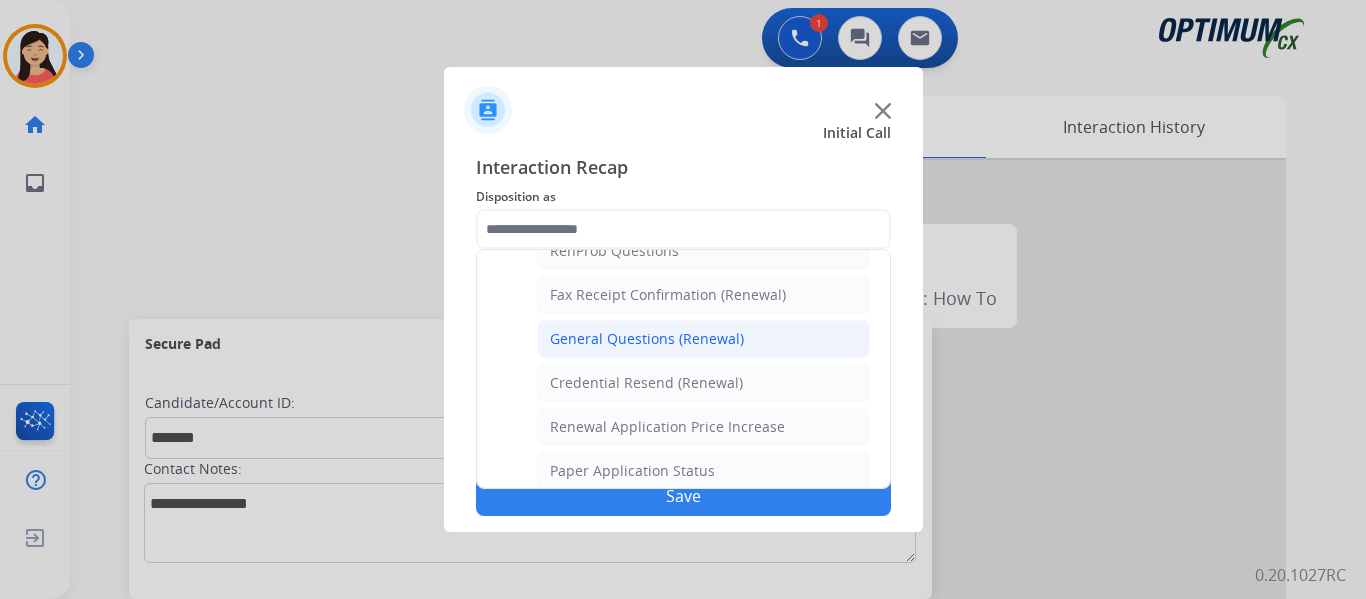 click on "General Questions (Renewal)" 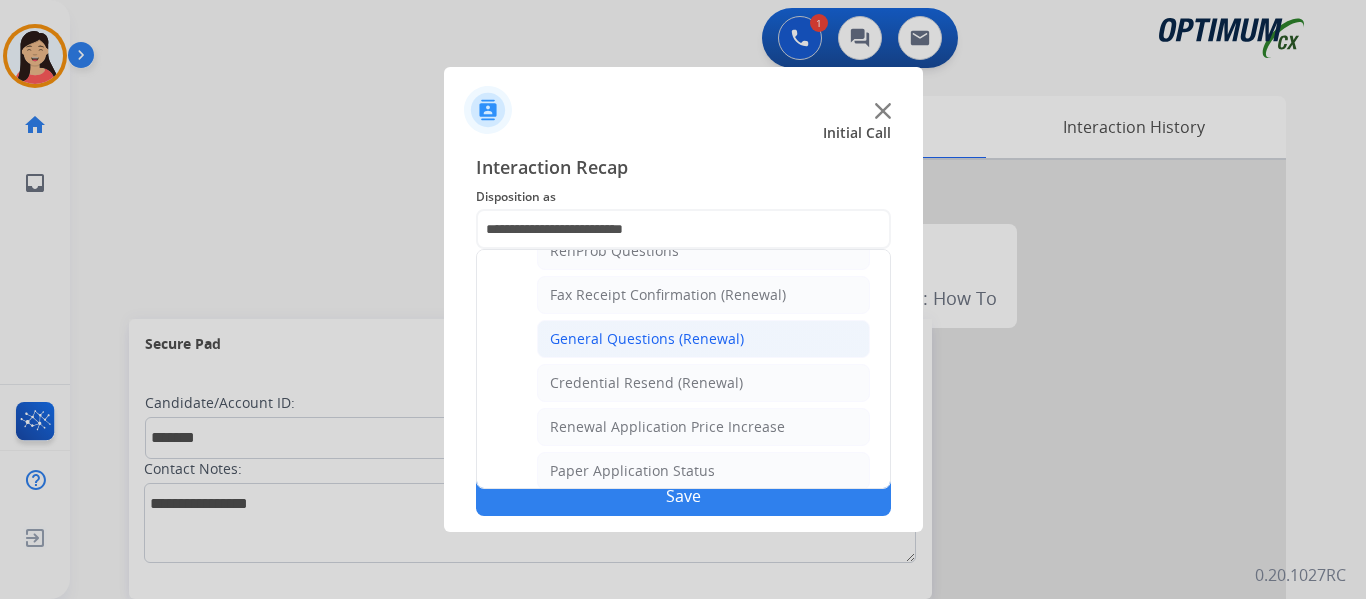 click on "check Secure Pad notes added. Preview: Candidate/Account ID: 2508666" 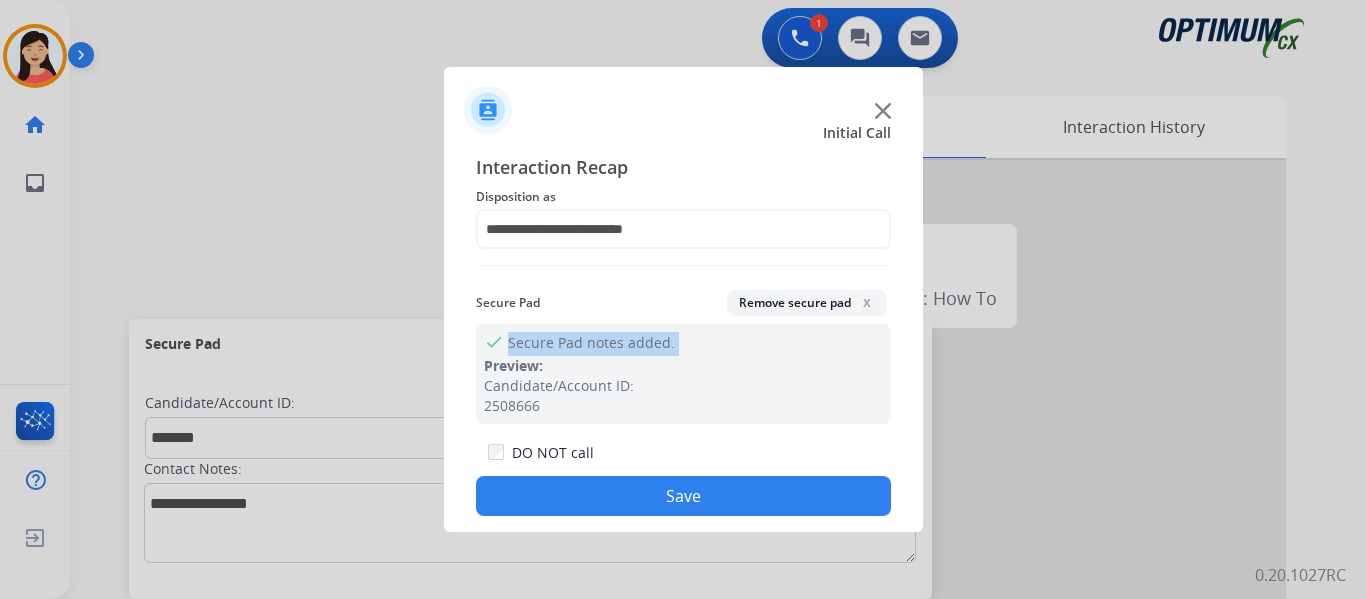 click on "Save" 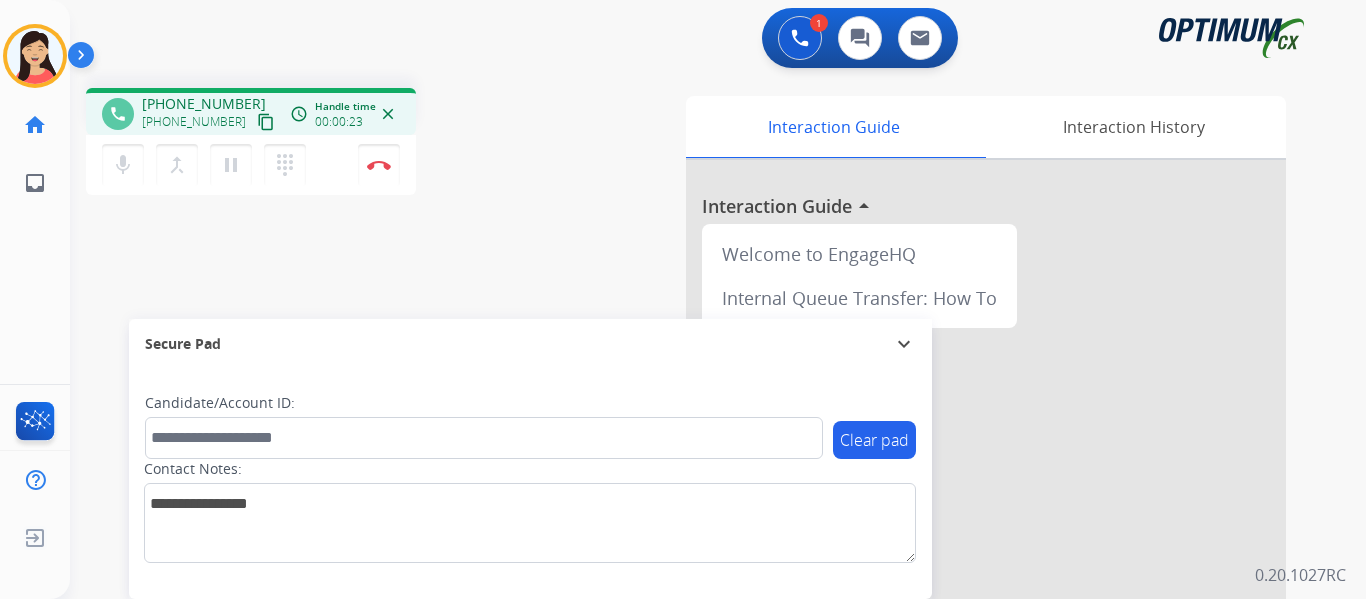 click on "content_copy" at bounding box center (266, 122) 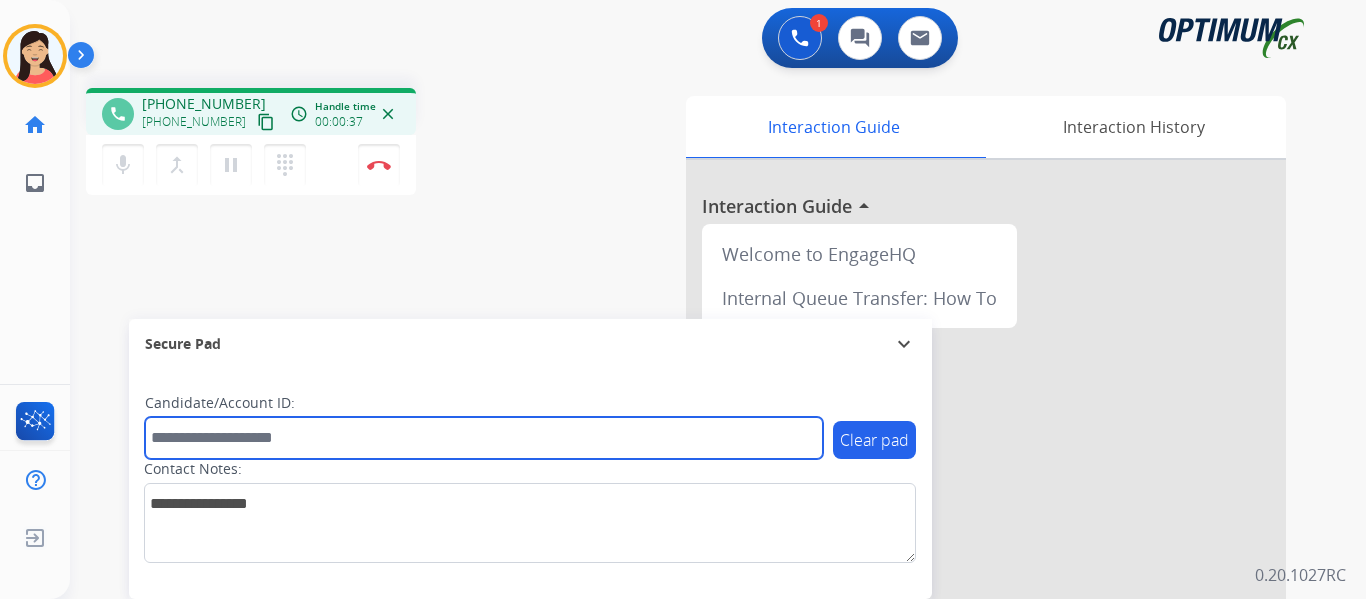 click at bounding box center [484, 438] 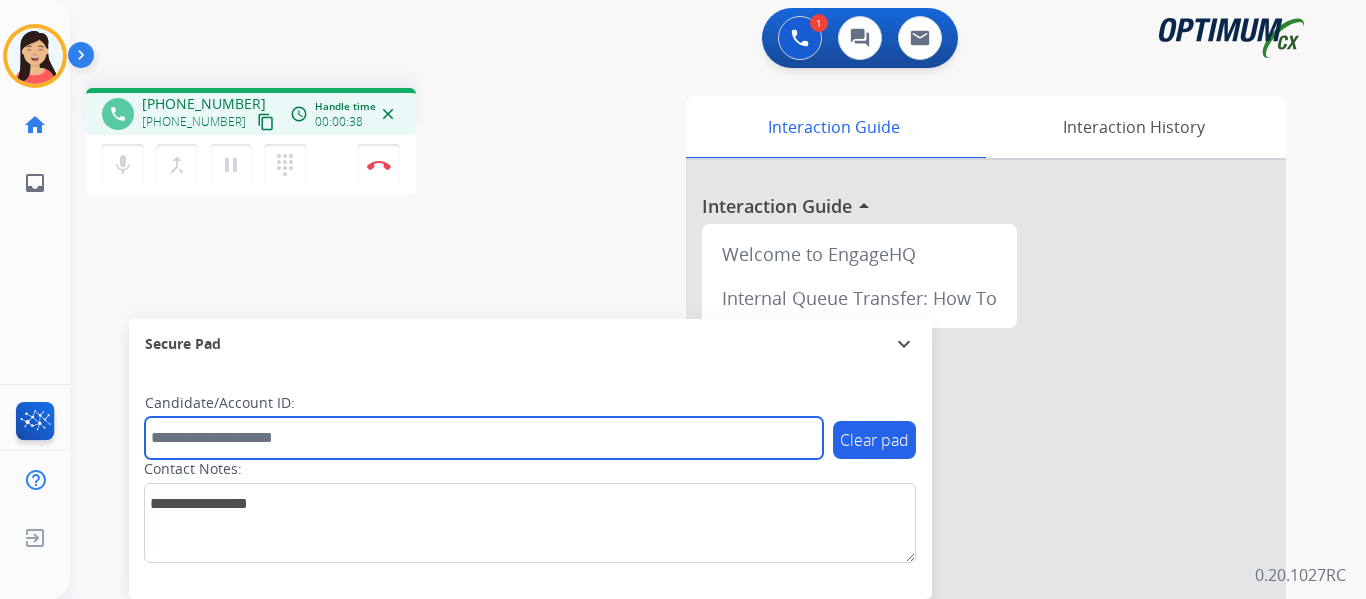 paste on "*******" 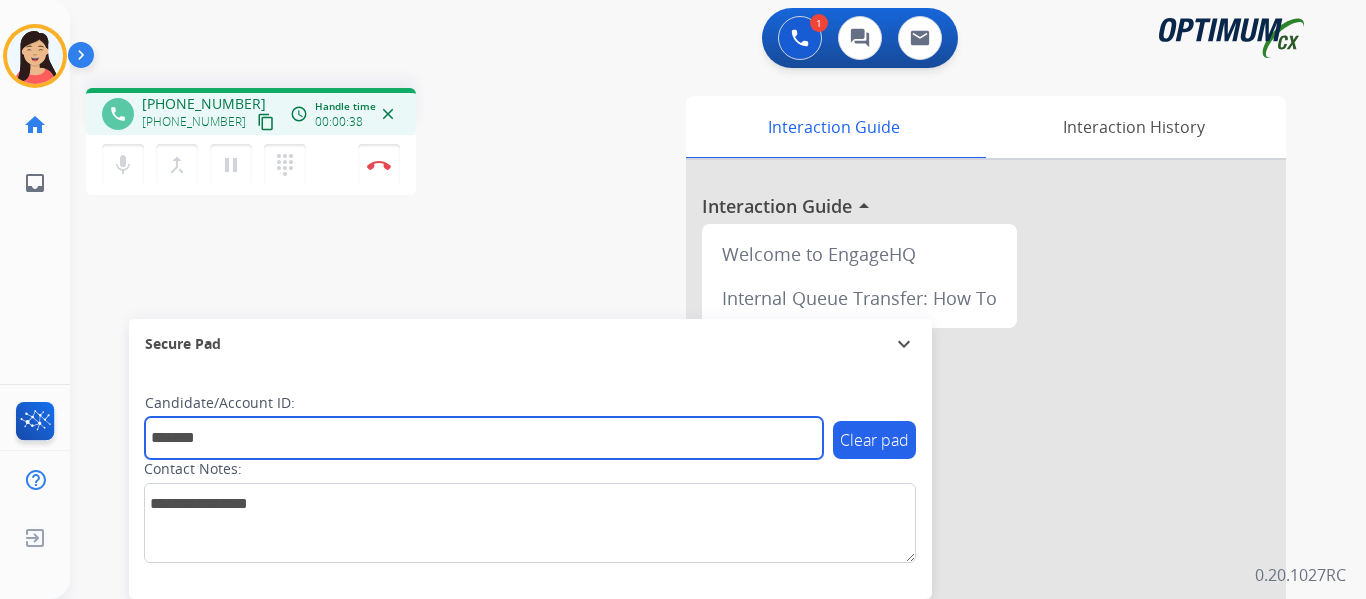 type on "*******" 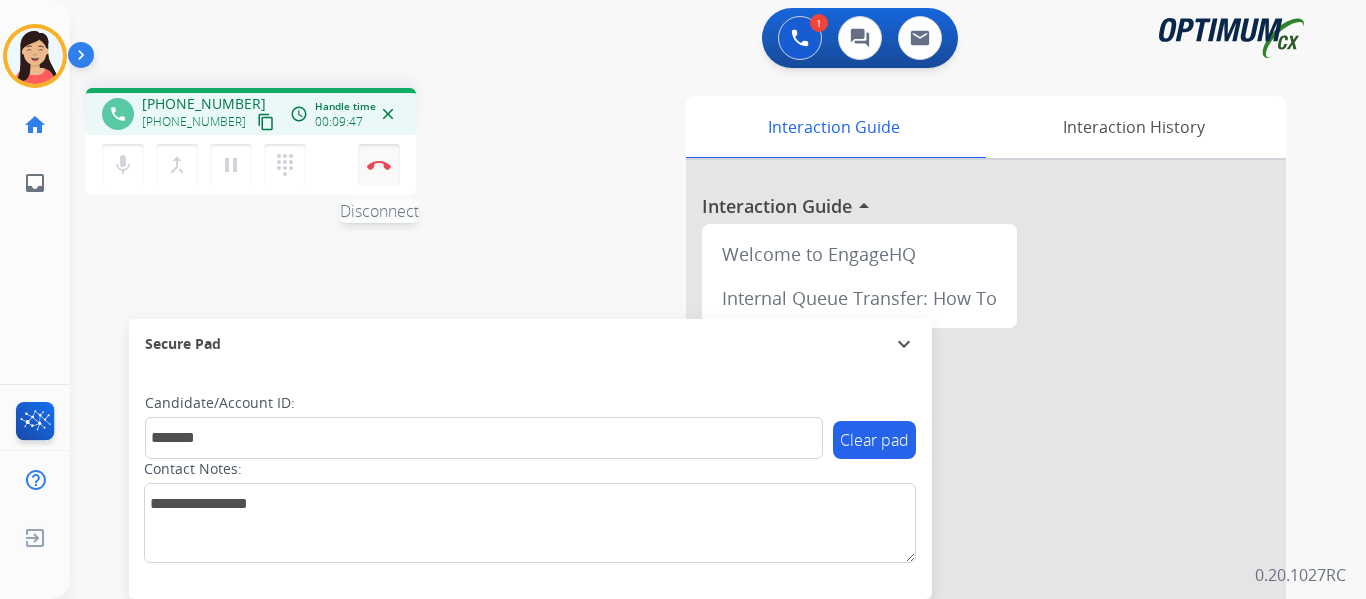 click at bounding box center (379, 165) 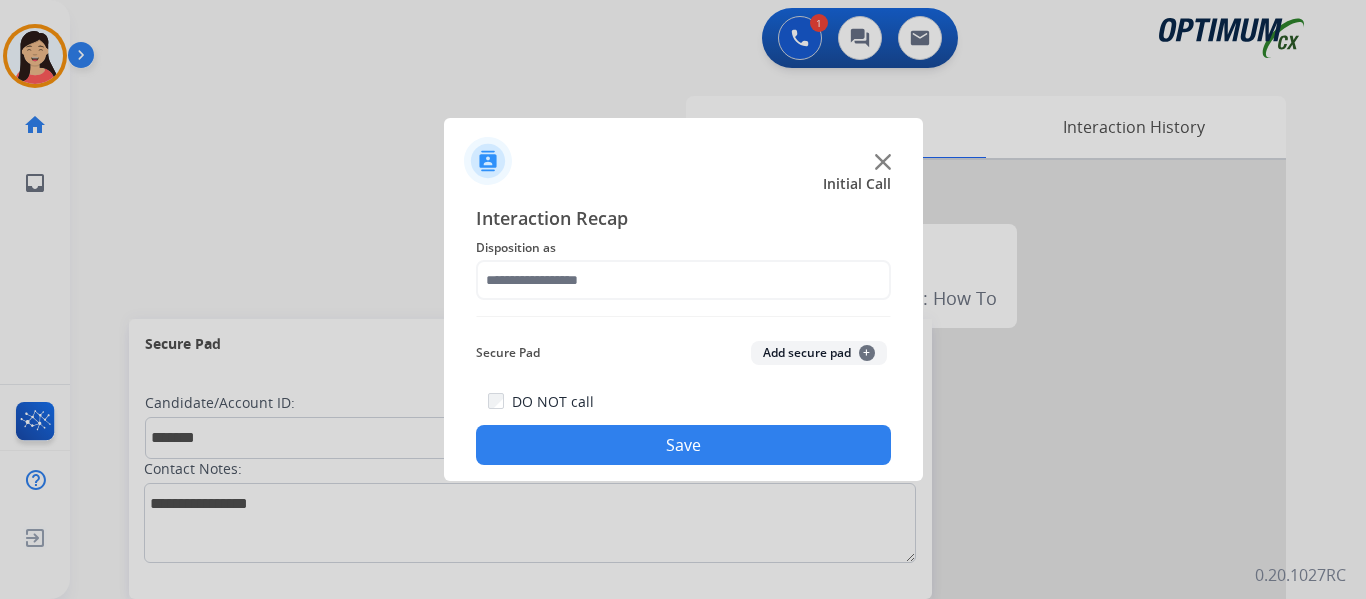 click on "Add secure pad  +" 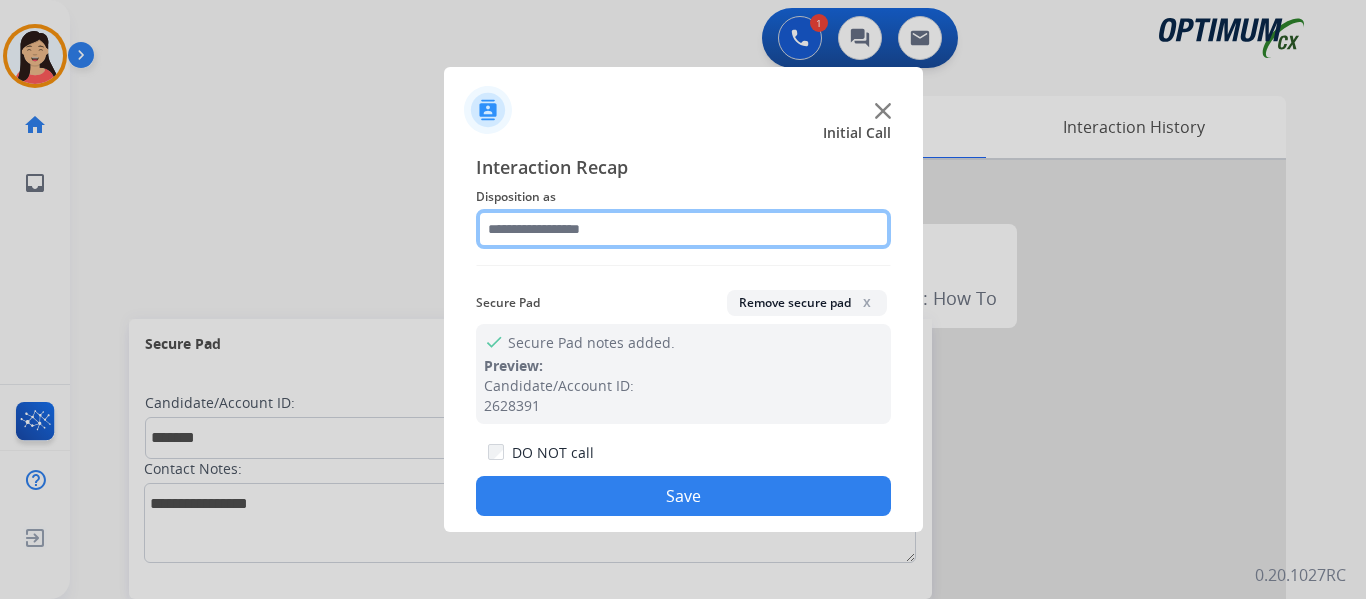 click 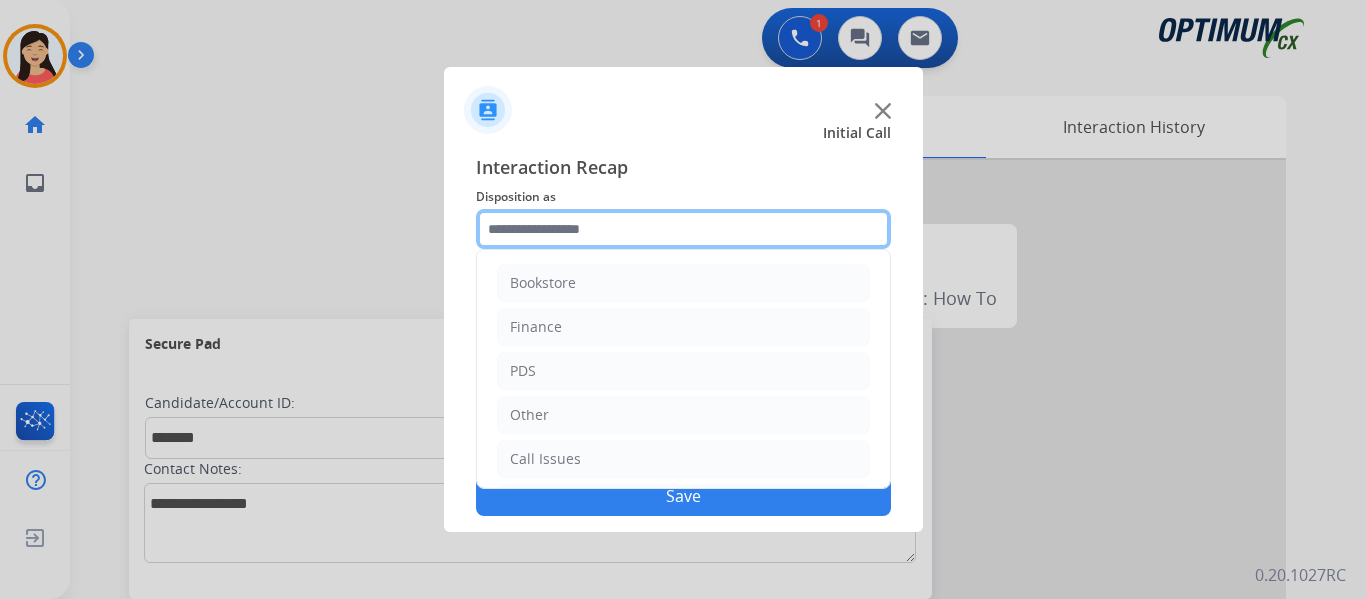 scroll, scrollTop: 136, scrollLeft: 0, axis: vertical 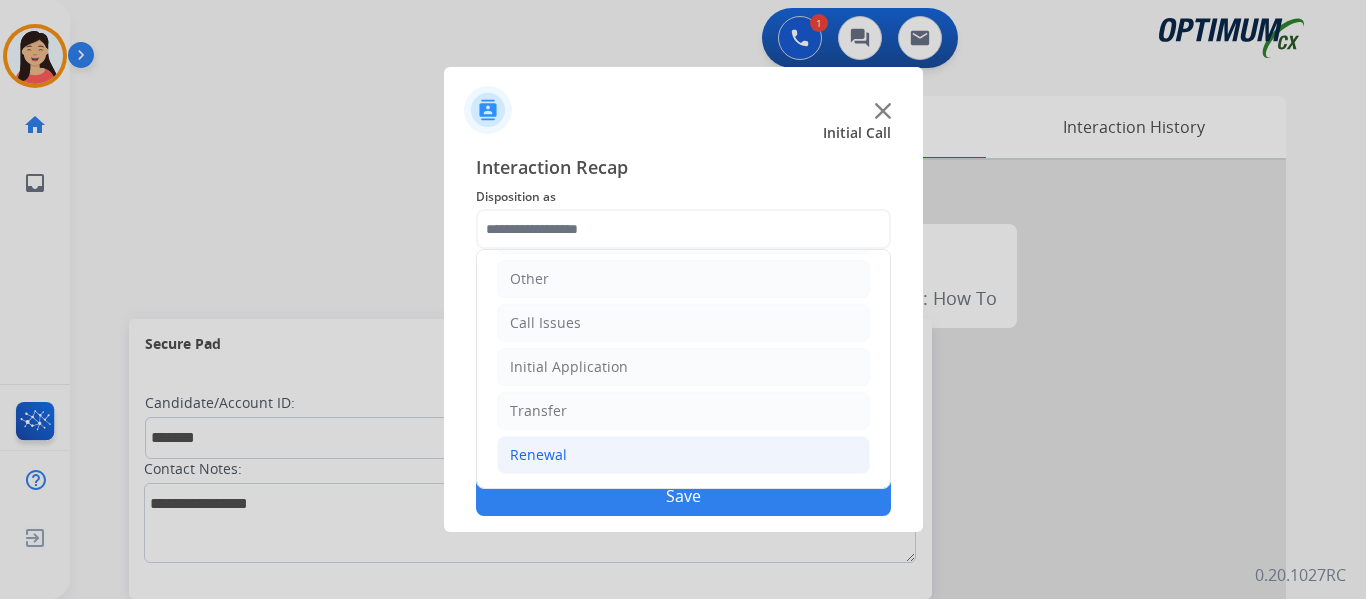 click on "Renewal" 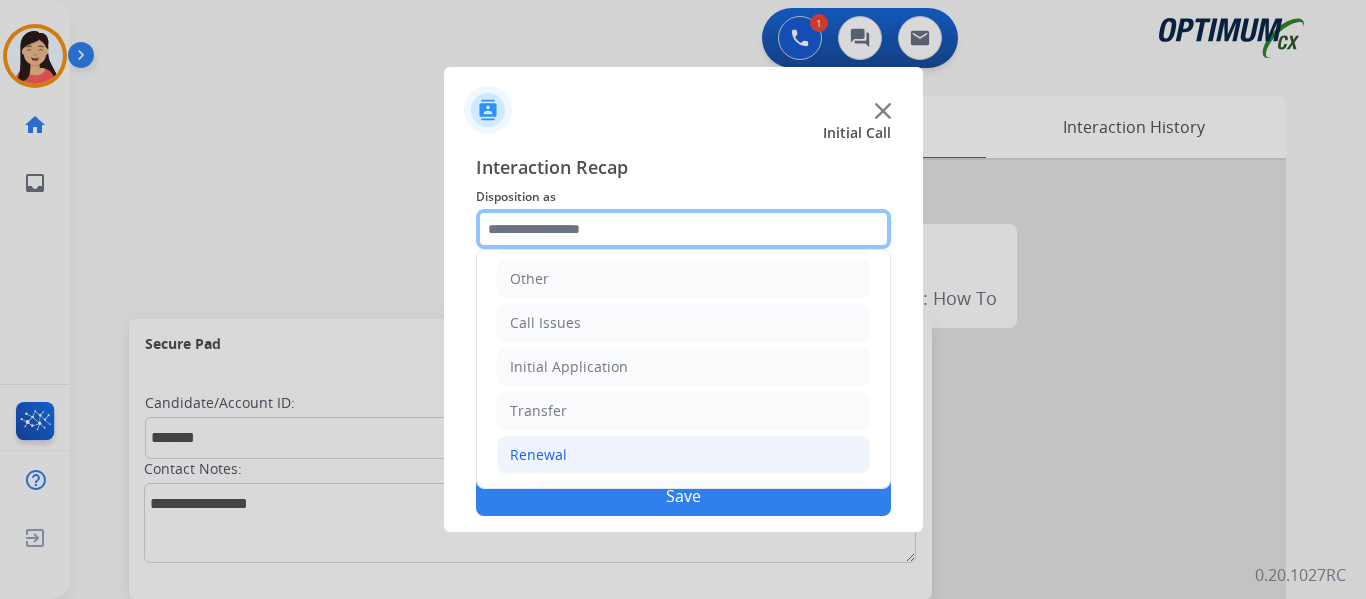 scroll, scrollTop: 772, scrollLeft: 0, axis: vertical 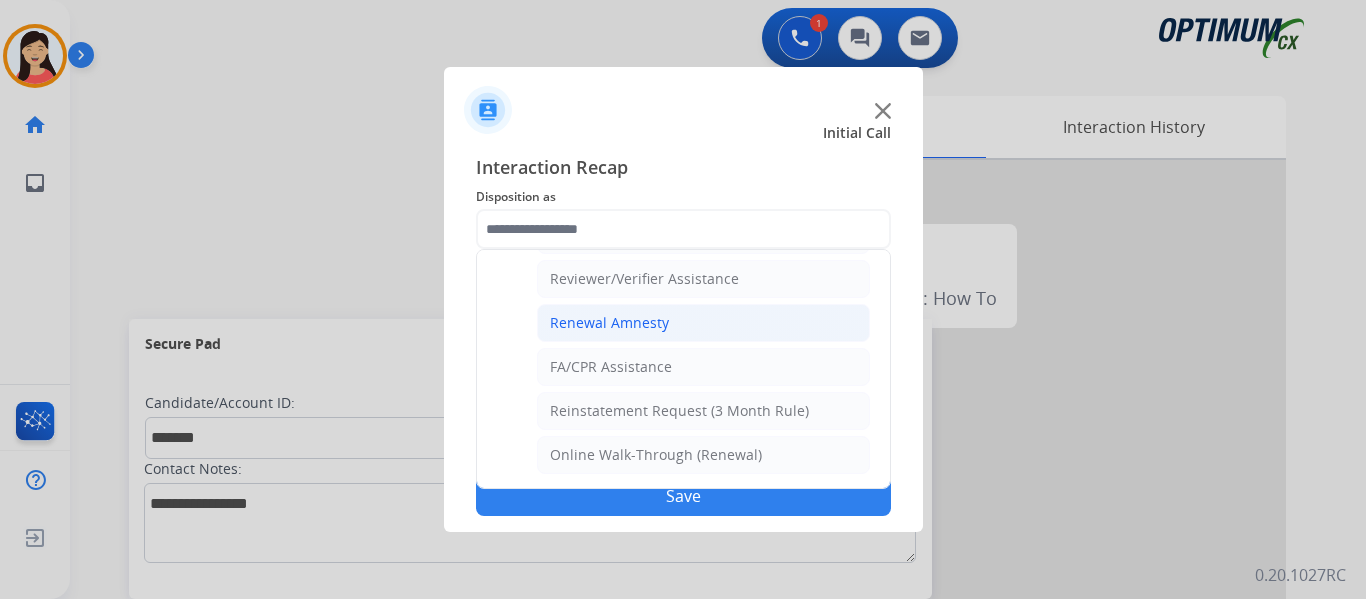 click on "Renewal Amnesty" 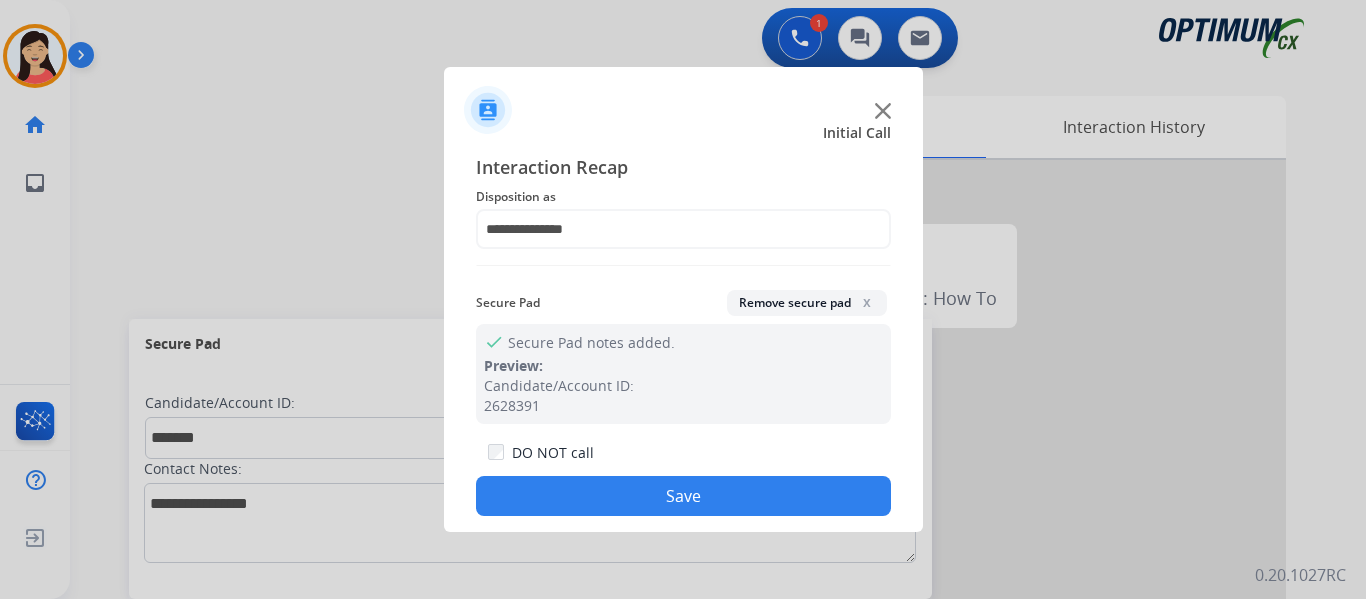 click on "Save" 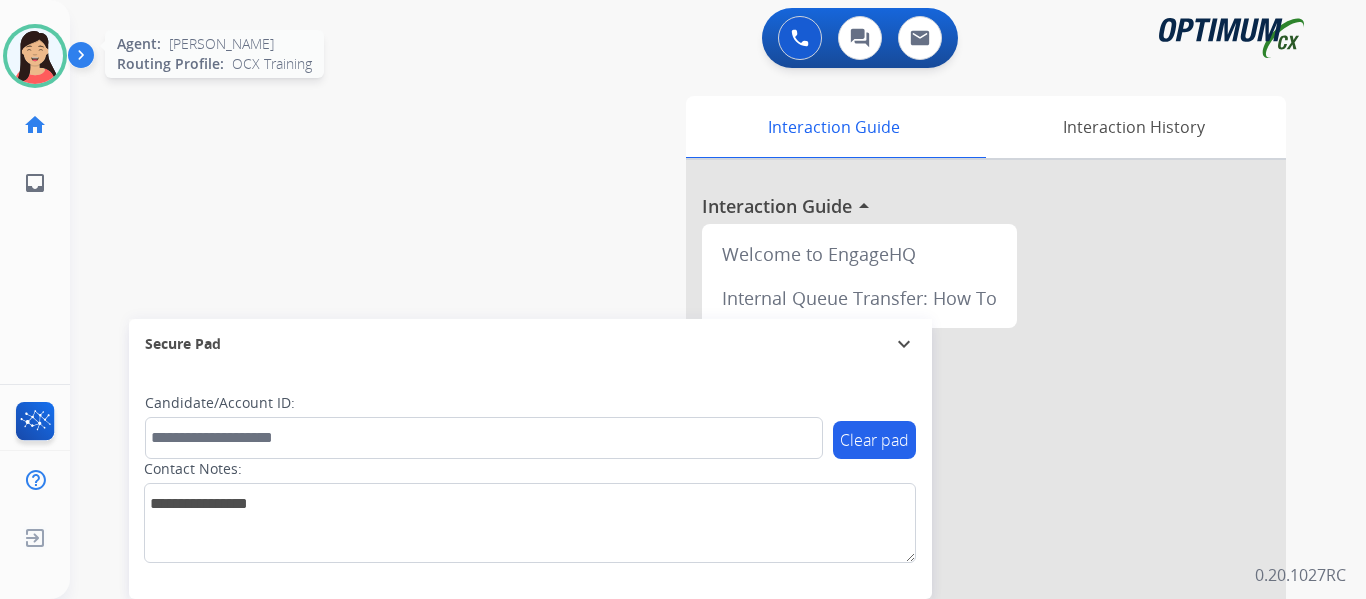 click at bounding box center [35, 56] 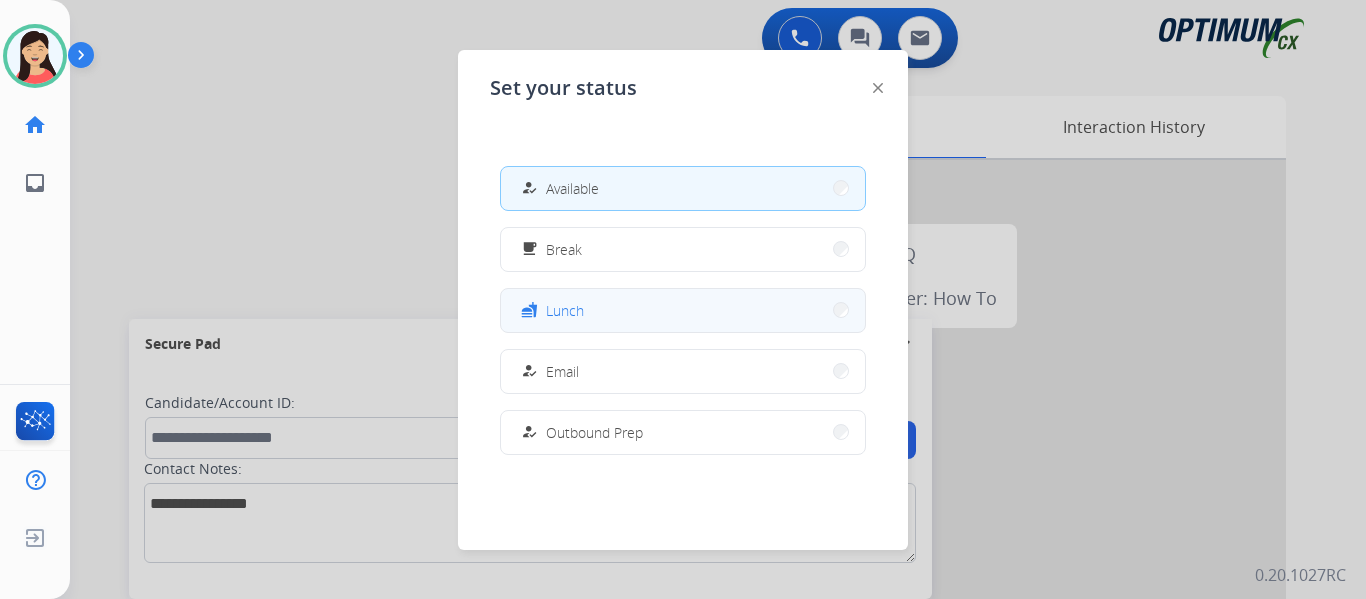 click on "fastfood Lunch" at bounding box center [683, 310] 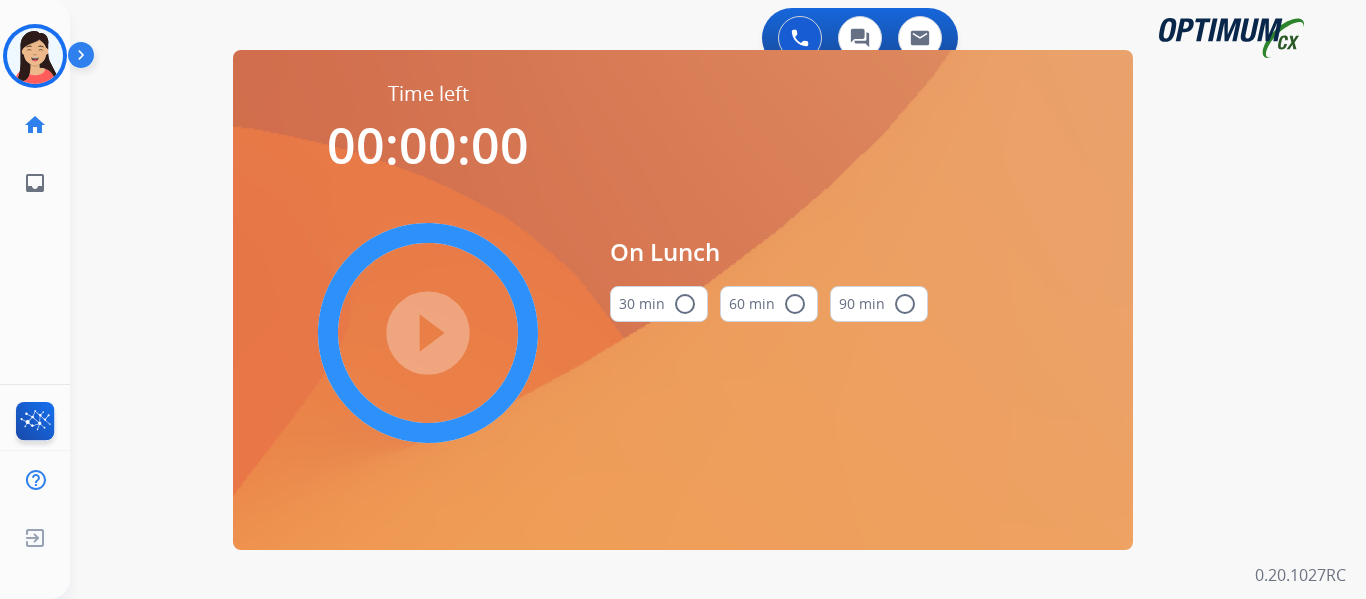 click on "30 min  radio_button_unchecked" at bounding box center [659, 304] 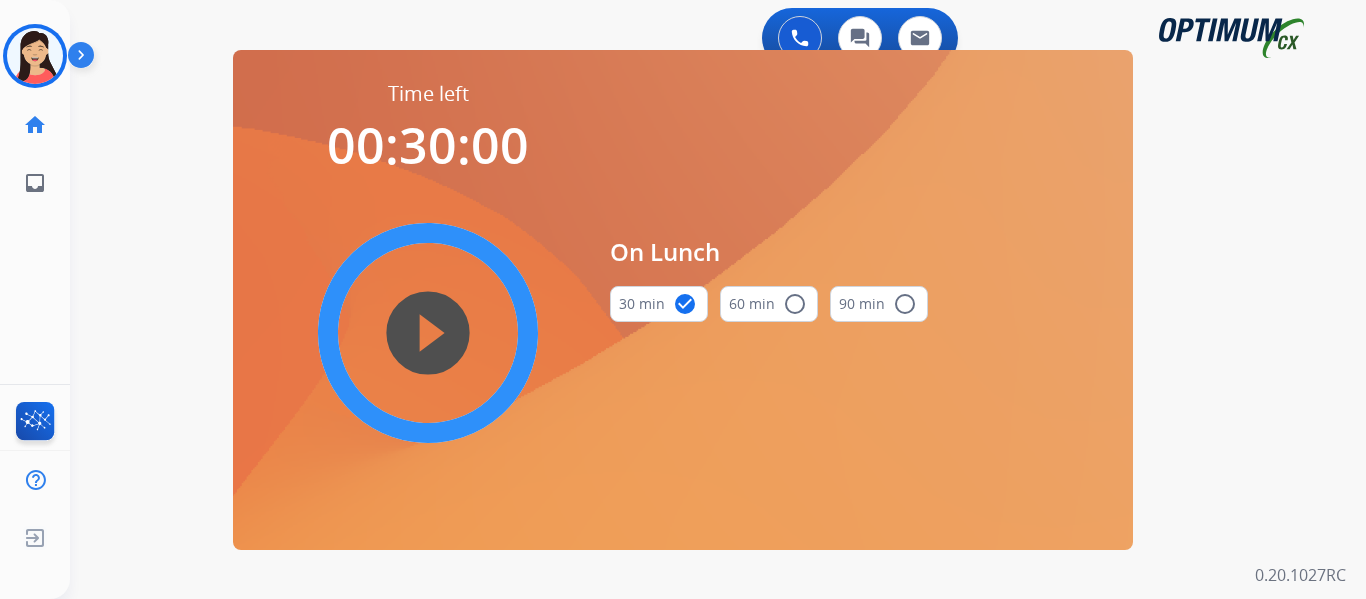click on "play_circle_filled" at bounding box center (428, 333) 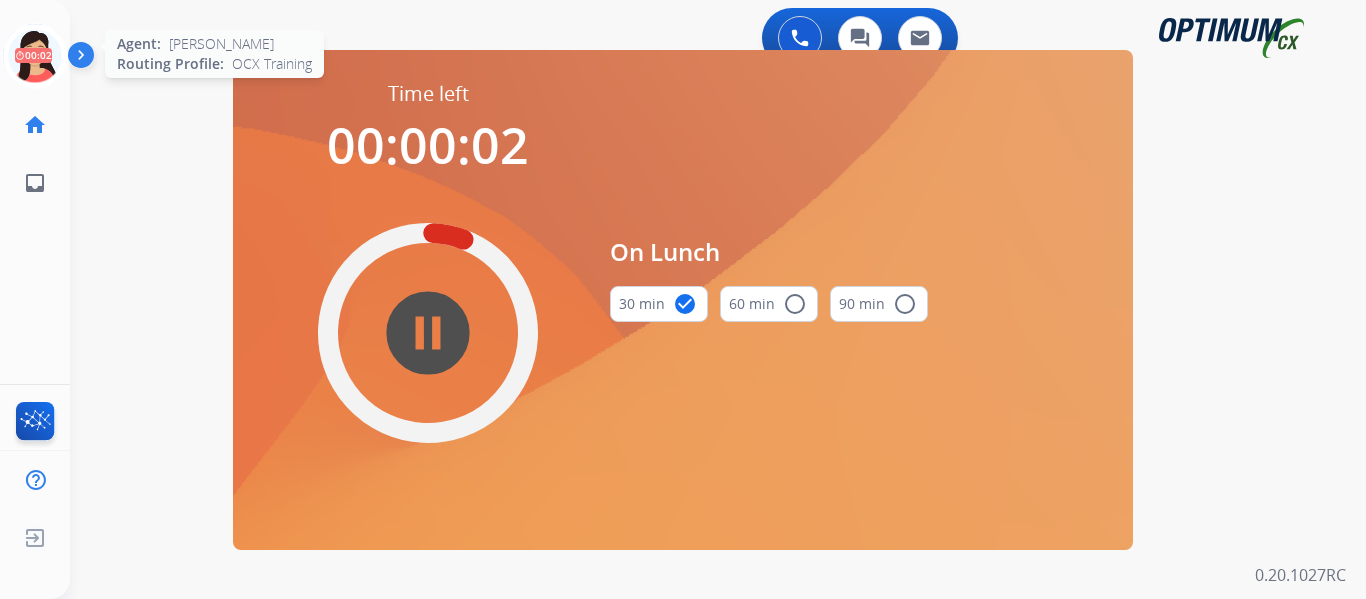 click 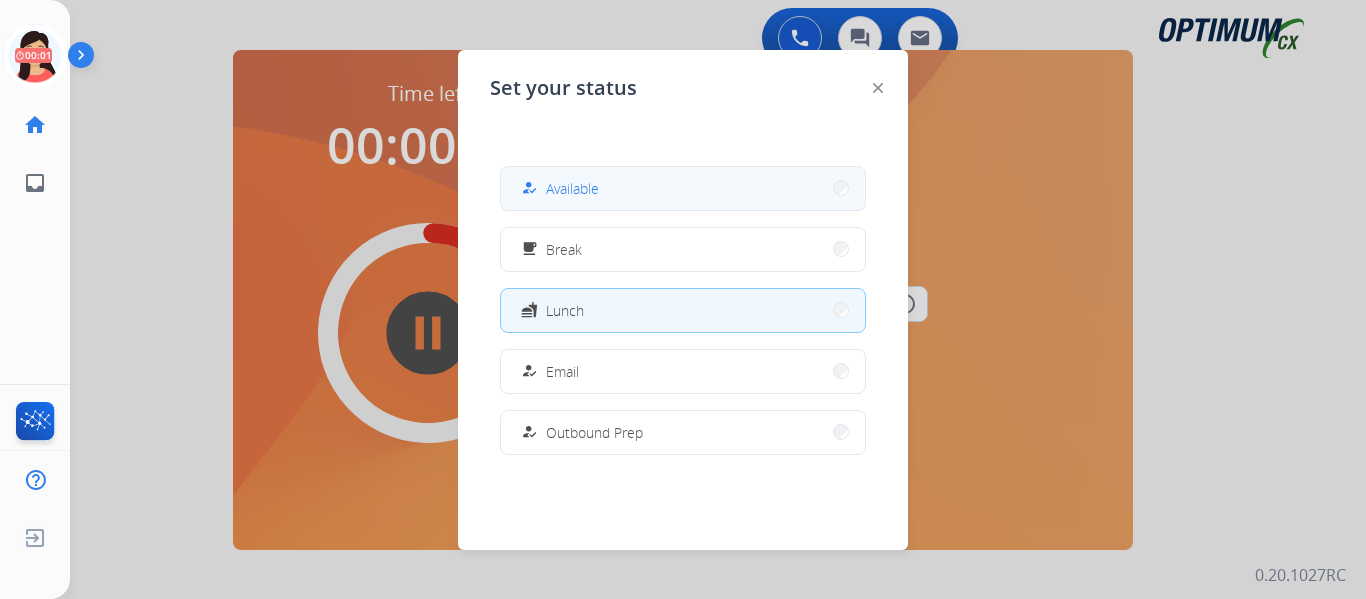 click on "how_to_reg Available" at bounding box center (683, 188) 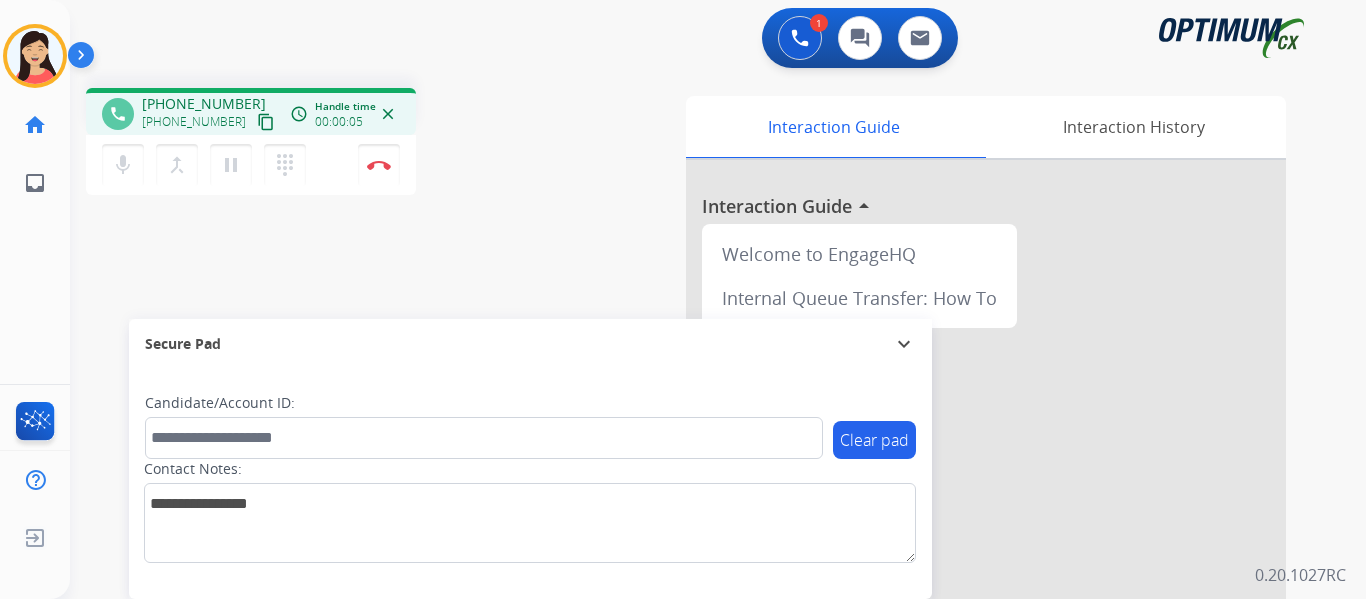 click on "content_copy" at bounding box center (266, 122) 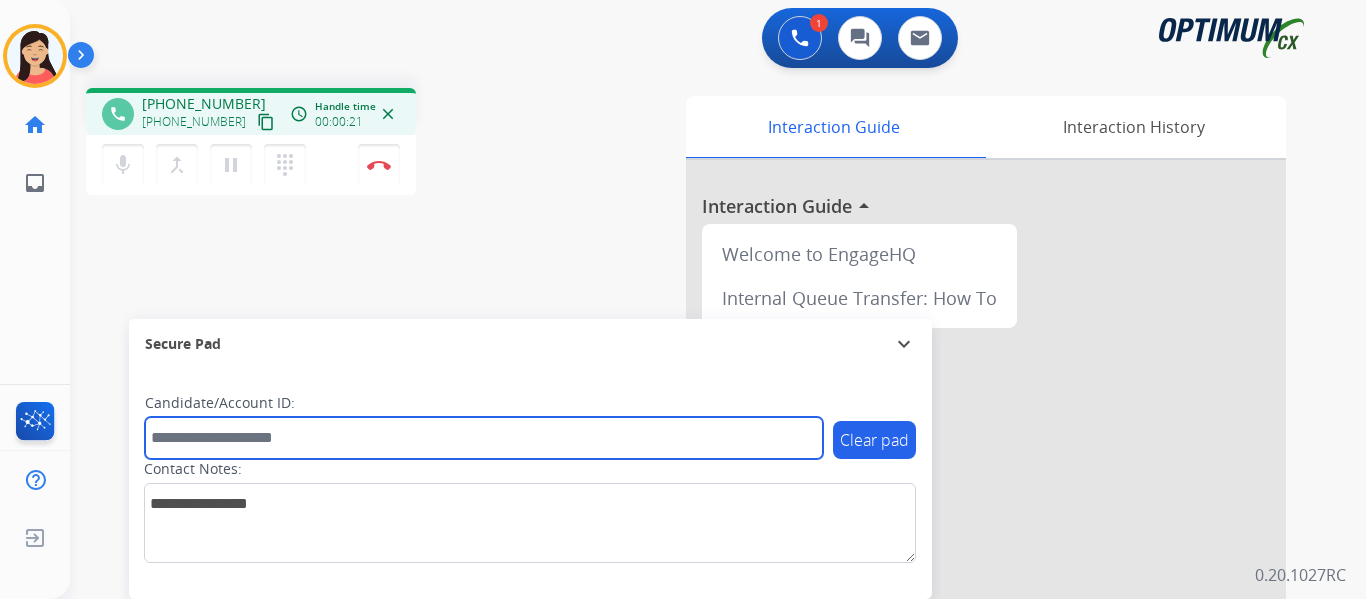 click at bounding box center (484, 438) 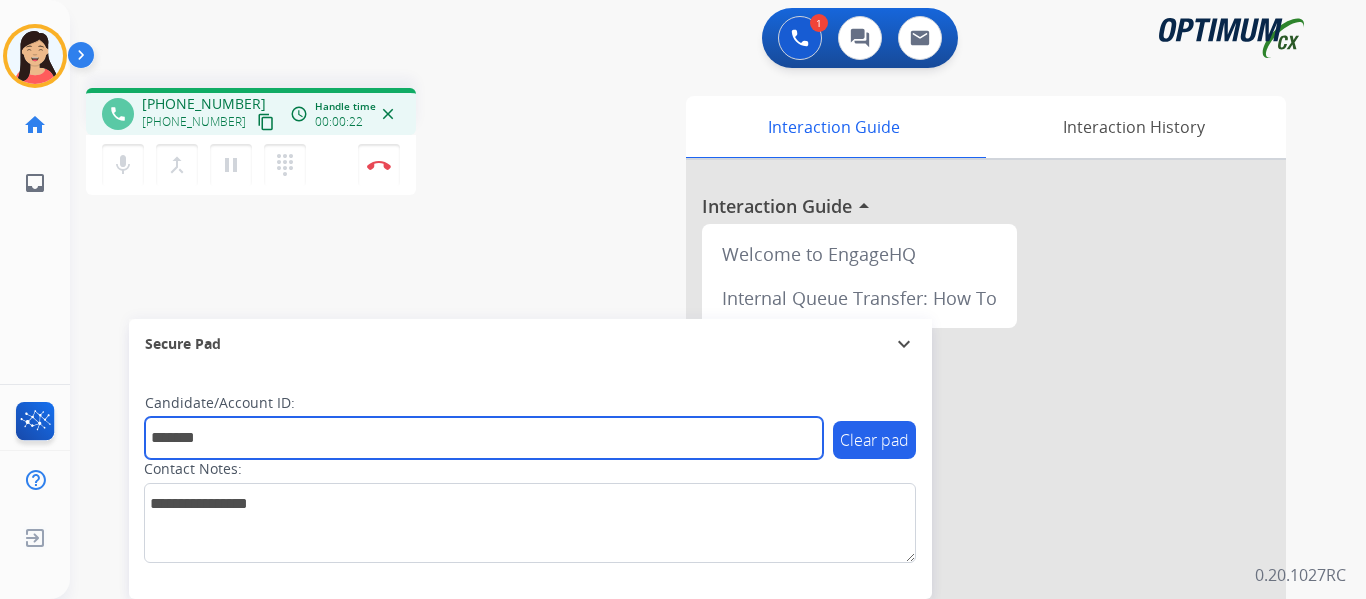 type on "*******" 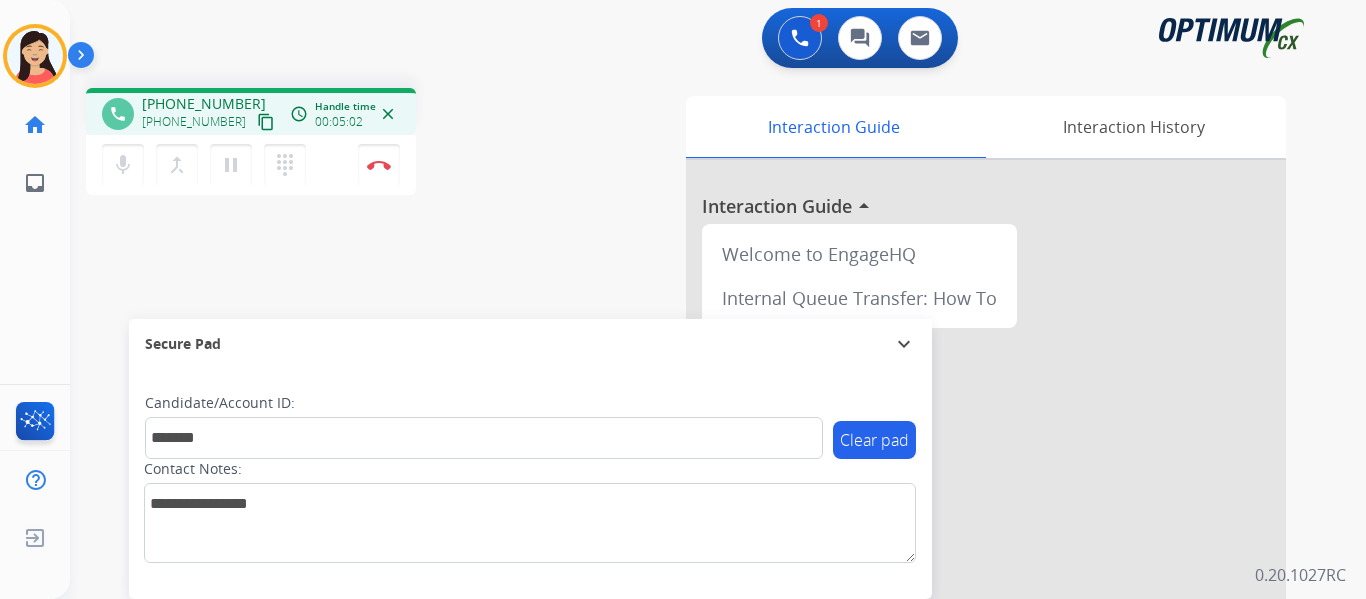 drag, startPoint x: 378, startPoint y: 165, endPoint x: 688, endPoint y: 219, distance: 314.6681 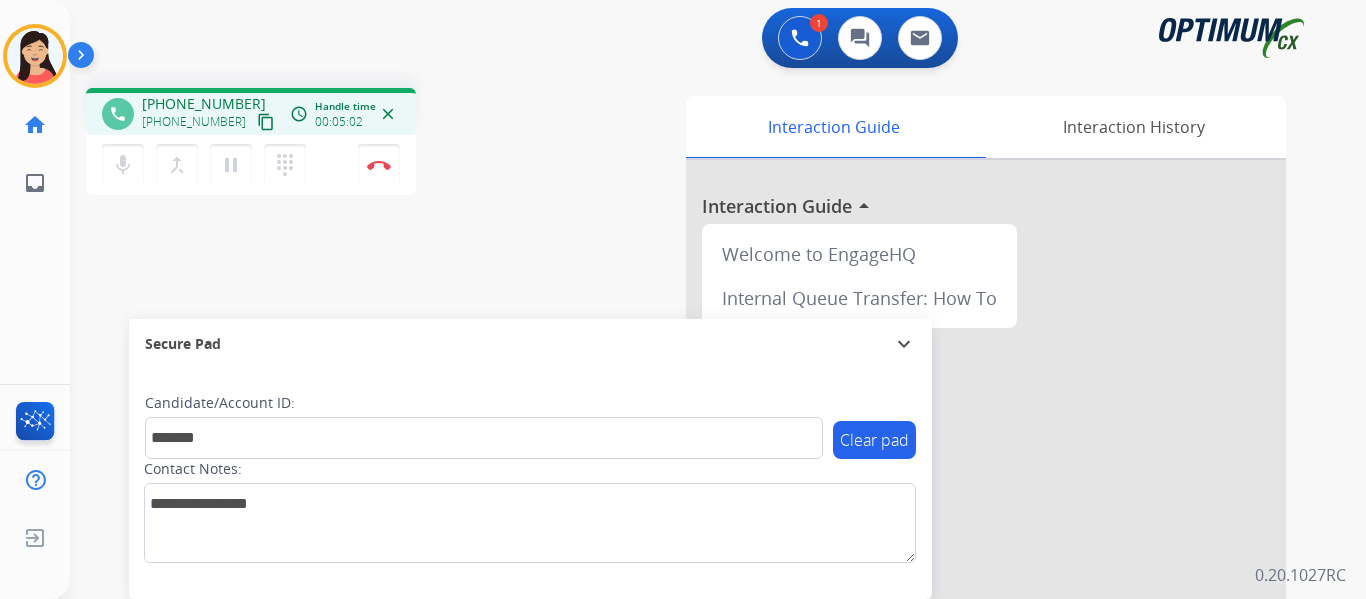 click at bounding box center [379, 165] 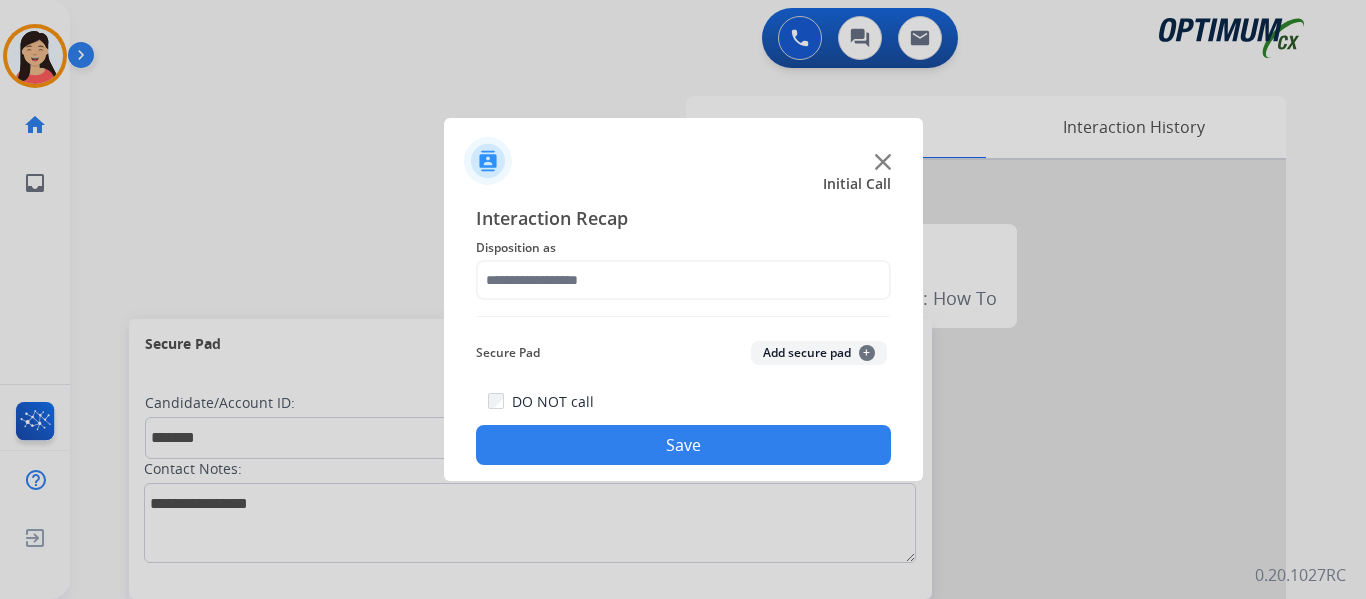 click on "Add secure pad  +" 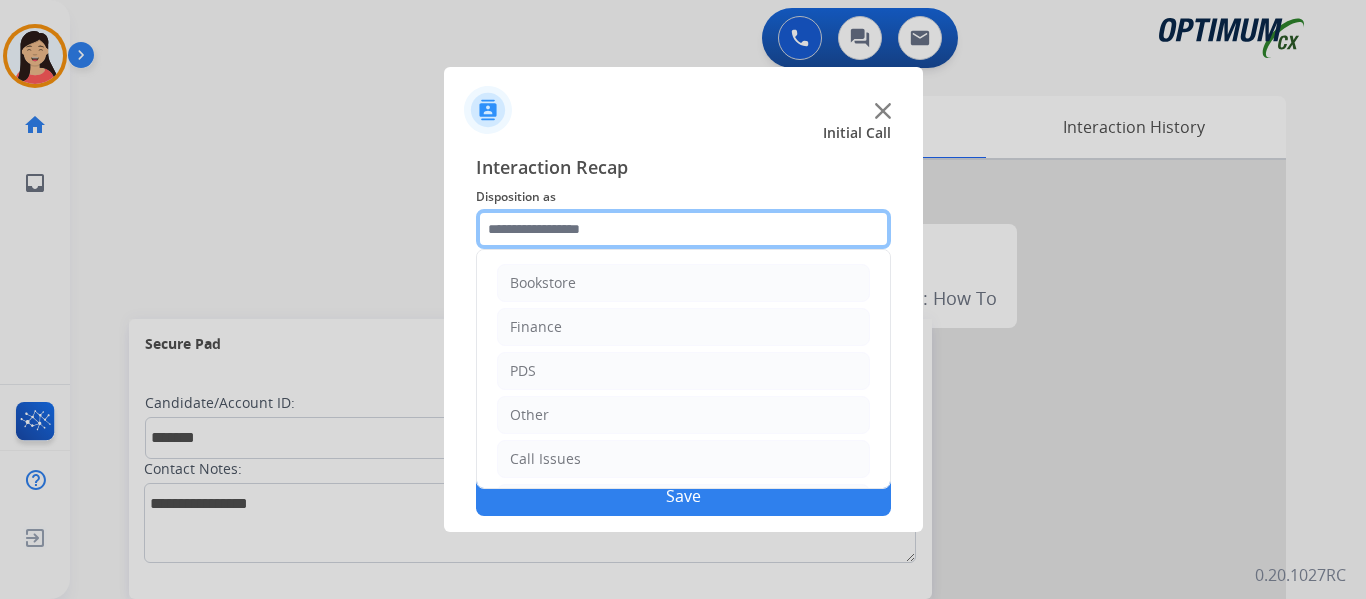 click 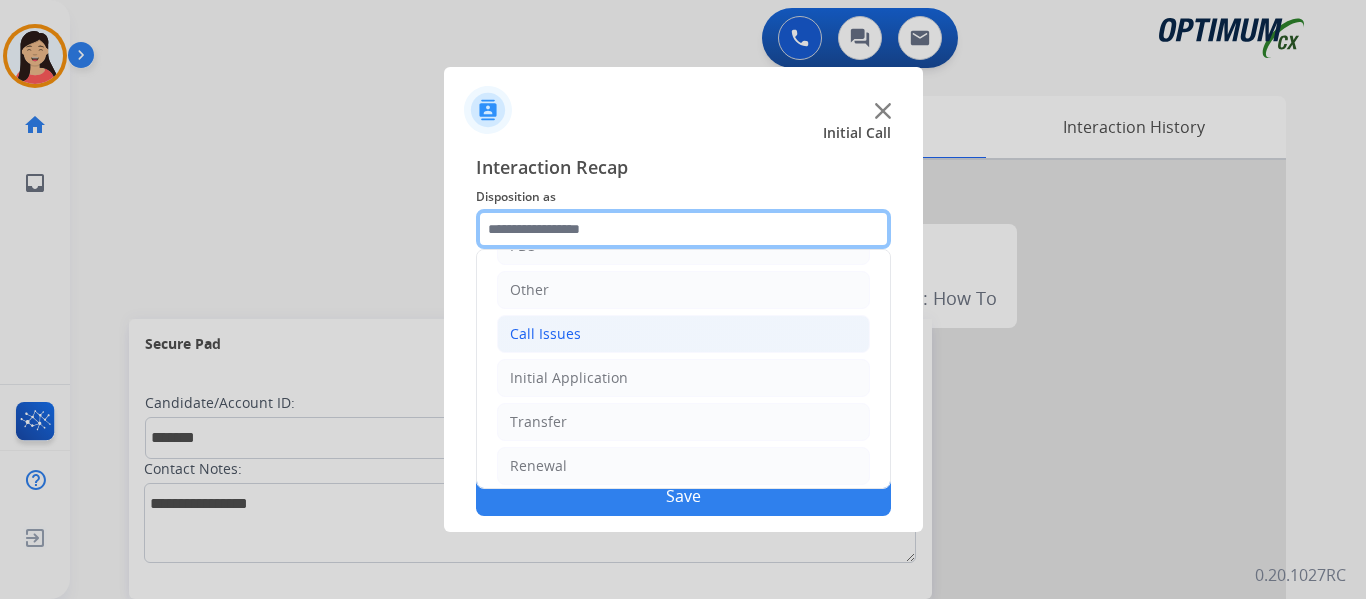 scroll, scrollTop: 136, scrollLeft: 0, axis: vertical 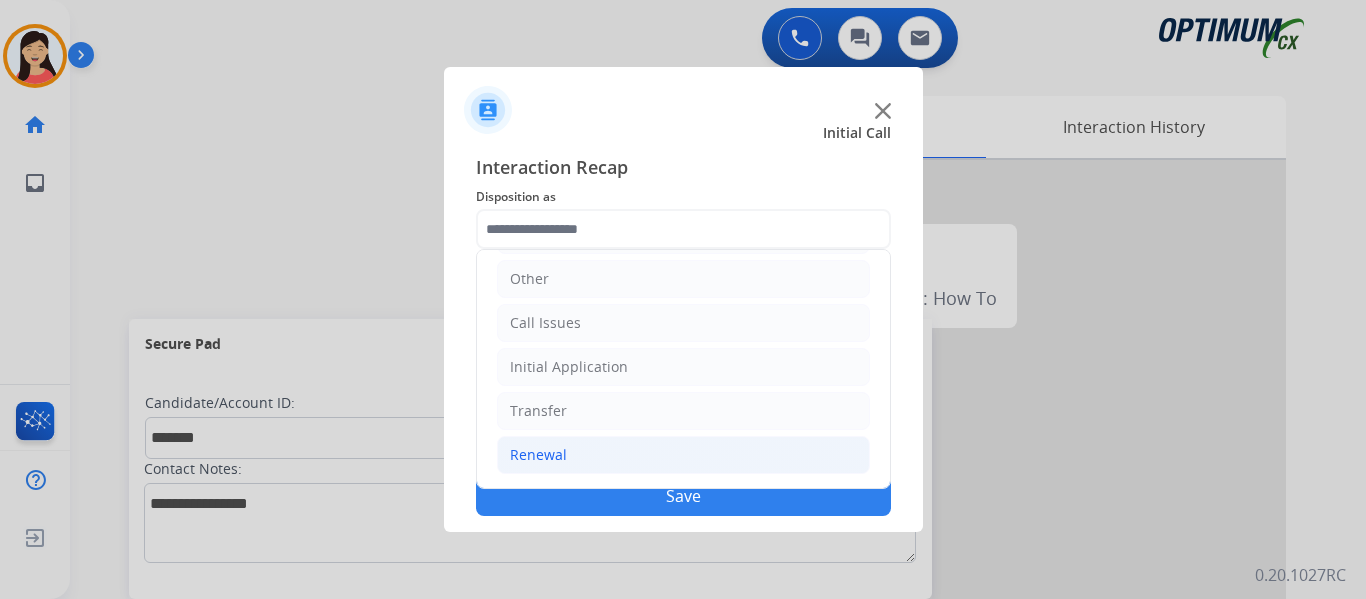 click on "Renewal" 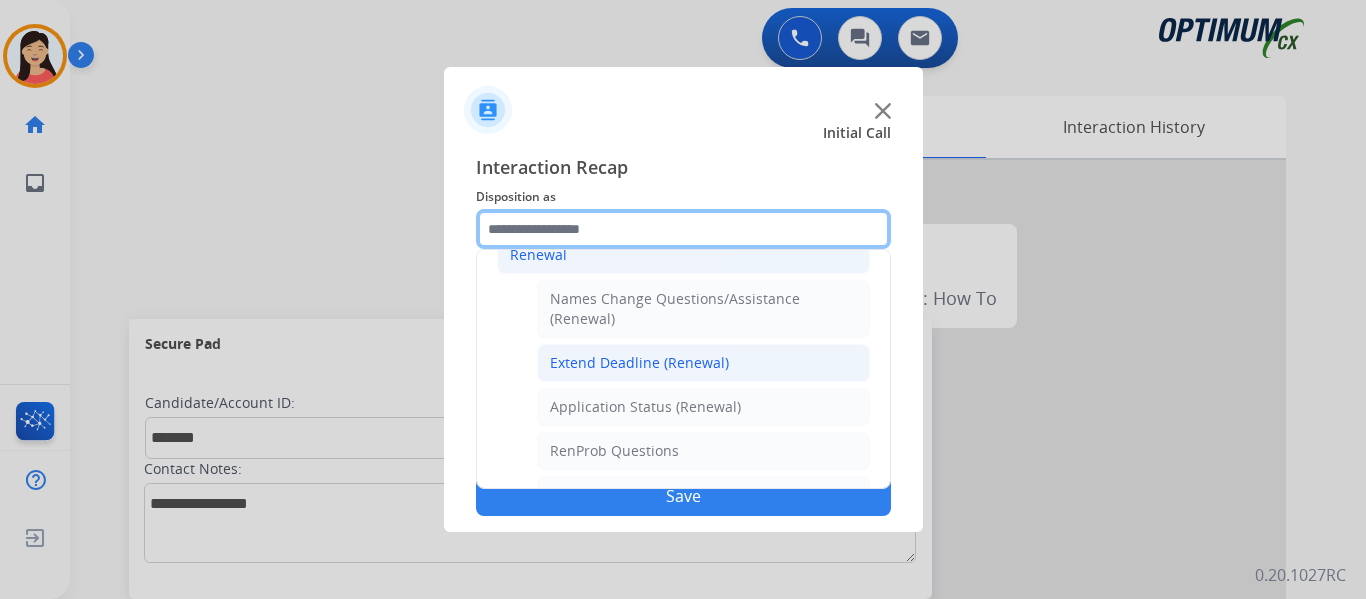 scroll, scrollTop: 436, scrollLeft: 0, axis: vertical 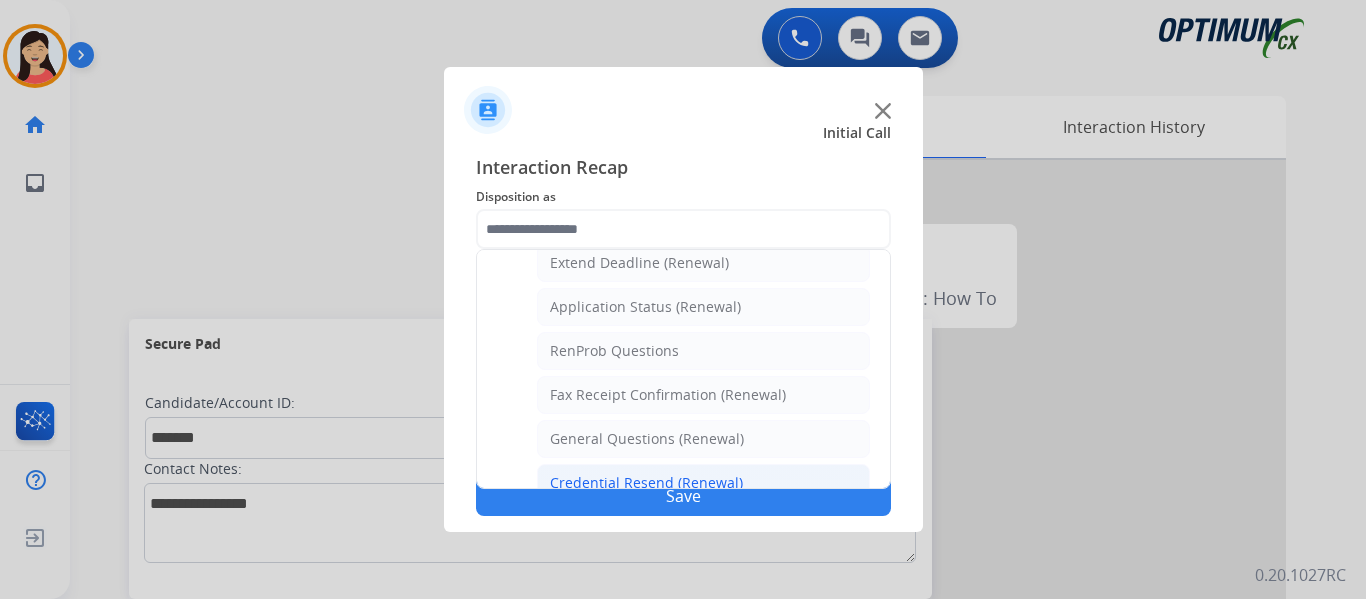 click on "Credential Resend (Renewal)" 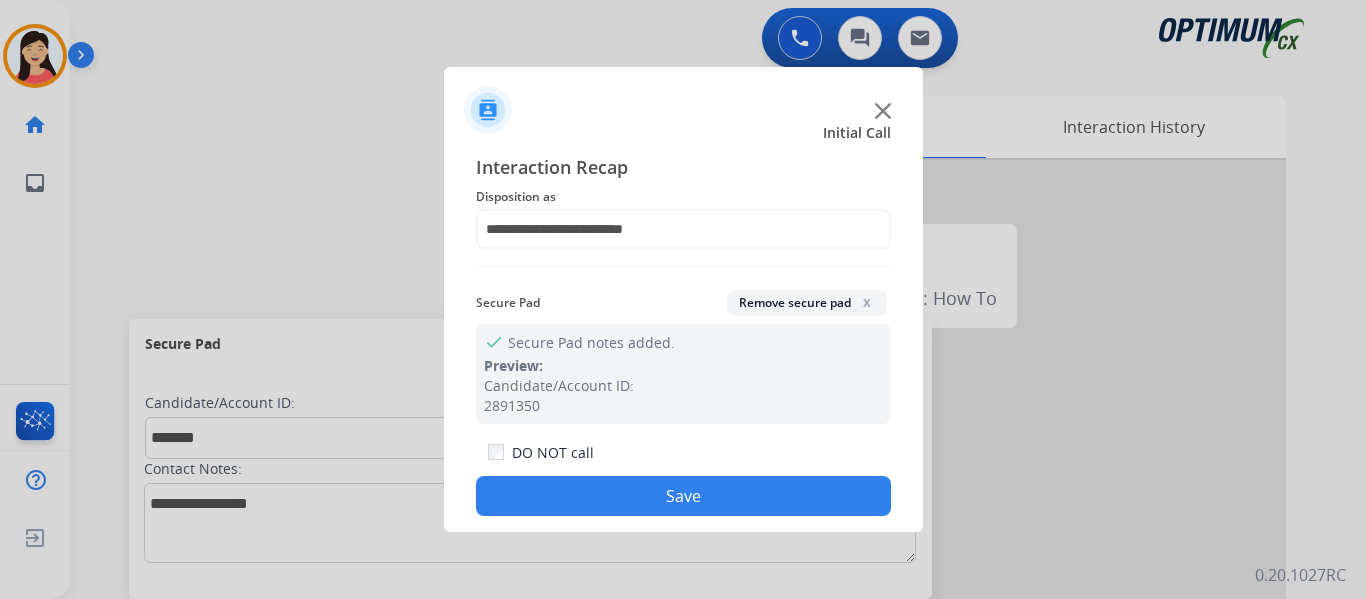 click on "Save" 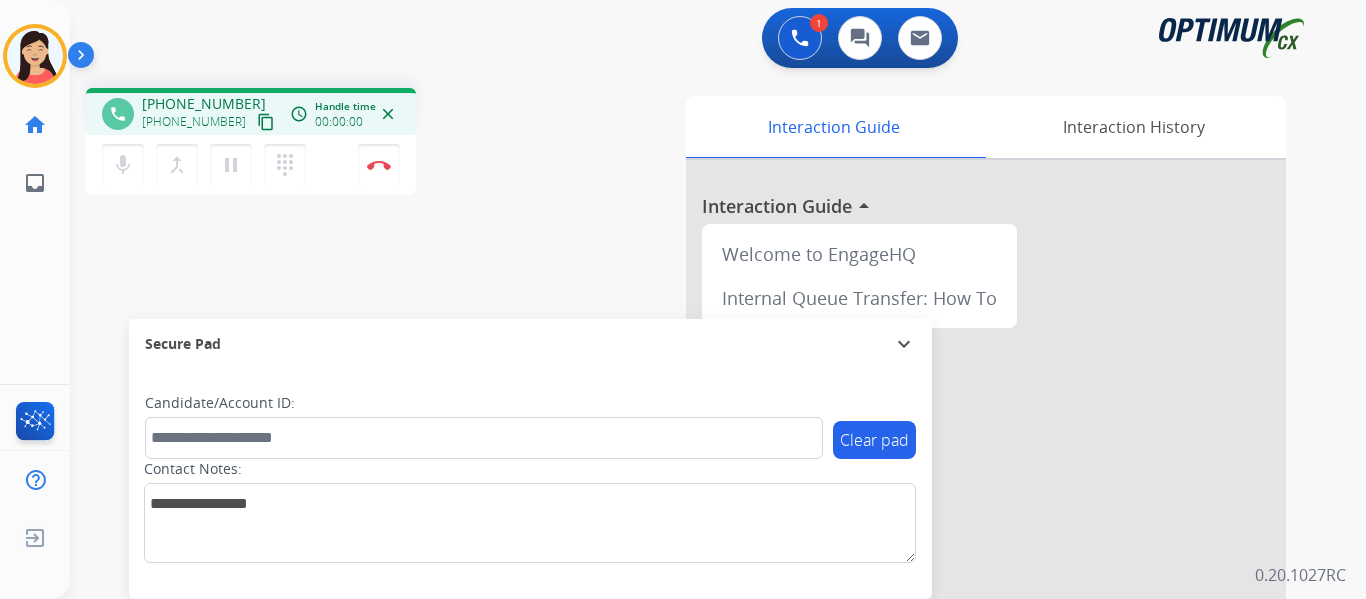 click on "content_copy" at bounding box center [266, 122] 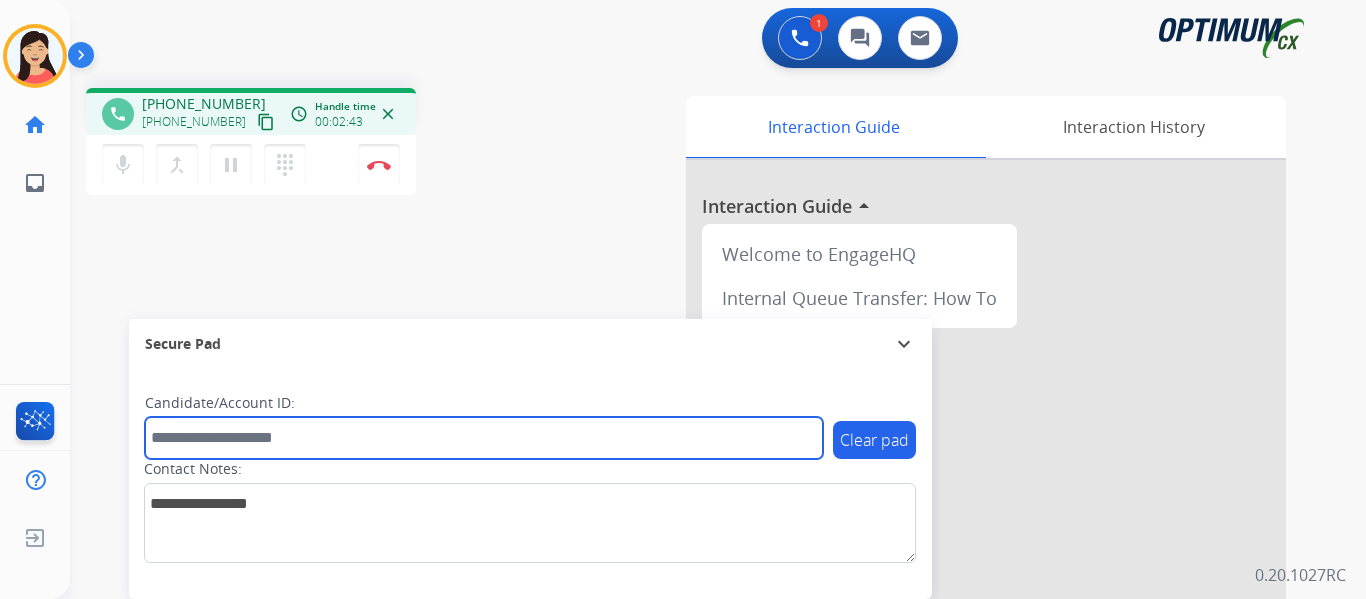 click at bounding box center (484, 438) 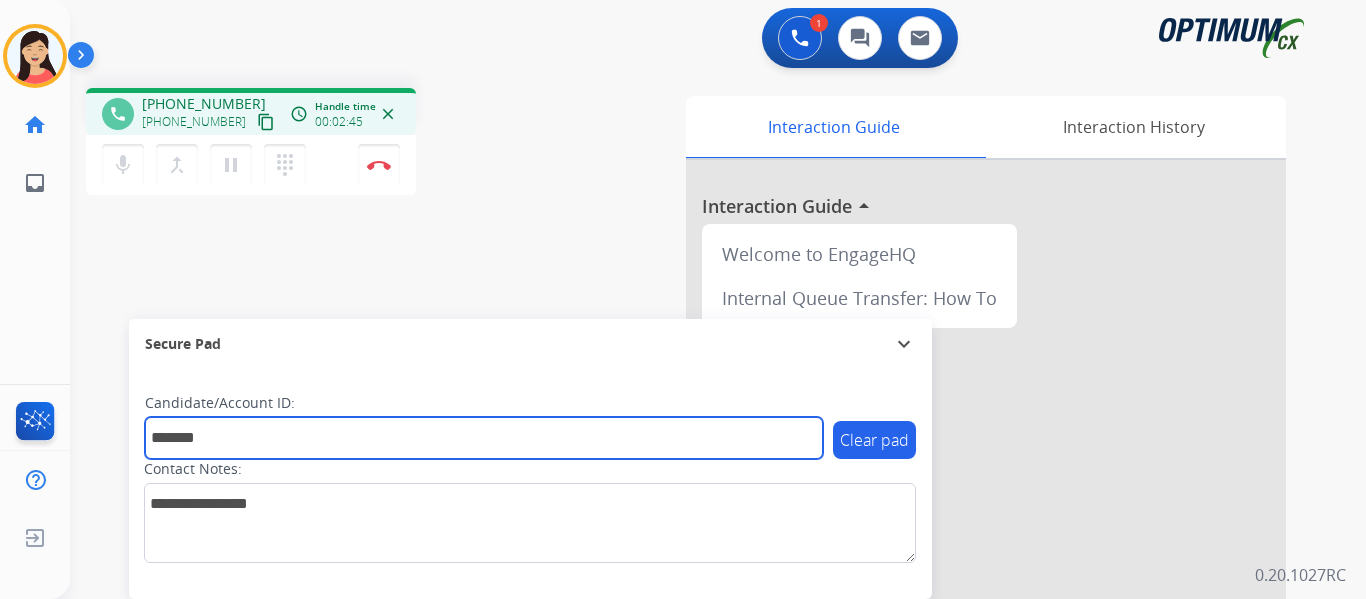 type on "*******" 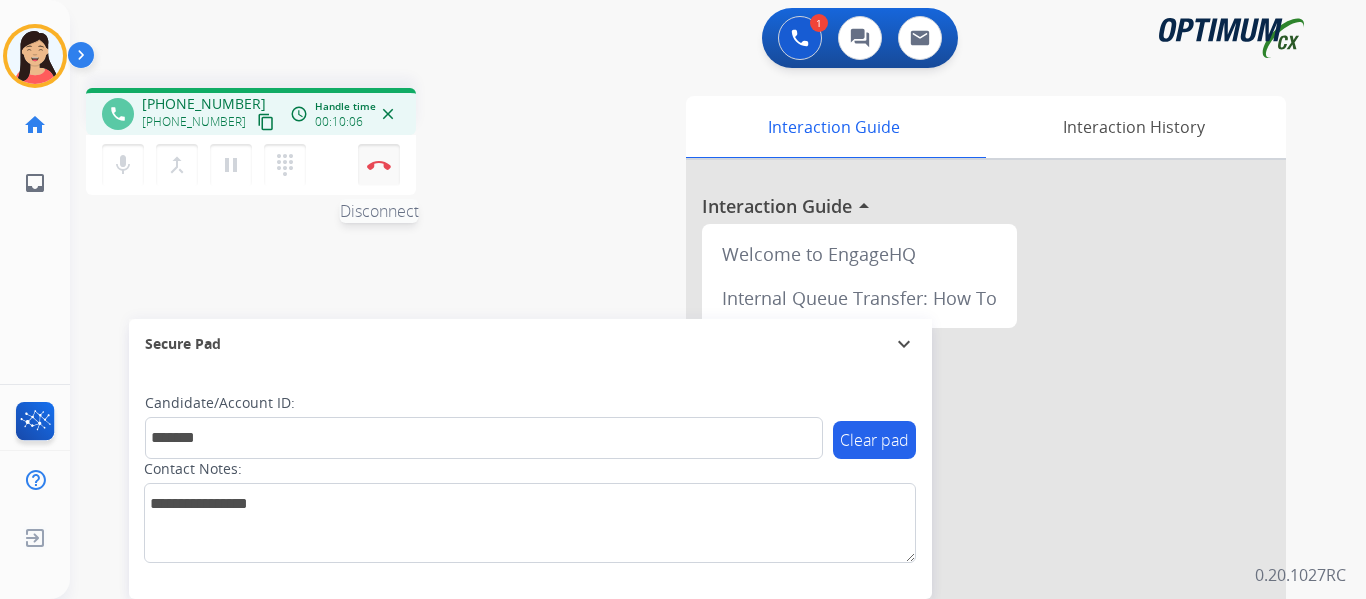 click at bounding box center [379, 165] 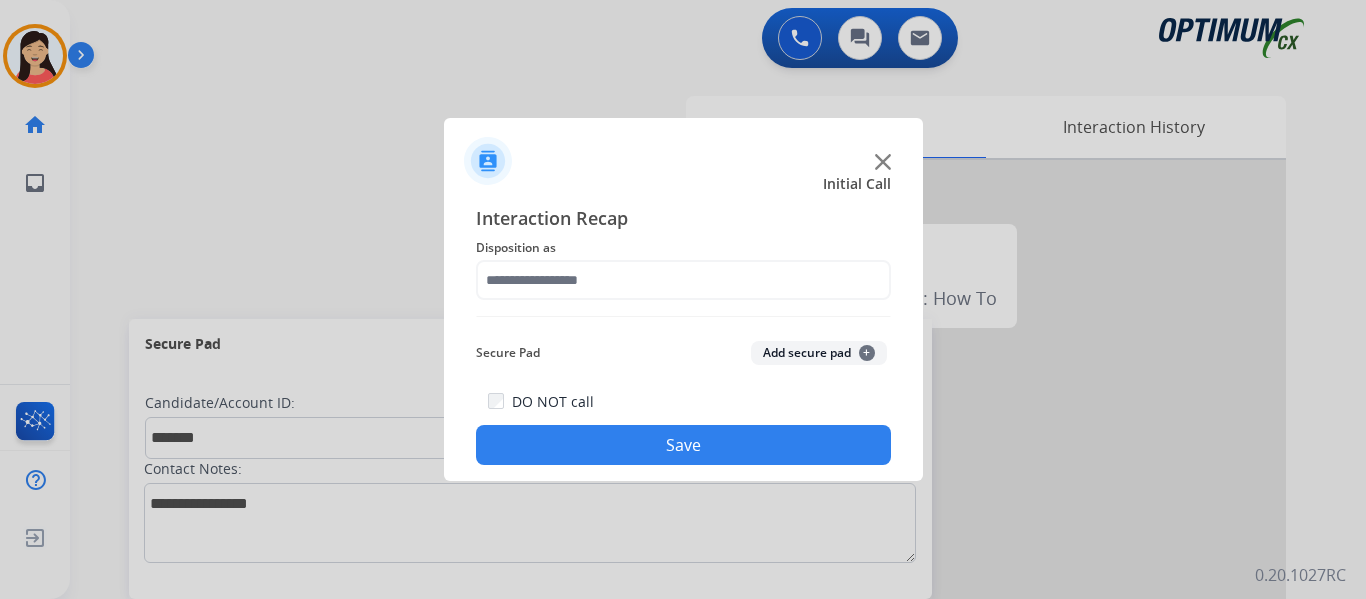 click on "Add secure pad  +" 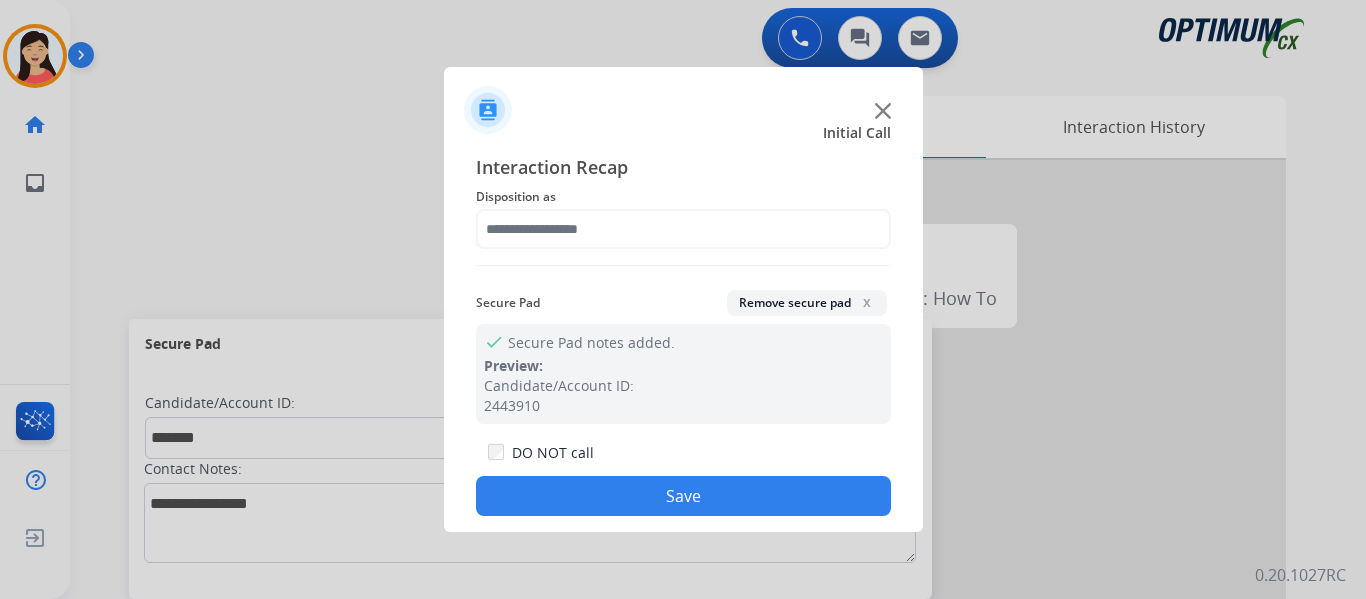 click on "Disposition as" 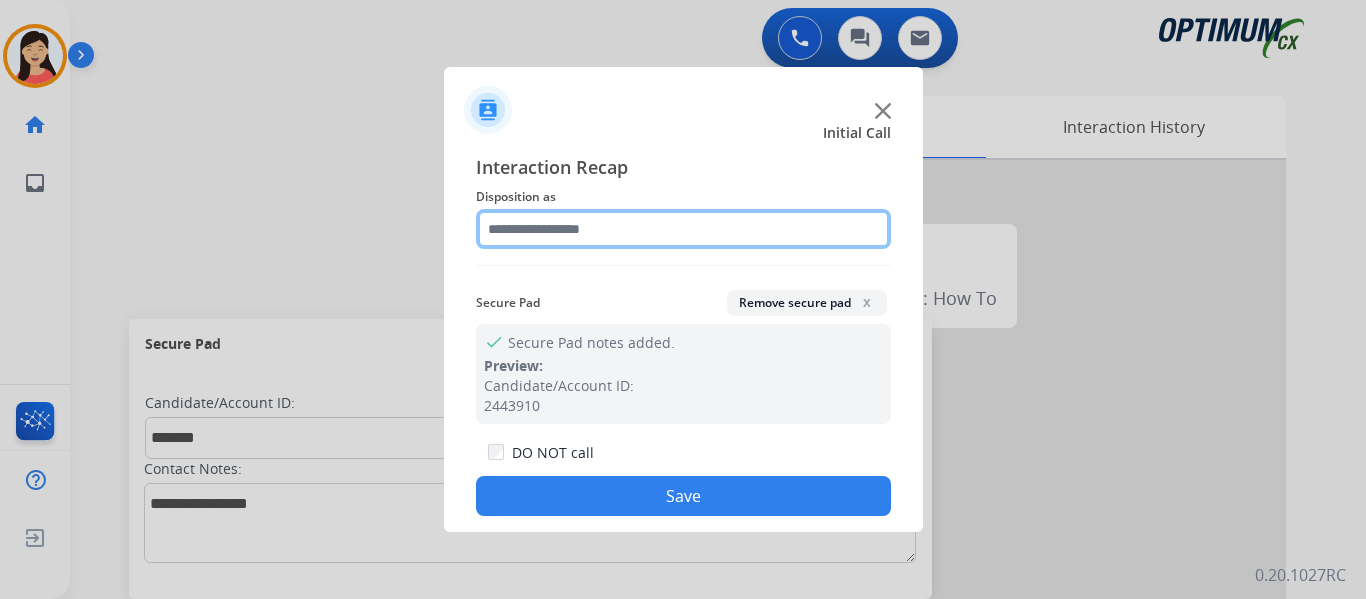 click 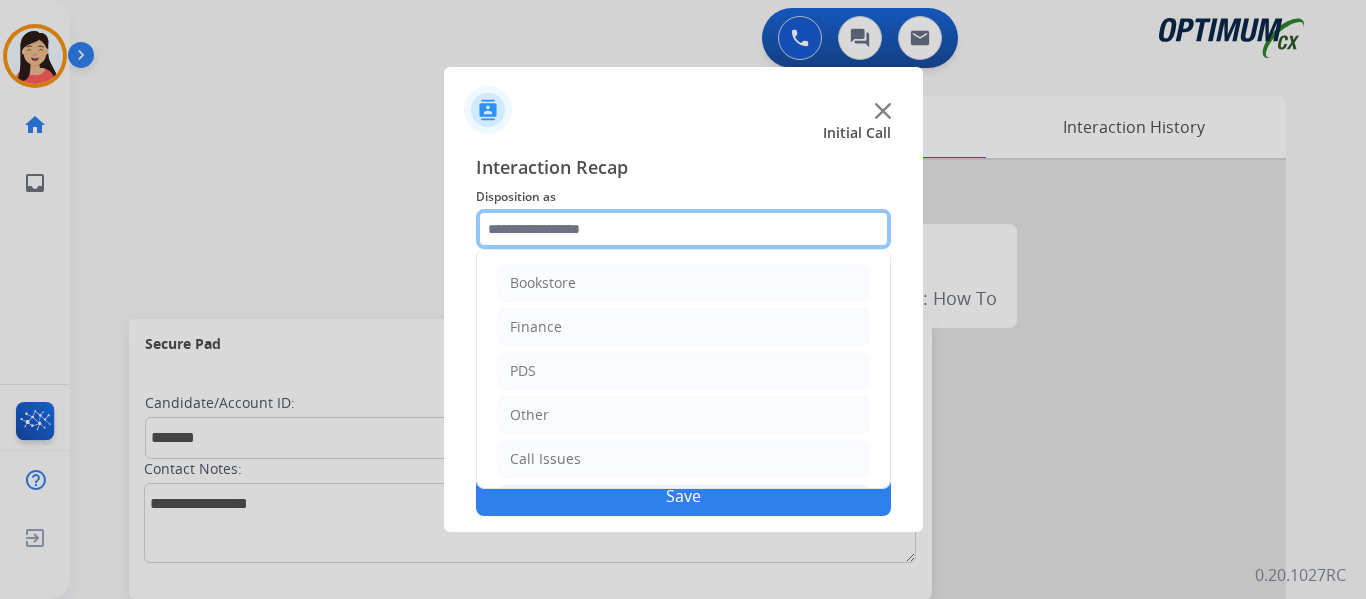 scroll, scrollTop: 136, scrollLeft: 0, axis: vertical 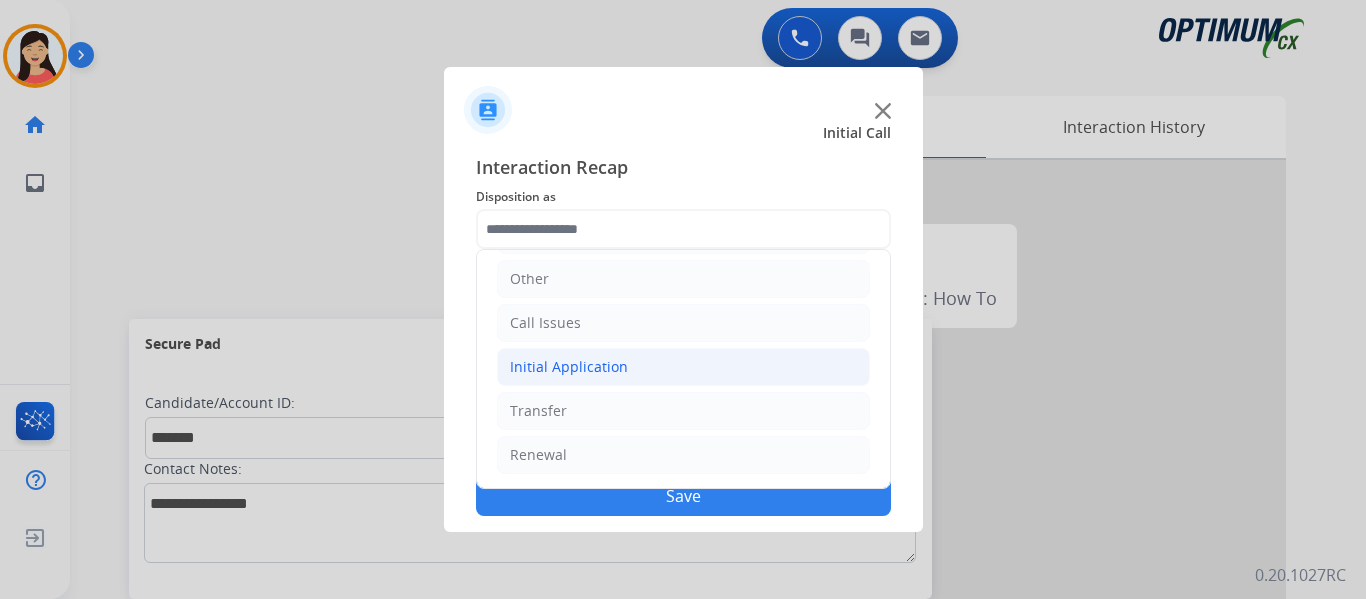 click on "Initial Application" 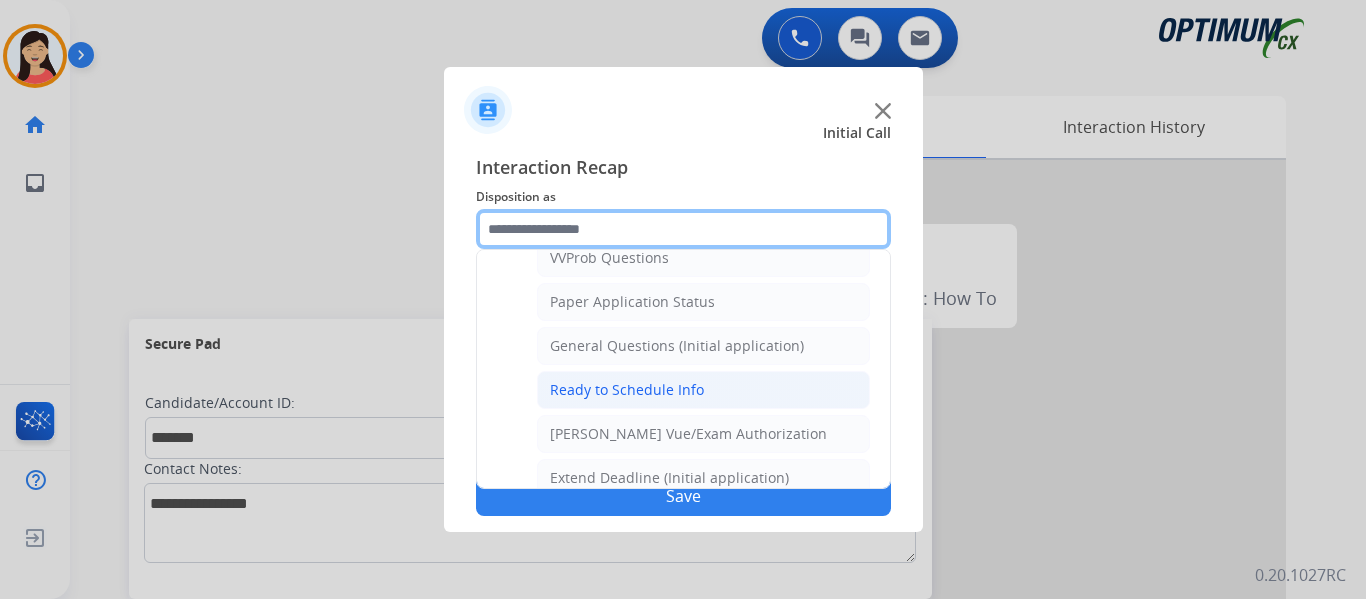 scroll, scrollTop: 1136, scrollLeft: 0, axis: vertical 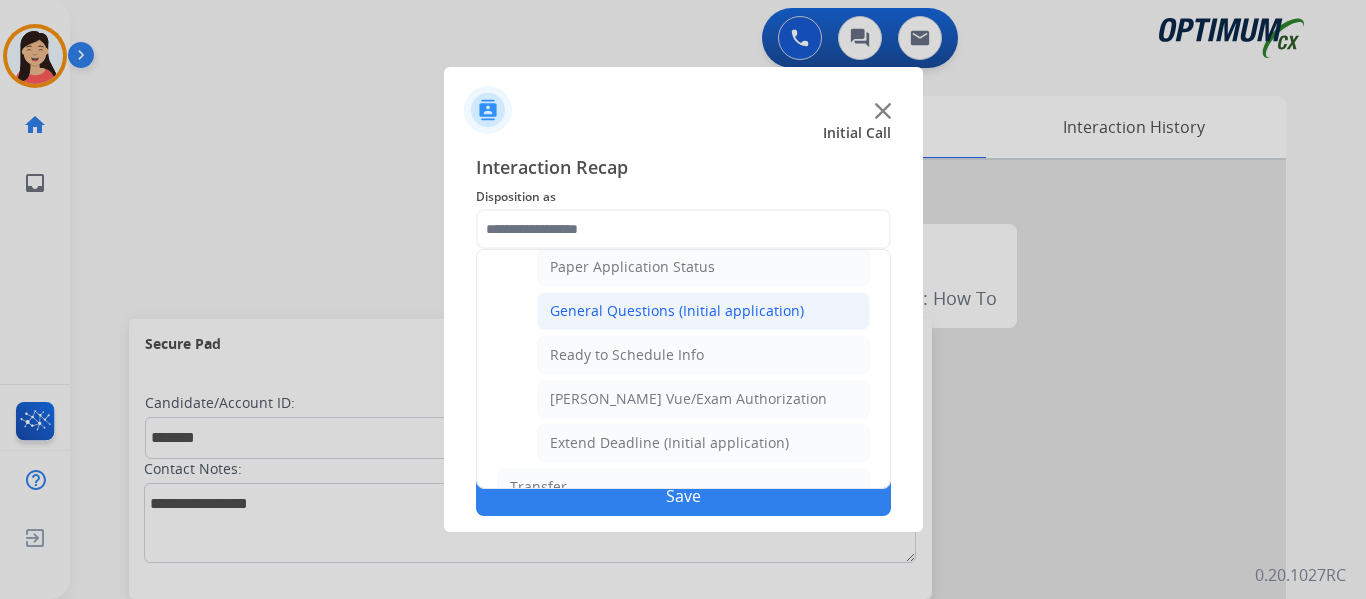 click on "General Questions (Initial application)" 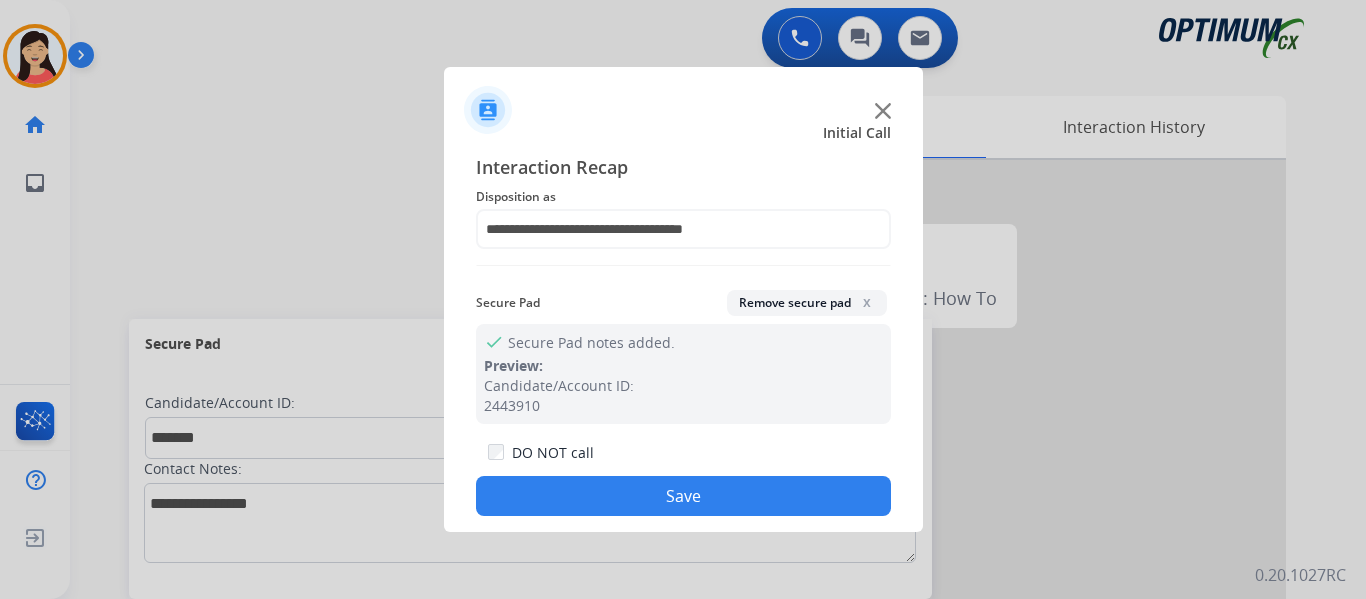 click on "Save" 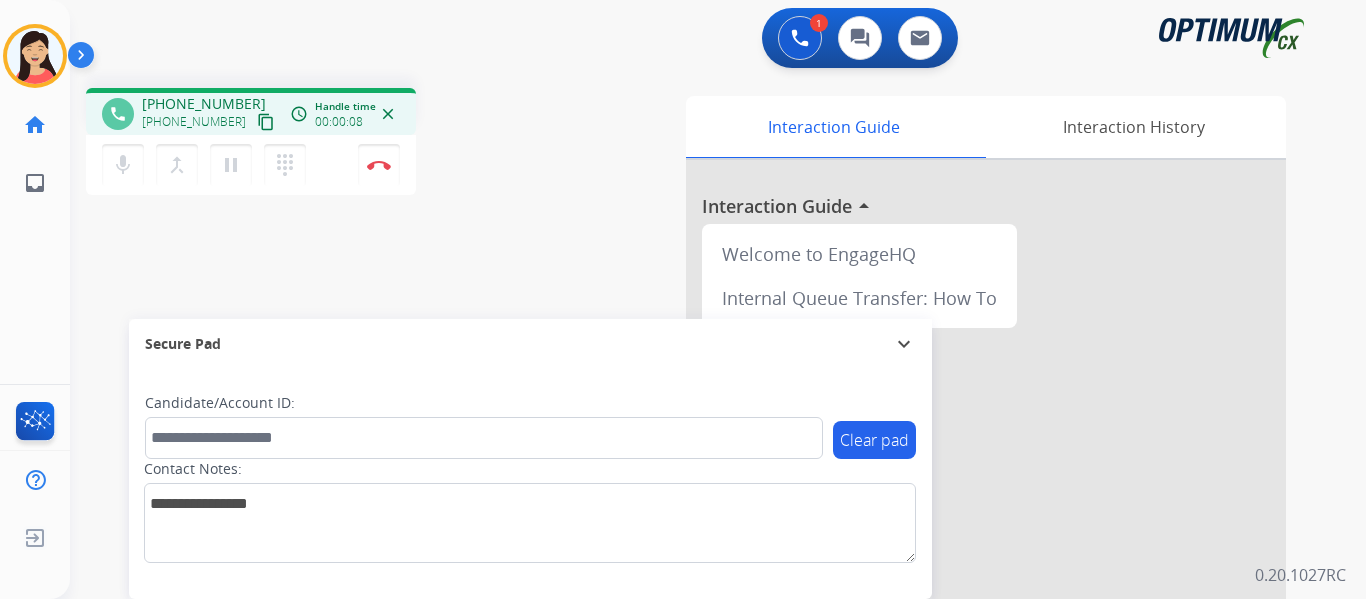 click on "content_copy" at bounding box center (266, 122) 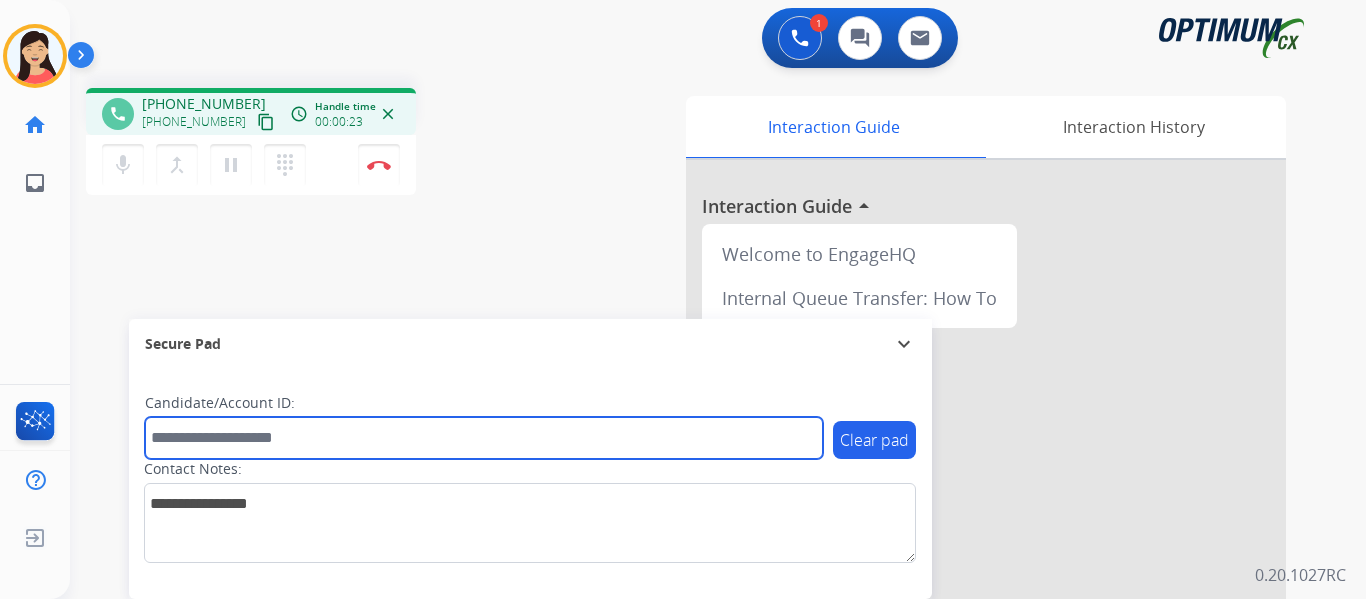 click at bounding box center (484, 438) 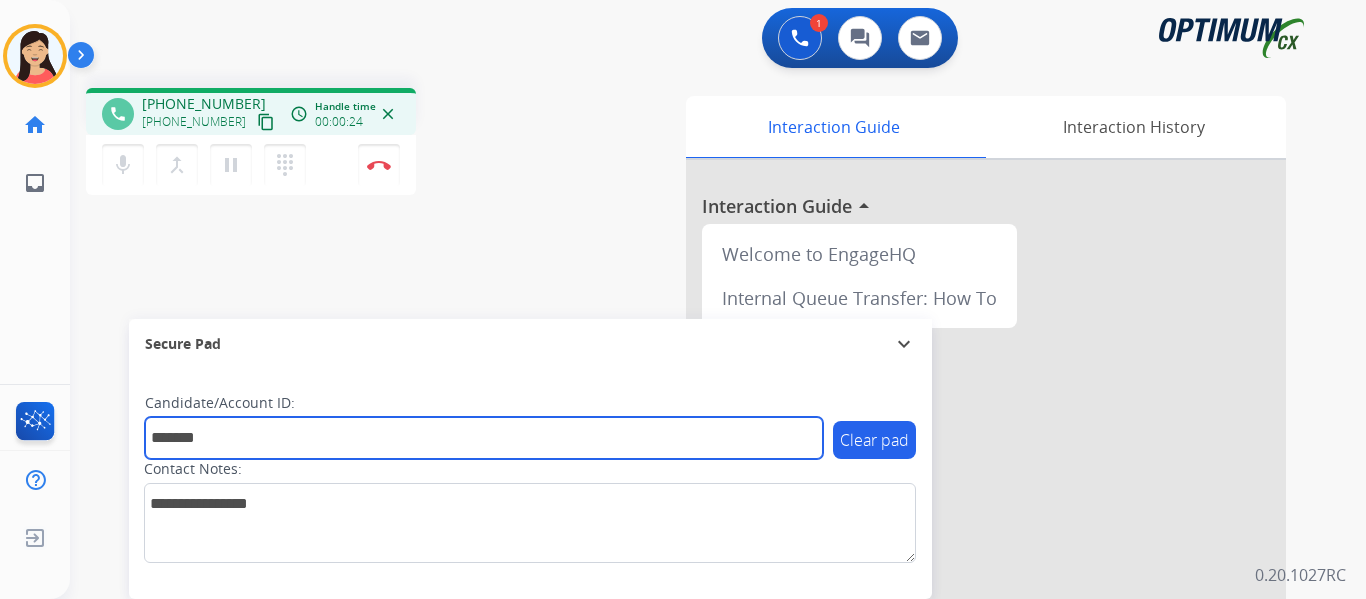 type on "*******" 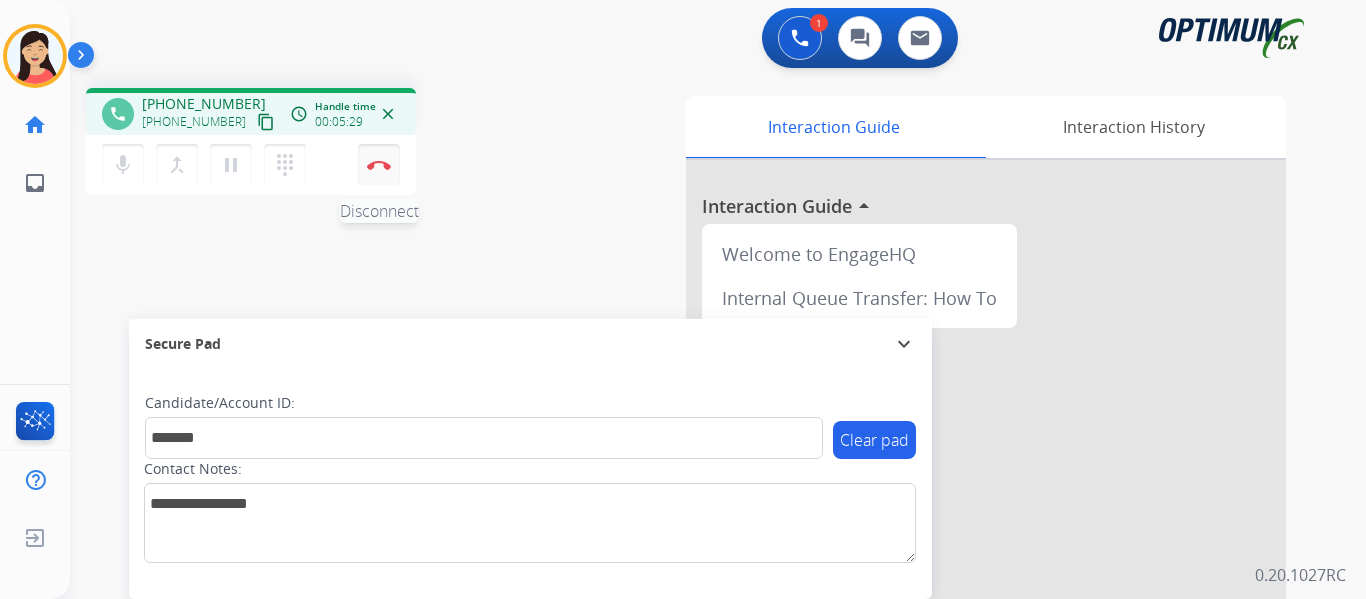 click at bounding box center (379, 165) 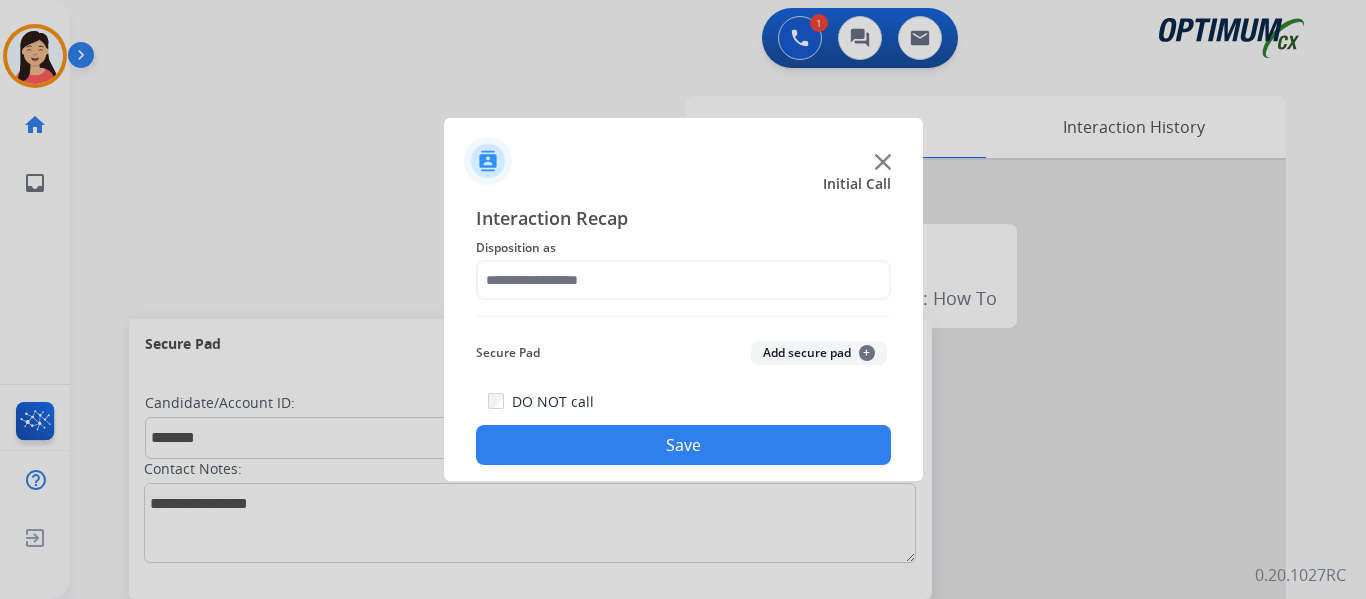 click on "Add secure pad  +" 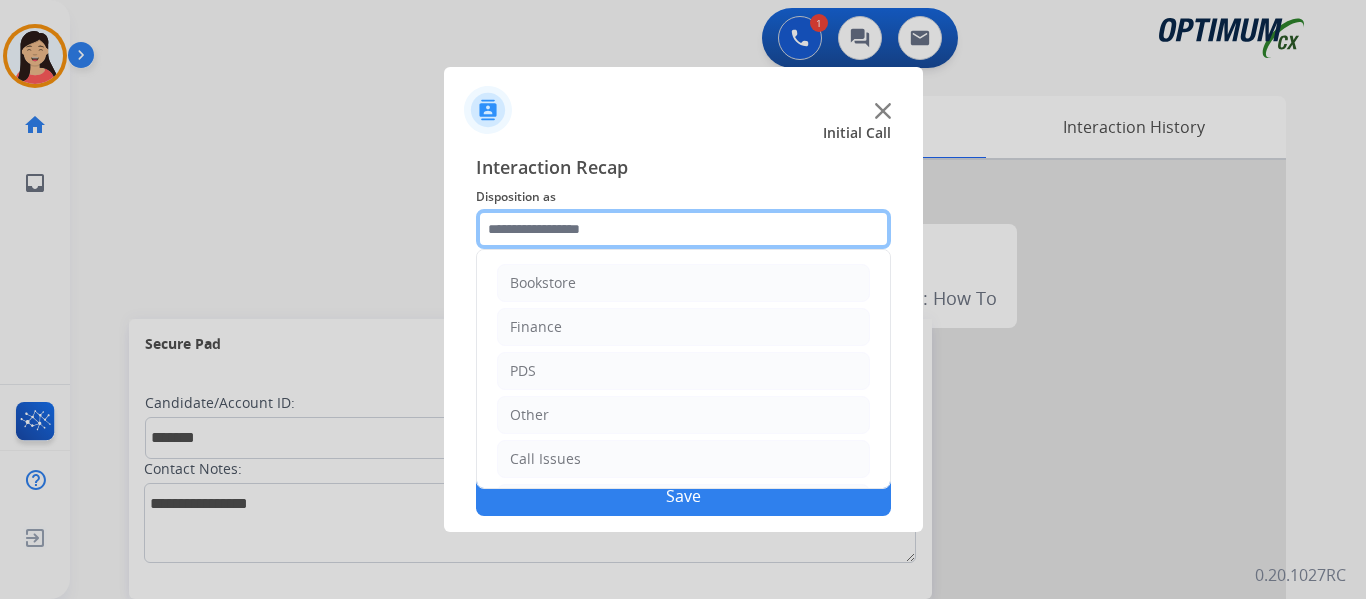 click 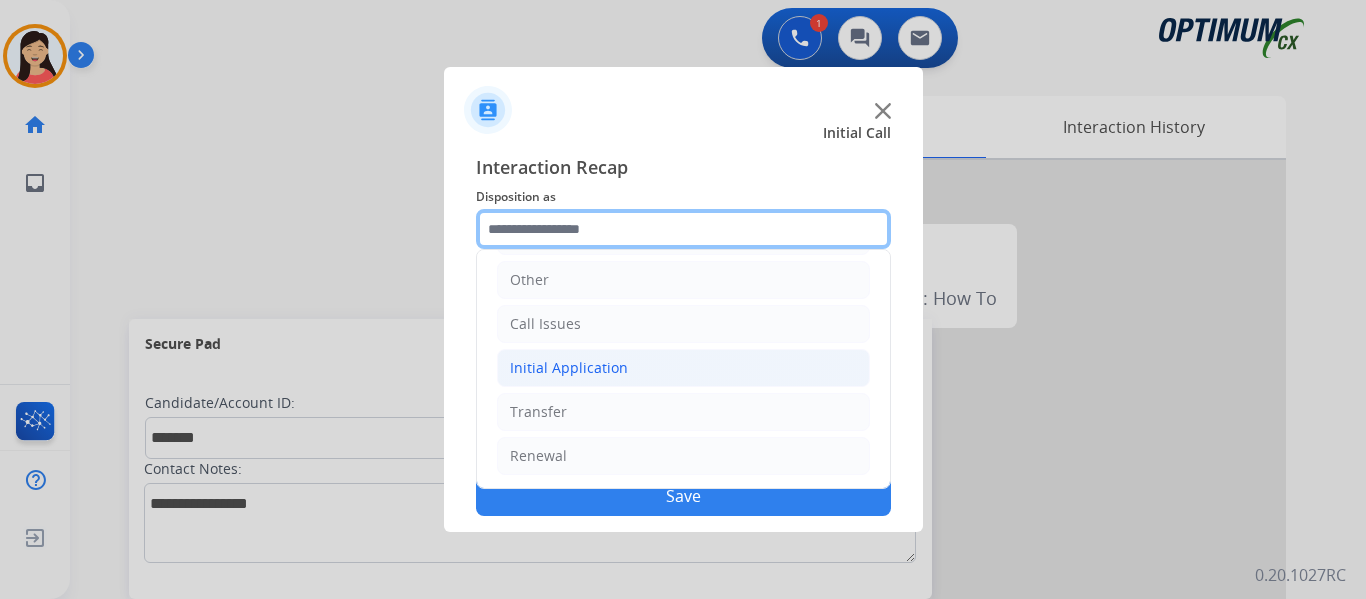 scroll, scrollTop: 136, scrollLeft: 0, axis: vertical 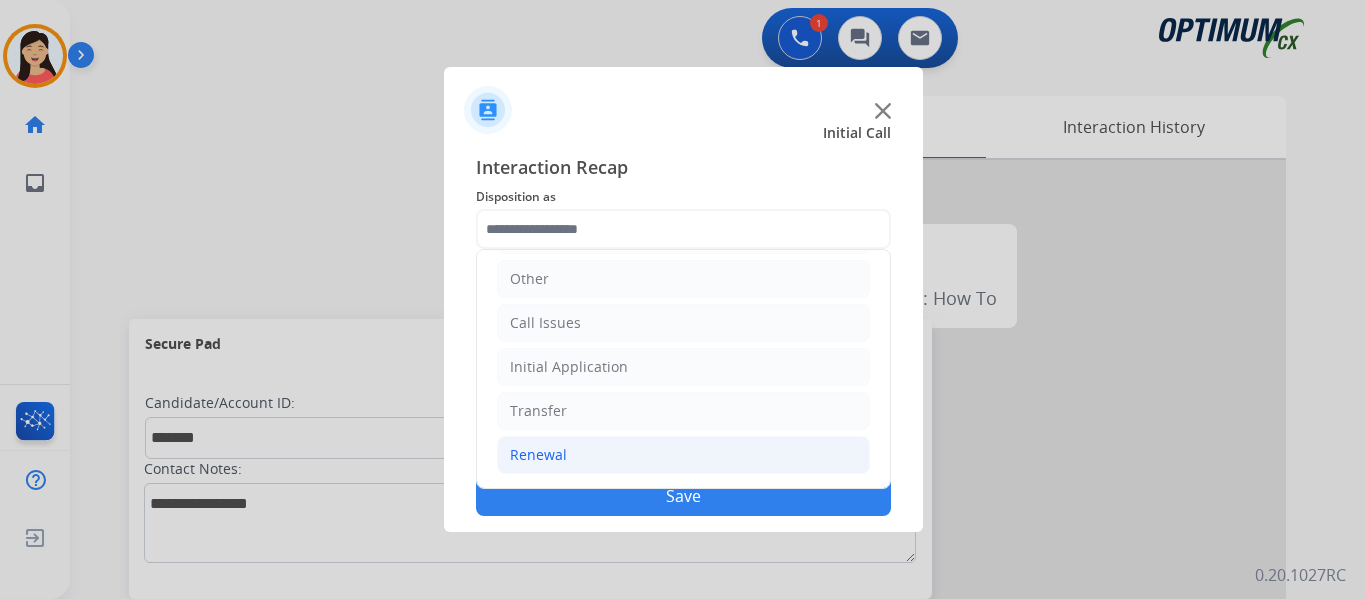 click on "Renewal" 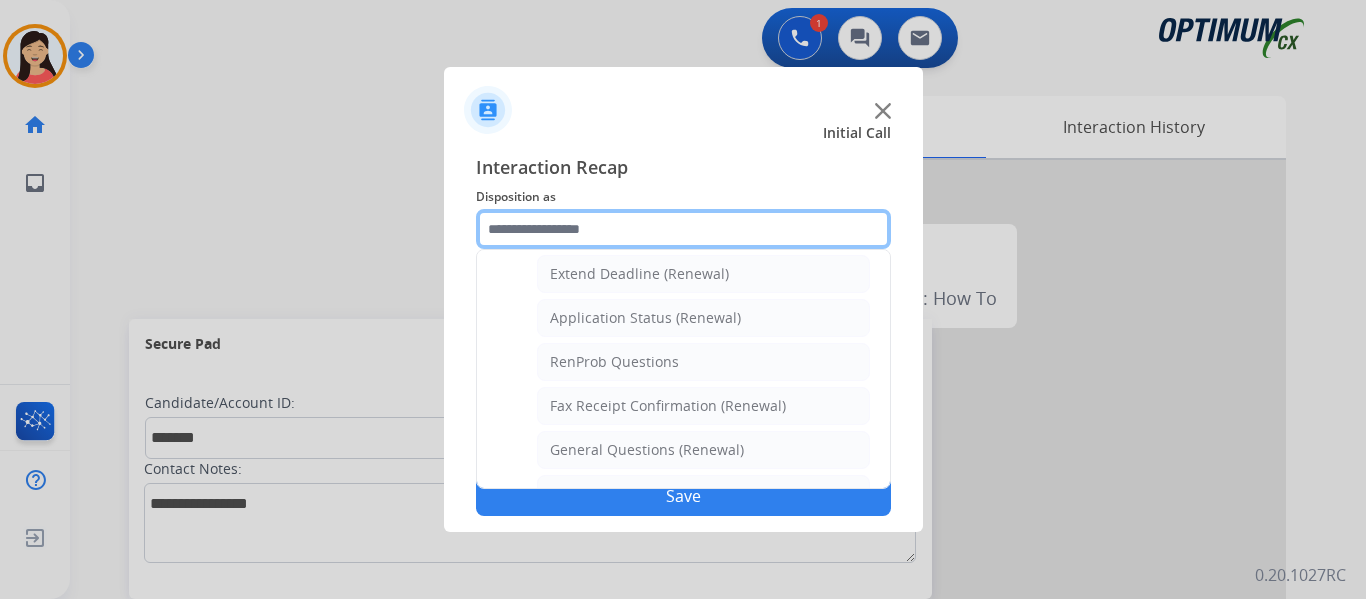 scroll, scrollTop: 436, scrollLeft: 0, axis: vertical 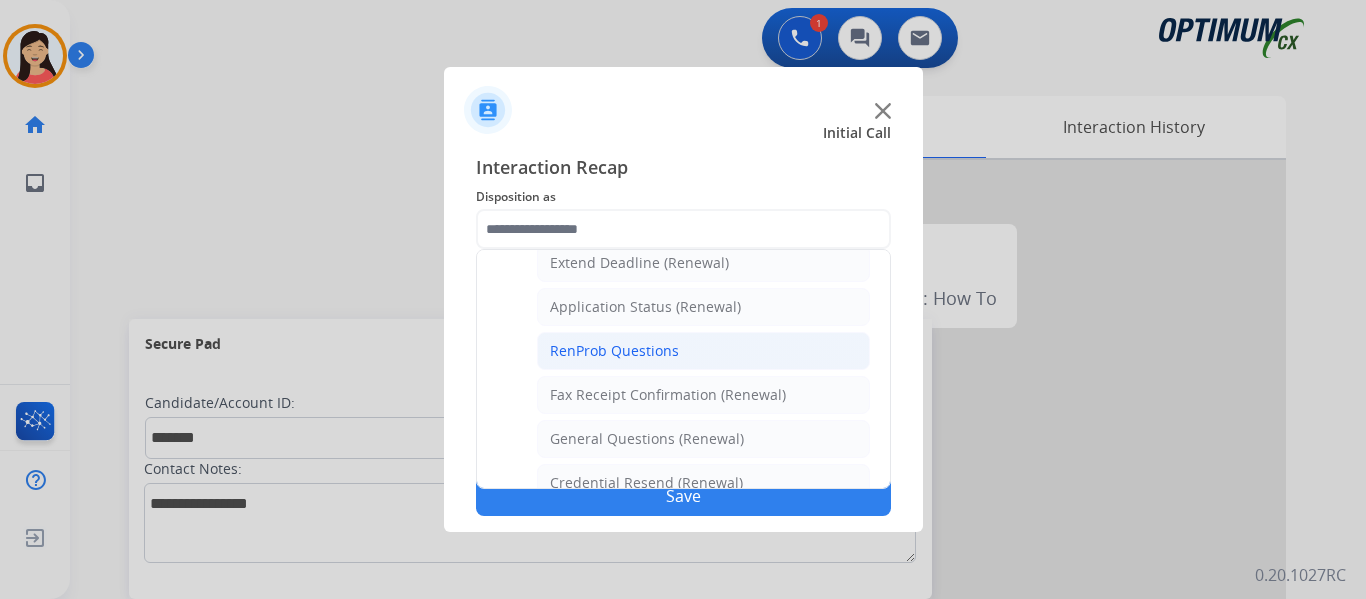 click on "RenProb Questions" 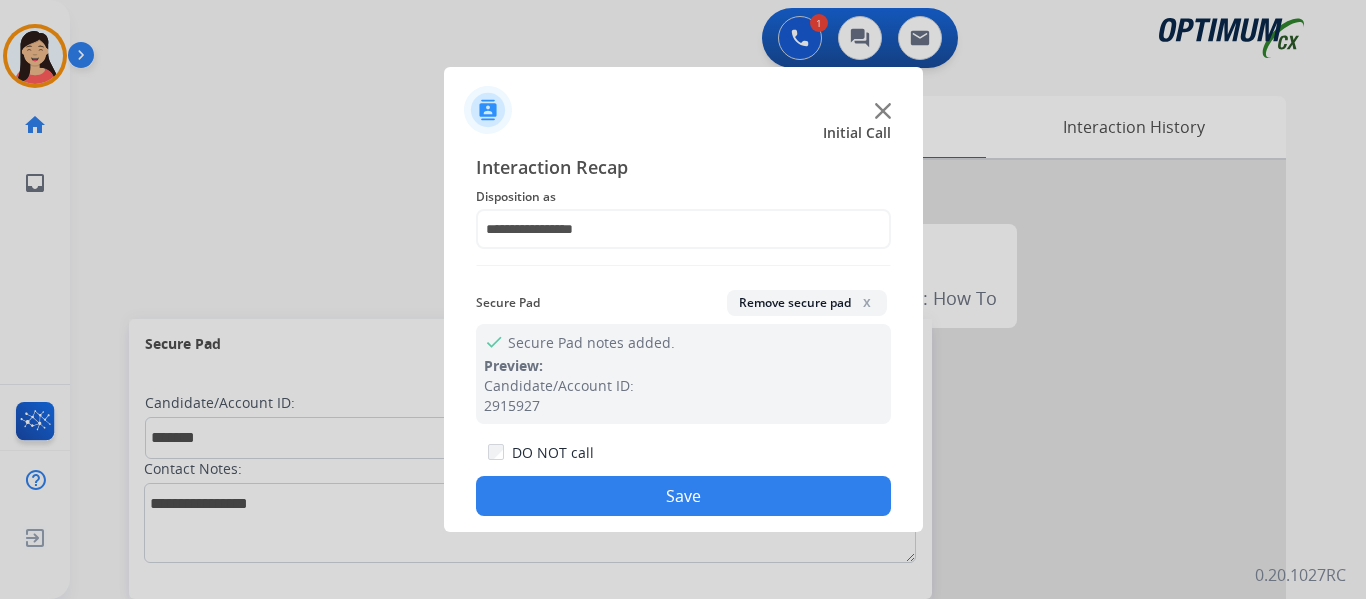 click on "Save" 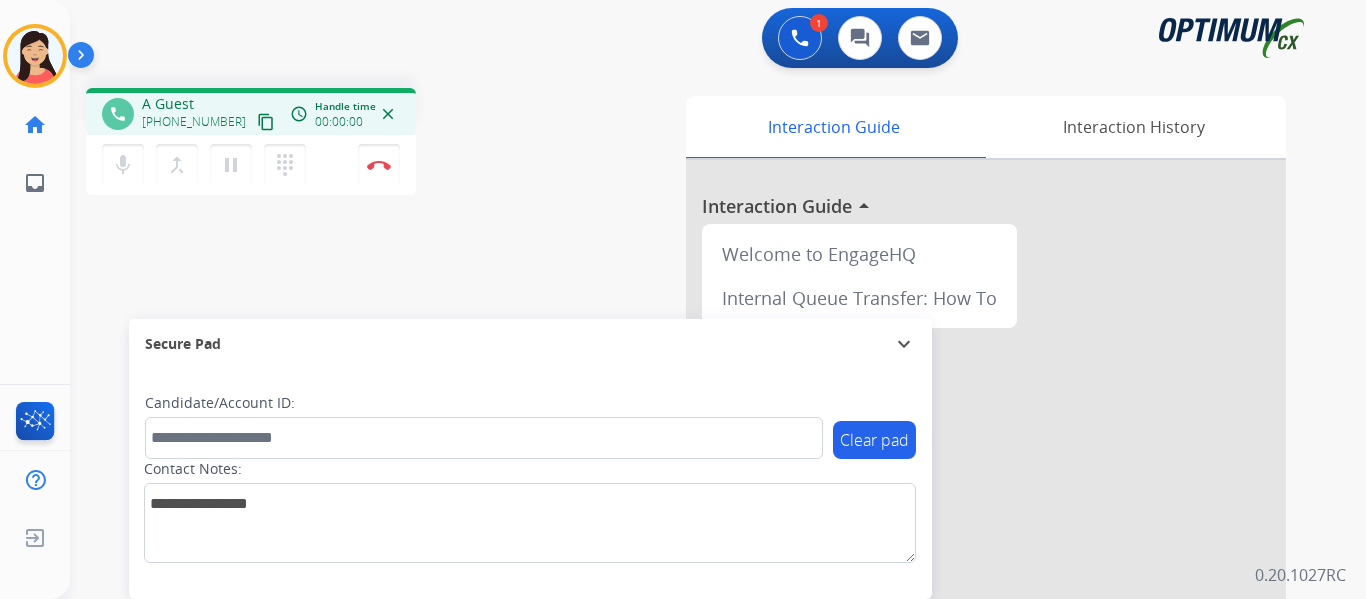 click on "content_copy" at bounding box center (266, 122) 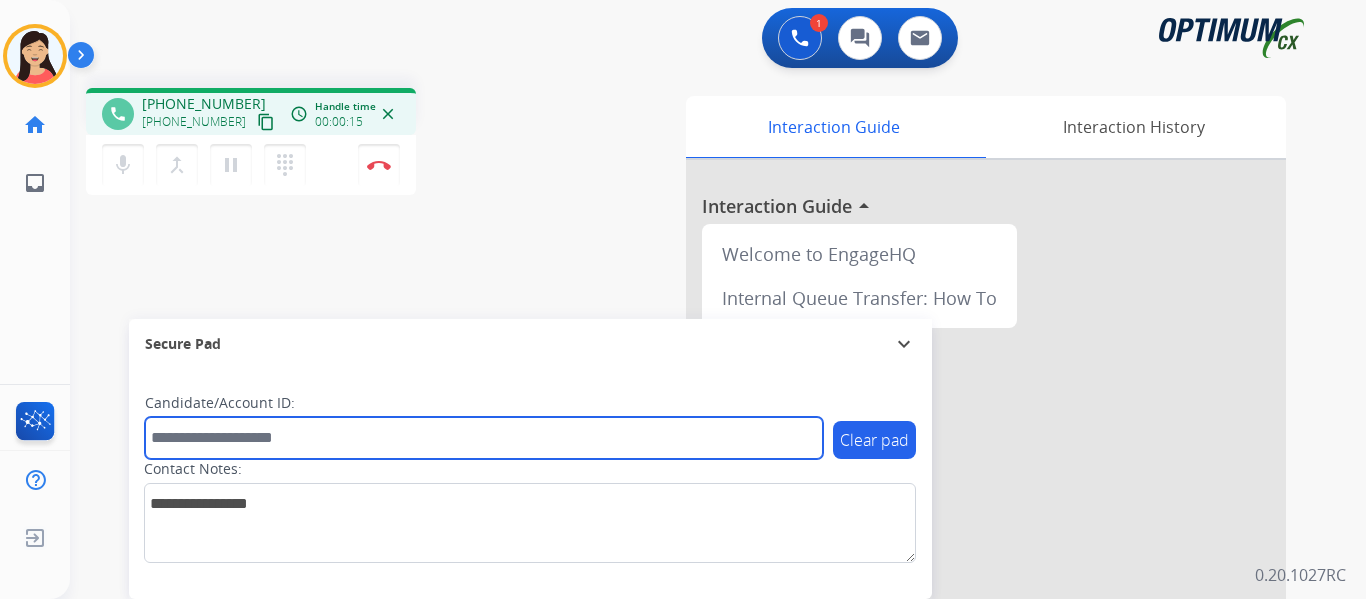 click at bounding box center (484, 438) 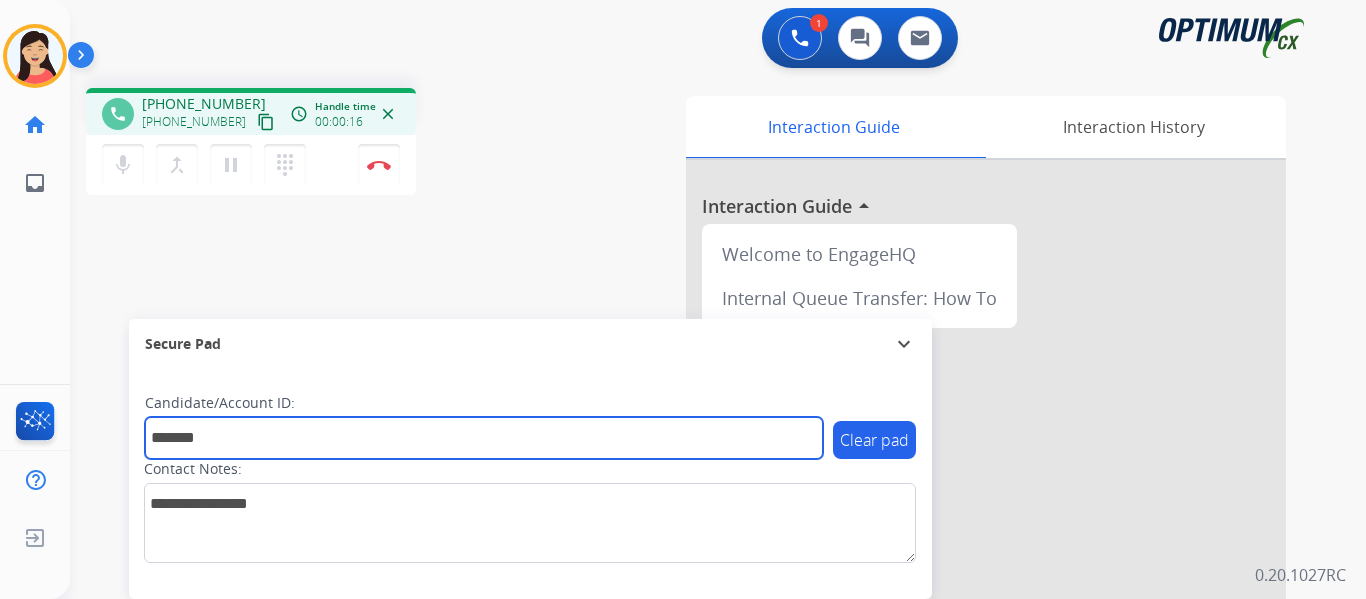 type on "*******" 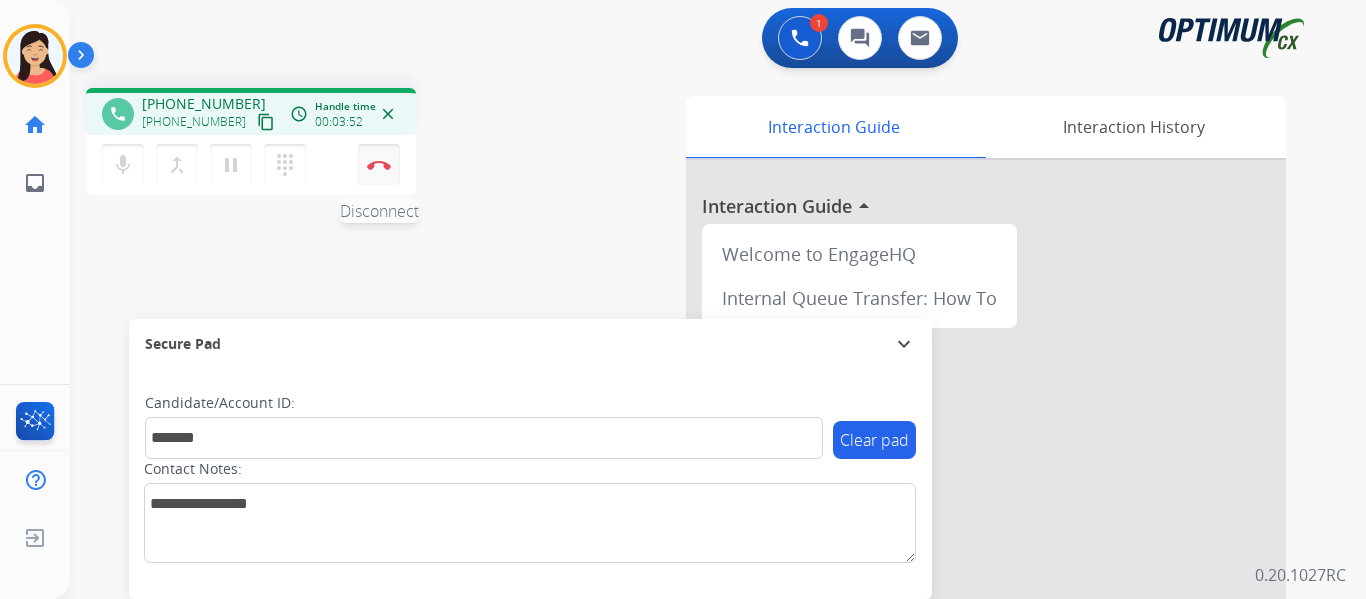 click on "Disconnect" at bounding box center (379, 165) 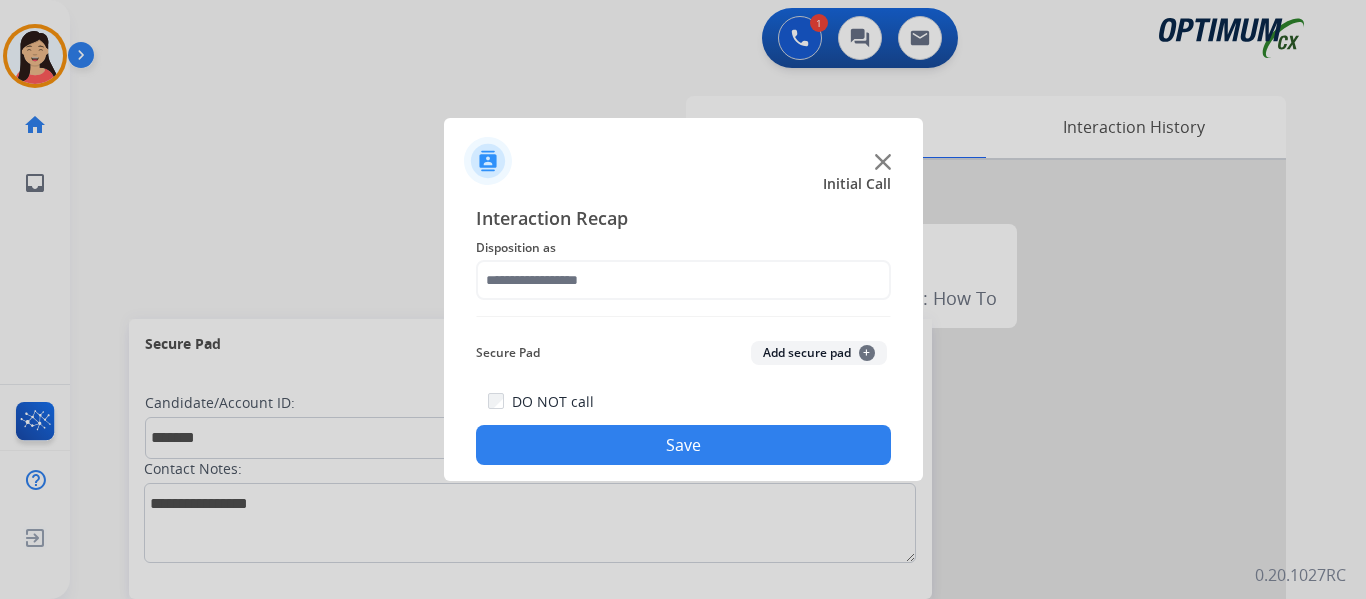 click on "Add secure pad  +" 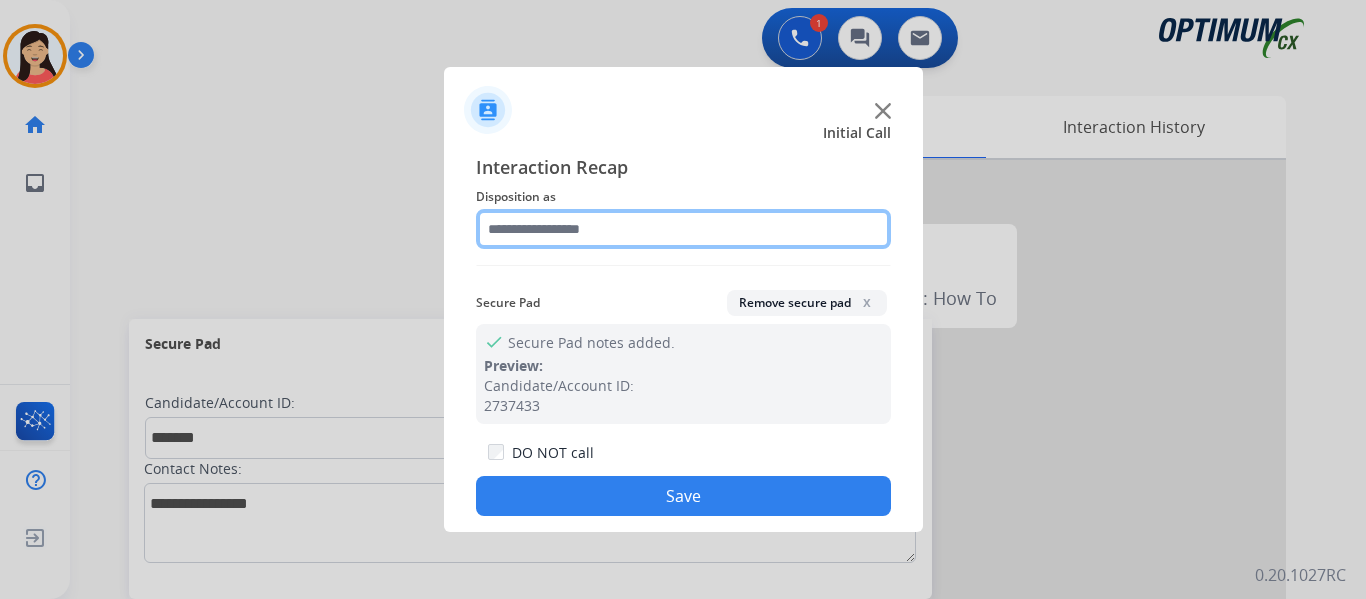 click 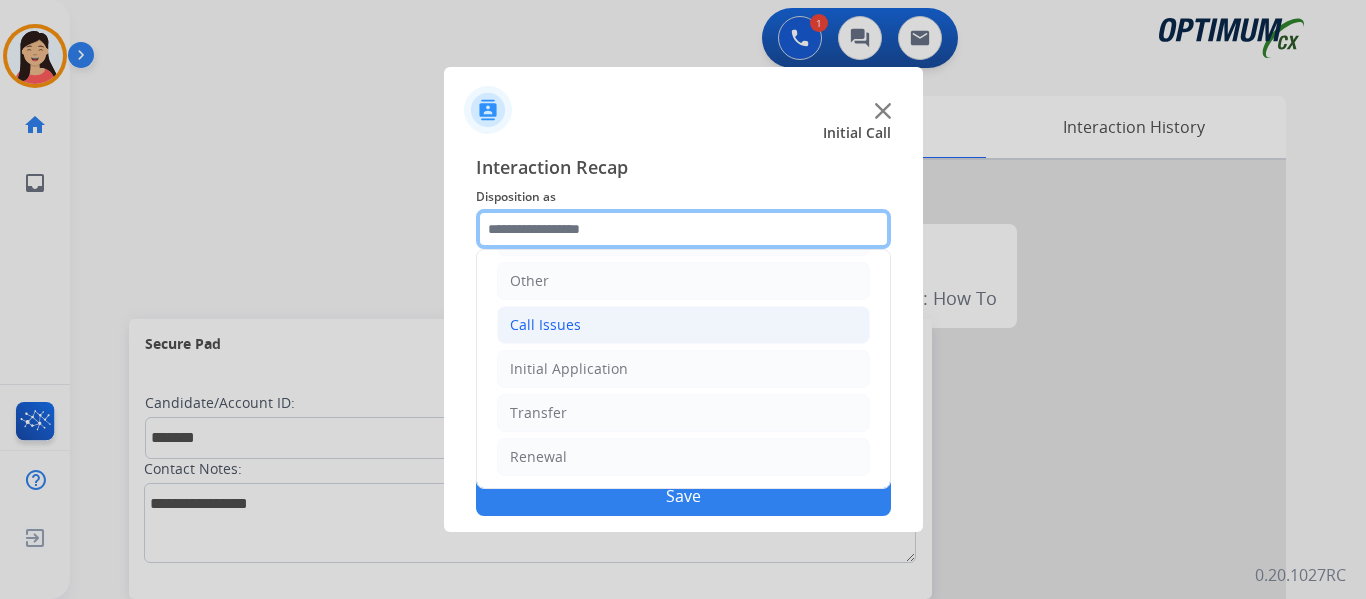scroll, scrollTop: 136, scrollLeft: 0, axis: vertical 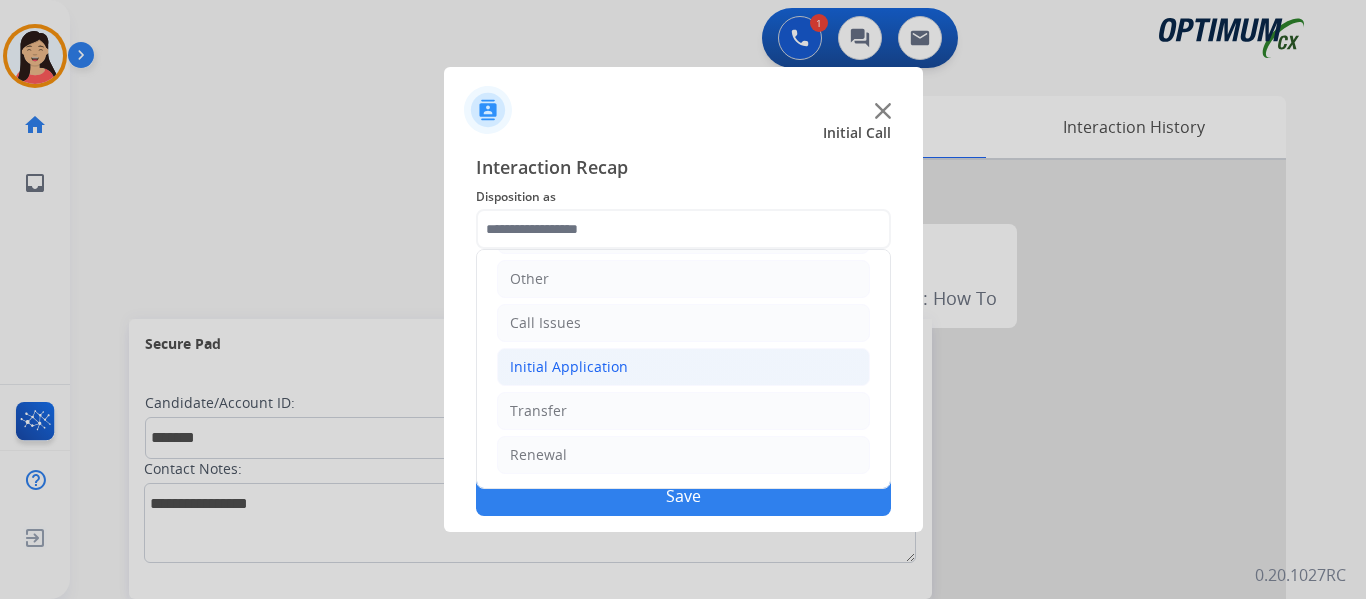 click on "Initial Application" 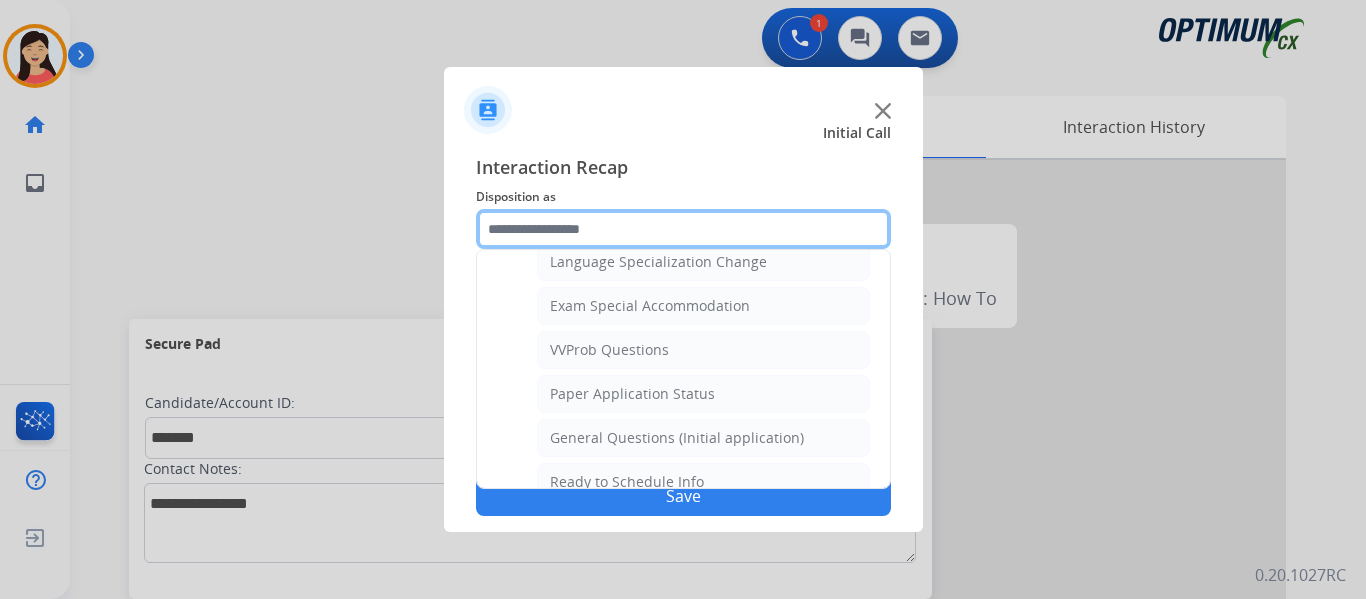 scroll, scrollTop: 1036, scrollLeft: 0, axis: vertical 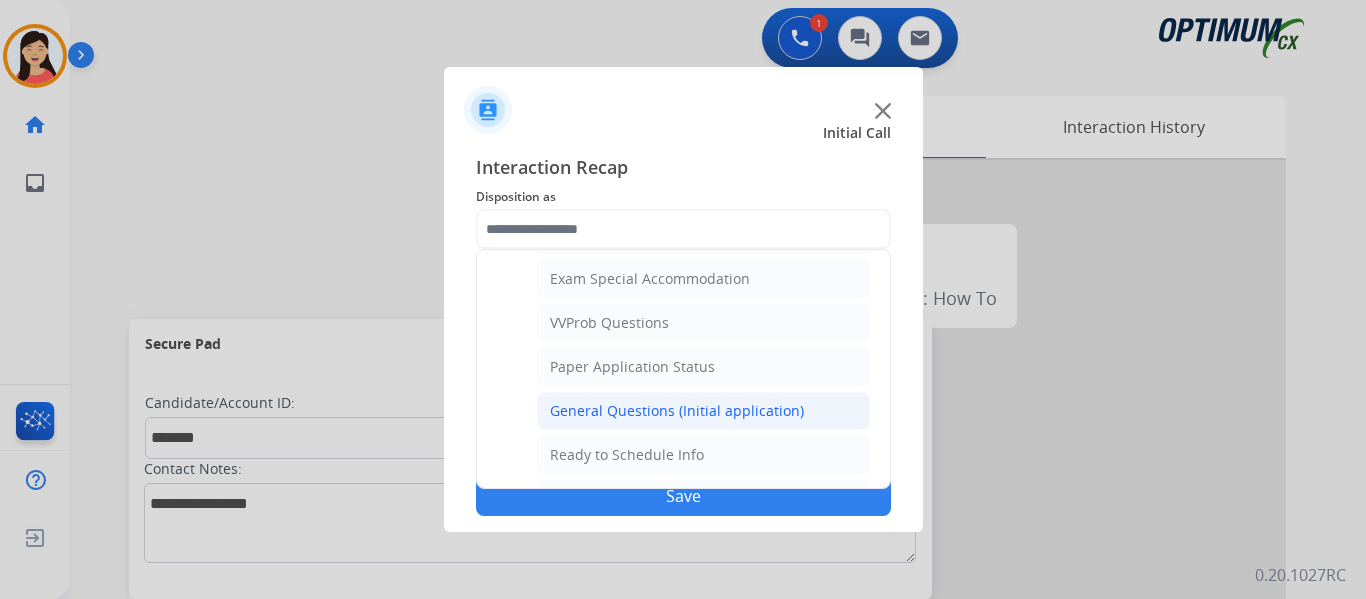 click on "General Questions (Initial application)" 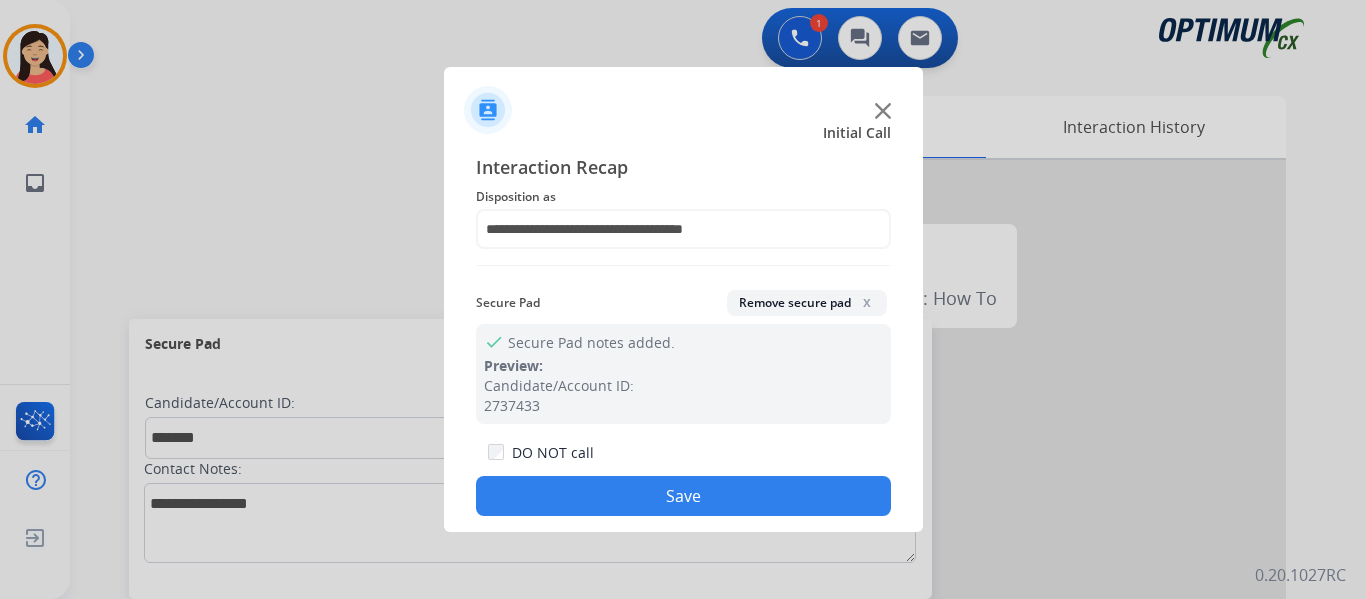 click on "Save" 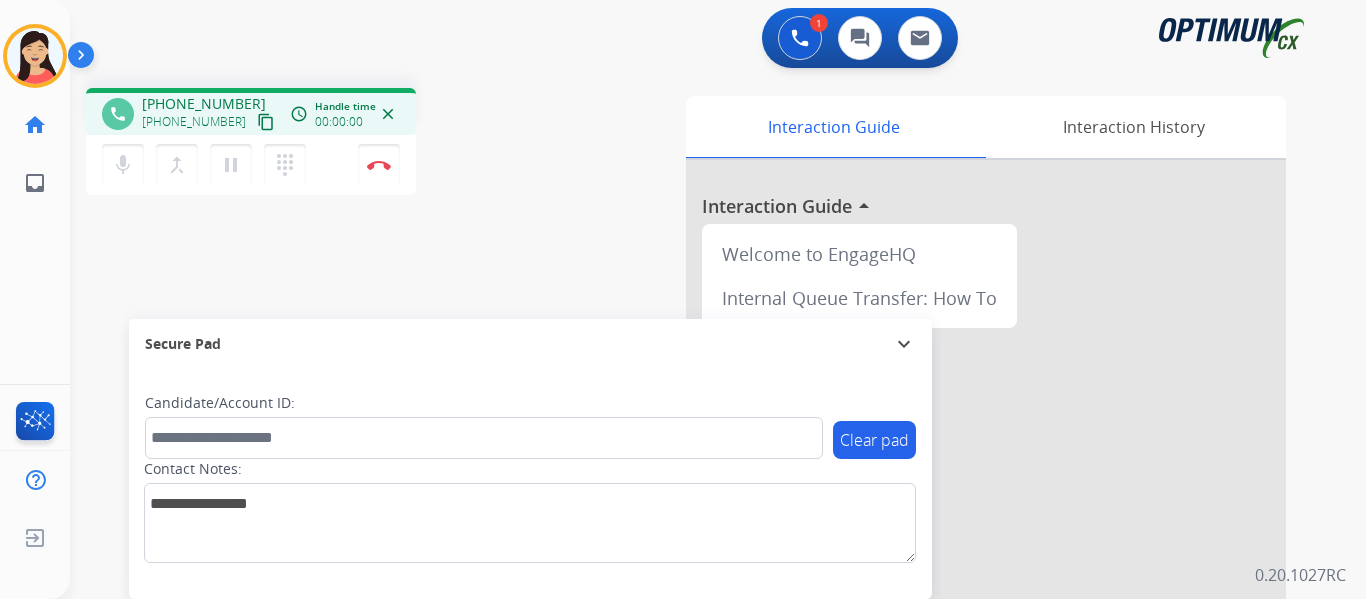 click on "content_copy" at bounding box center (266, 122) 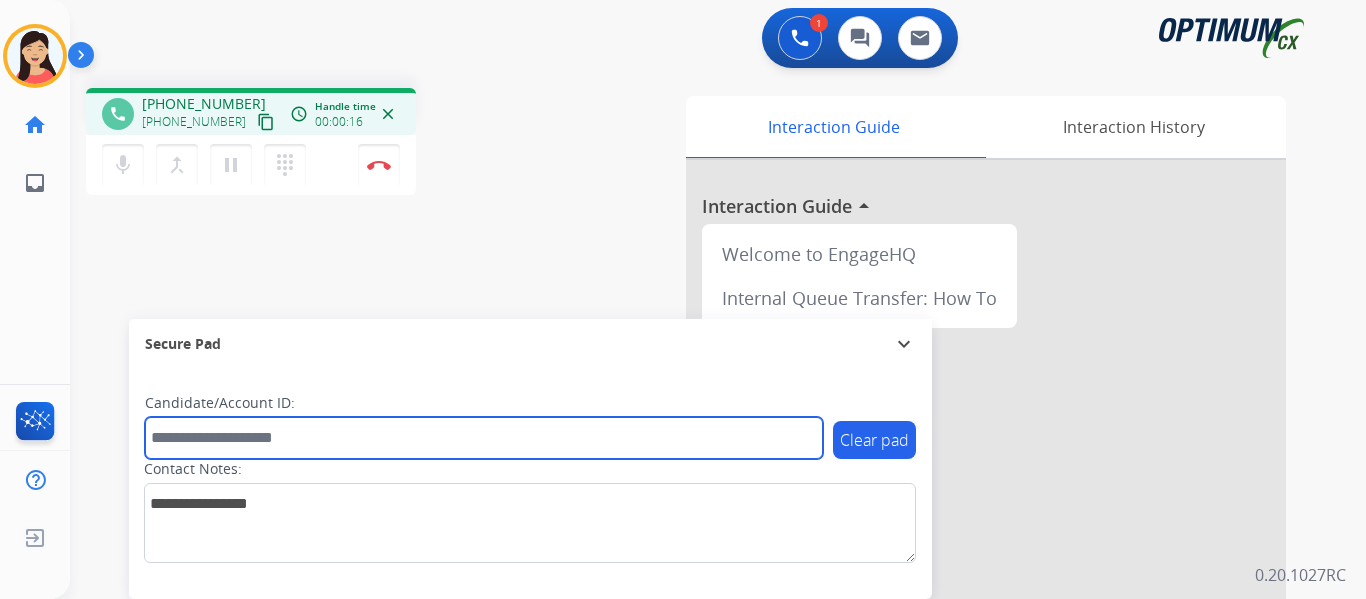 click at bounding box center (484, 438) 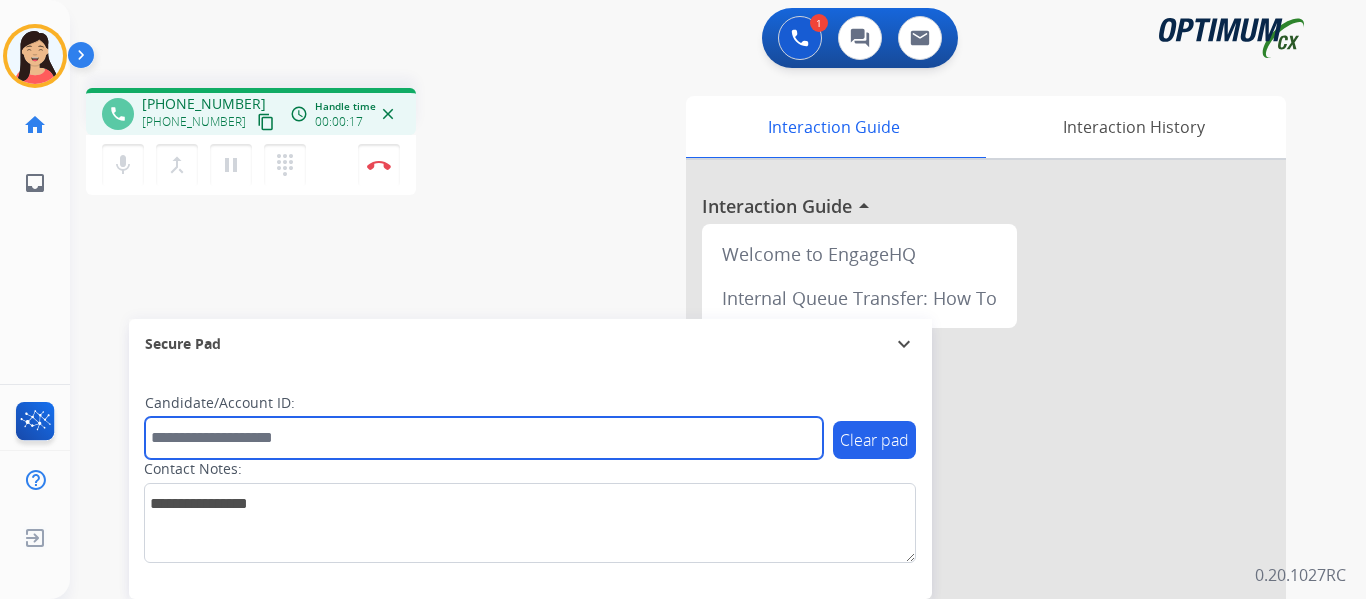 paste on "*******" 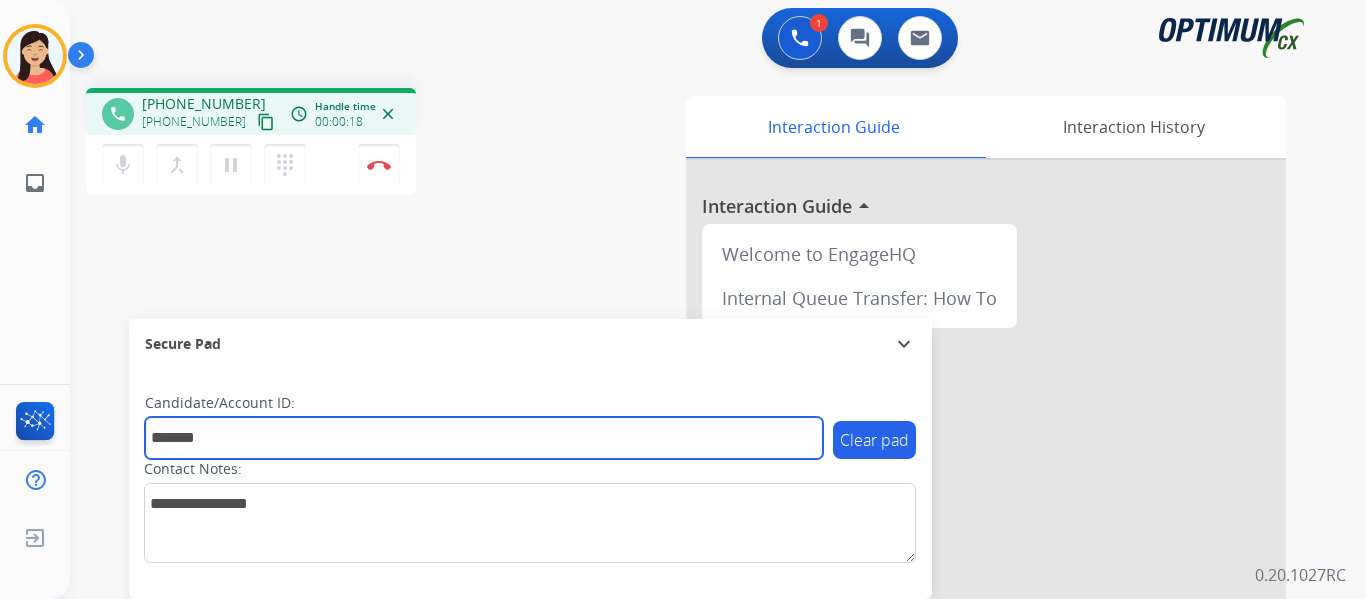 type on "*******" 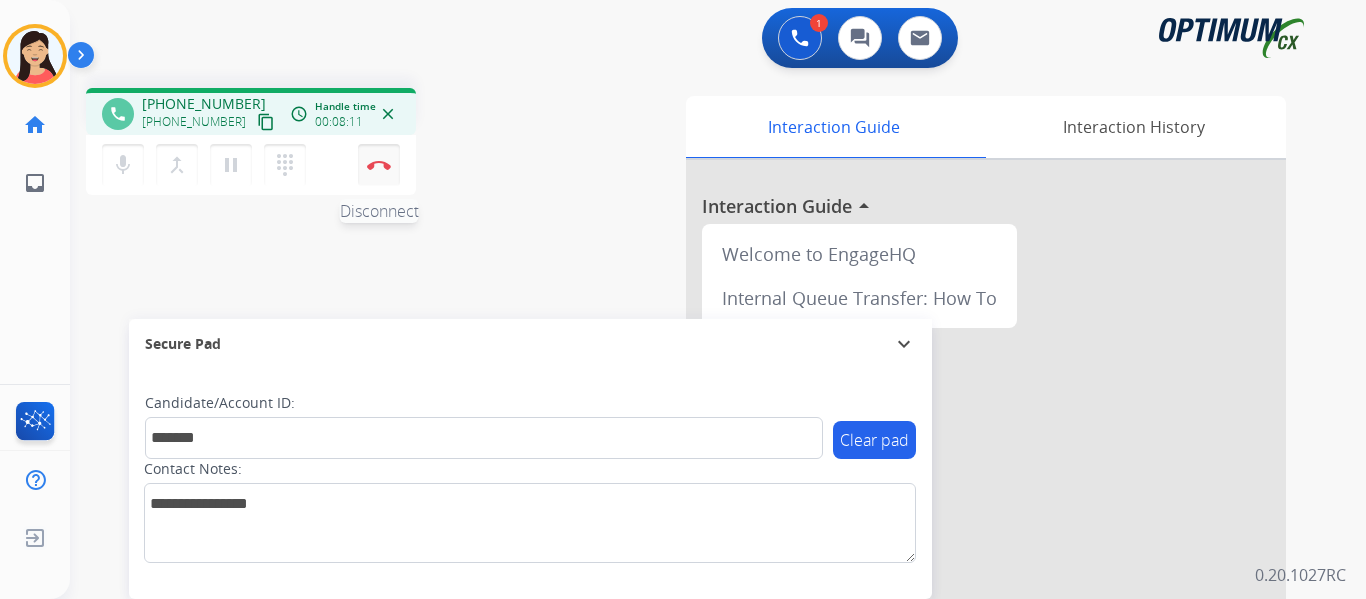 click on "Disconnect" at bounding box center [379, 165] 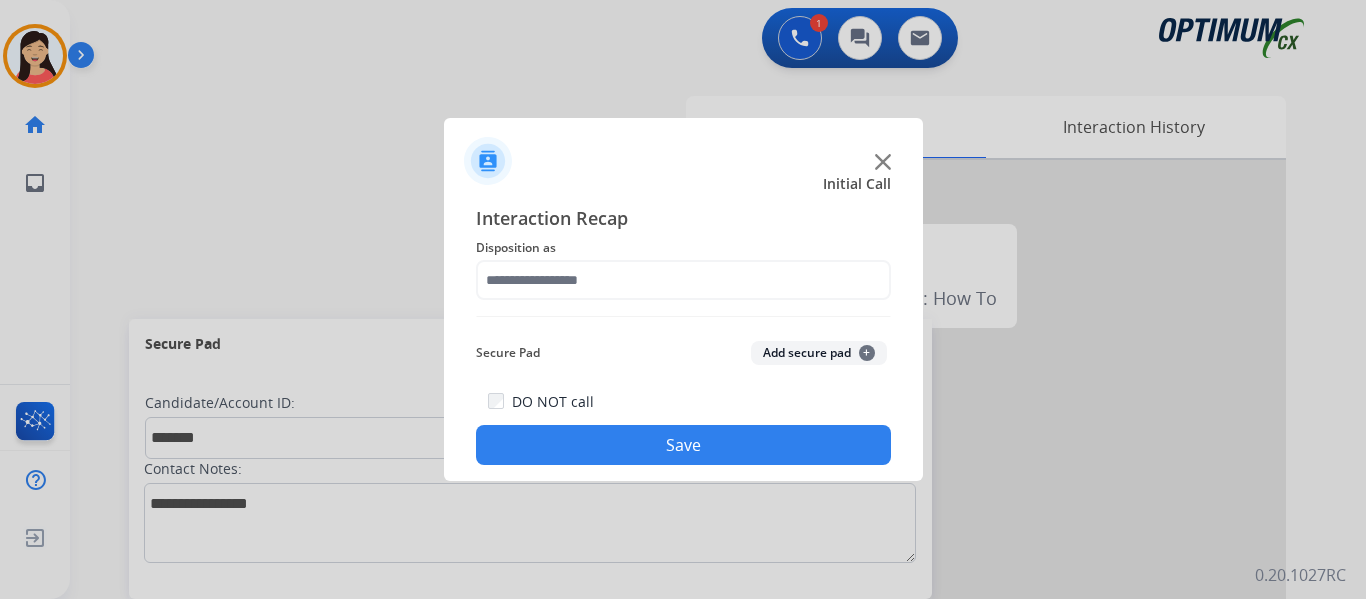 click on "Add secure pad  +" 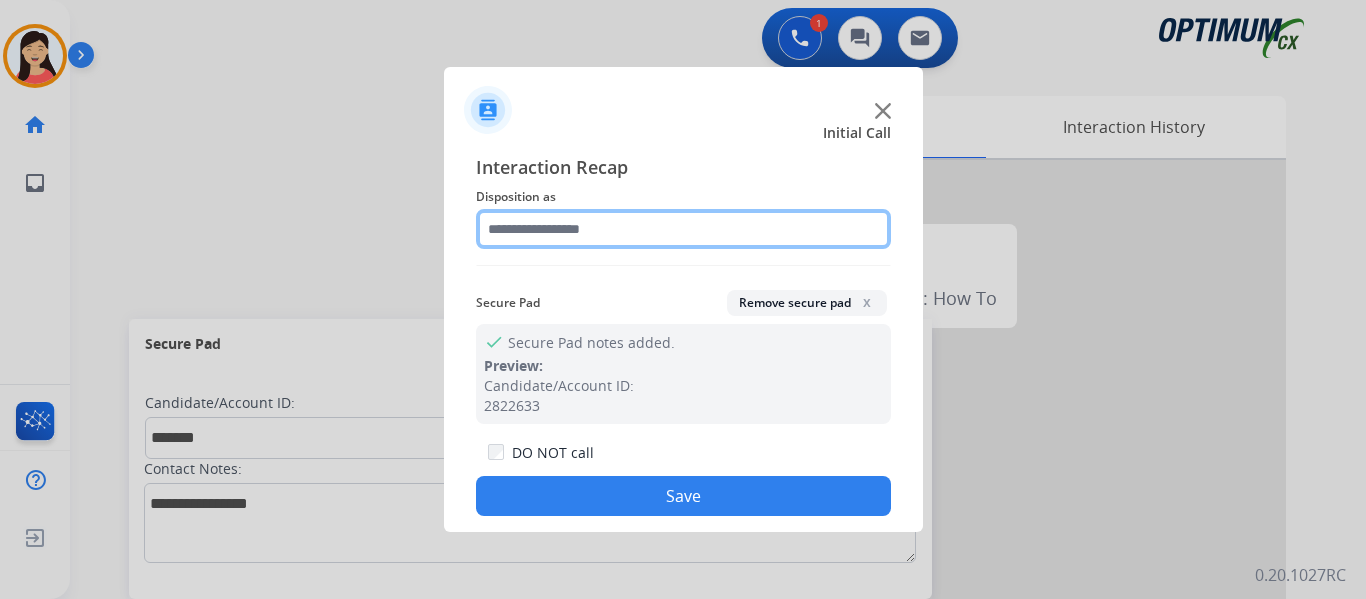 click 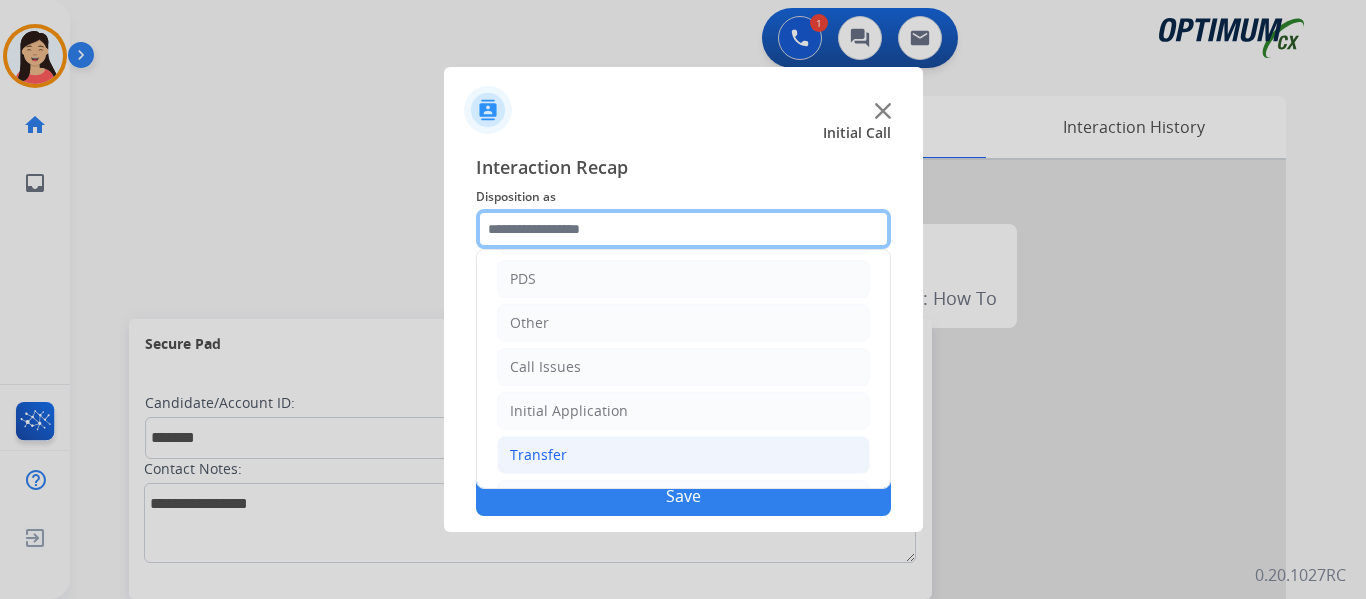 scroll, scrollTop: 136, scrollLeft: 0, axis: vertical 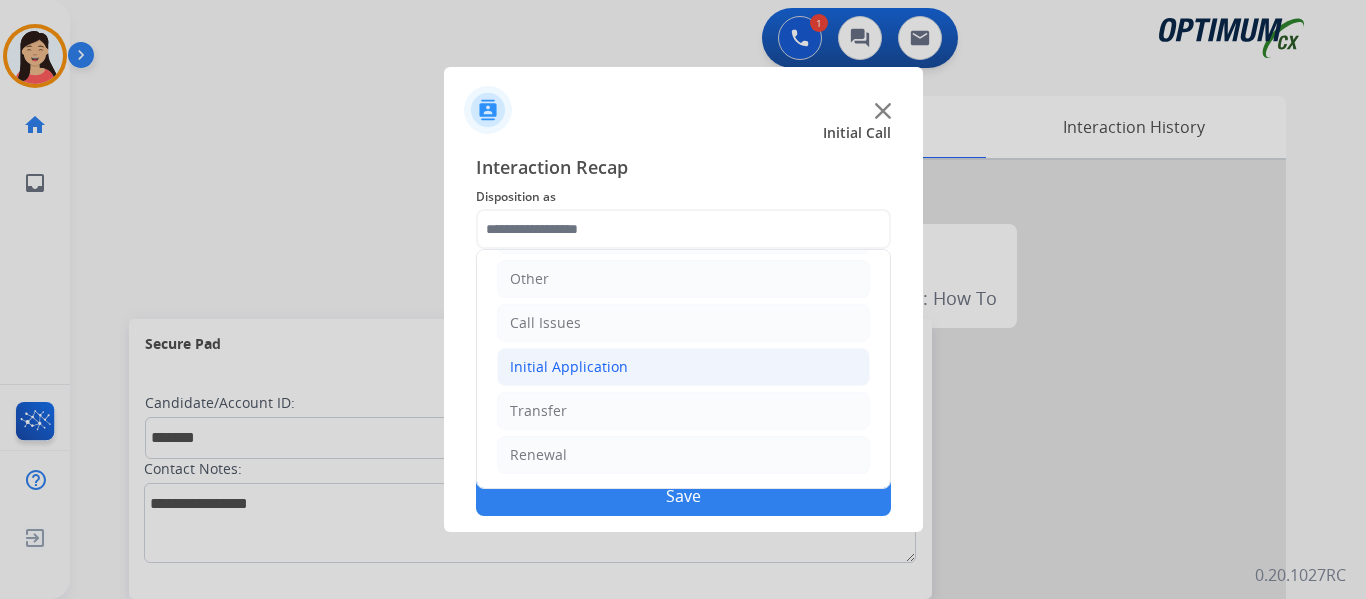 click on "Initial Application" 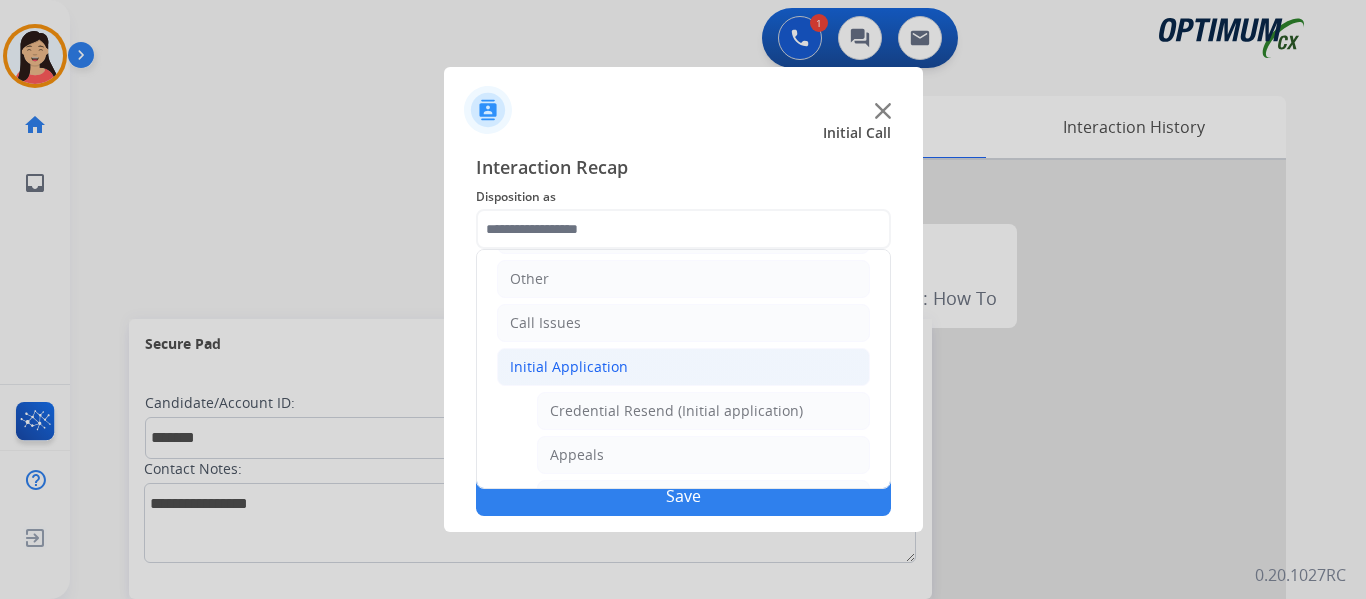 click on "Initial Application" 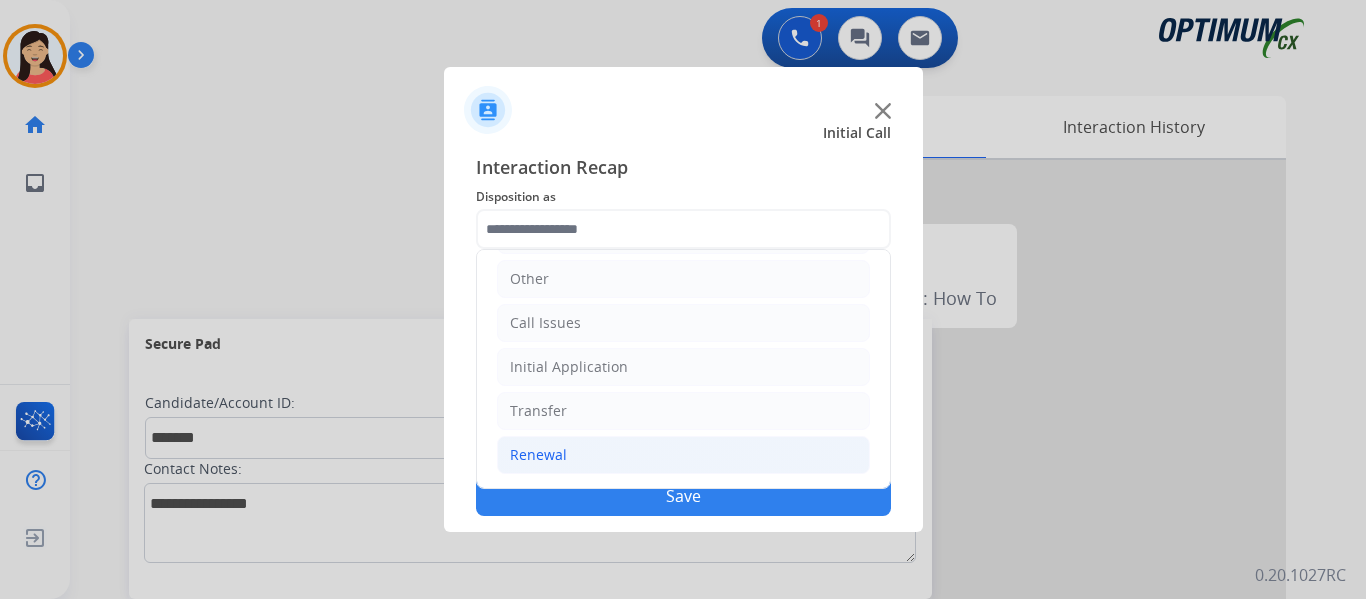 click on "Renewal" 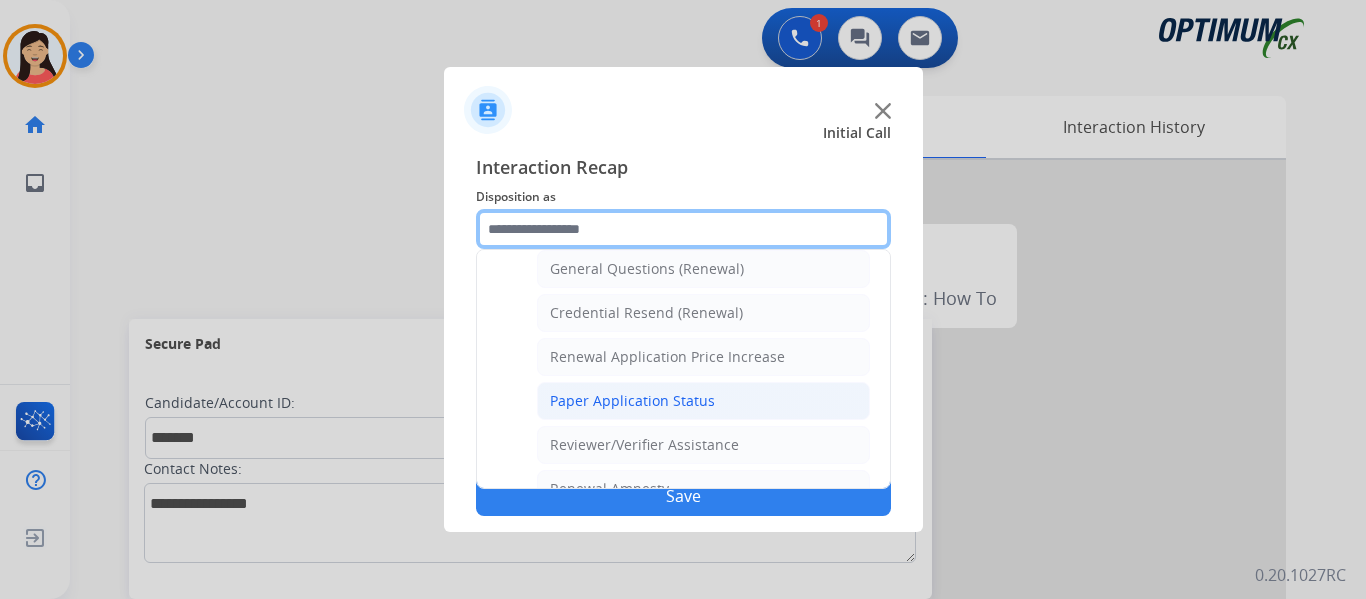 scroll, scrollTop: 572, scrollLeft: 0, axis: vertical 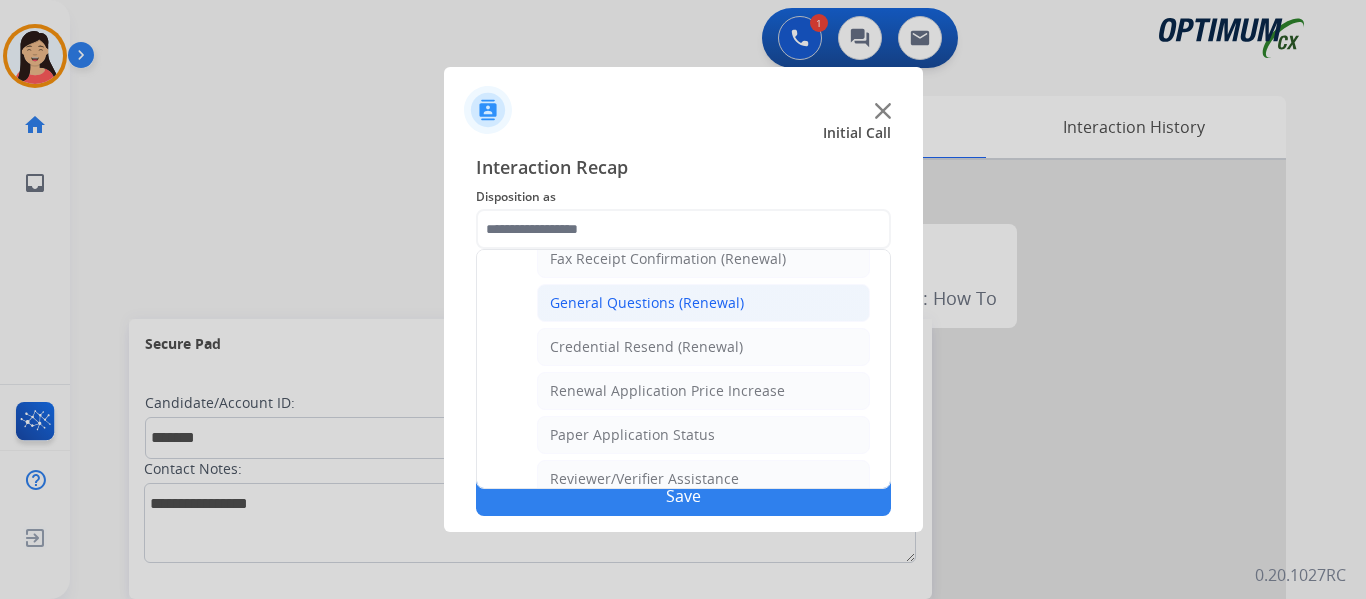 click on "General Questions (Renewal)" 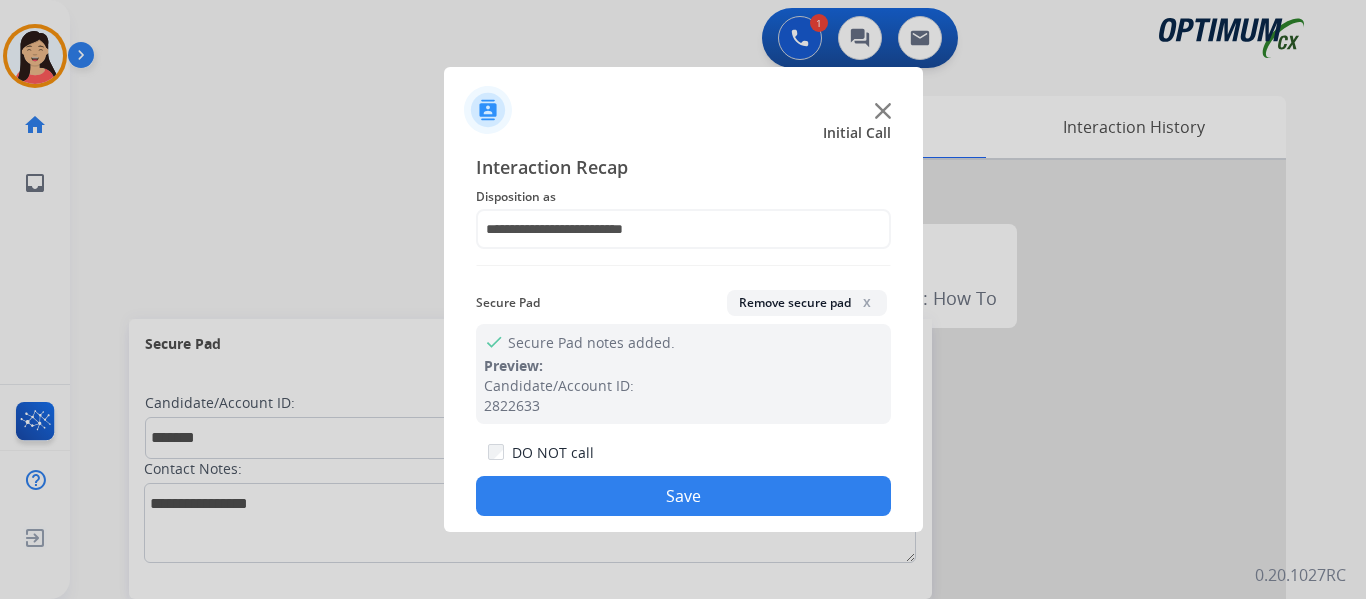 click on "Save" 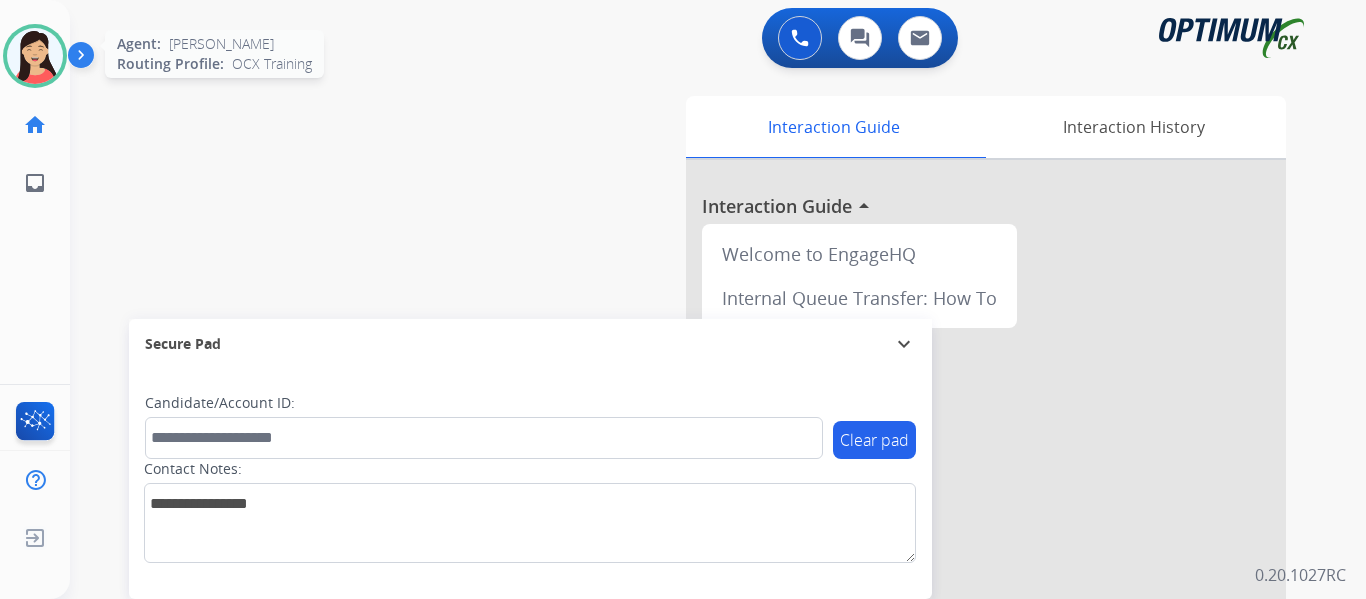 click at bounding box center [35, 56] 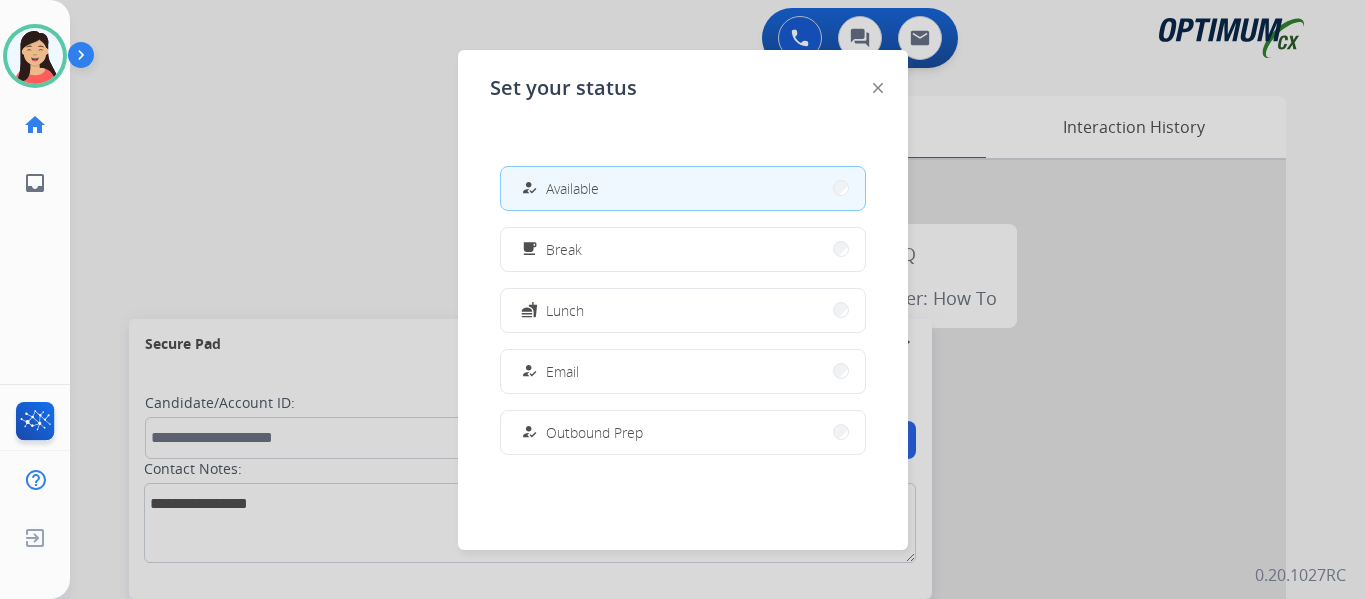 click on "free_breakfast Break" at bounding box center [683, 249] 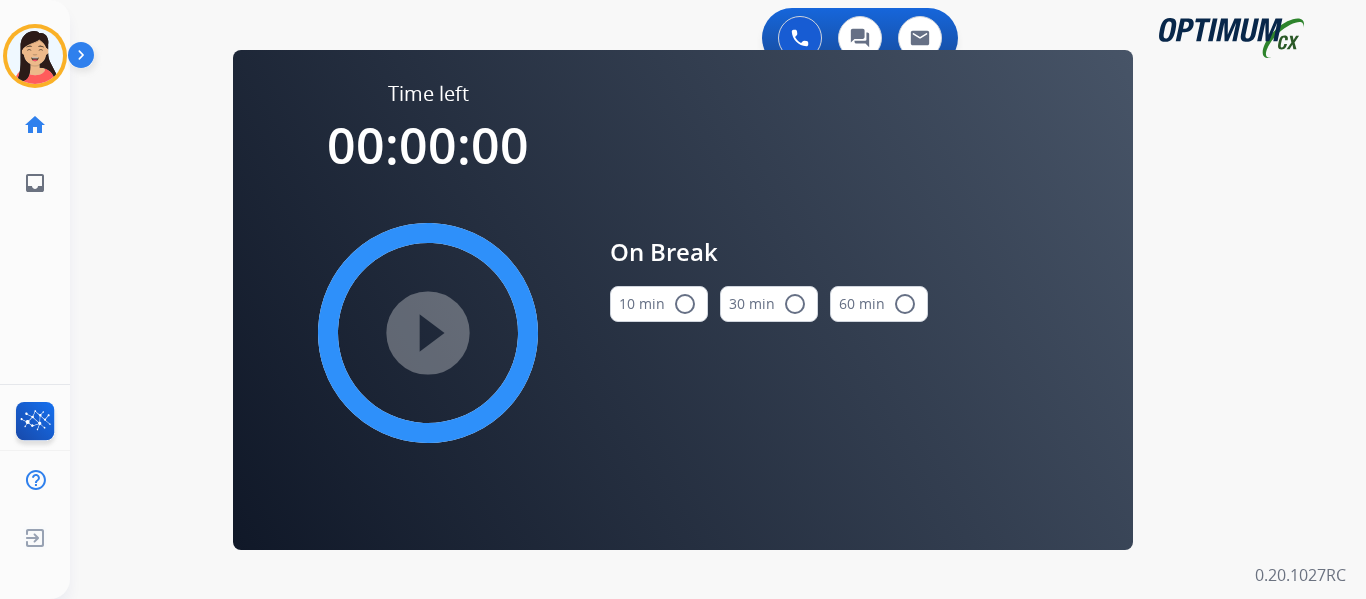 click on "10 min  radio_button_unchecked" at bounding box center (659, 304) 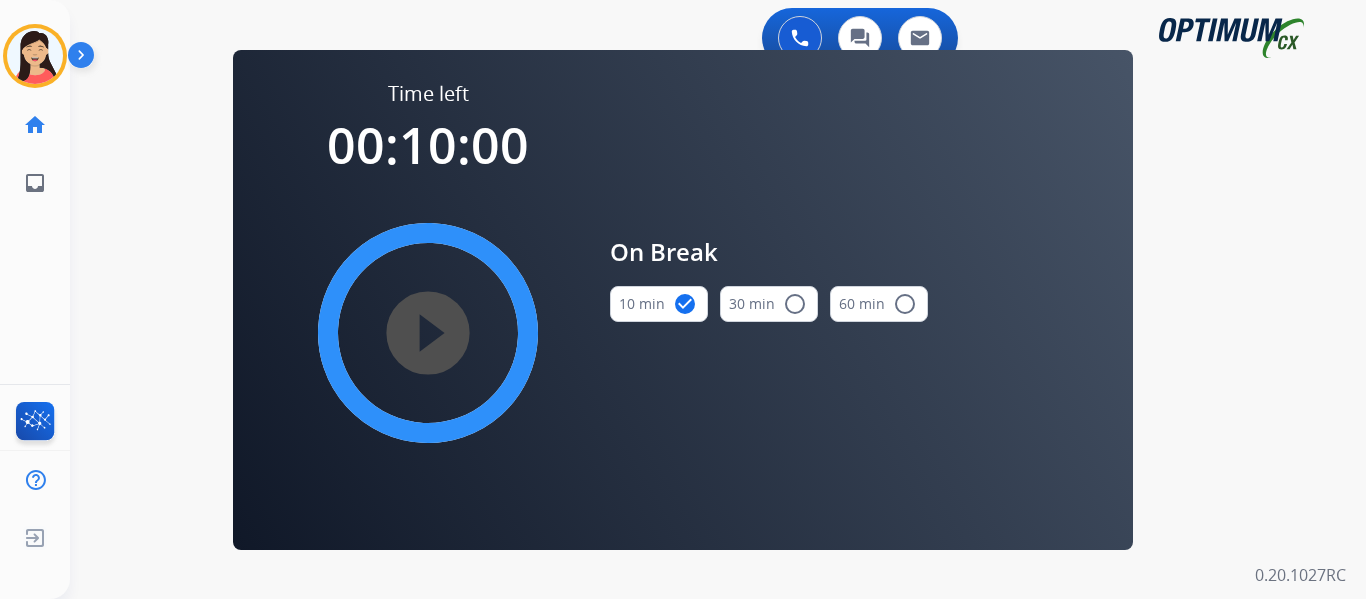 click on "play_circle_filled" at bounding box center (428, 333) 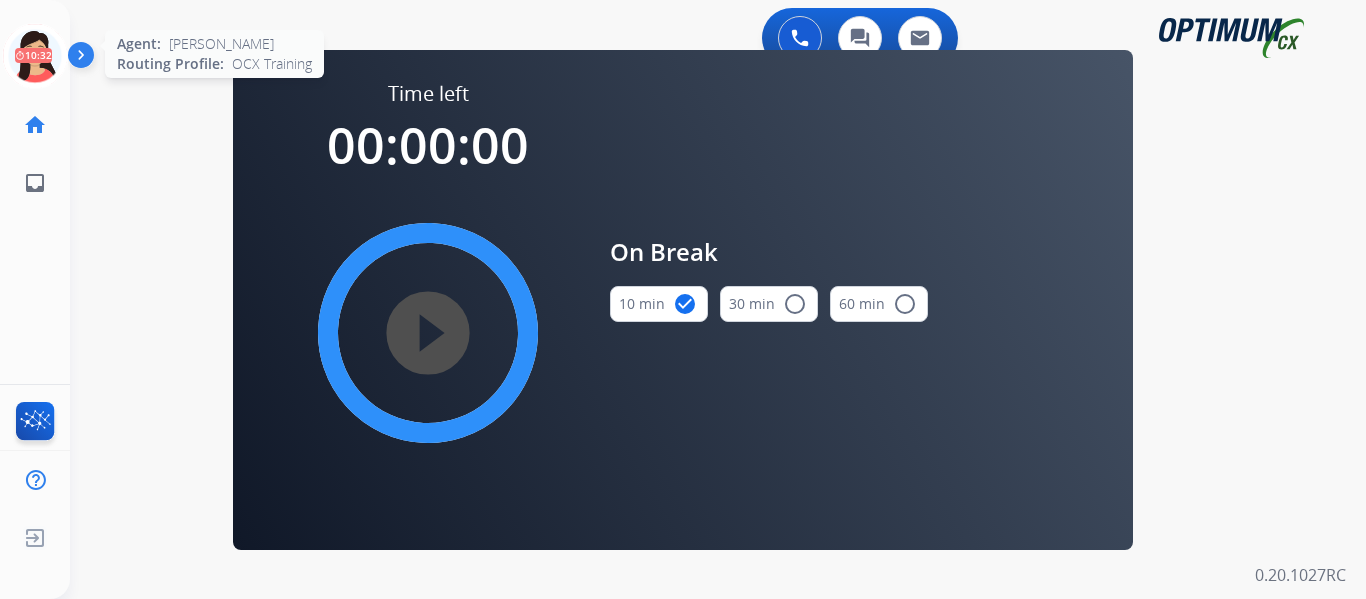 click 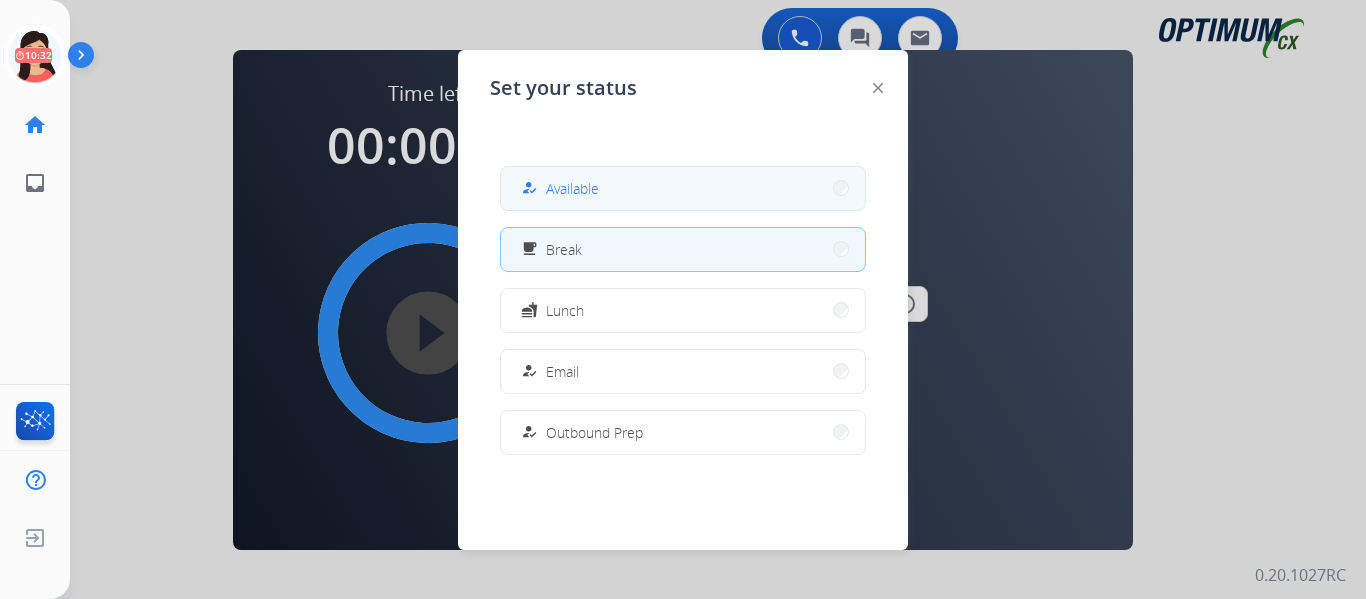 click on "Available" at bounding box center (572, 188) 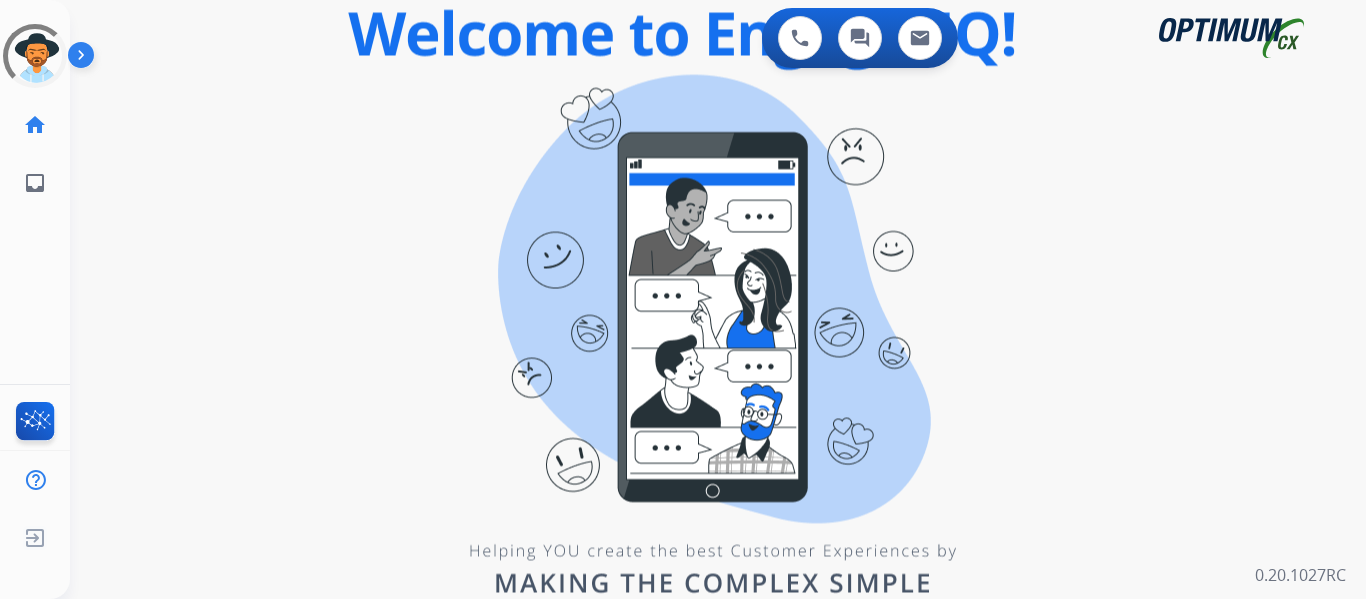 scroll, scrollTop: 0, scrollLeft: 0, axis: both 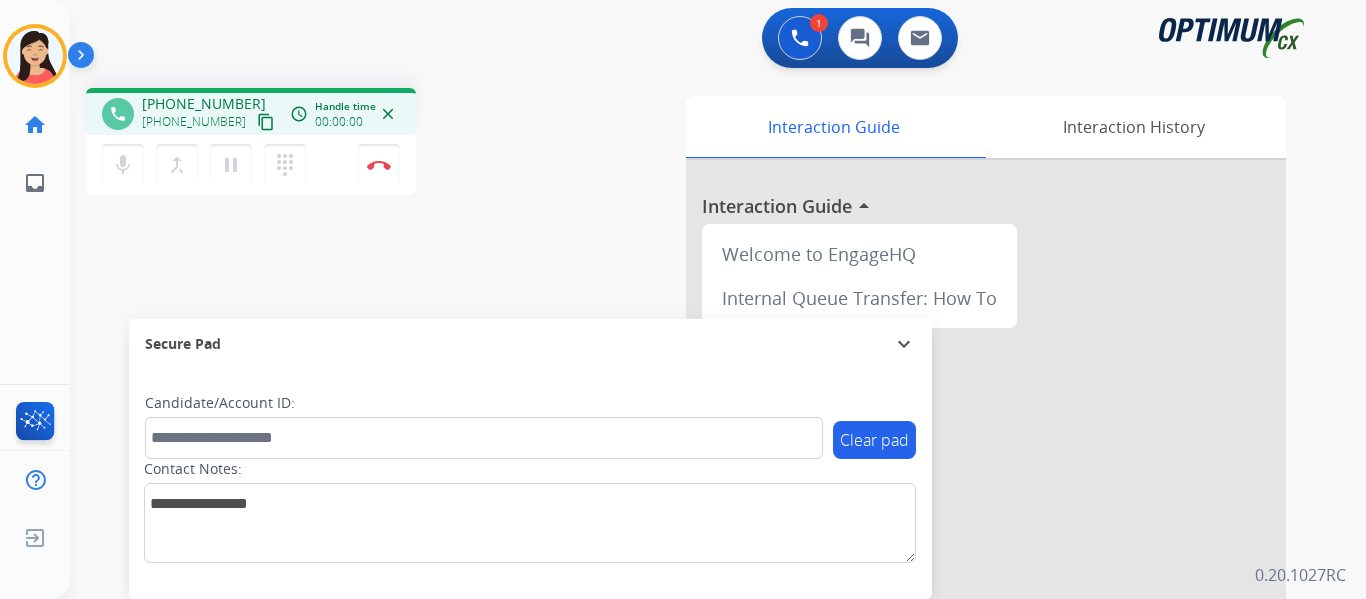 click on "content_copy" at bounding box center [266, 122] 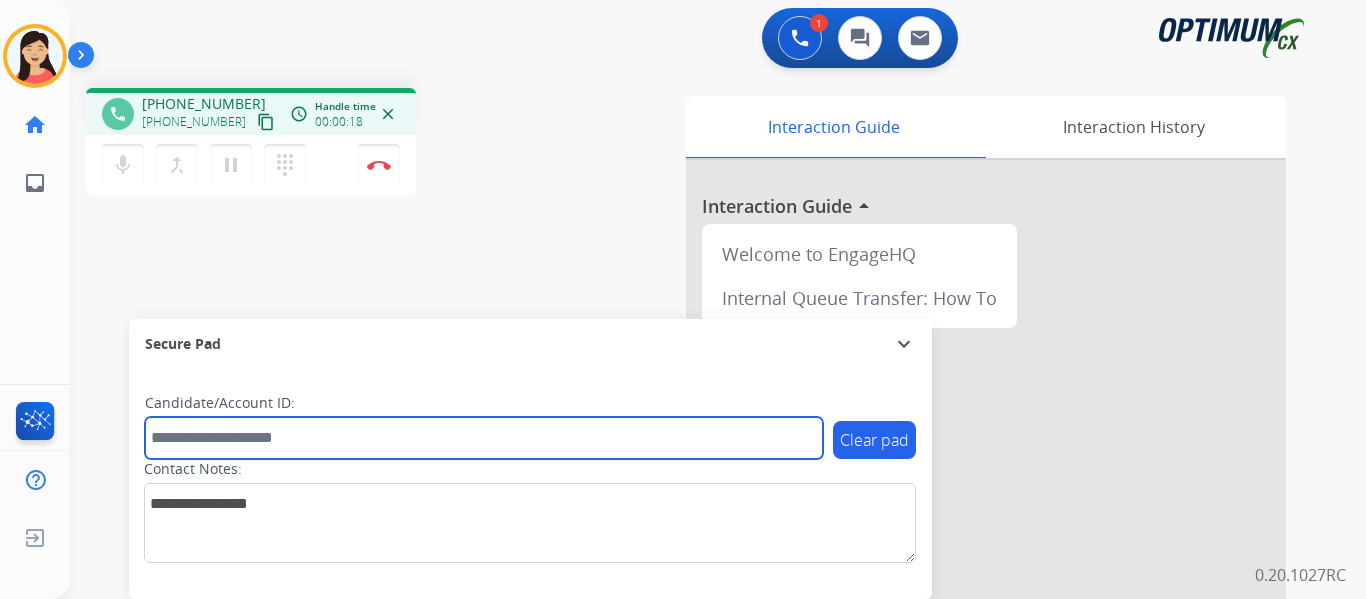click at bounding box center [484, 438] 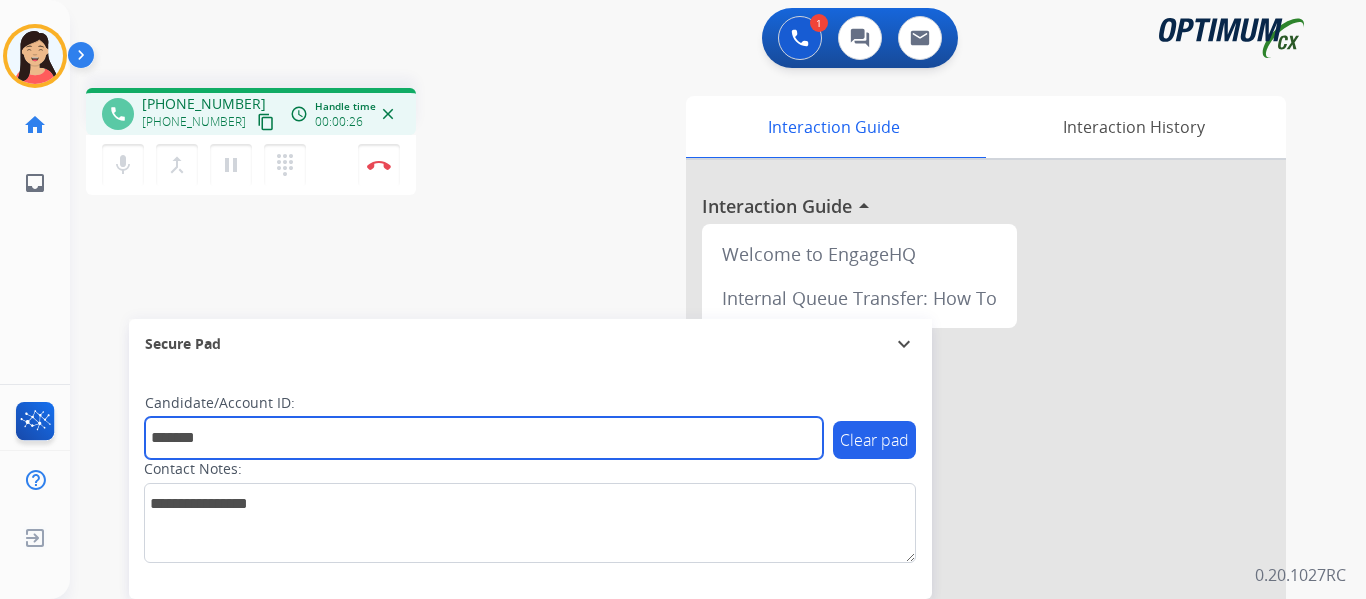 type on "*******" 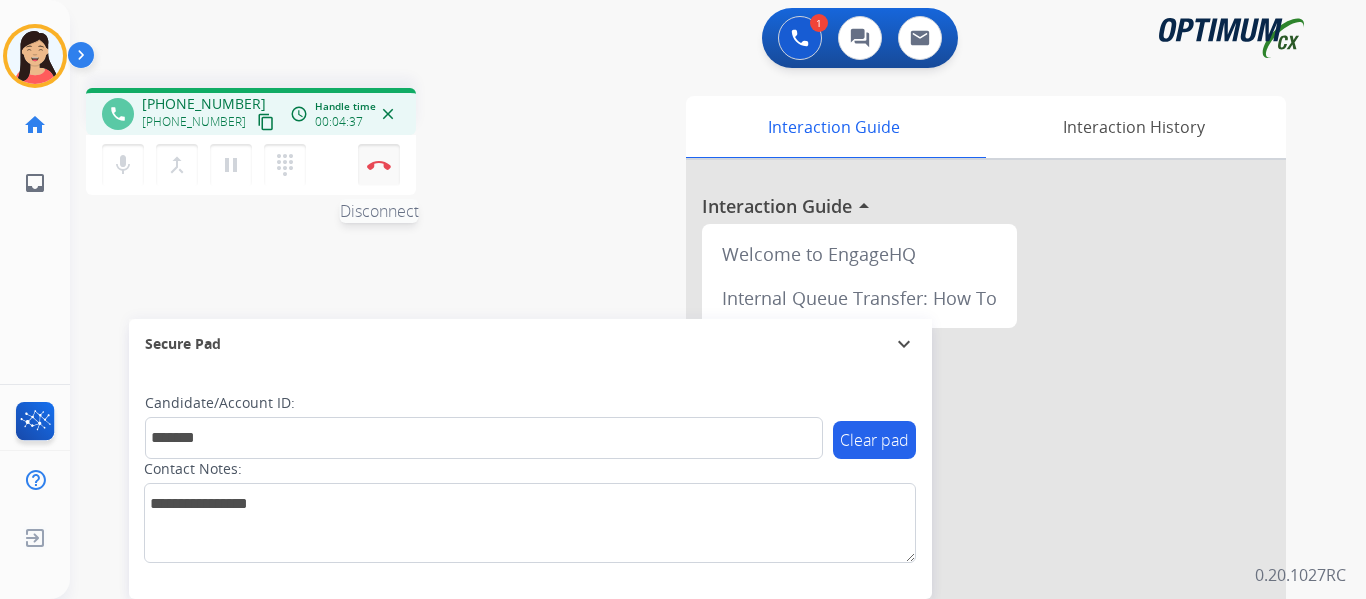 click at bounding box center [379, 165] 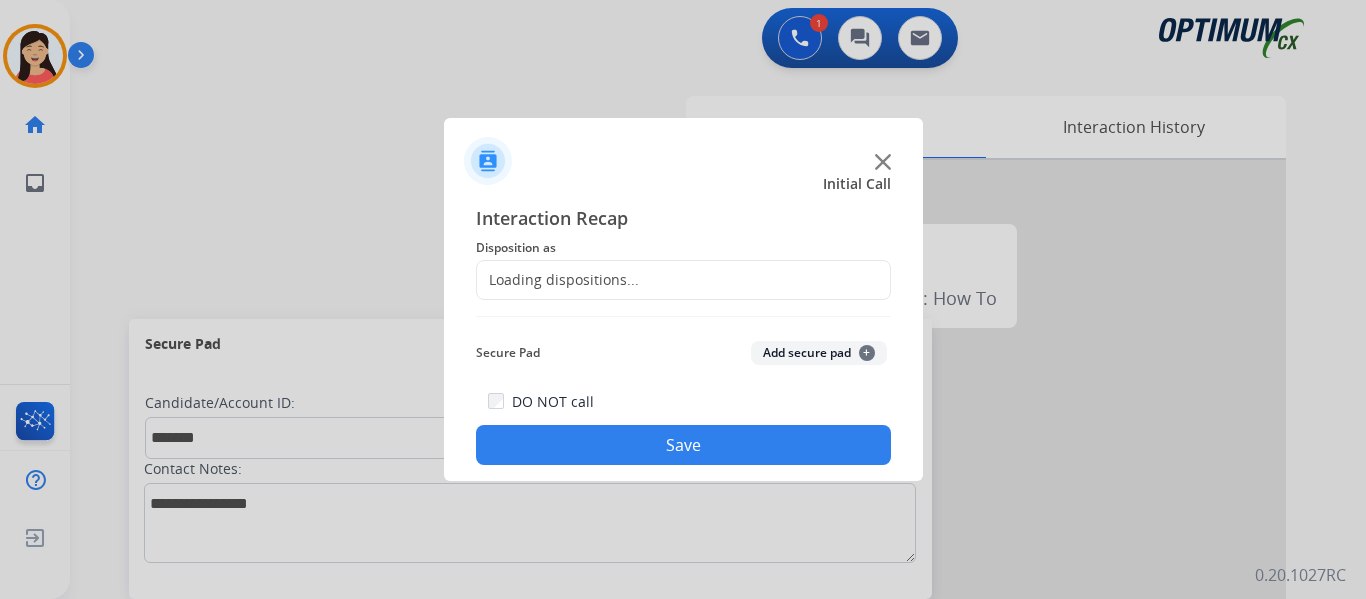 click on "Add secure pad  +" 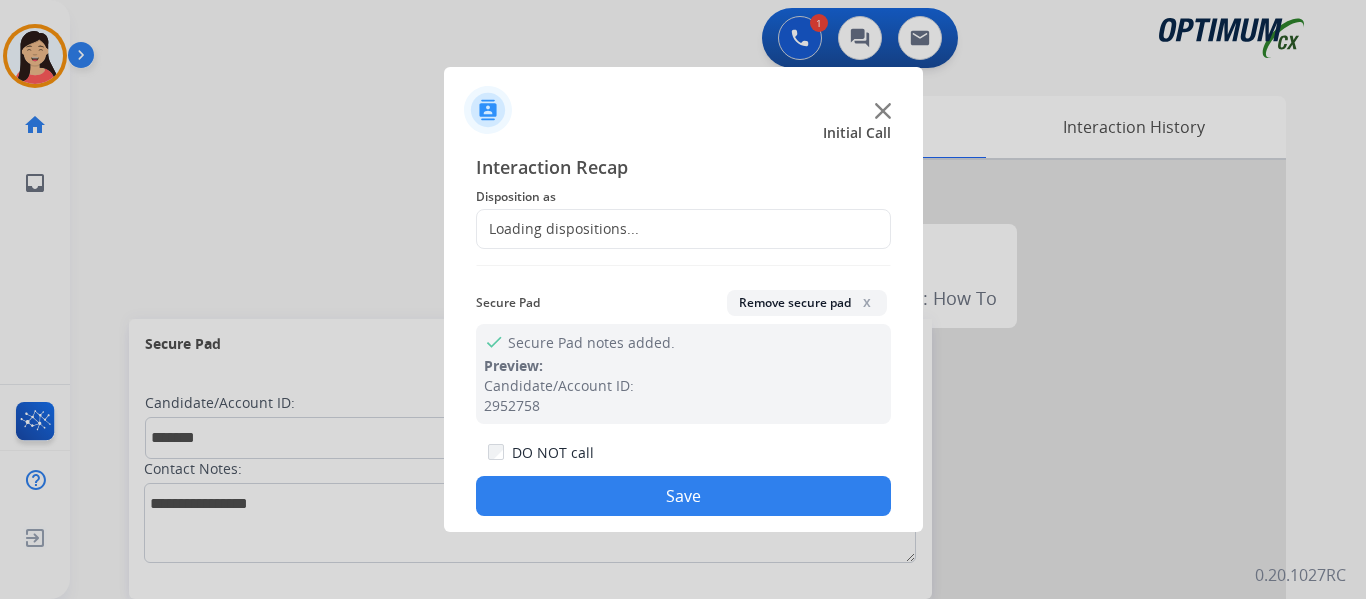 click on "Loading dispositions..." 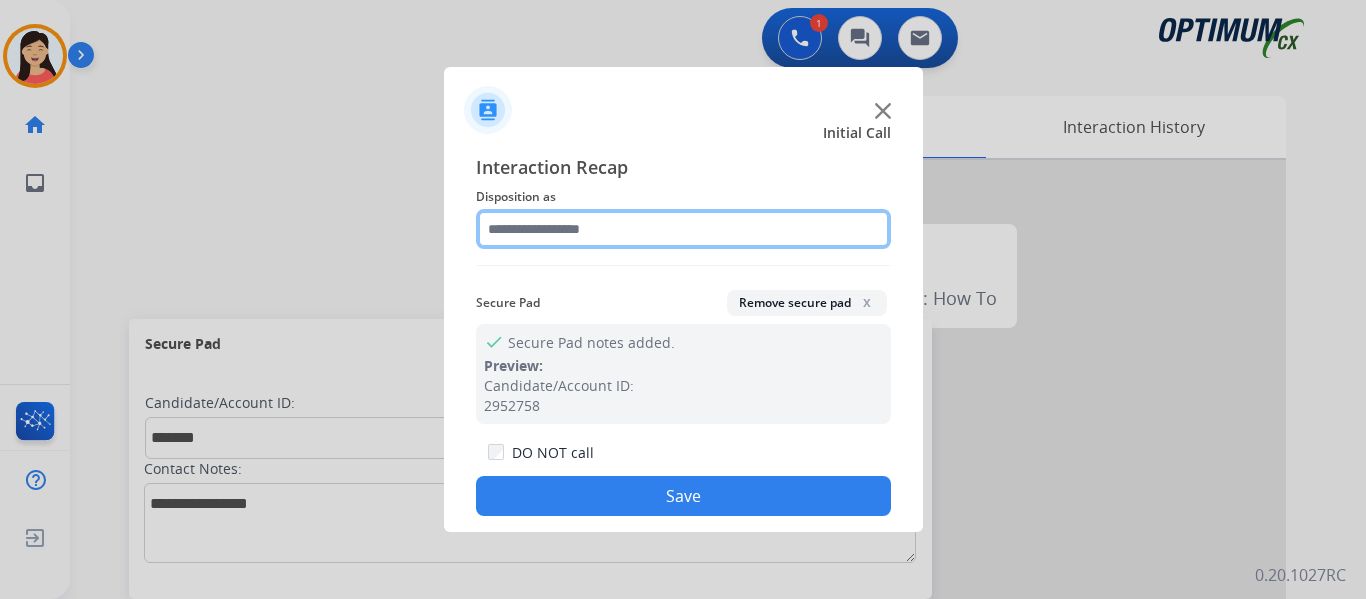 click 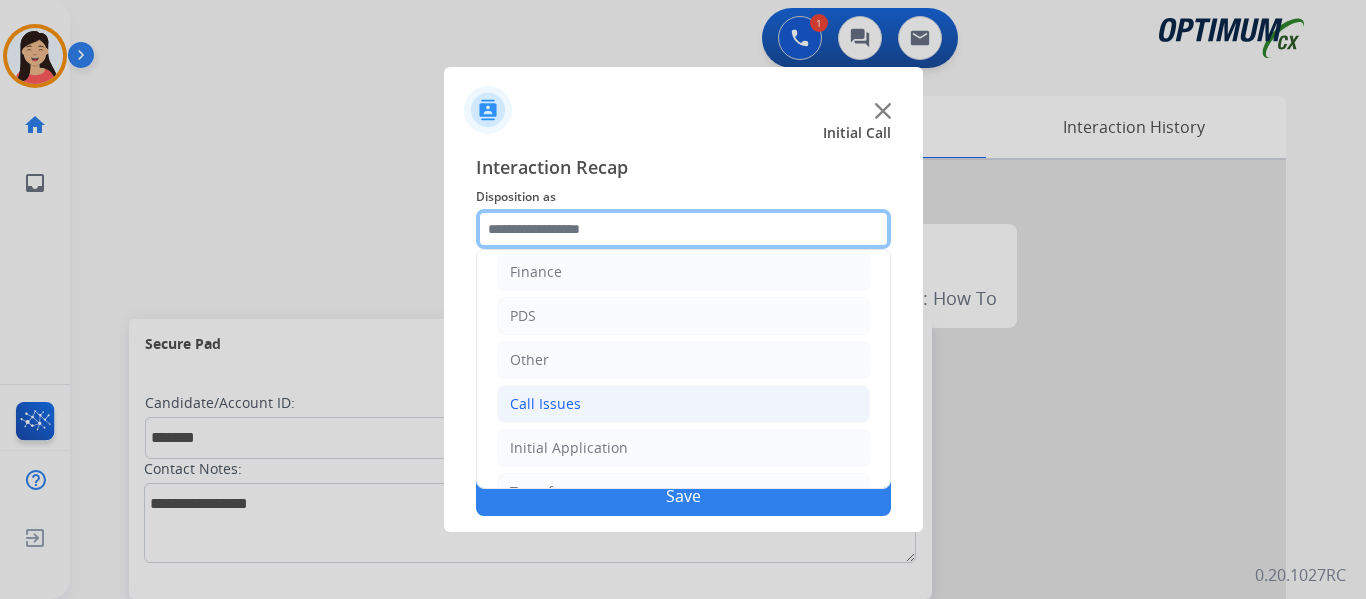 scroll, scrollTop: 136, scrollLeft: 0, axis: vertical 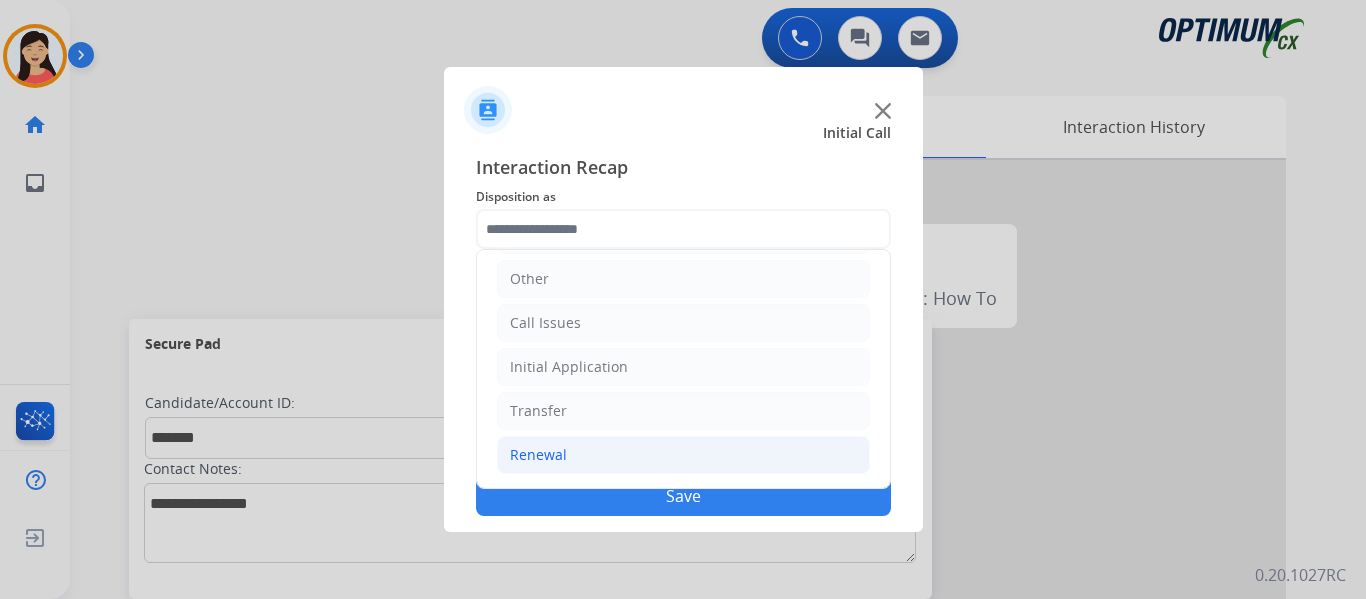 click on "Renewal" 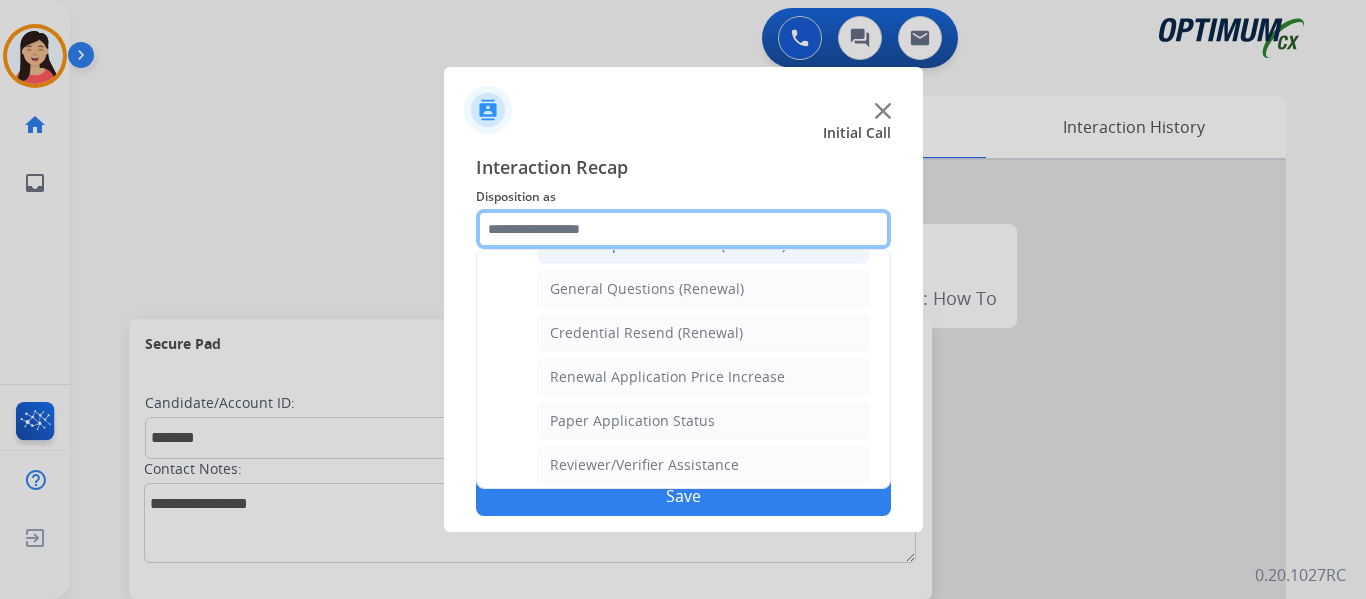 scroll, scrollTop: 536, scrollLeft: 0, axis: vertical 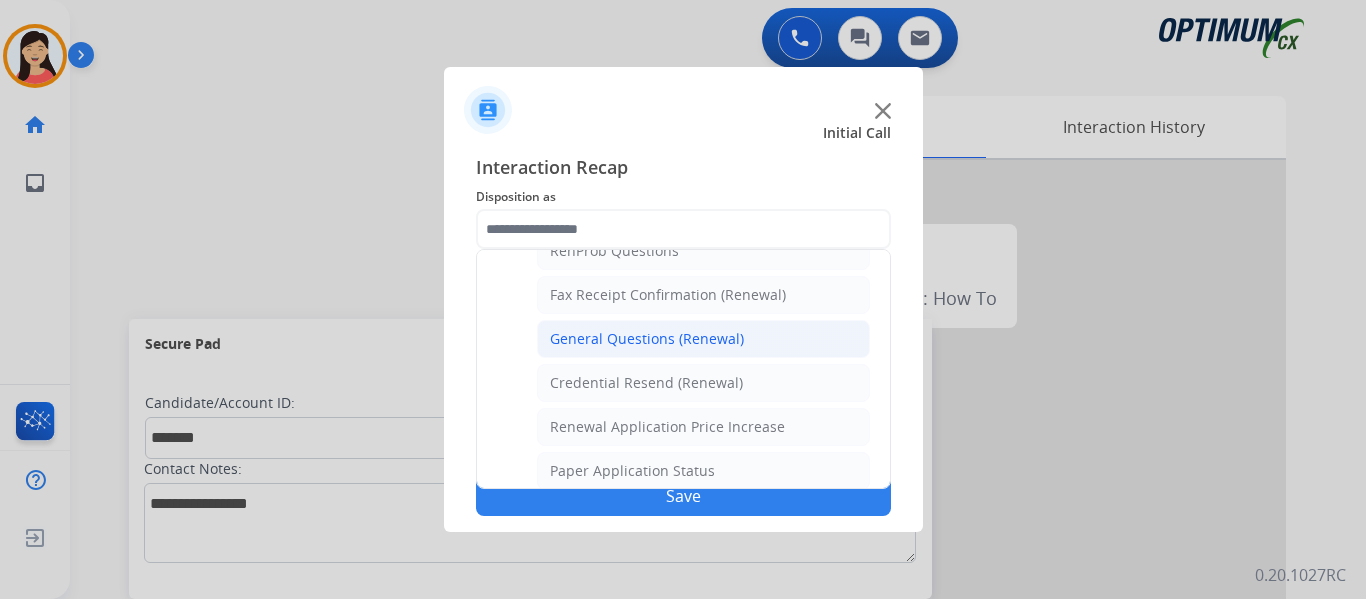 click on "General Questions (Renewal)" 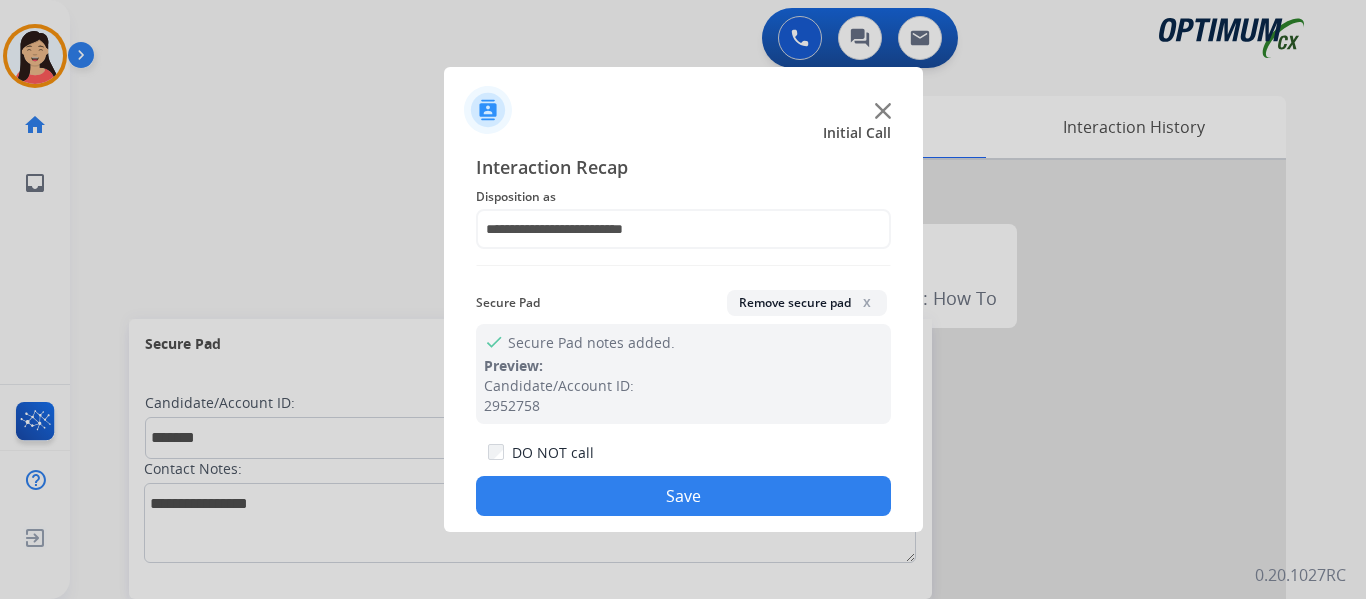 click on "Save" 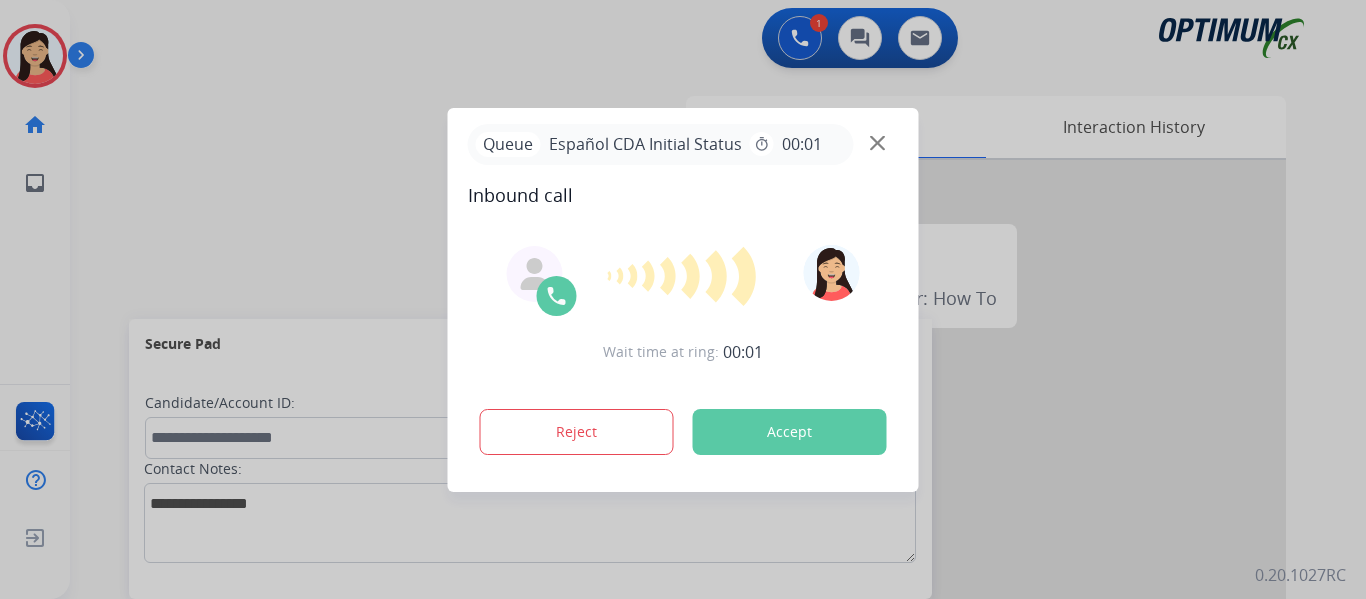 drag, startPoint x: 866, startPoint y: 434, endPoint x: 913, endPoint y: 441, distance: 47.518417 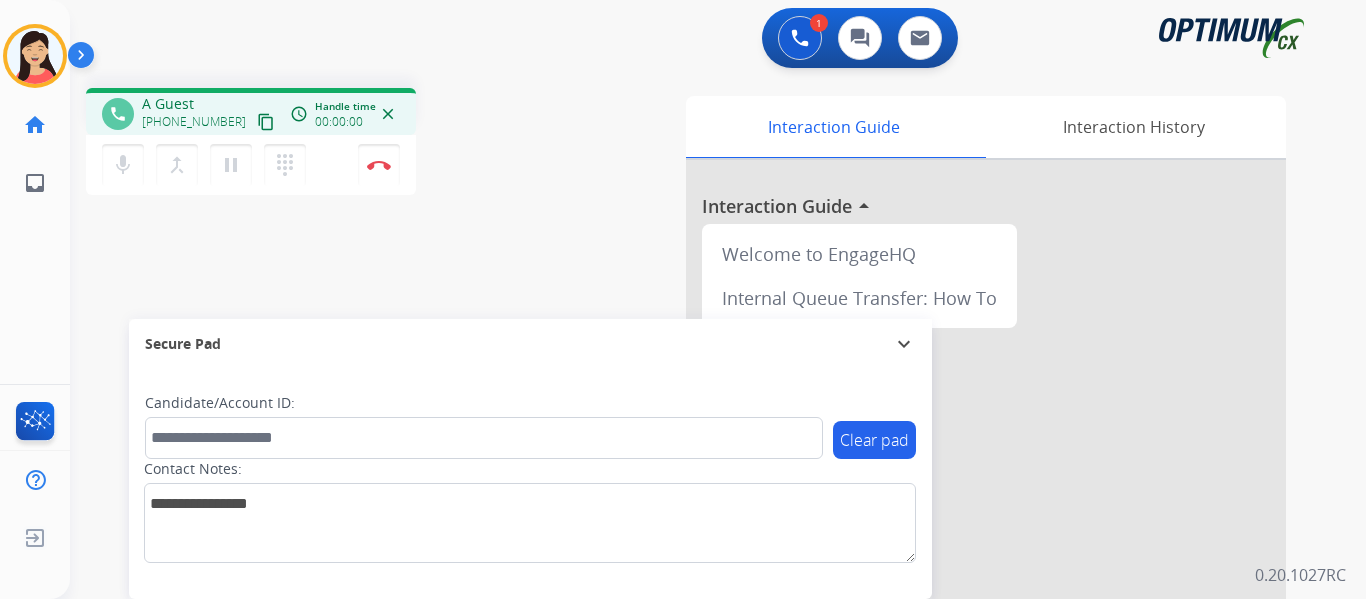 click on "content_copy" at bounding box center (266, 122) 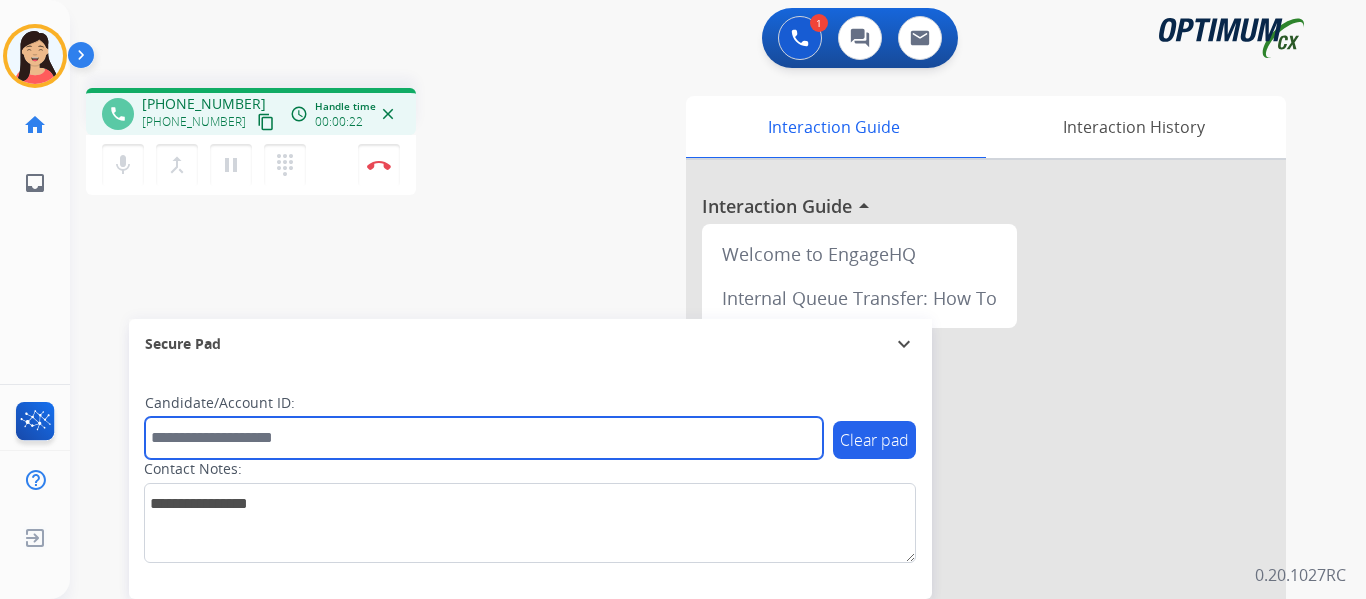 click at bounding box center [484, 438] 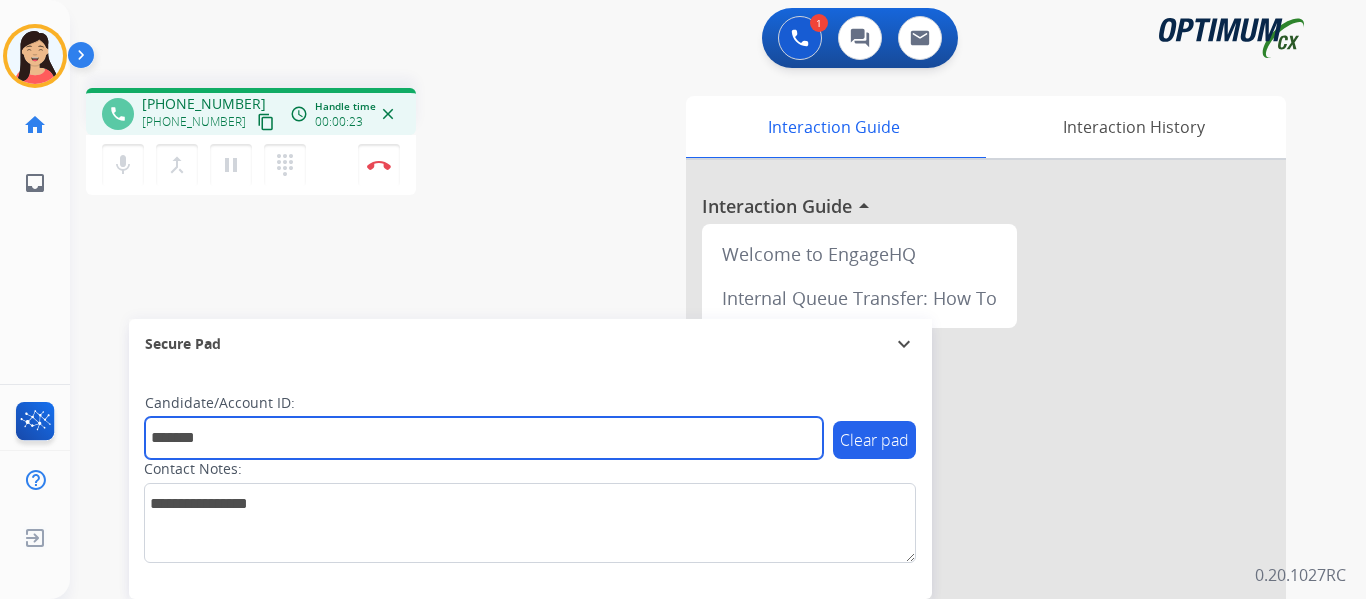 type on "*******" 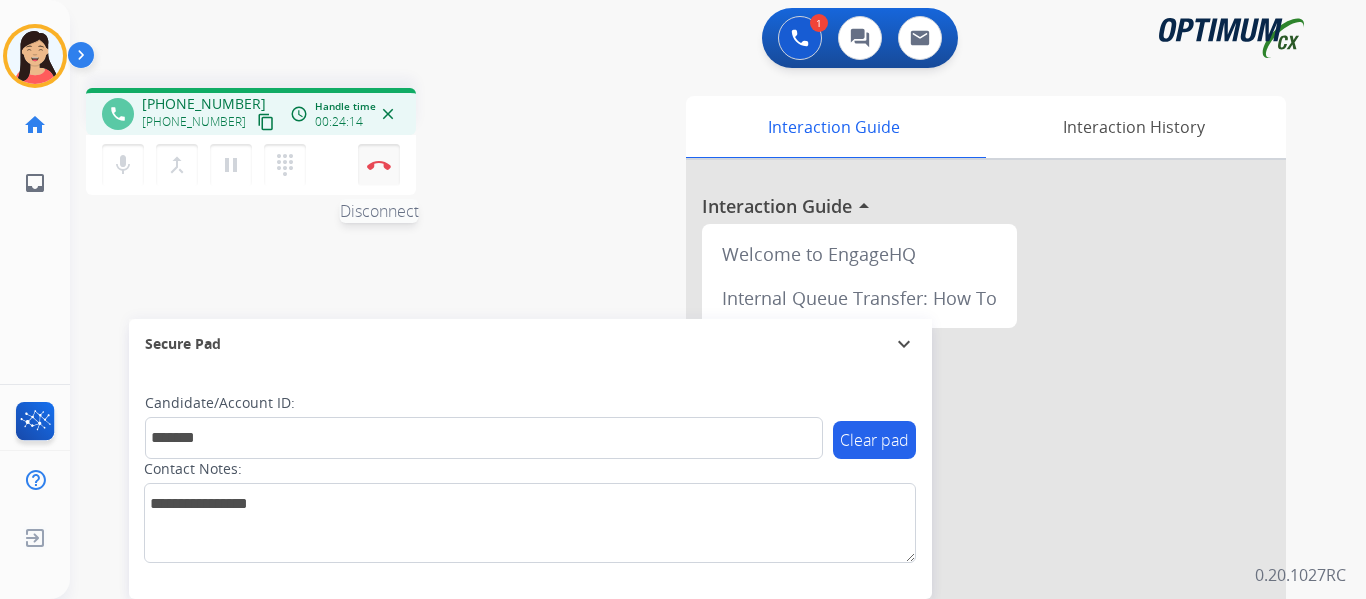 click at bounding box center (379, 165) 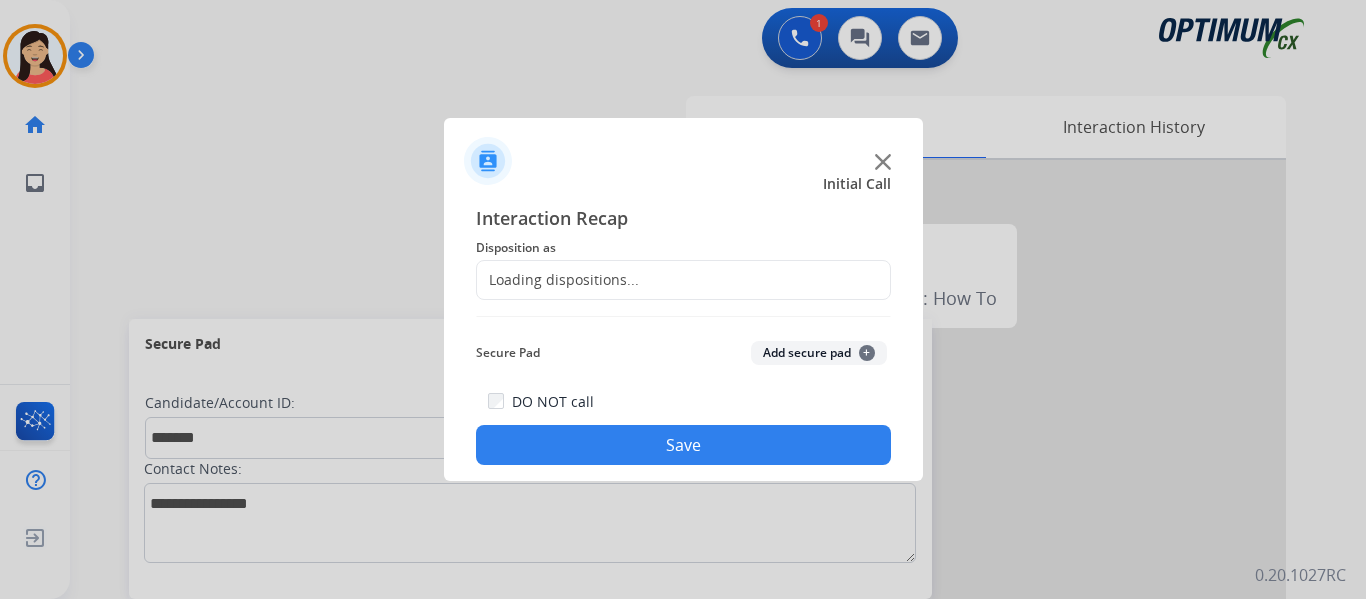 click on "Add secure pad  +" 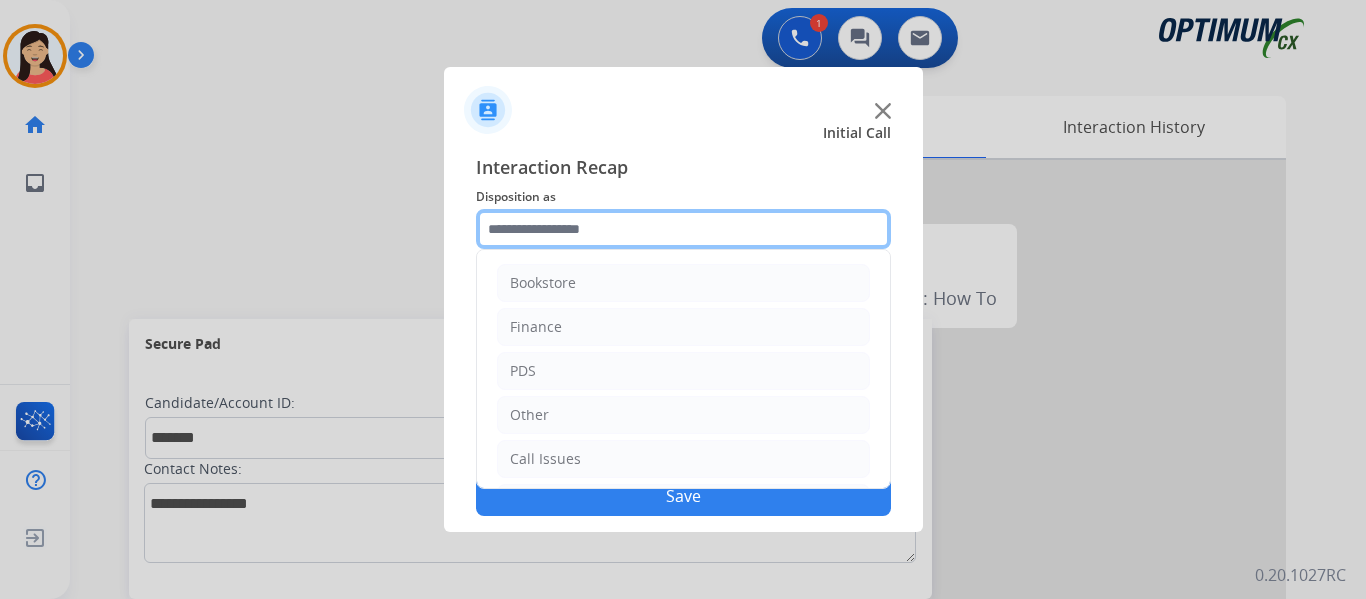 click 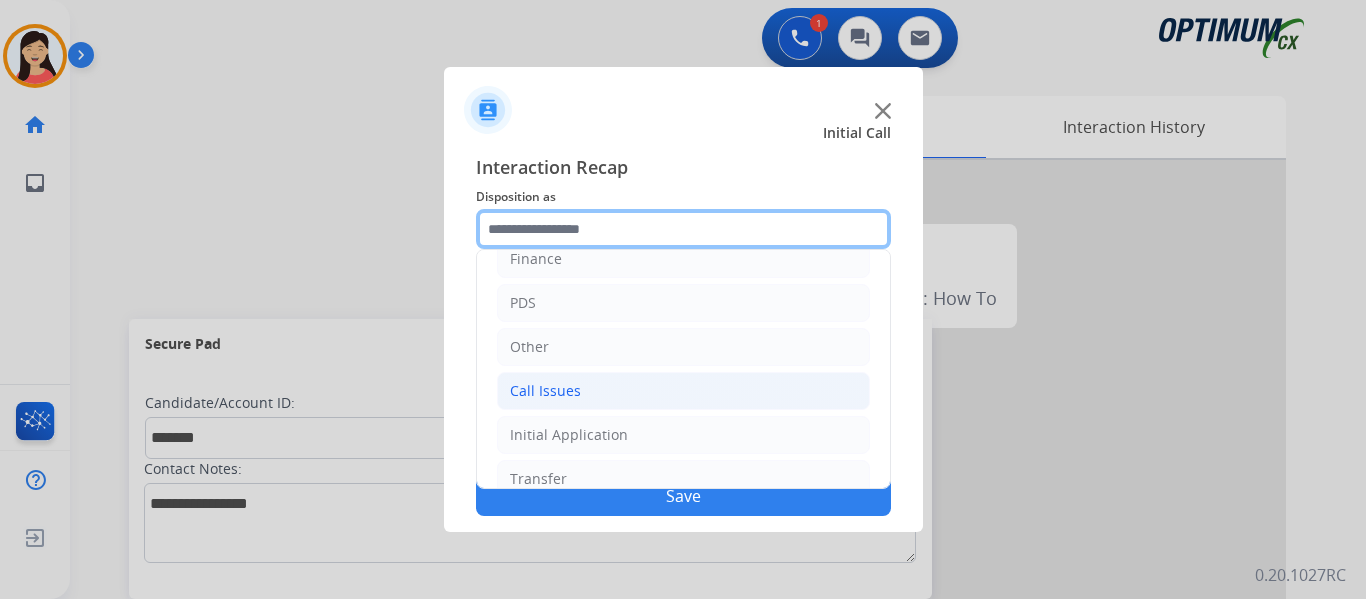 scroll, scrollTop: 136, scrollLeft: 0, axis: vertical 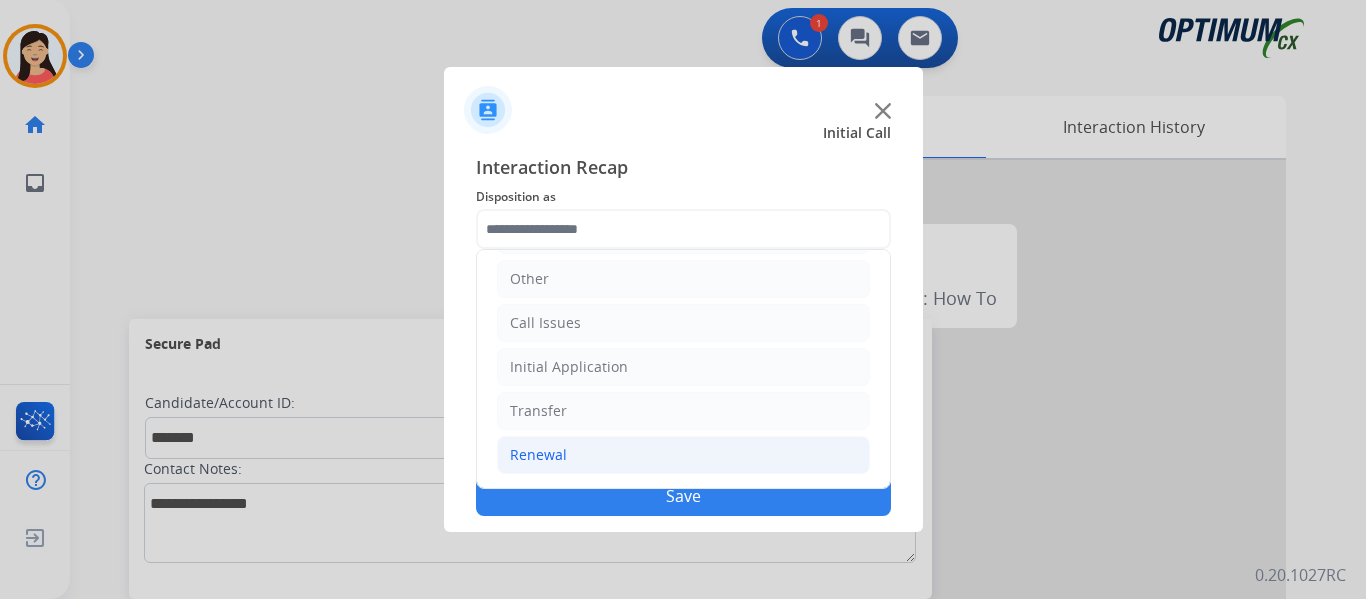 click on "Renewal" 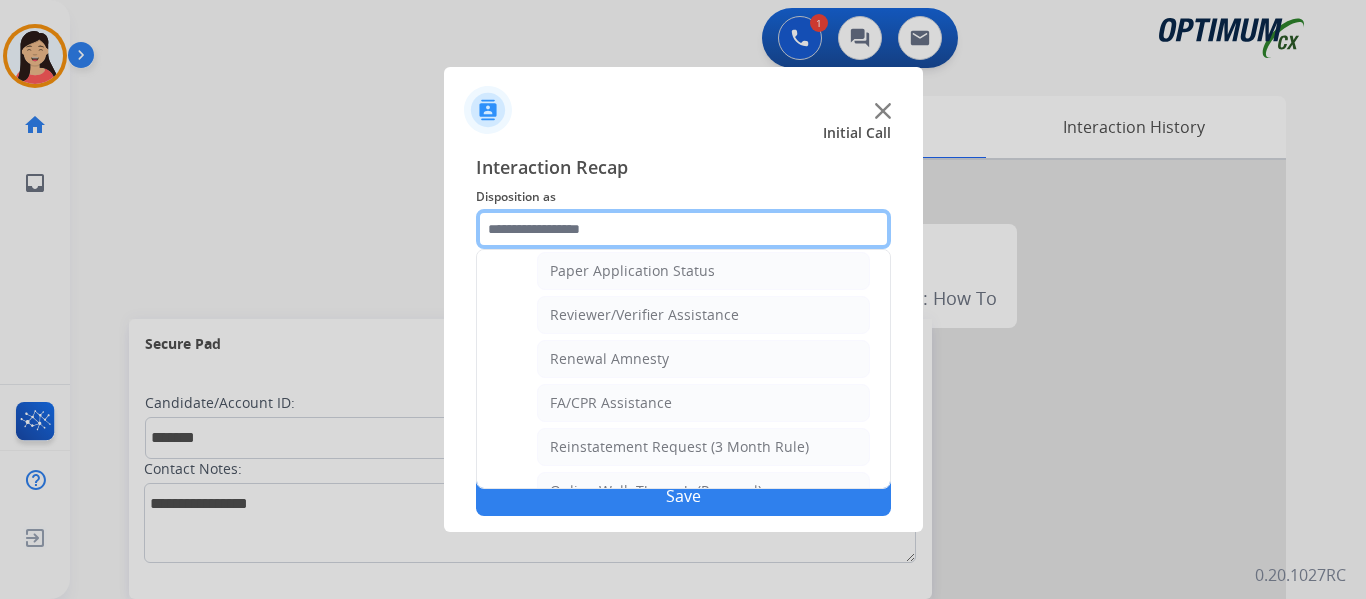 scroll, scrollTop: 772, scrollLeft: 0, axis: vertical 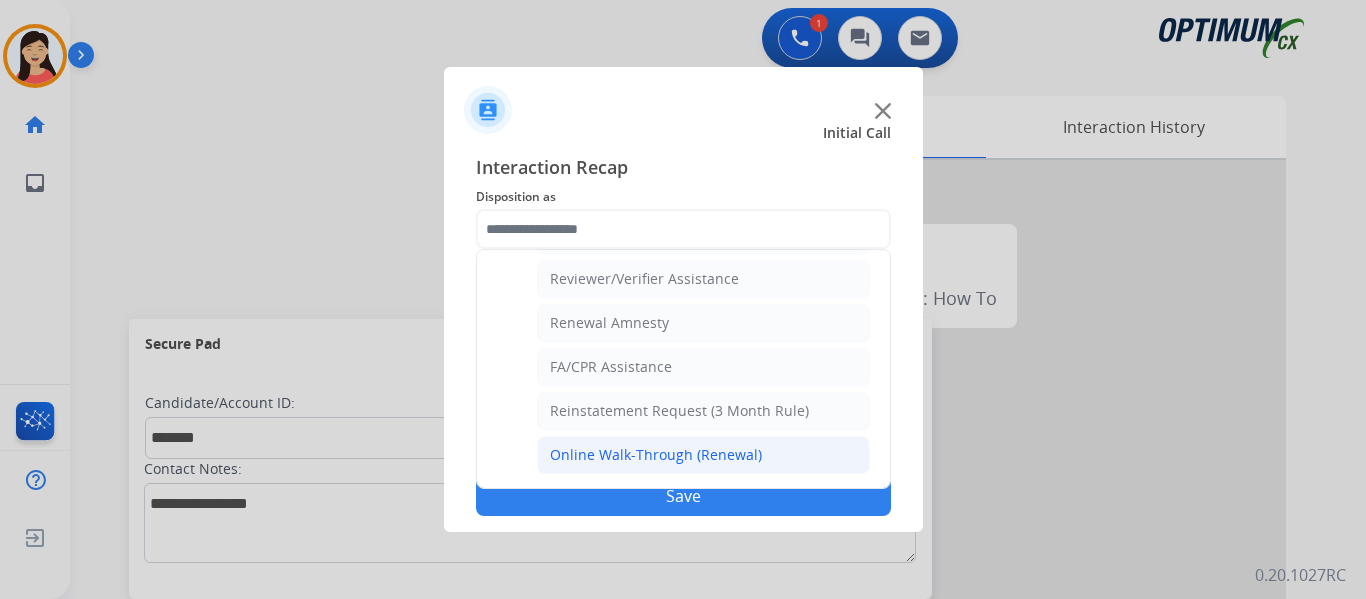 click on "Online Walk-Through (Renewal)" 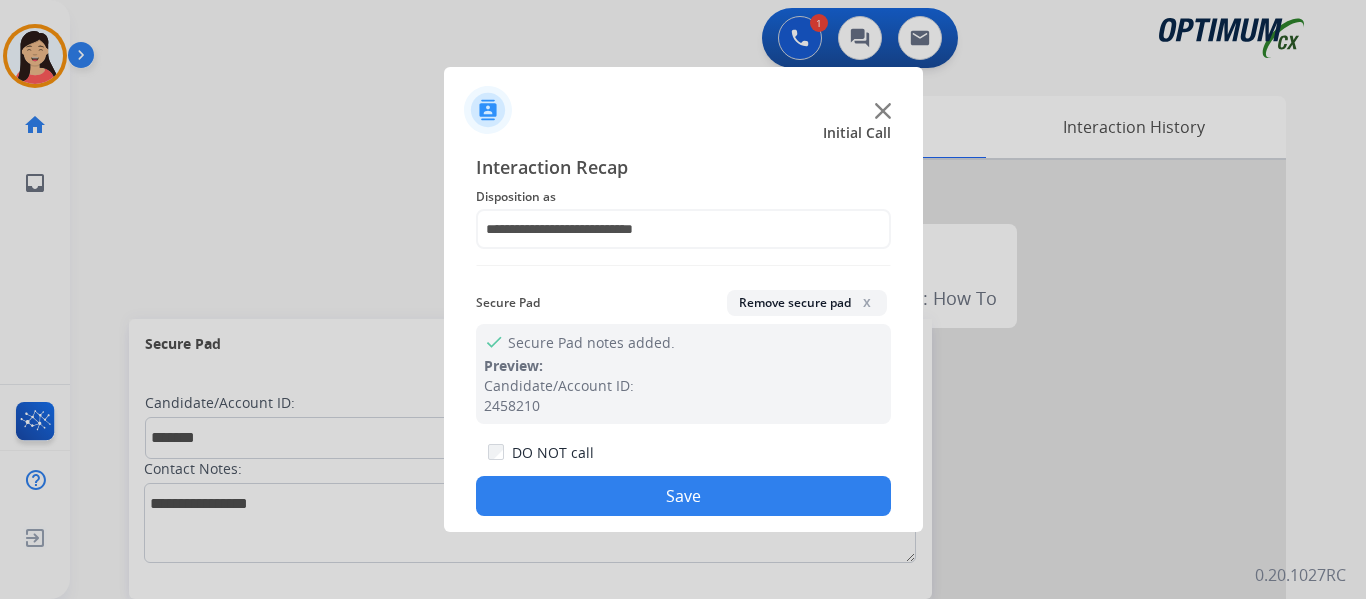 click on "Save" 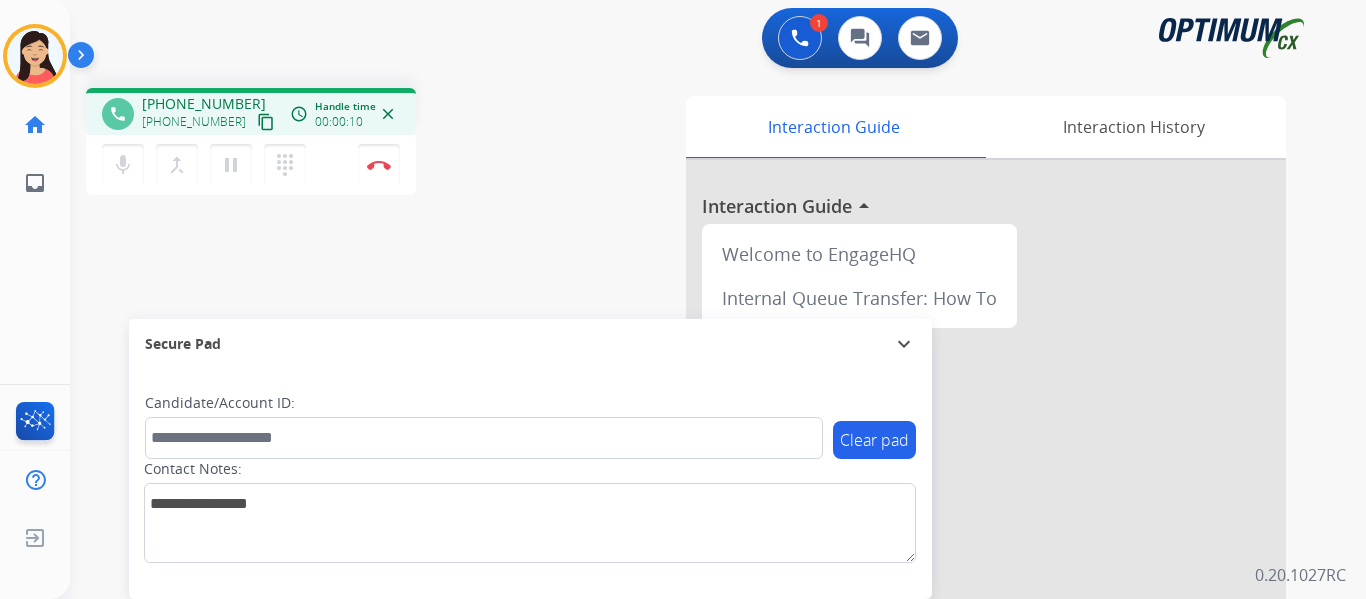 click on "content_copy" at bounding box center (266, 122) 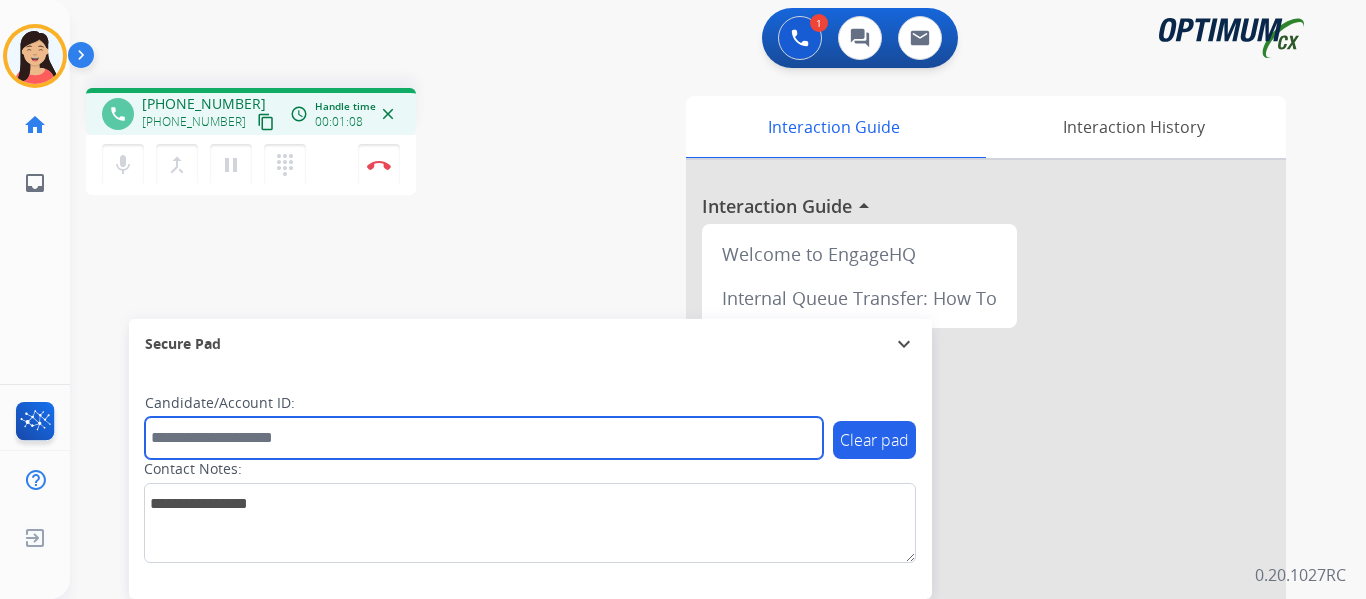 click at bounding box center (484, 438) 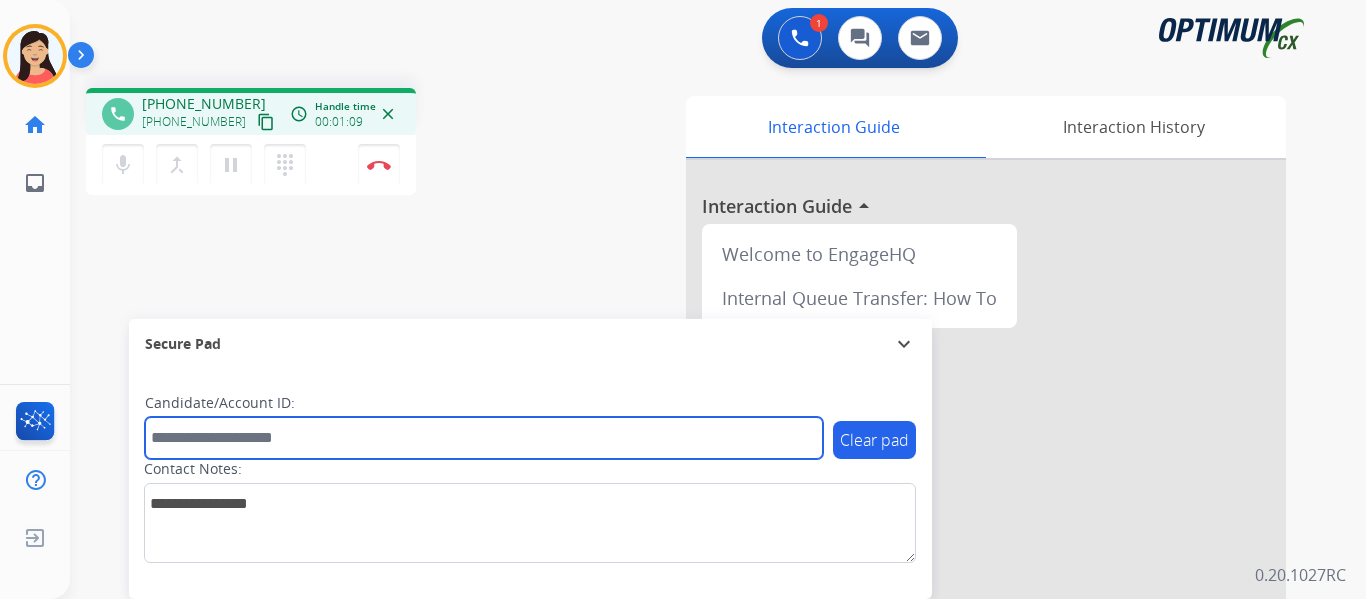paste on "*******" 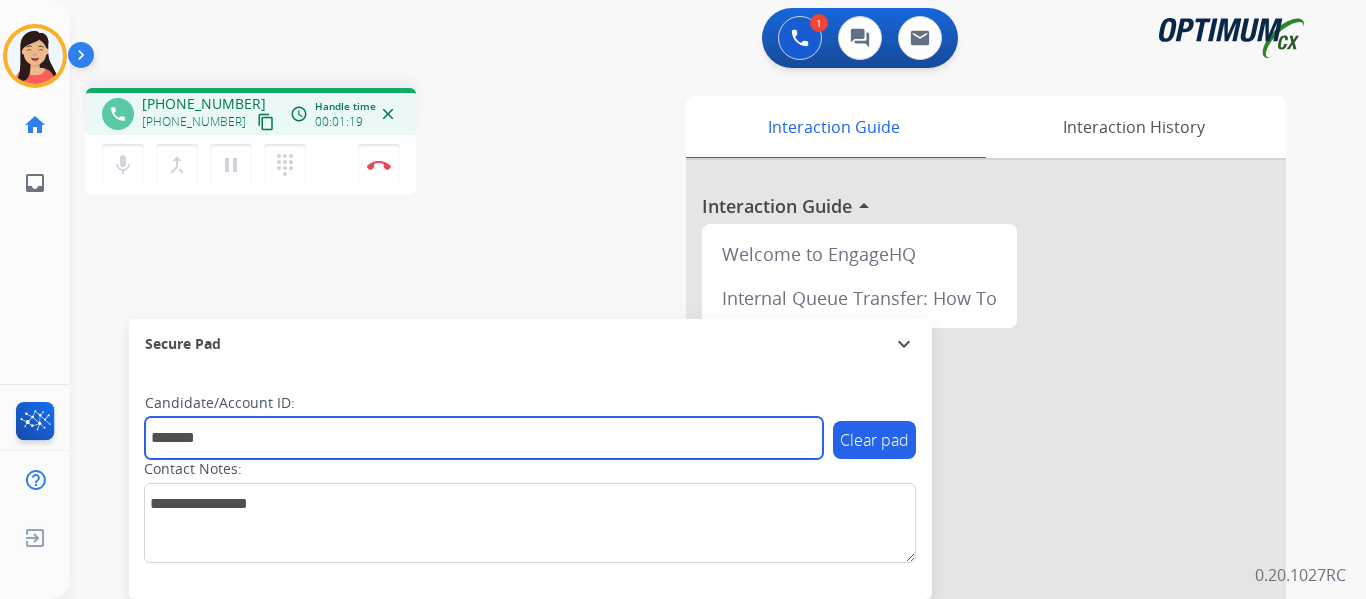 type on "*******" 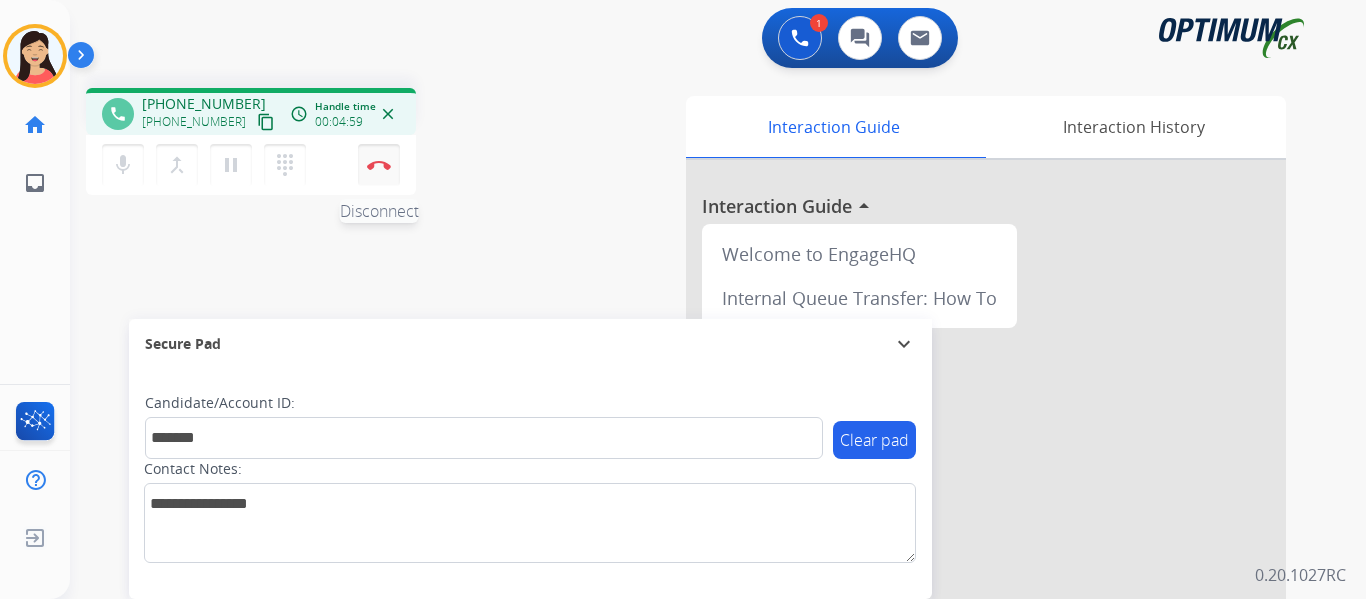click at bounding box center [379, 165] 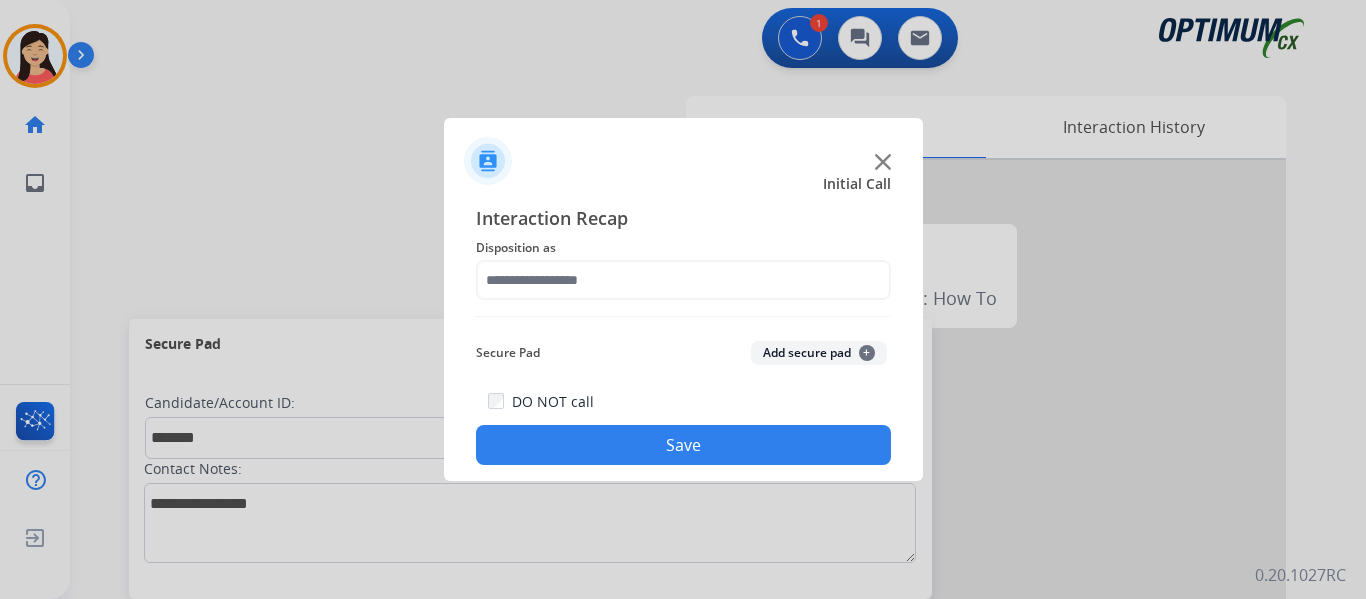 click on "Add secure pad  +" 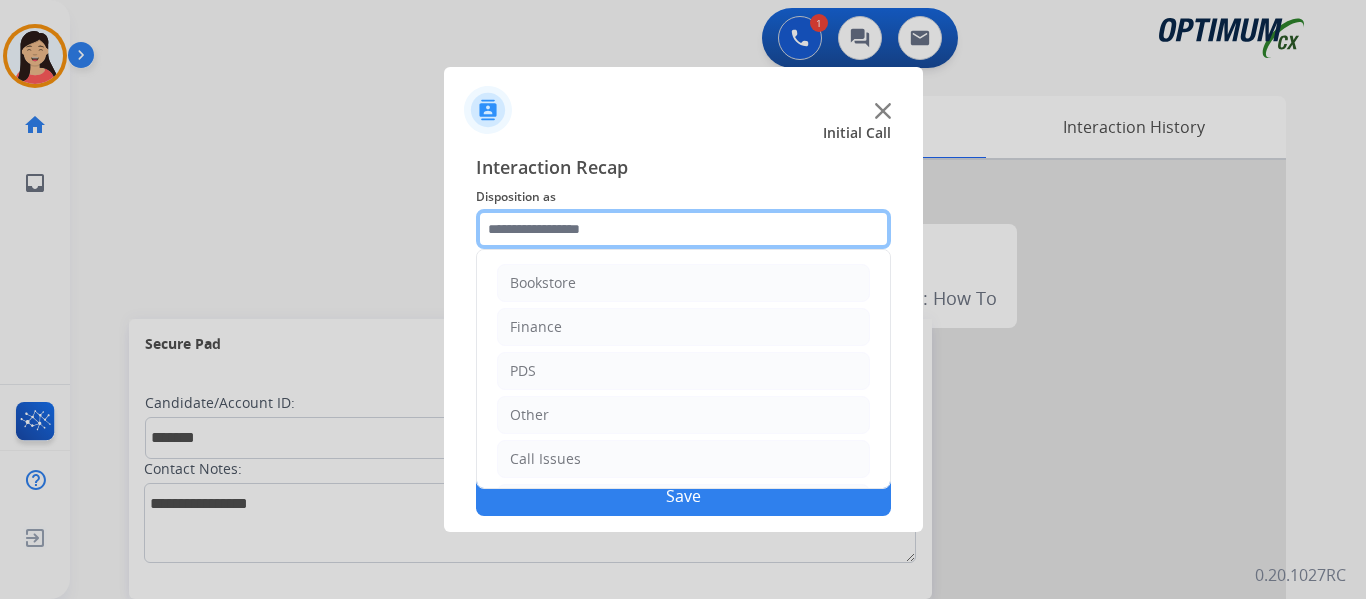 click 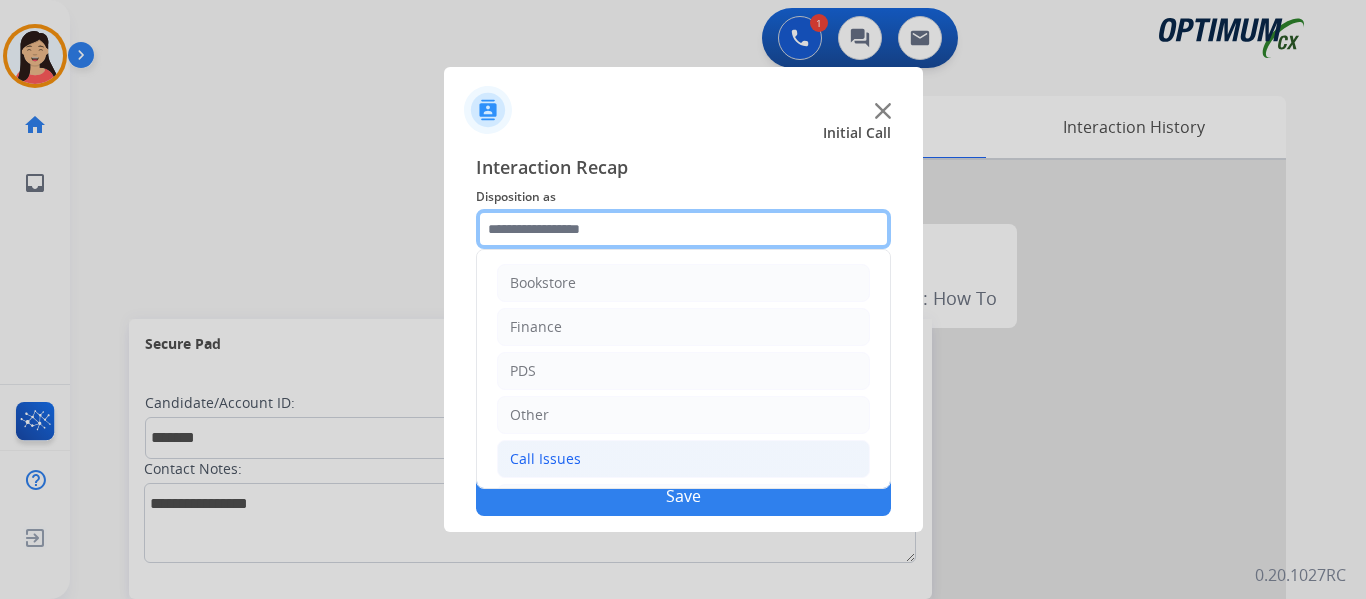 scroll, scrollTop: 136, scrollLeft: 0, axis: vertical 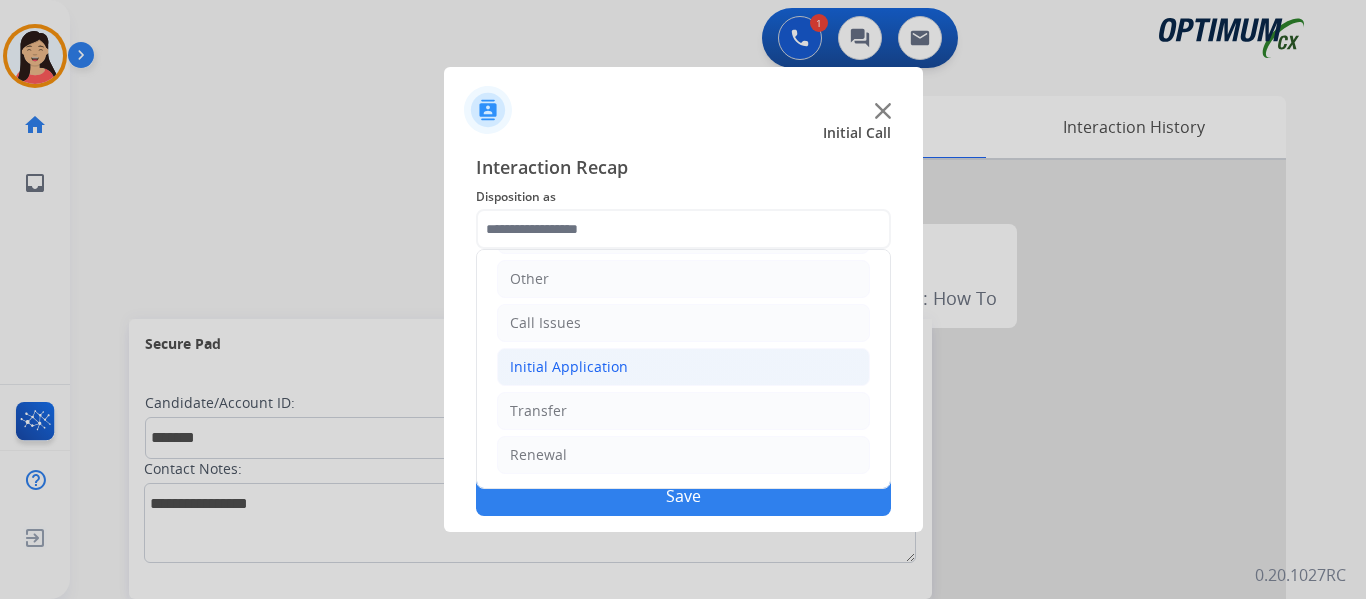 click on "Initial Application" 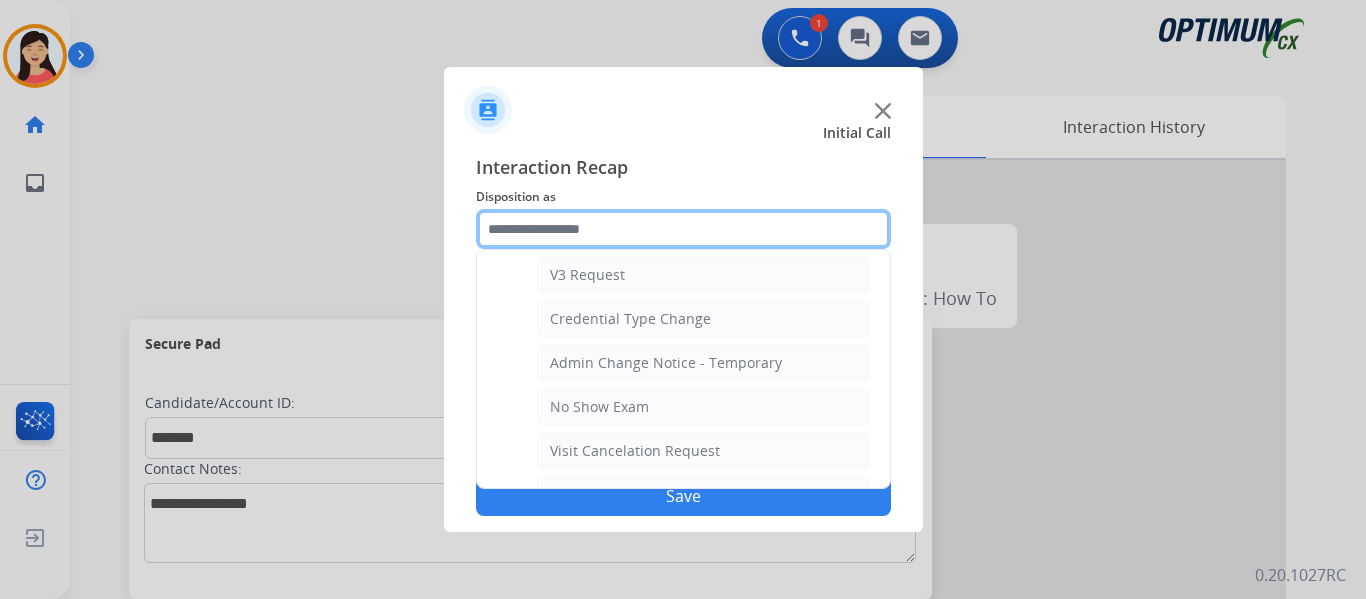 scroll, scrollTop: 1036, scrollLeft: 0, axis: vertical 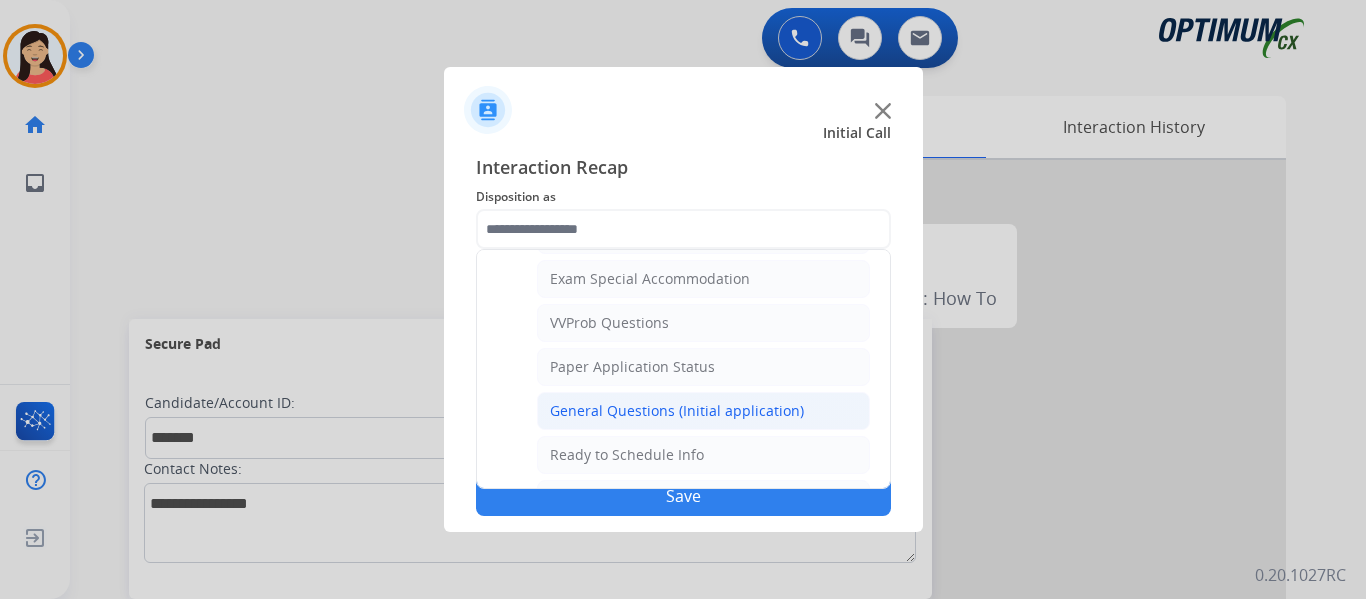 click on "General Questions (Initial application)" 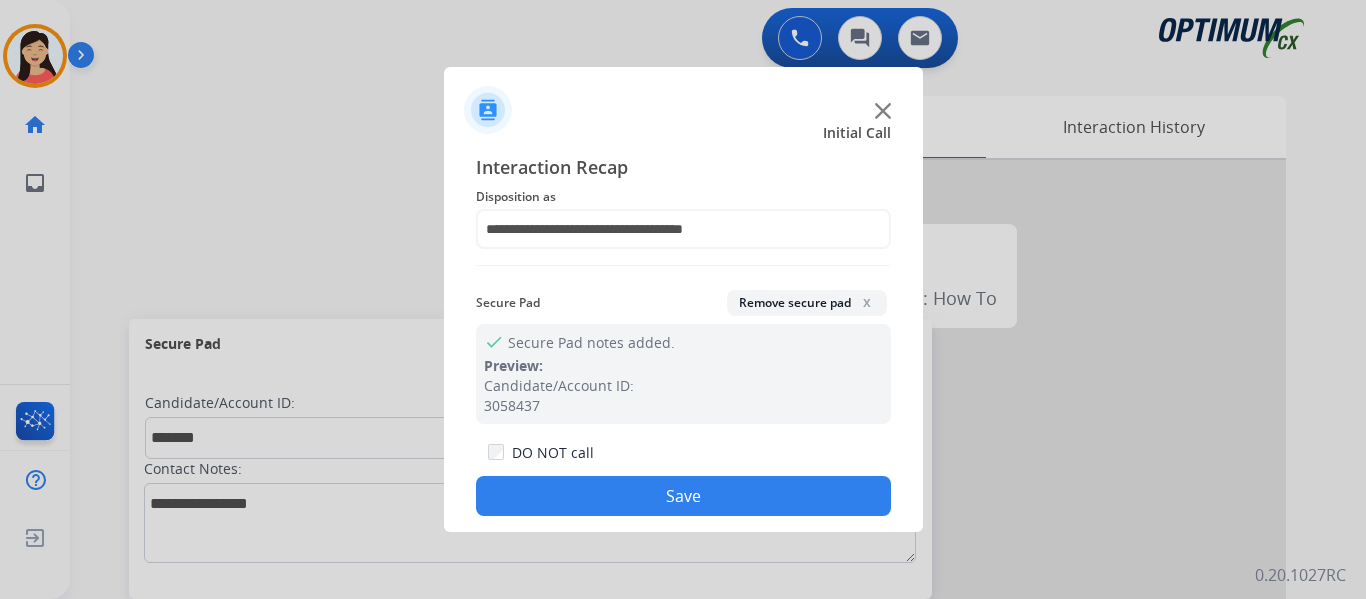 click on "Save" 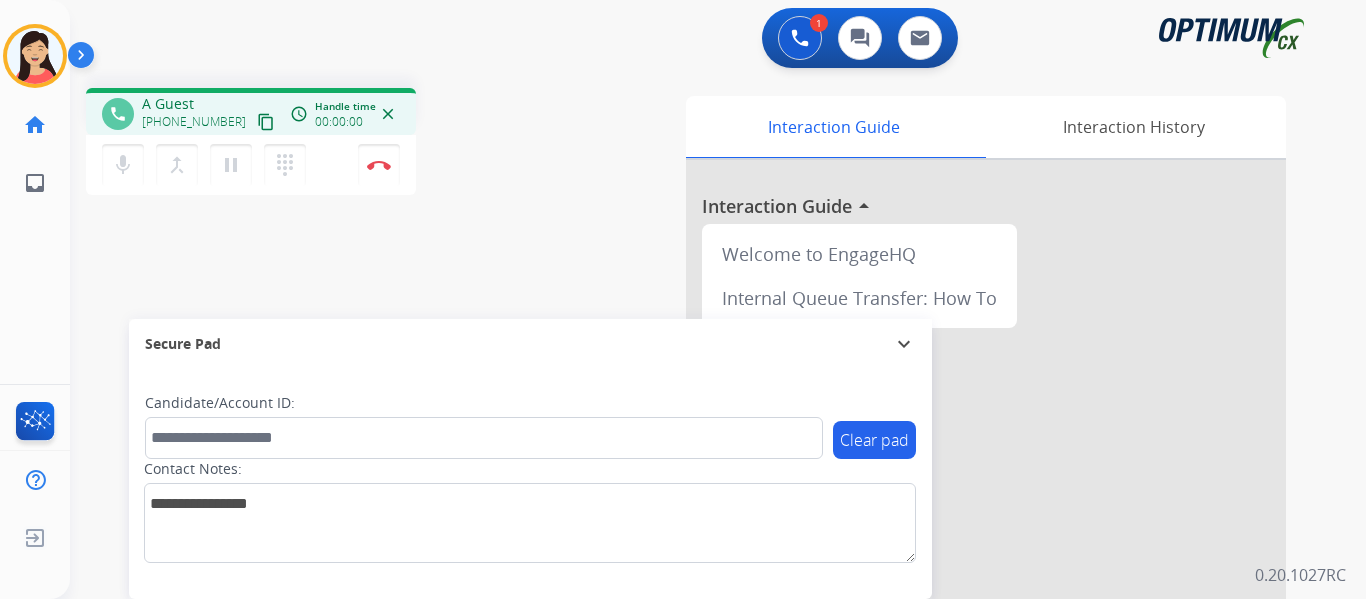 click on "content_copy" at bounding box center (266, 122) 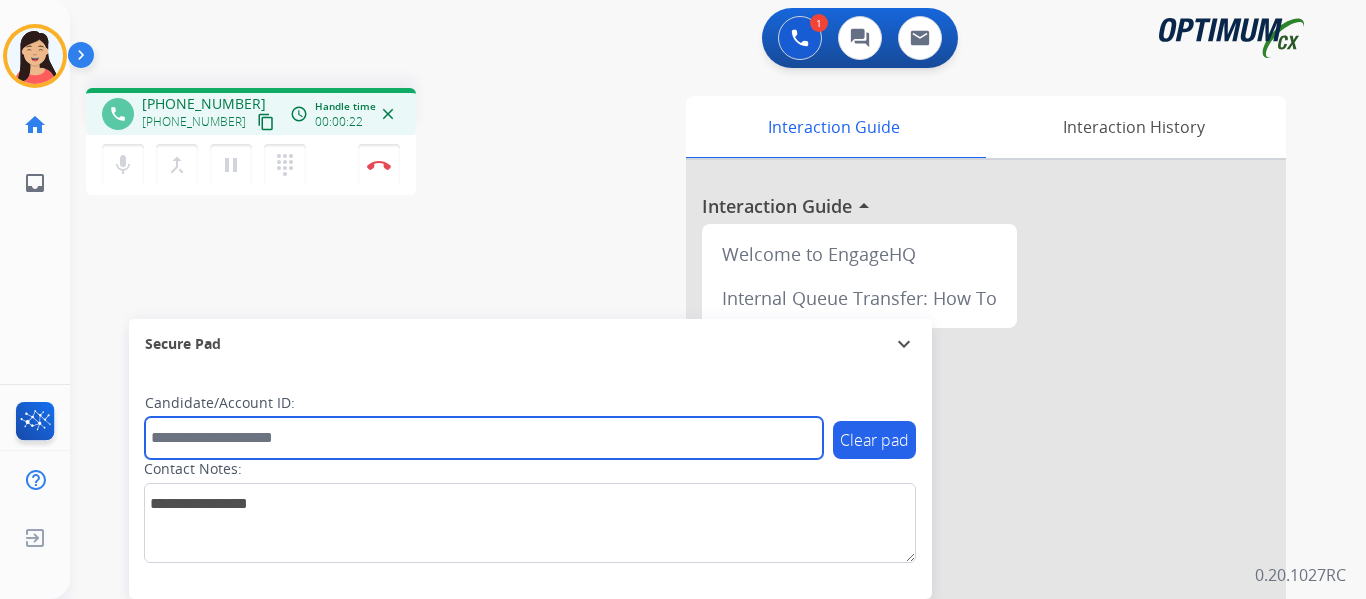 click at bounding box center (484, 438) 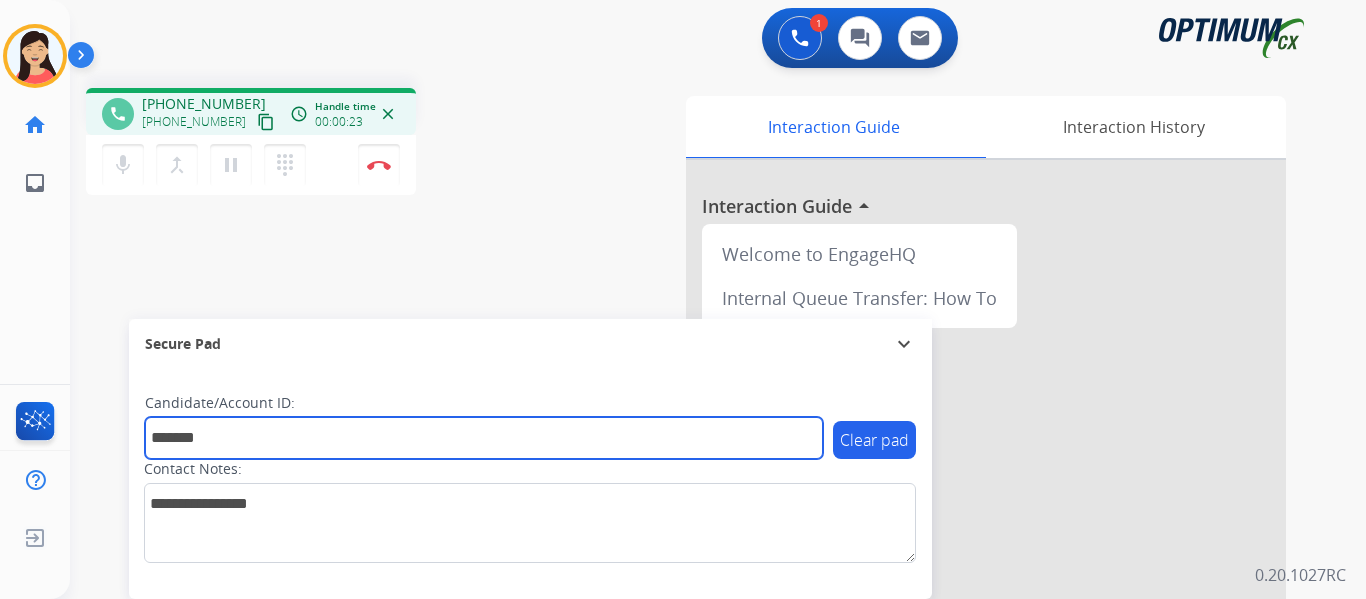 type on "*******" 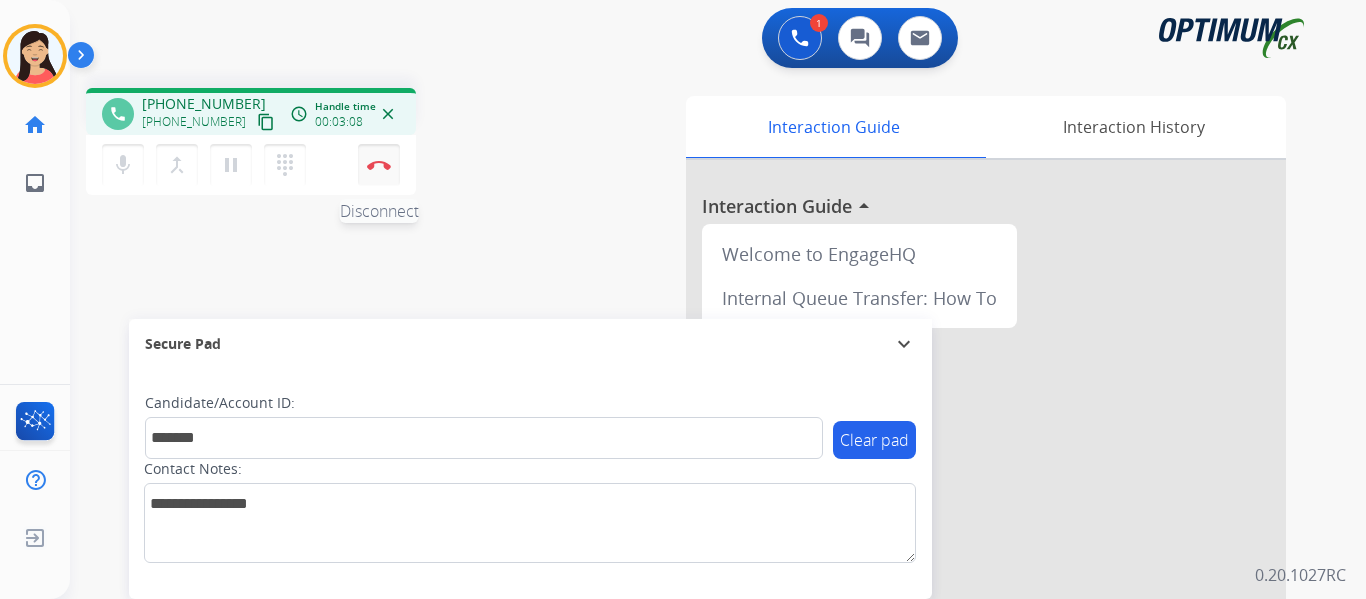 click on "Disconnect" at bounding box center [379, 165] 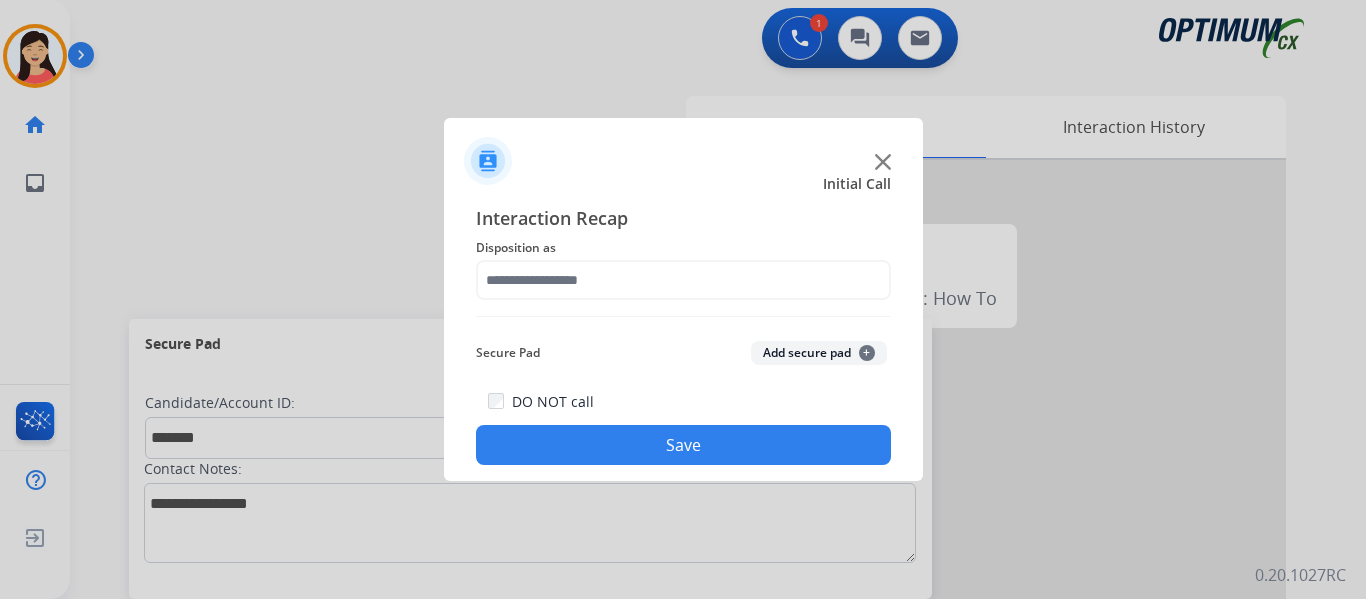 click on "Add secure pad  +" 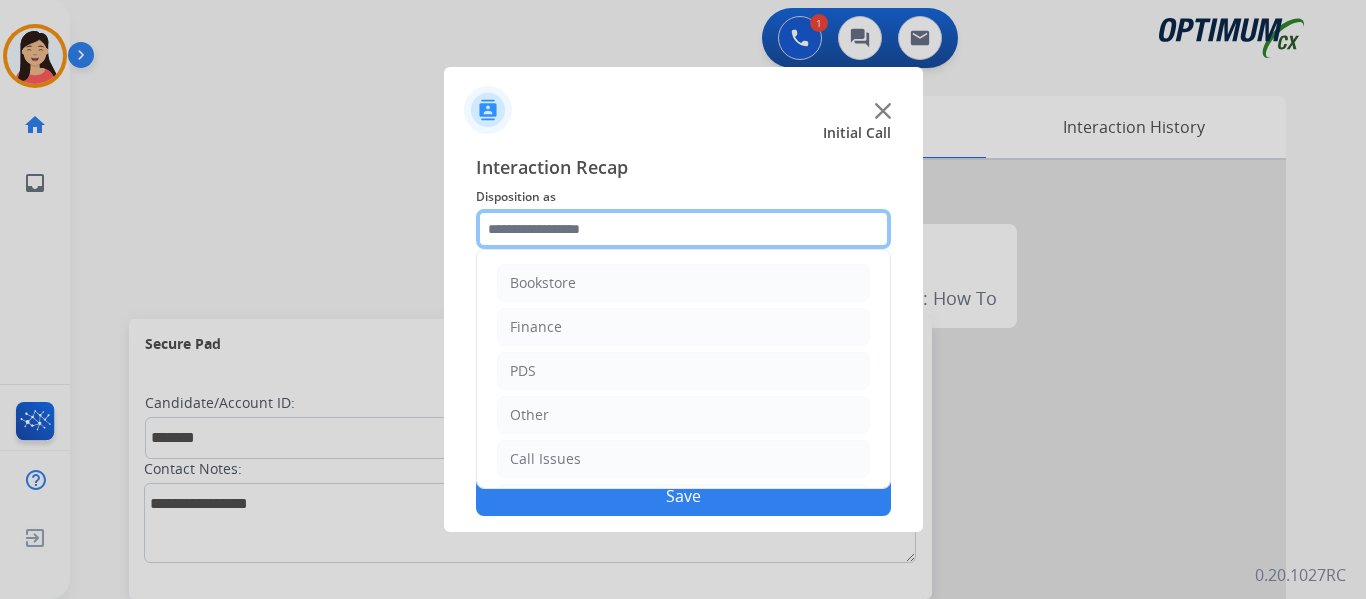 click 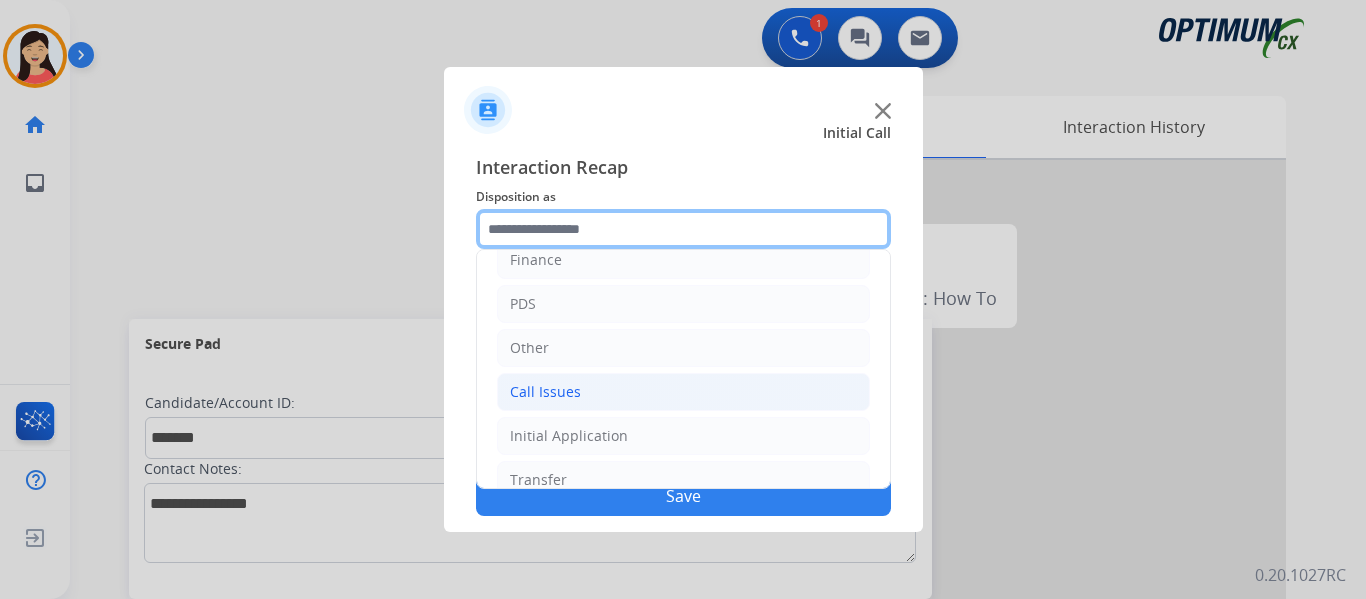 scroll, scrollTop: 136, scrollLeft: 0, axis: vertical 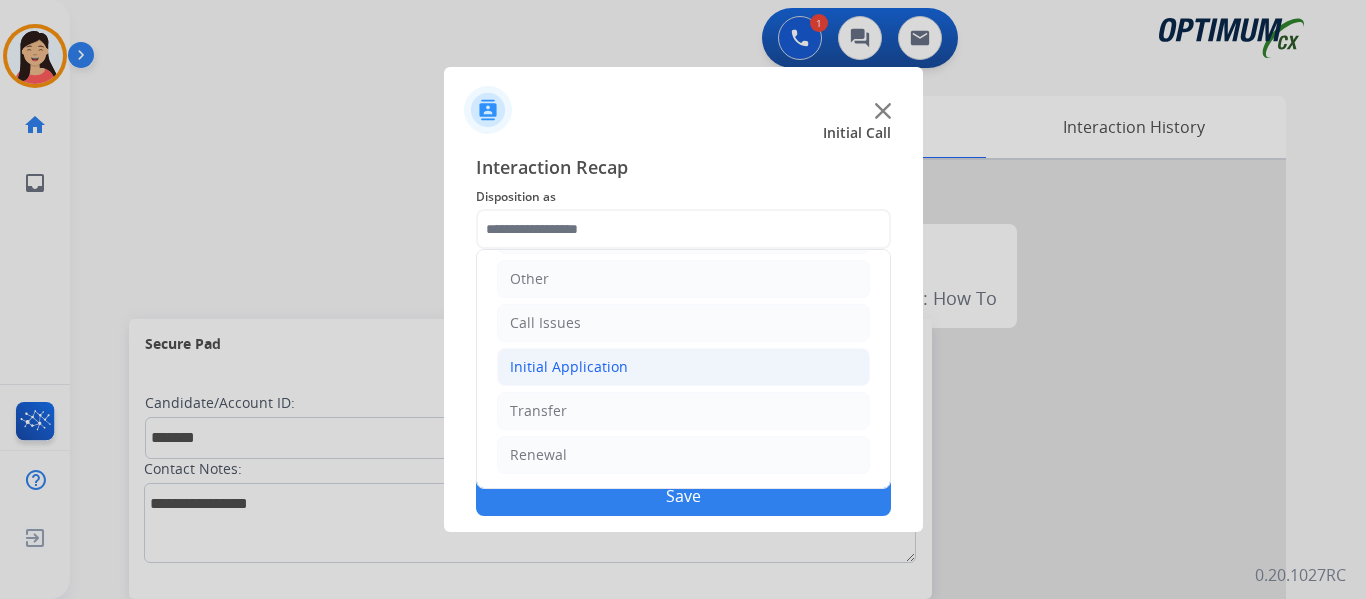 click on "Initial Application" 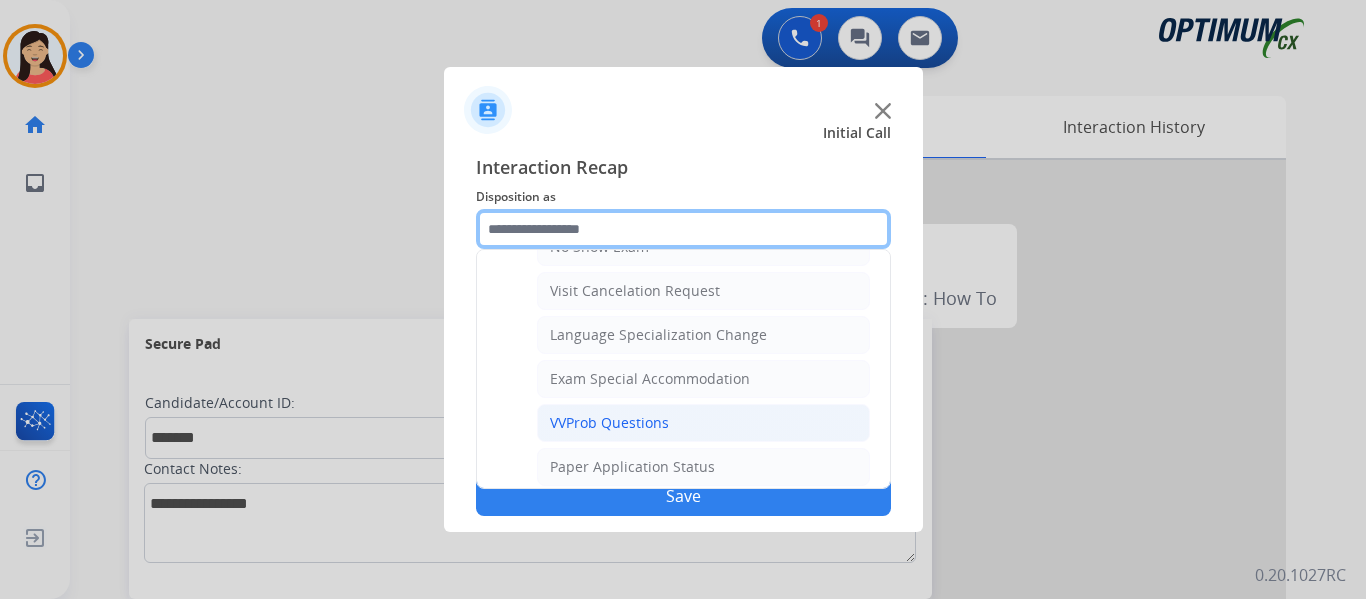 scroll, scrollTop: 1036, scrollLeft: 0, axis: vertical 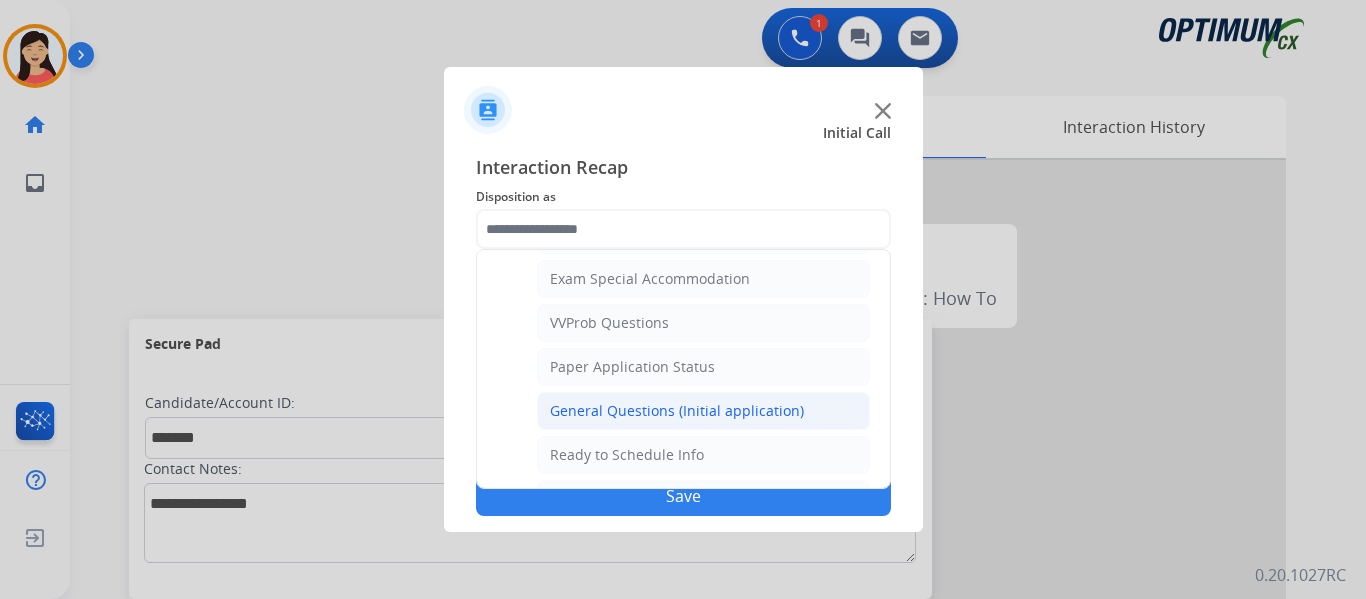 click on "General Questions (Initial application)" 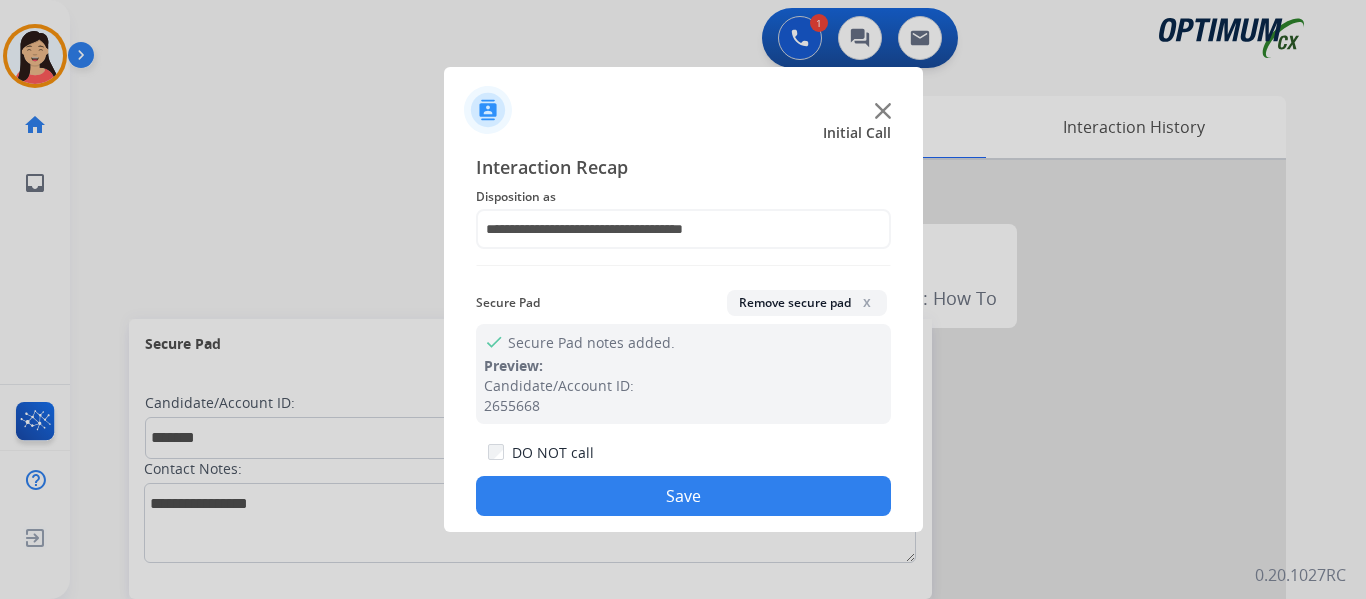 click on "Save" 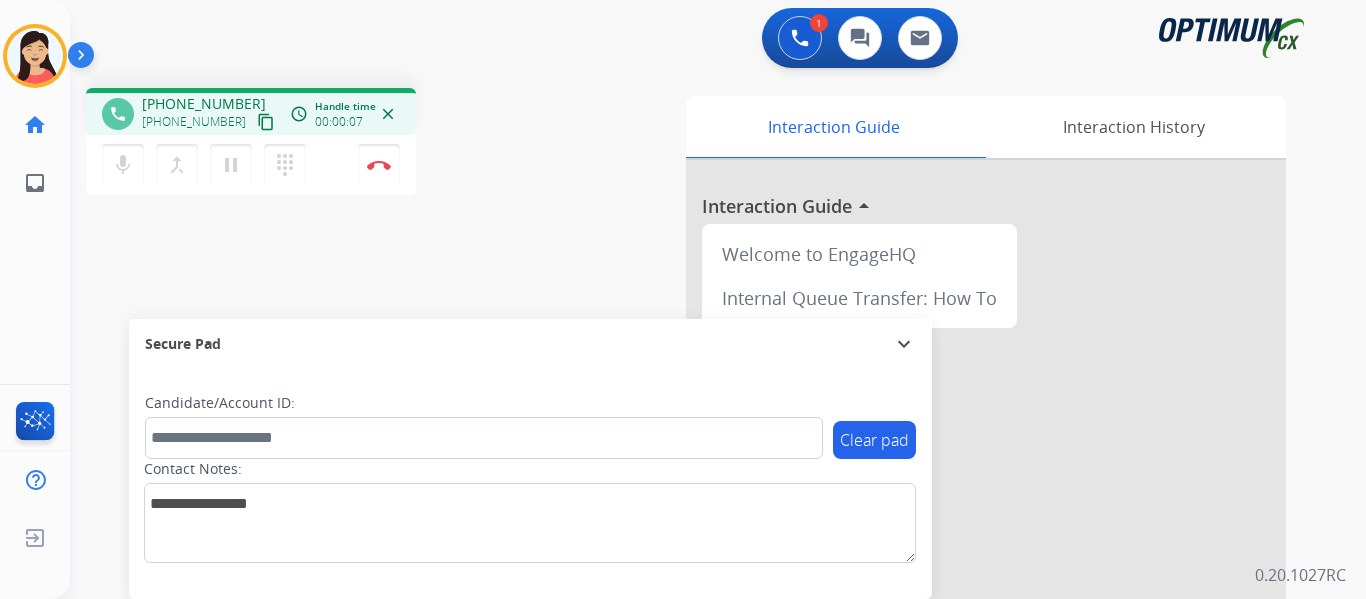 click on "content_copy" at bounding box center [266, 122] 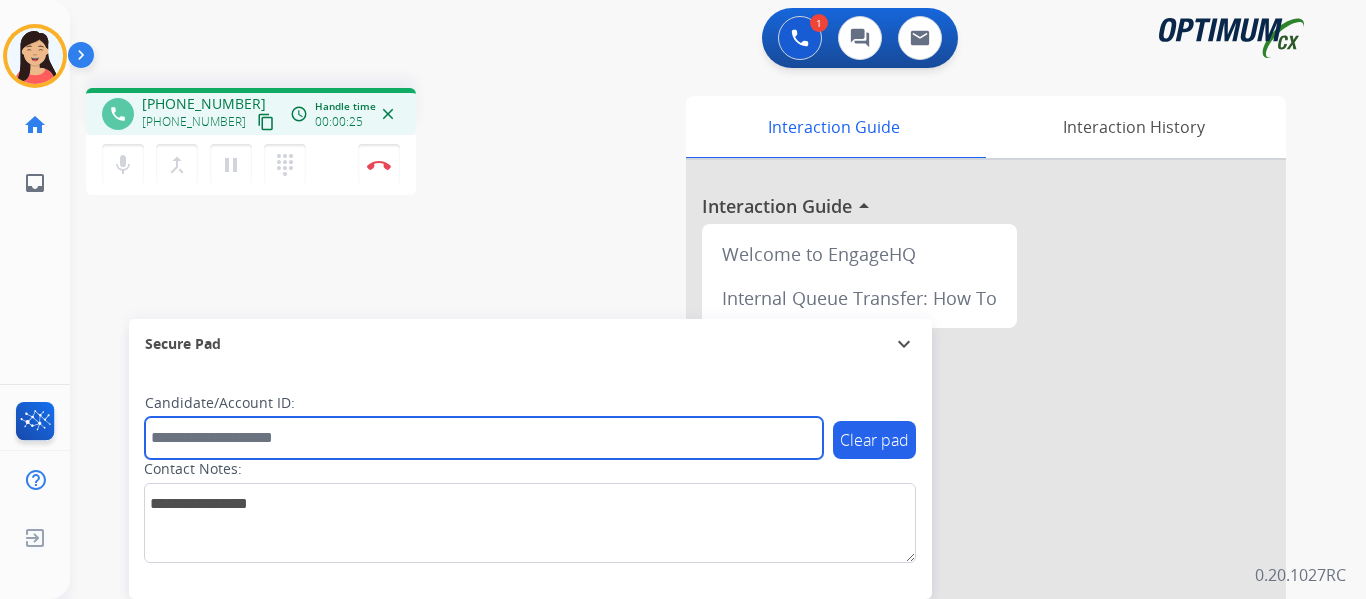 click at bounding box center (484, 438) 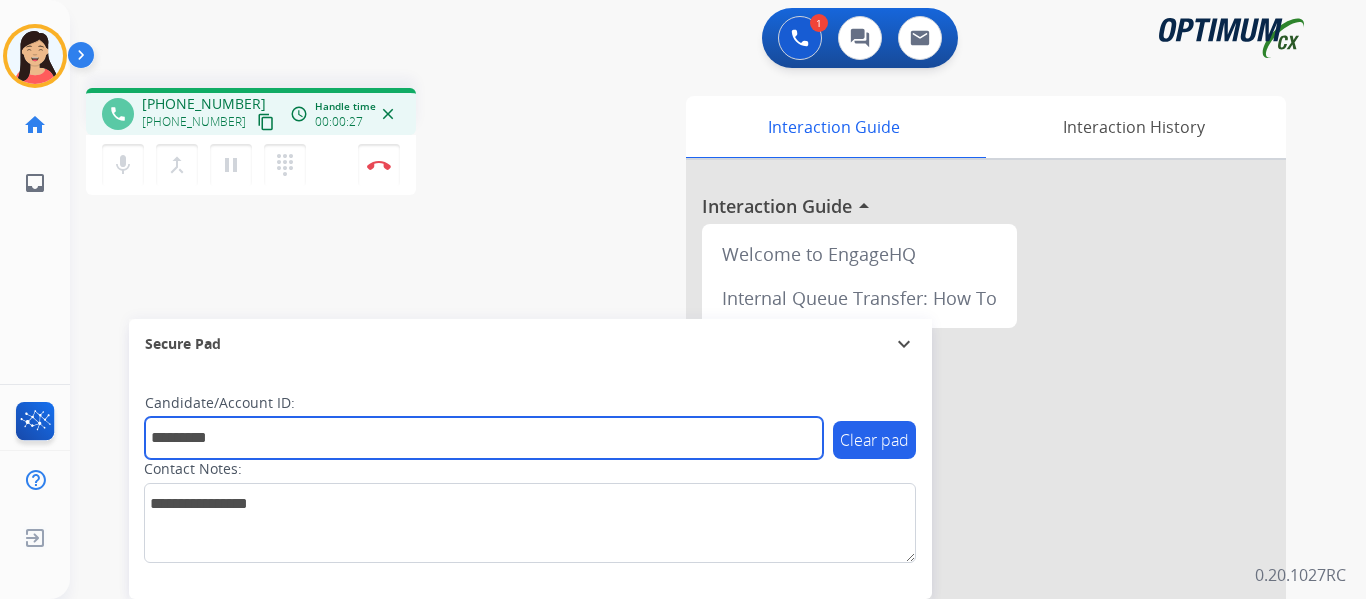type on "*********" 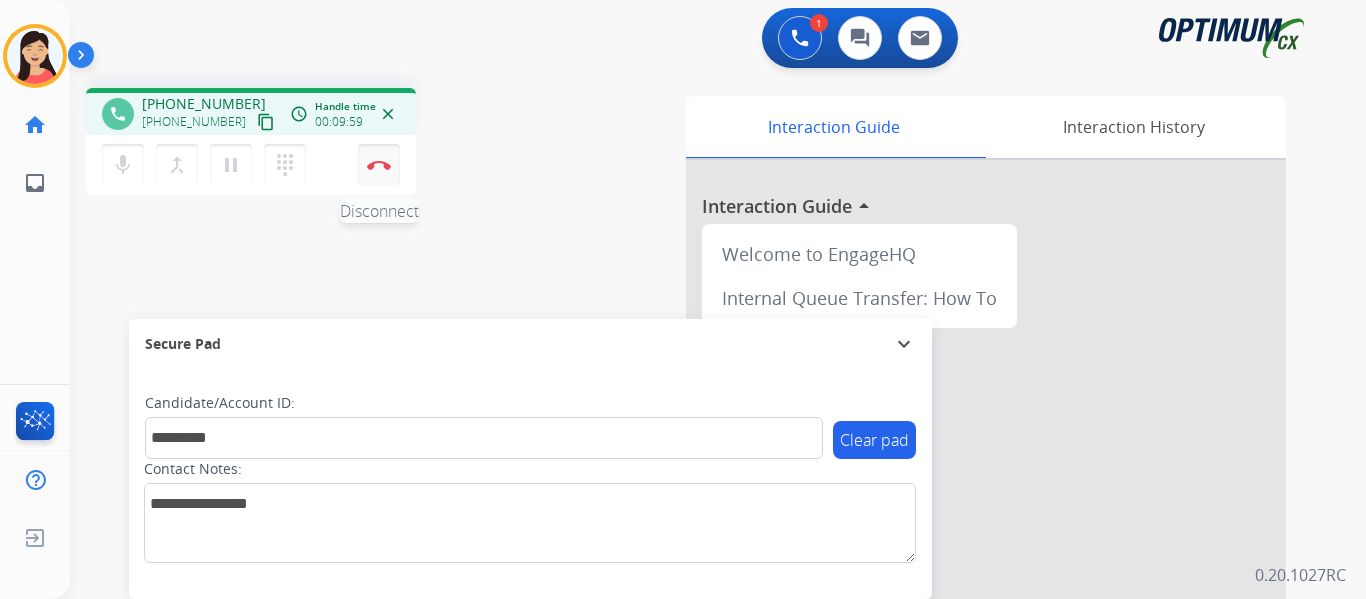 click at bounding box center (379, 165) 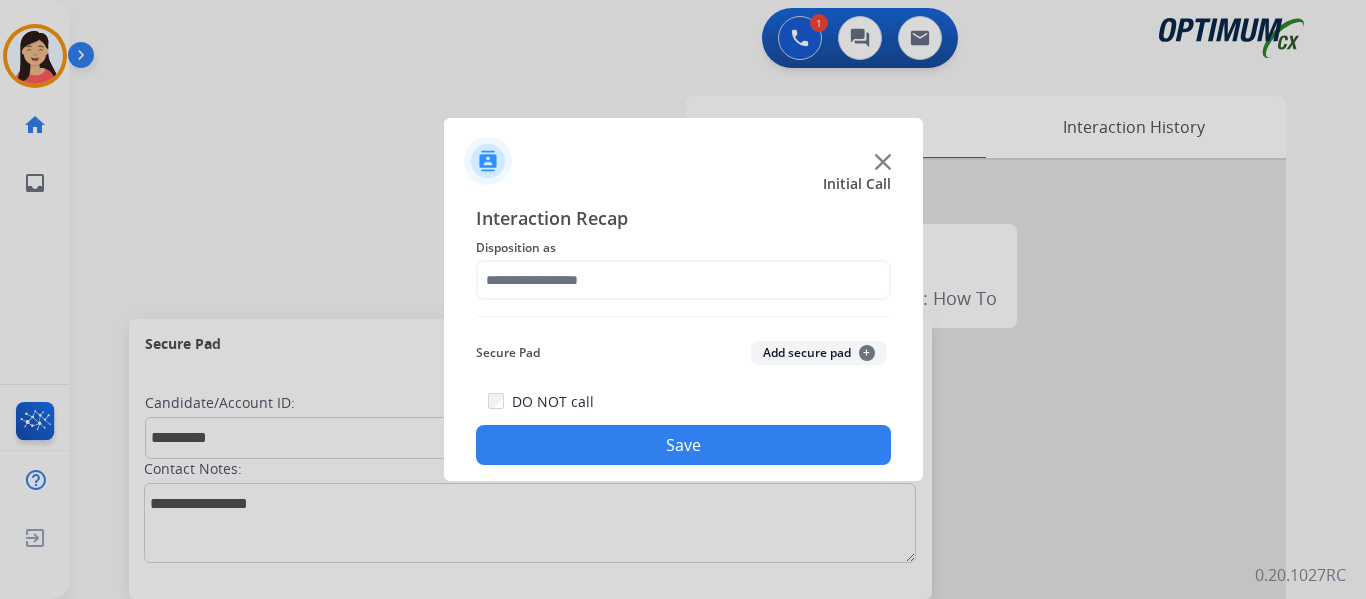 click on "Add secure pad  +" 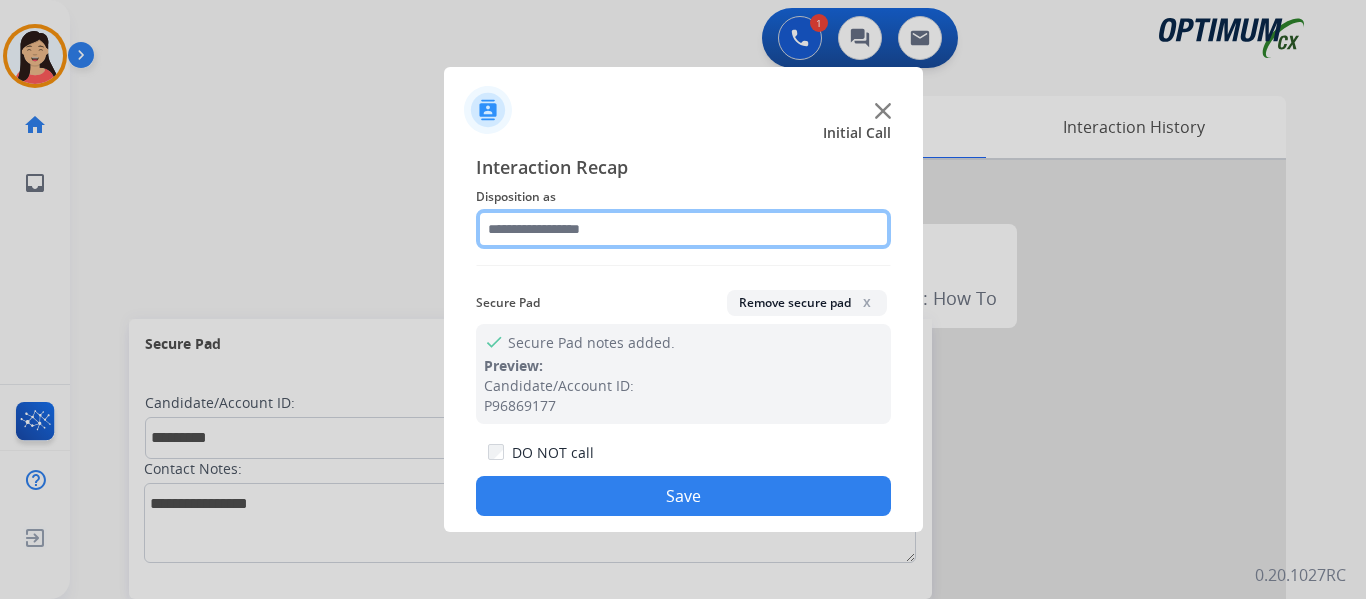 click 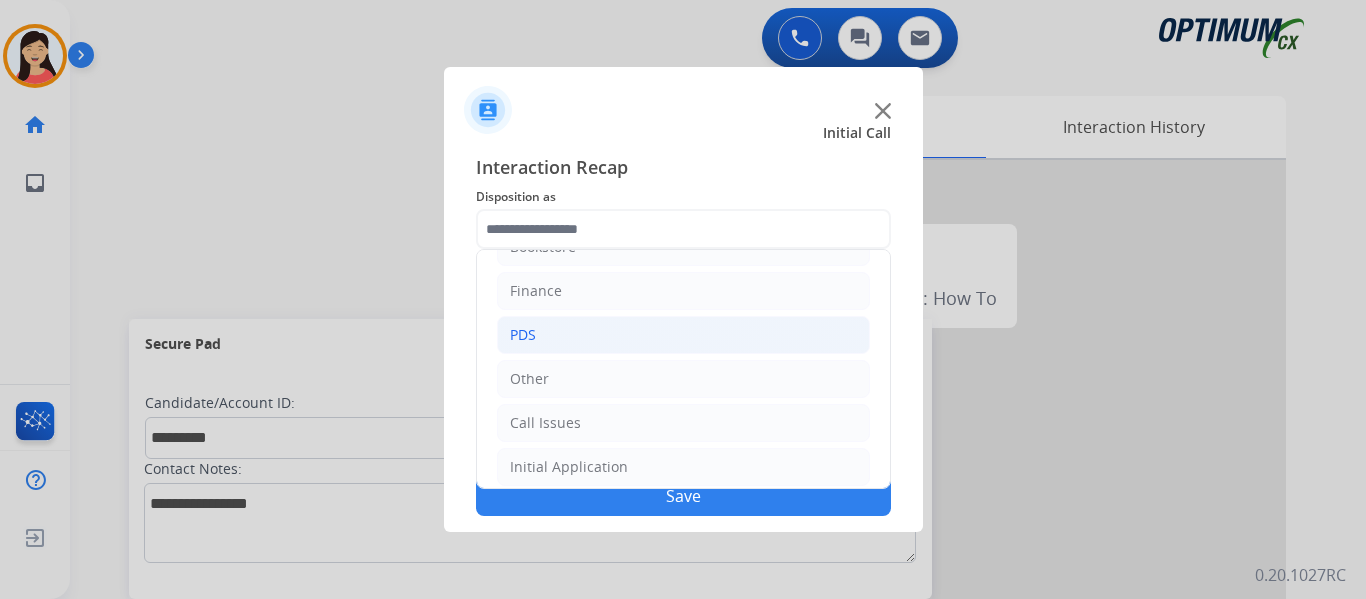 click on "PDS" 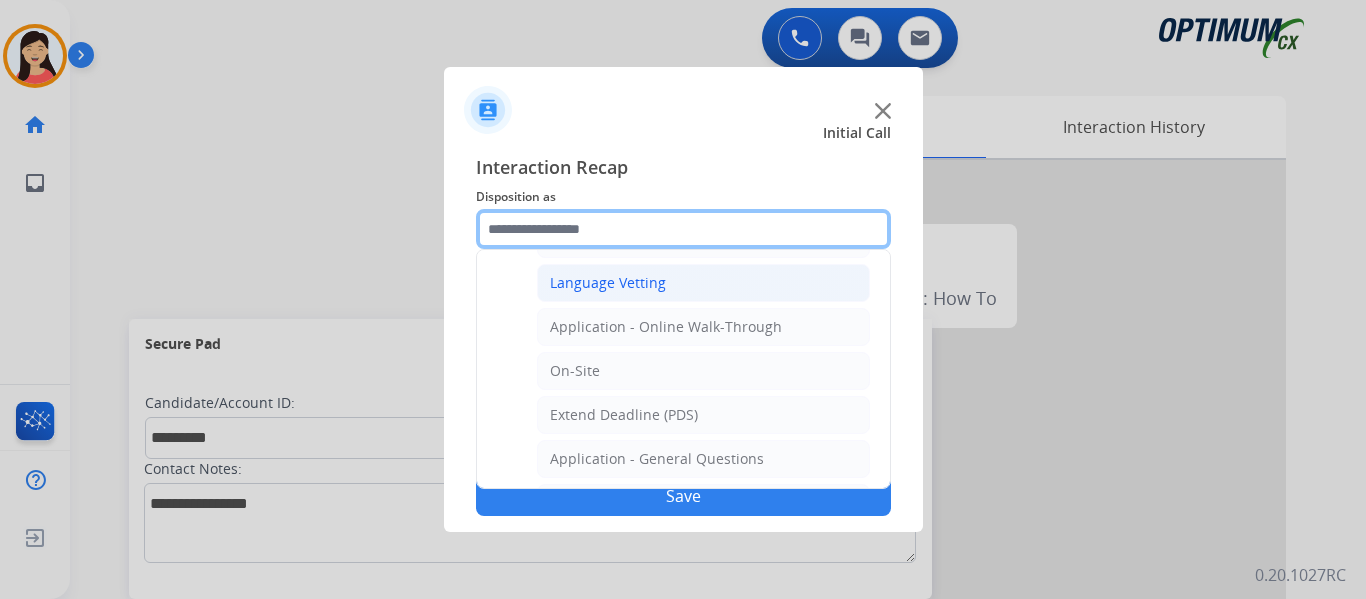 scroll, scrollTop: 536, scrollLeft: 0, axis: vertical 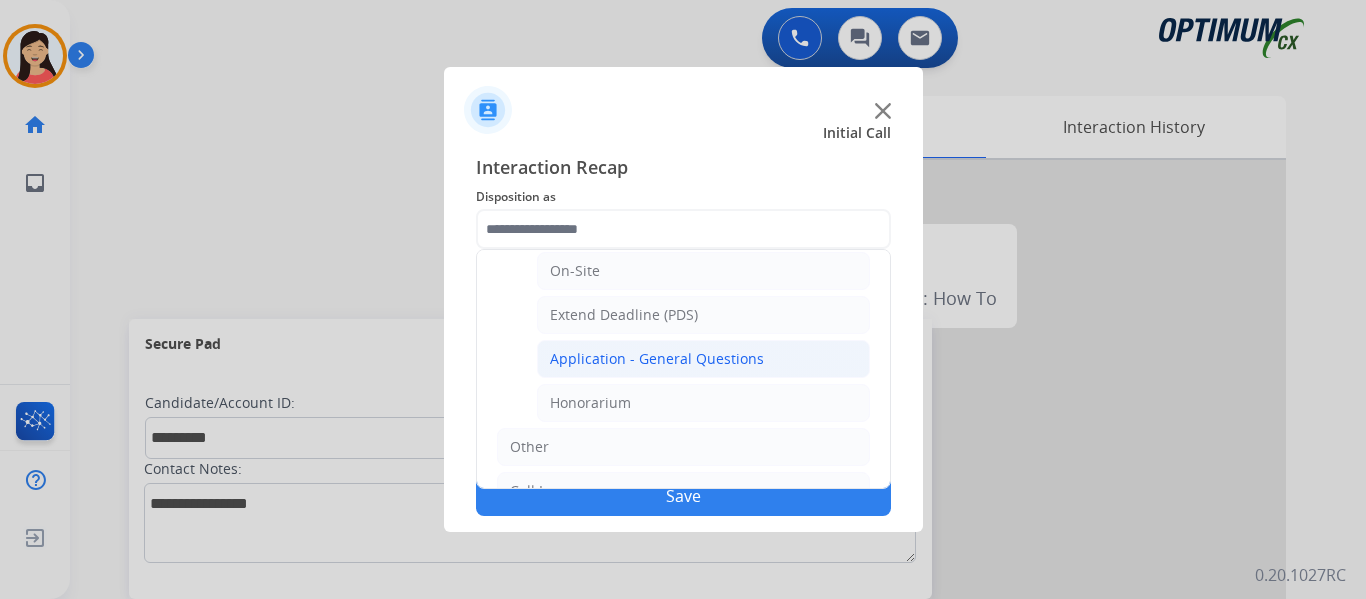 click on "Application - General Questions" 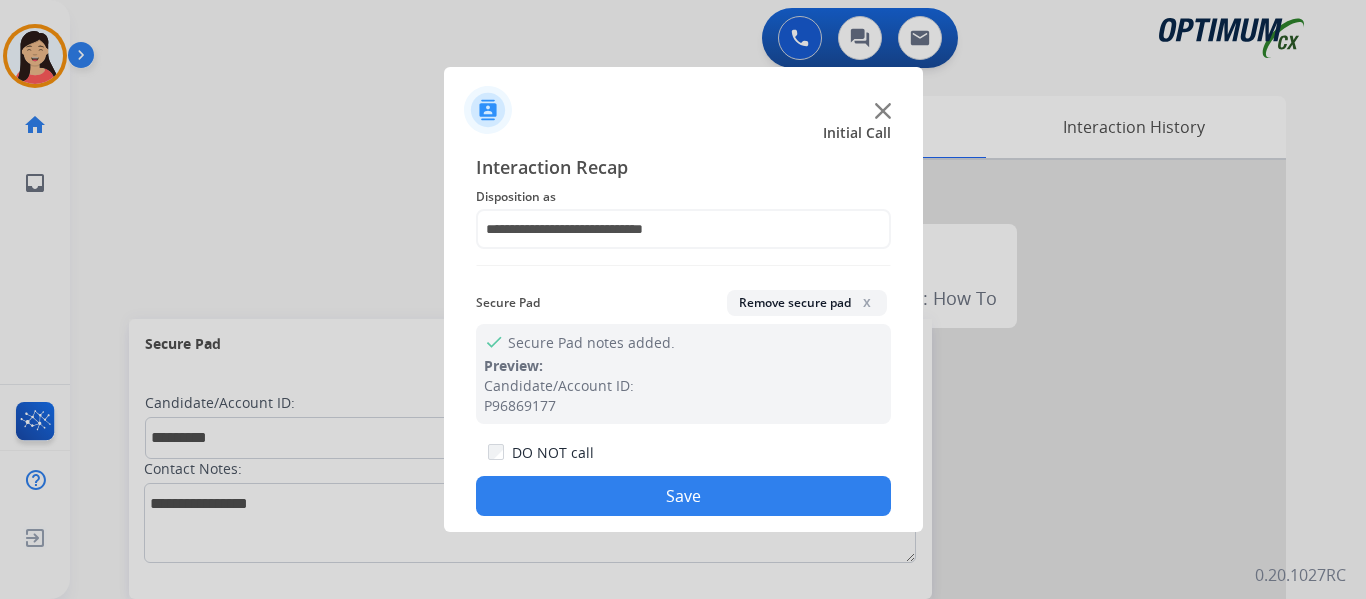 click on "Save" 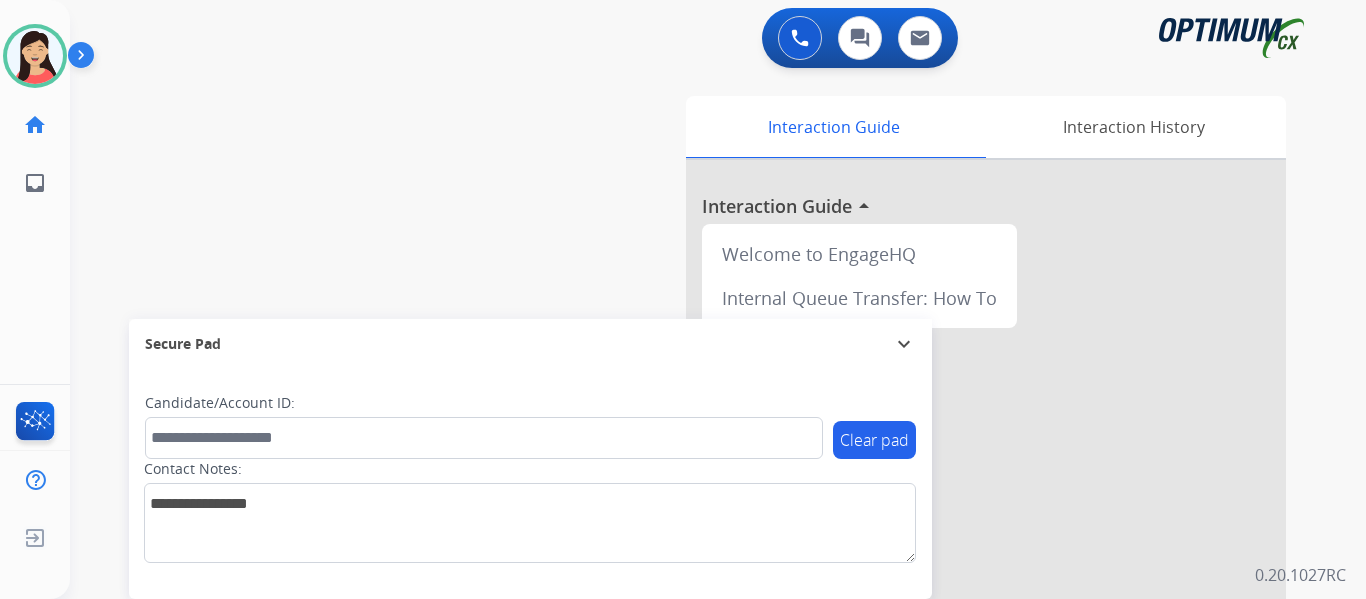 drag, startPoint x: 50, startPoint y: 62, endPoint x: 69, endPoint y: 84, distance: 29.068884 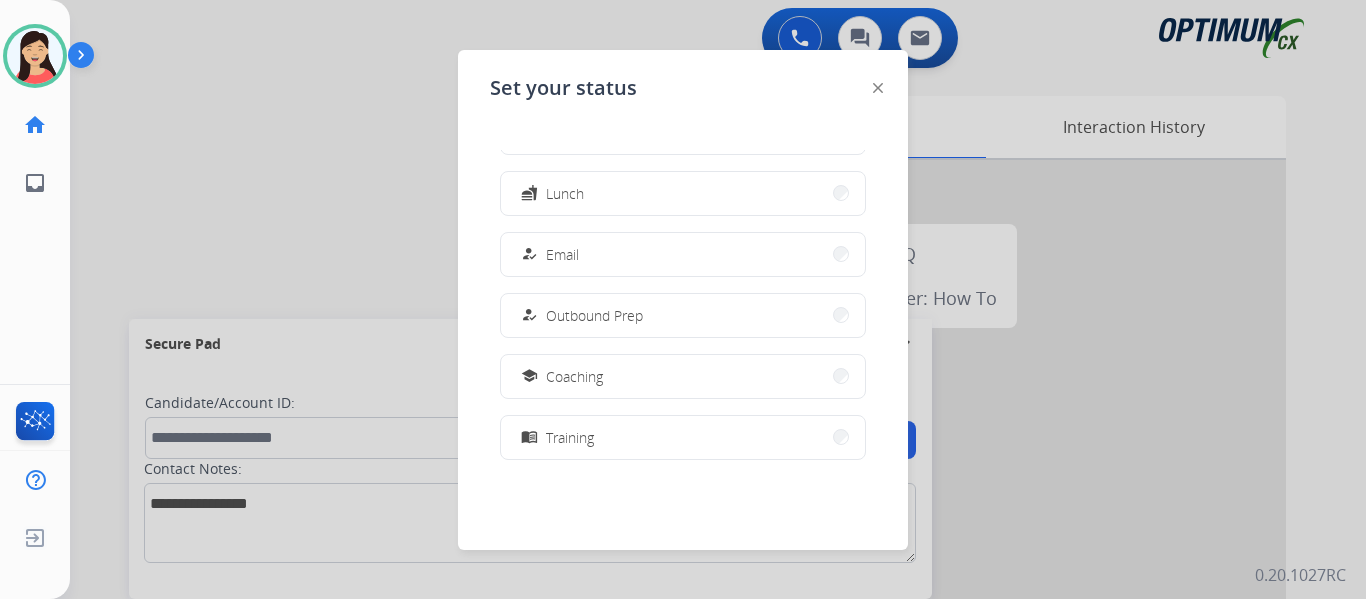 scroll, scrollTop: 499, scrollLeft: 0, axis: vertical 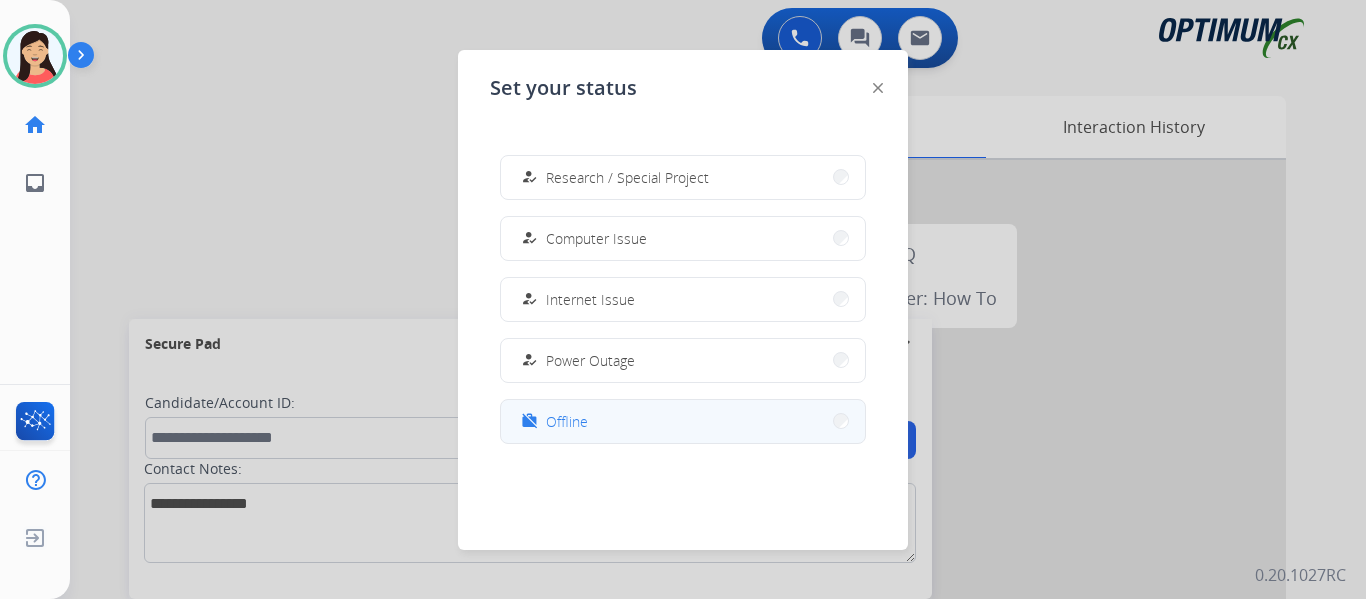 click on "work_off Offline" at bounding box center (683, 421) 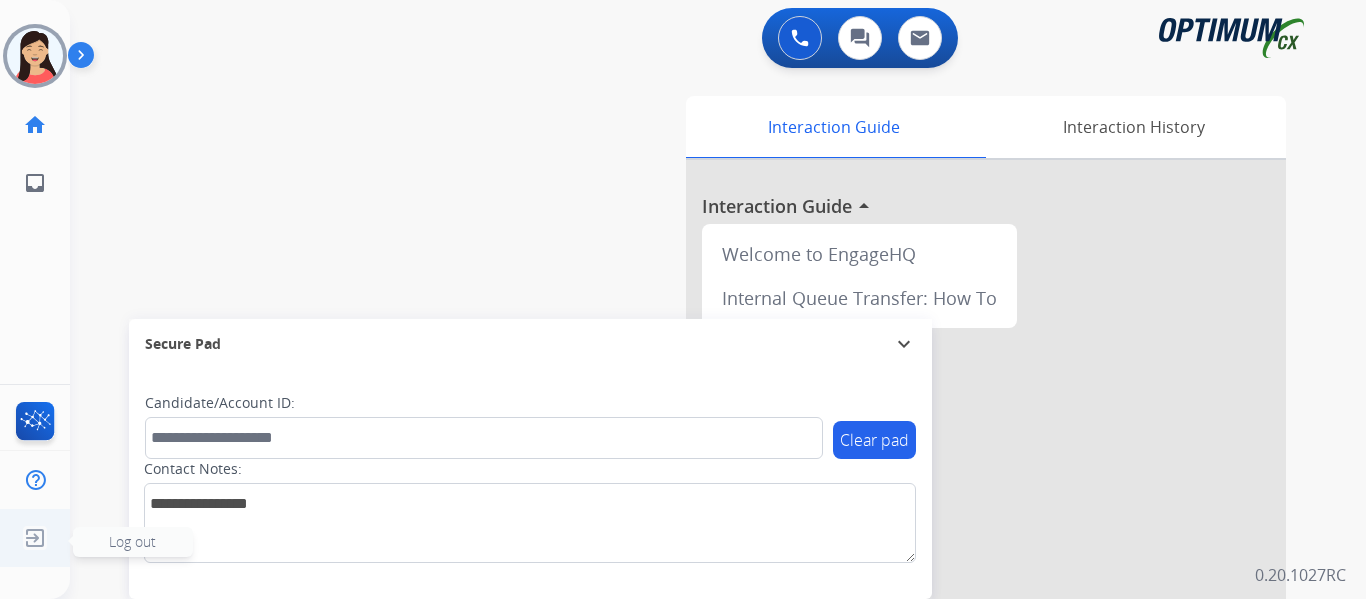 click 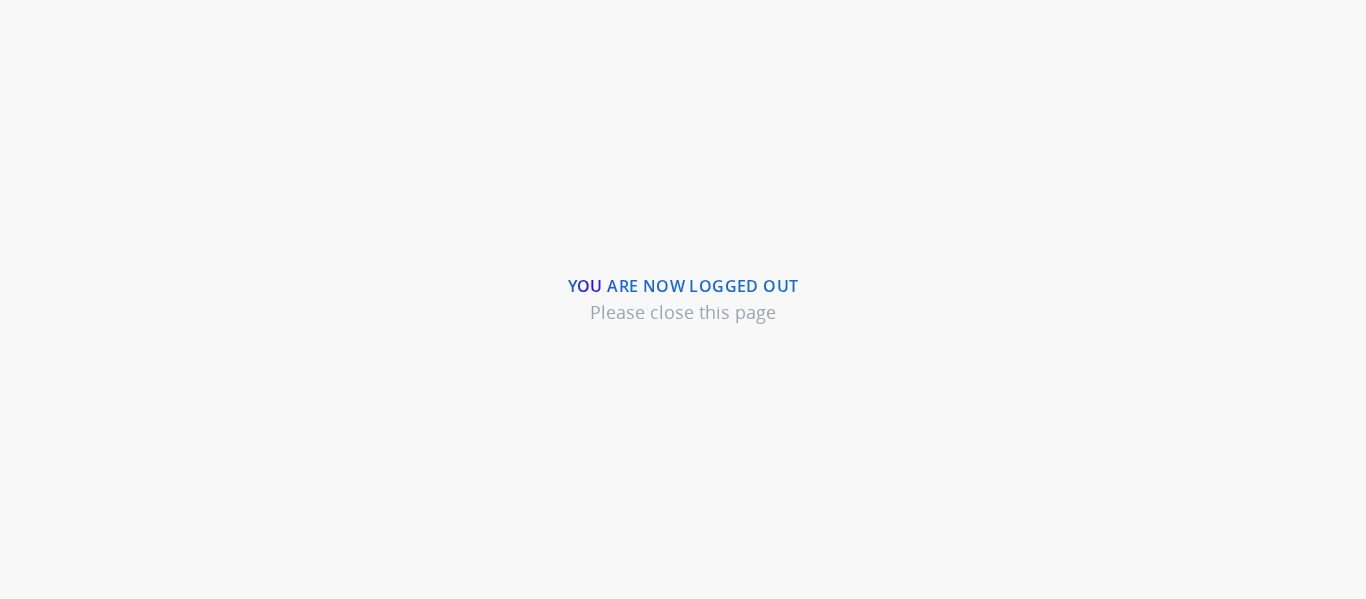 scroll, scrollTop: 0, scrollLeft: 0, axis: both 